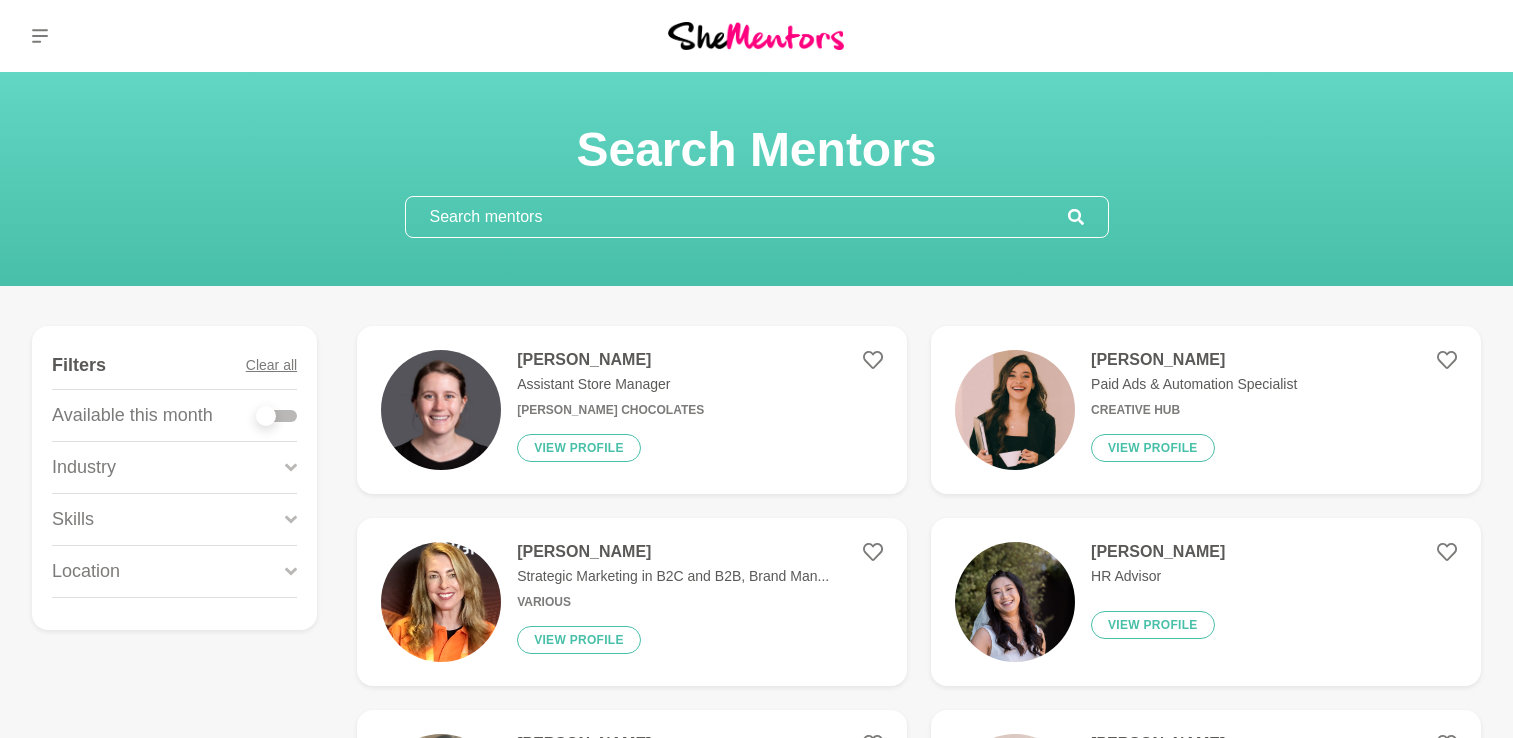 scroll, scrollTop: 0, scrollLeft: 0, axis: both 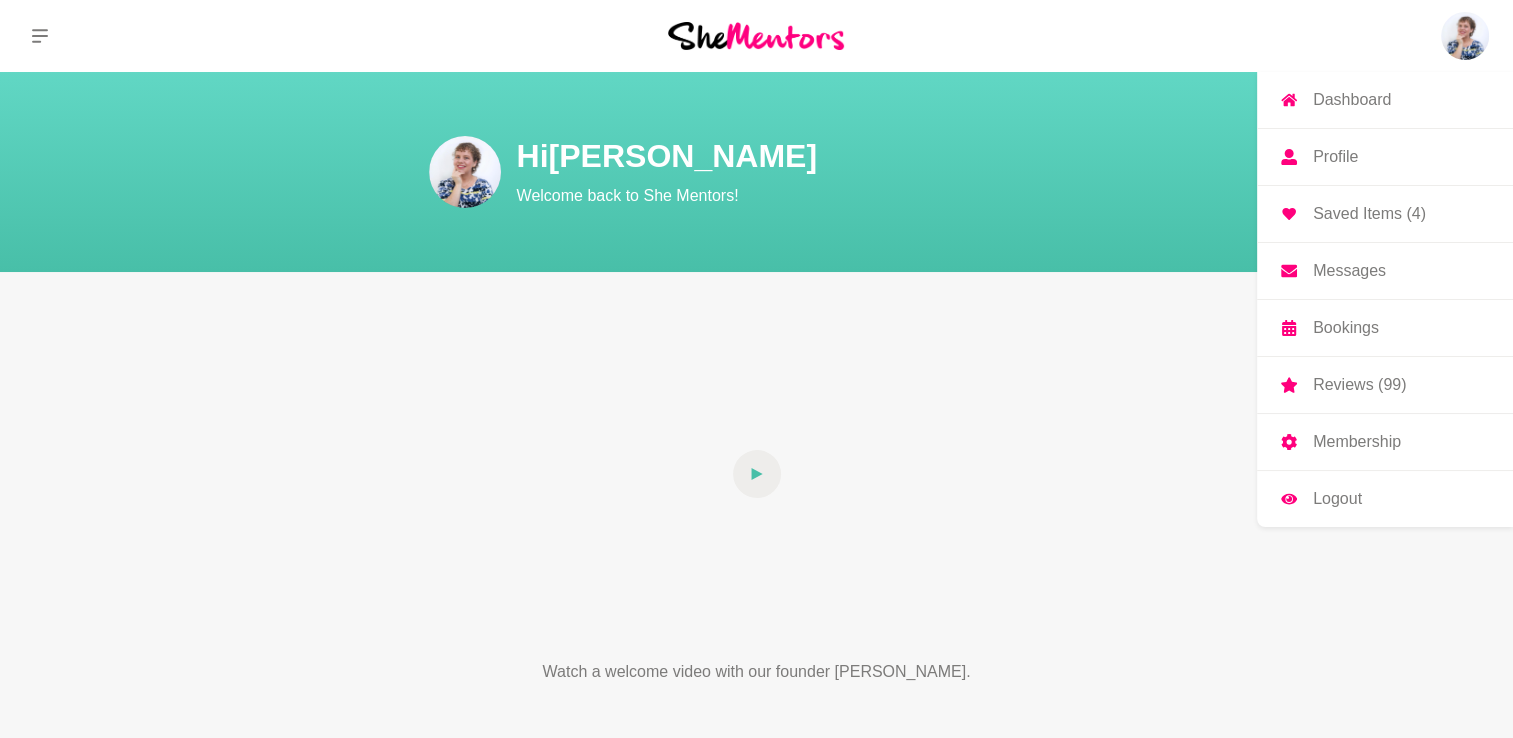 click at bounding box center [1465, 36] 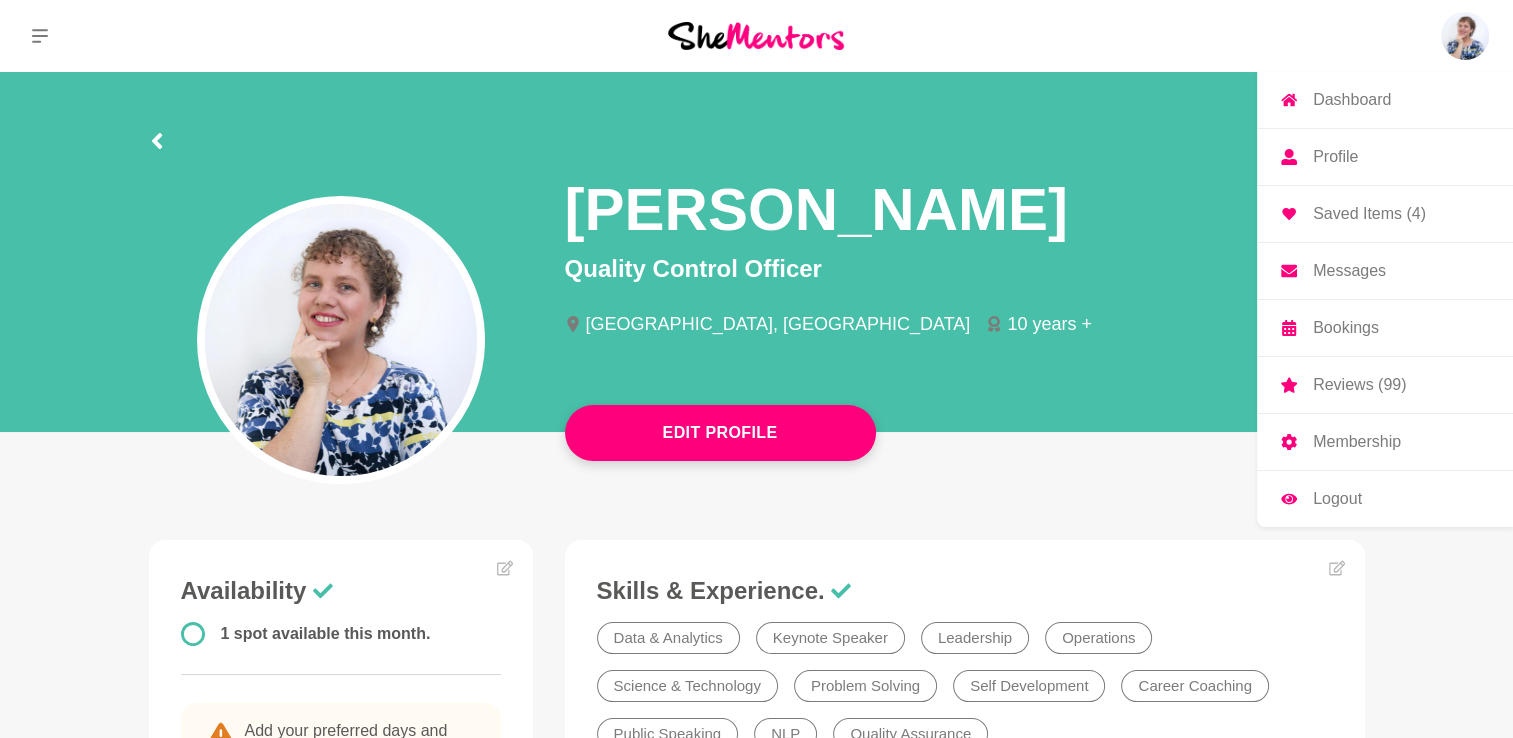 click on "Dashboard" at bounding box center [1352, 100] 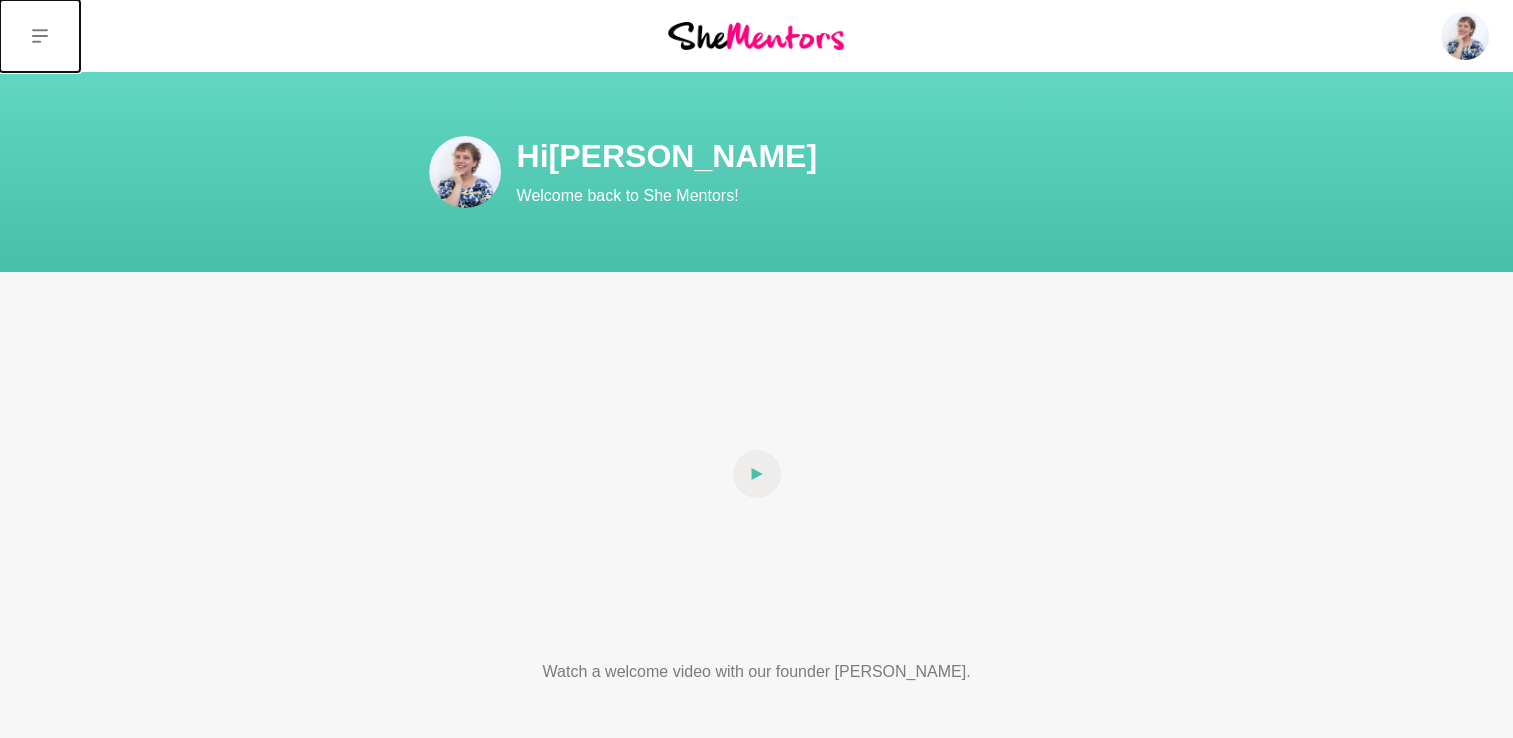 click at bounding box center [40, 36] 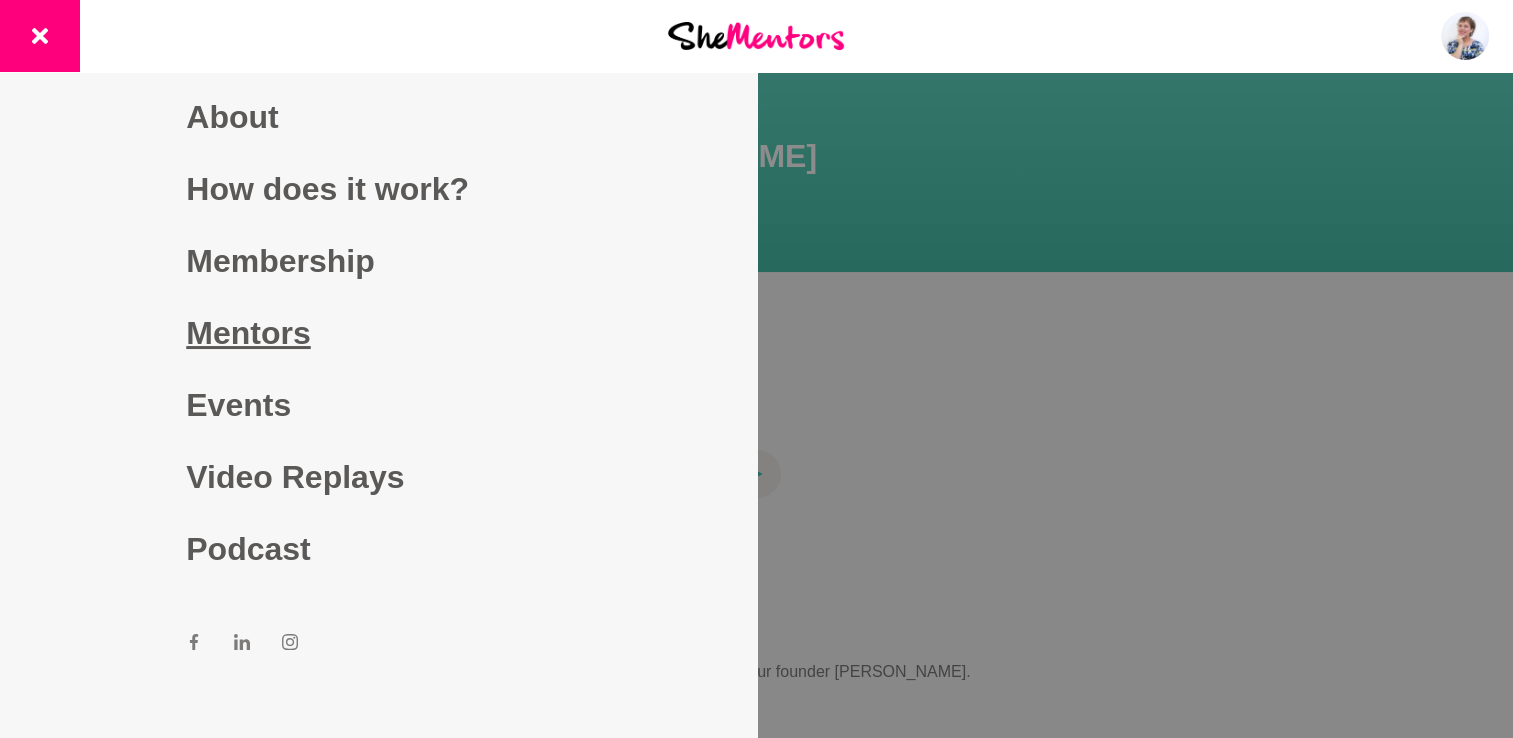 click on "Mentors" at bounding box center (378, 333) 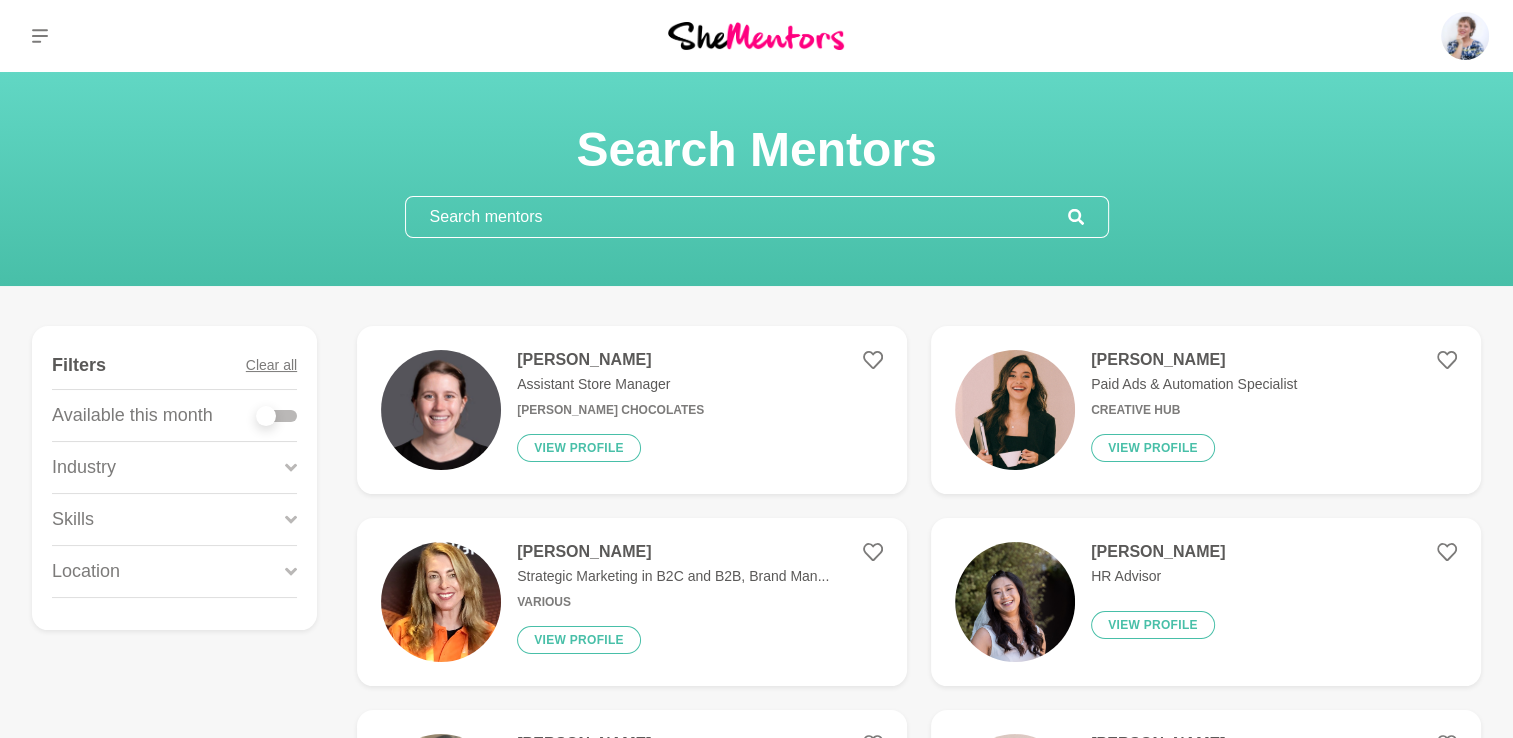 click at bounding box center (277, 416) 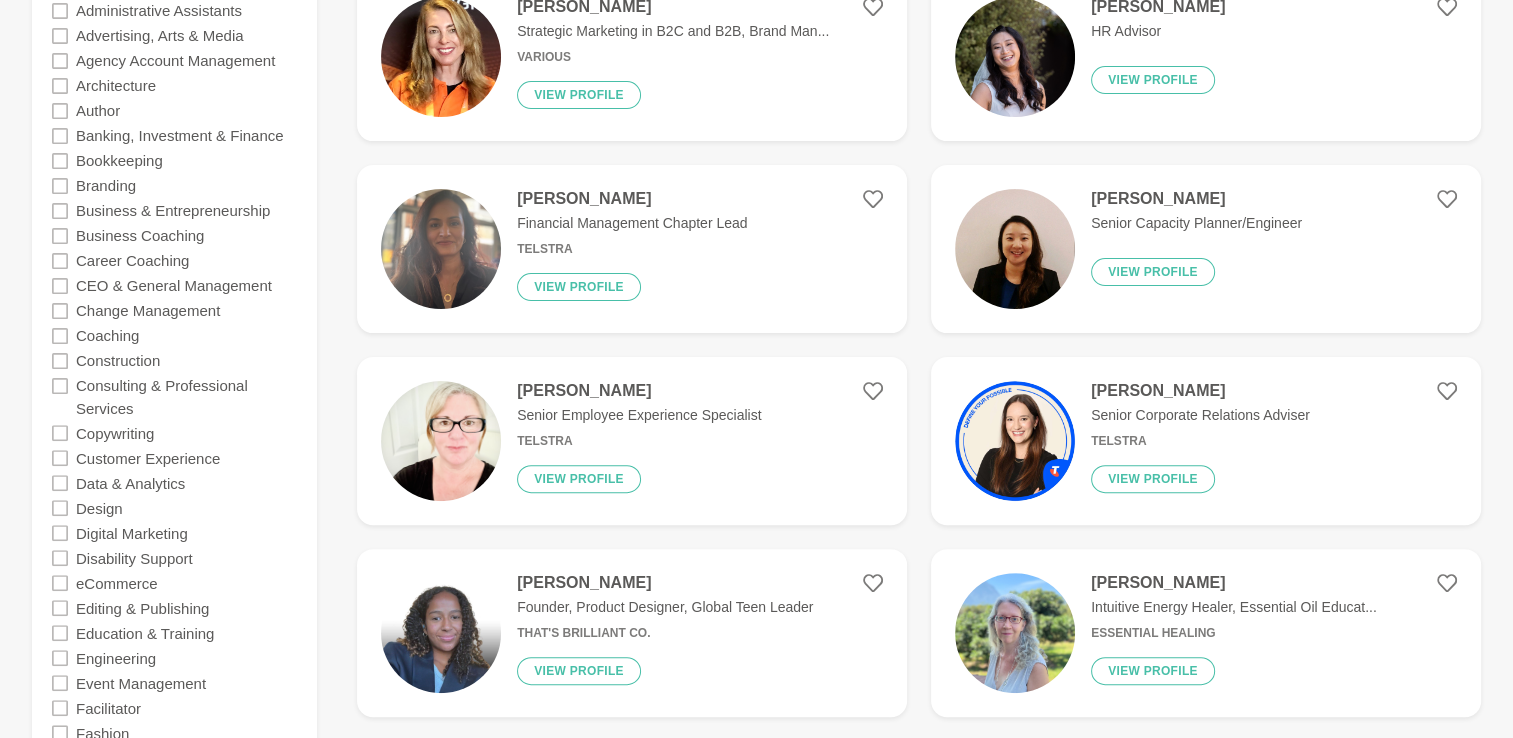 scroll, scrollTop: 0, scrollLeft: 0, axis: both 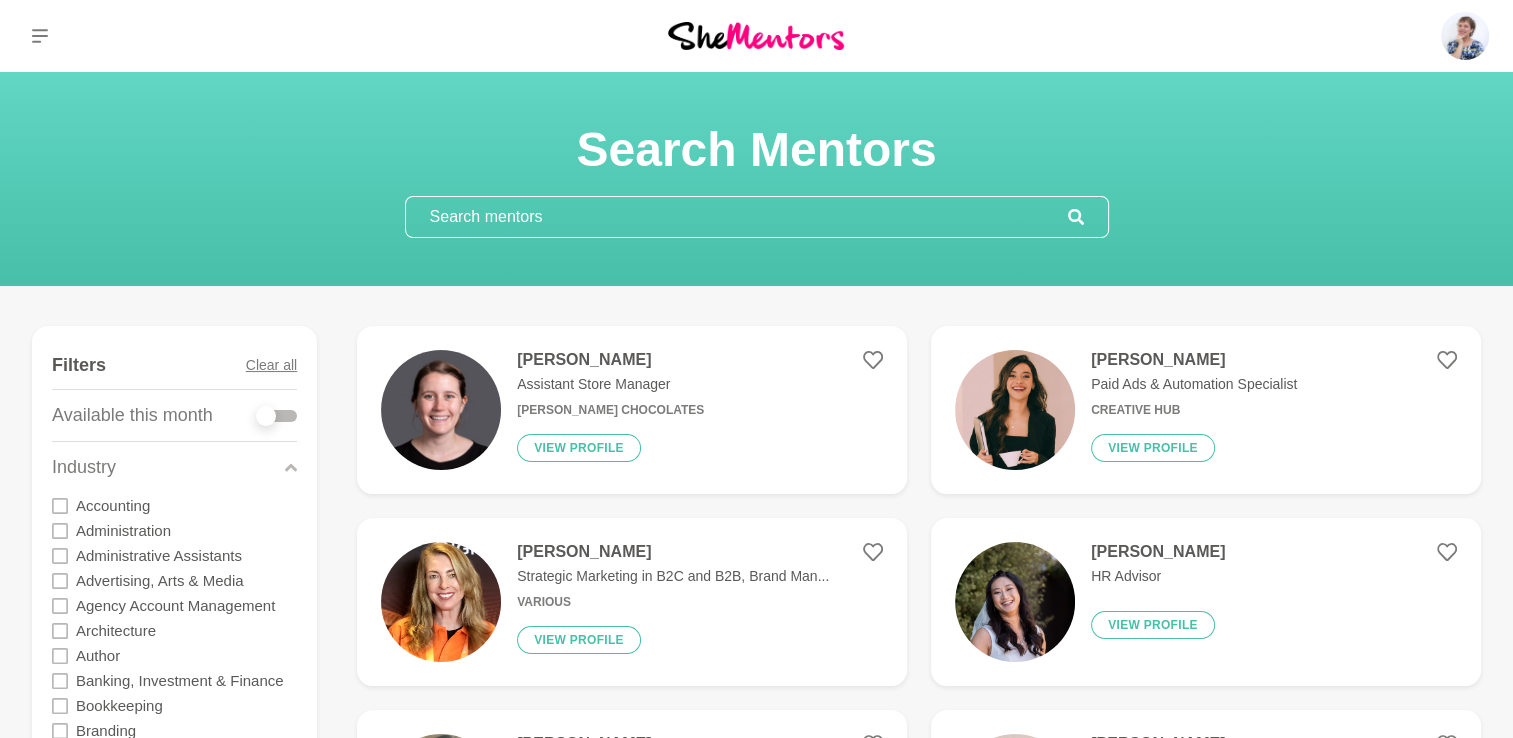 click at bounding box center (737, 217) 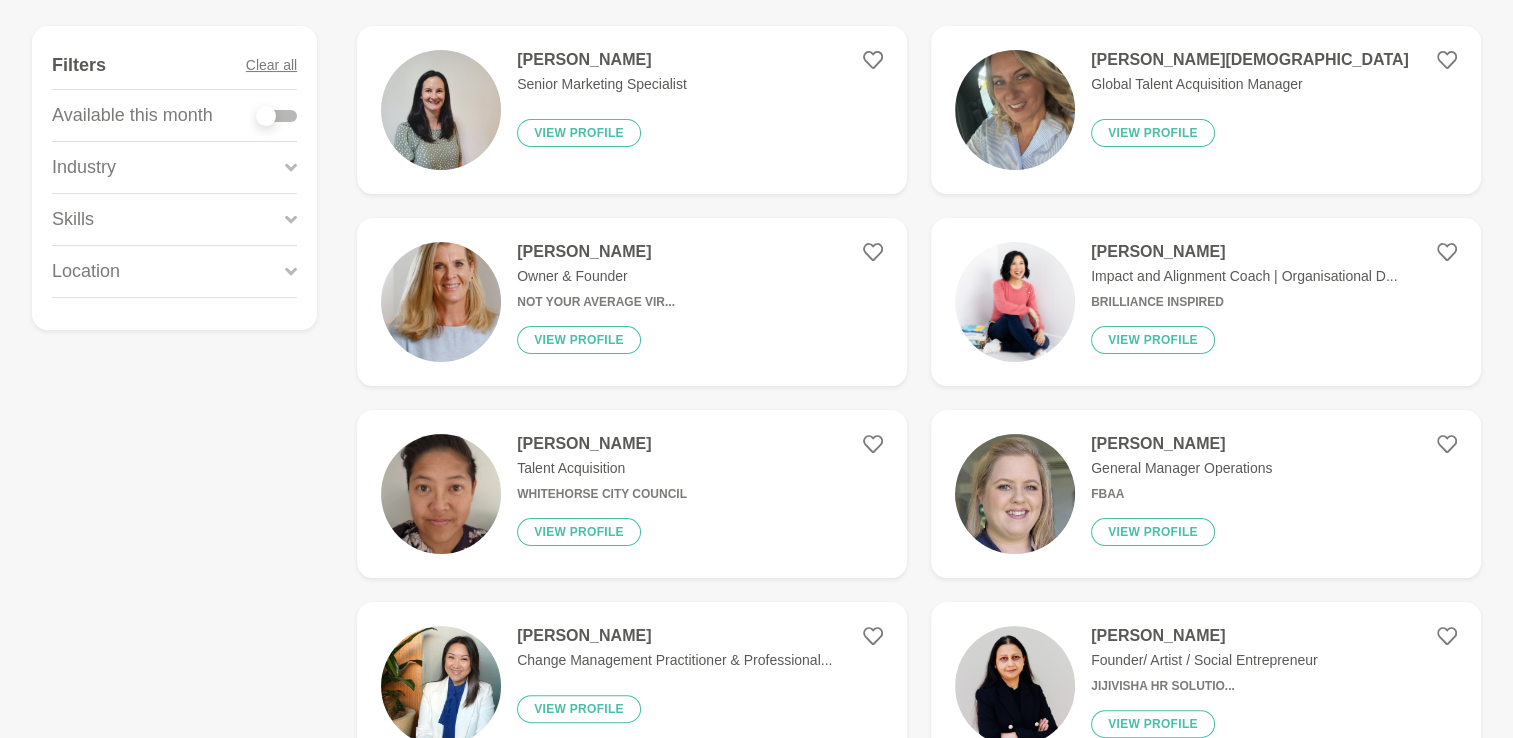 scroll, scrollTop: 400, scrollLeft: 0, axis: vertical 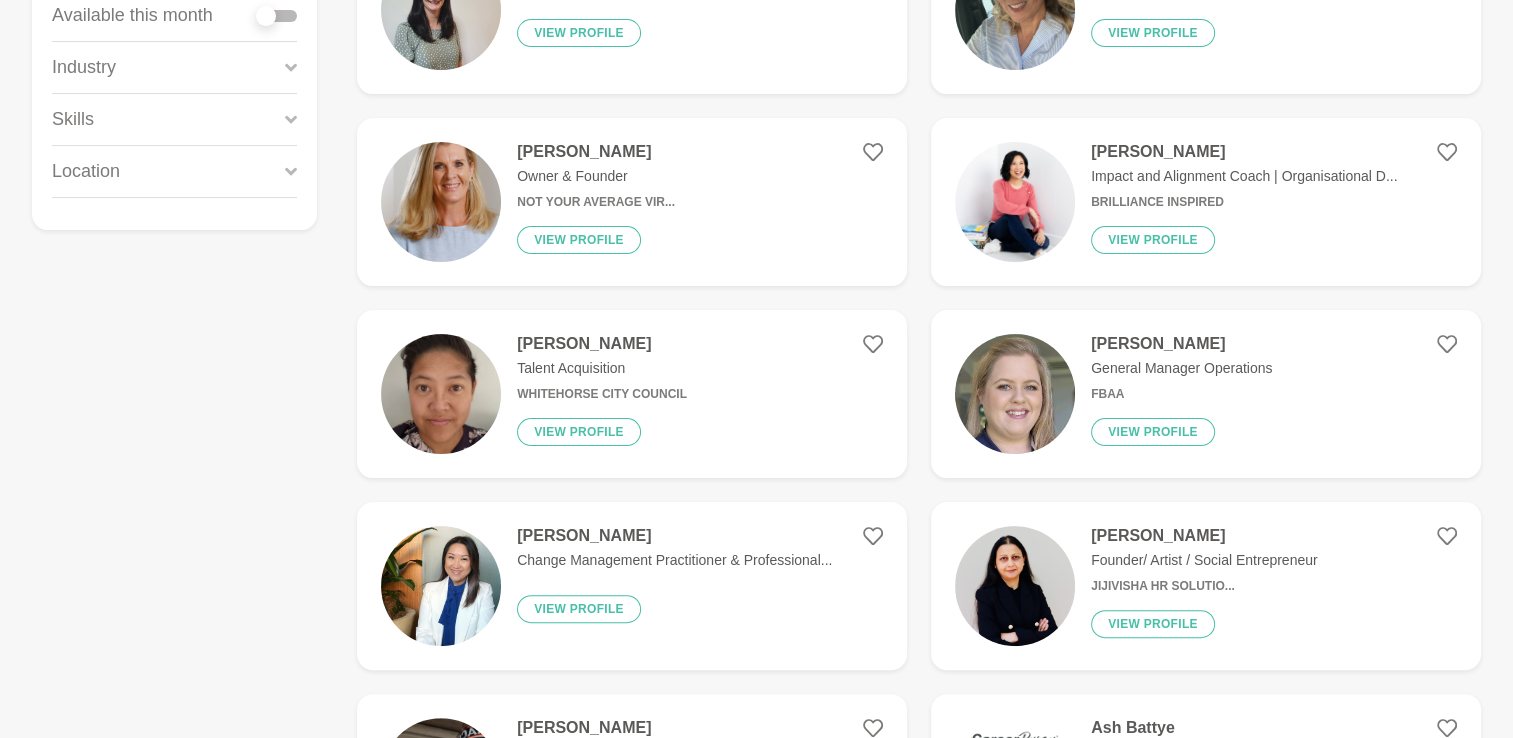 type on "resume" 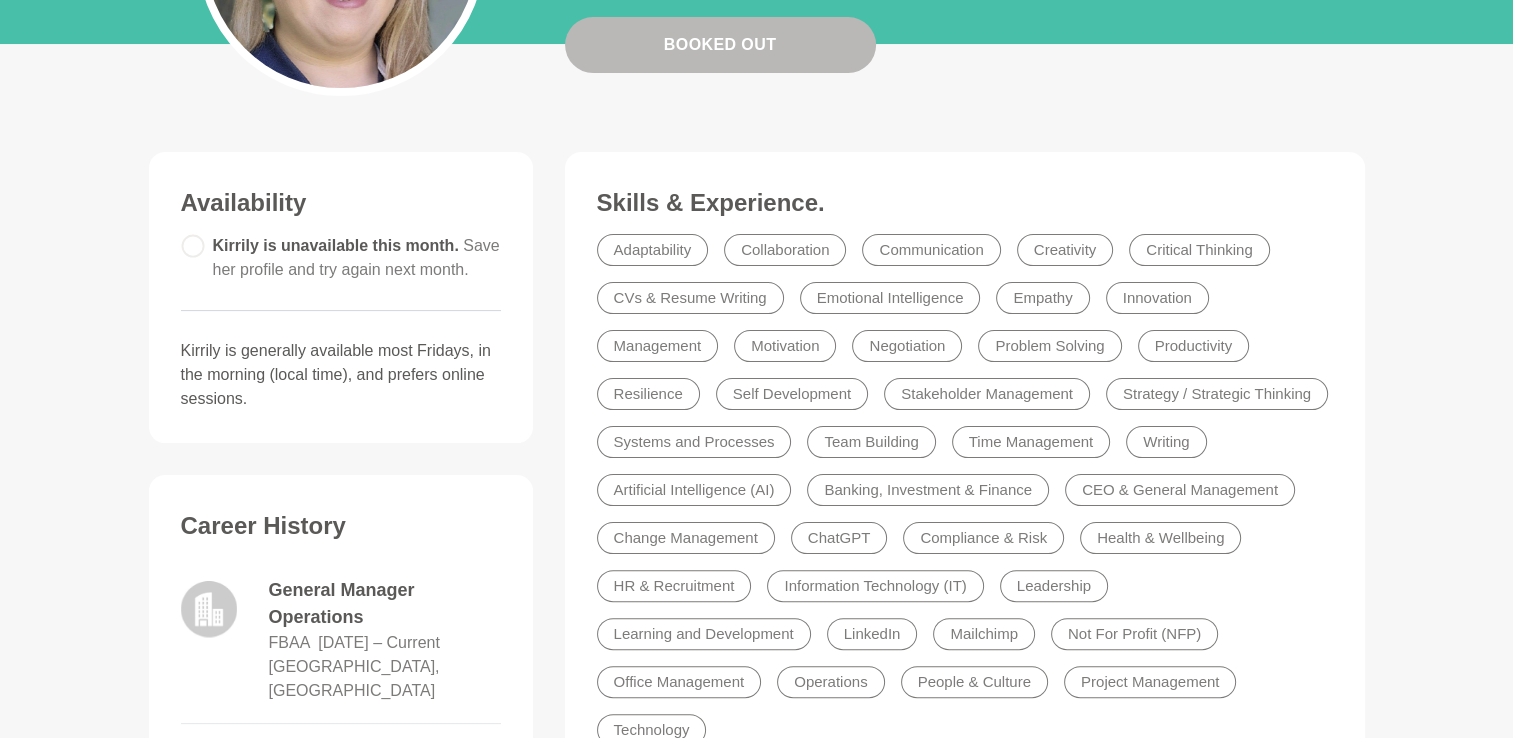 scroll, scrollTop: 200, scrollLeft: 0, axis: vertical 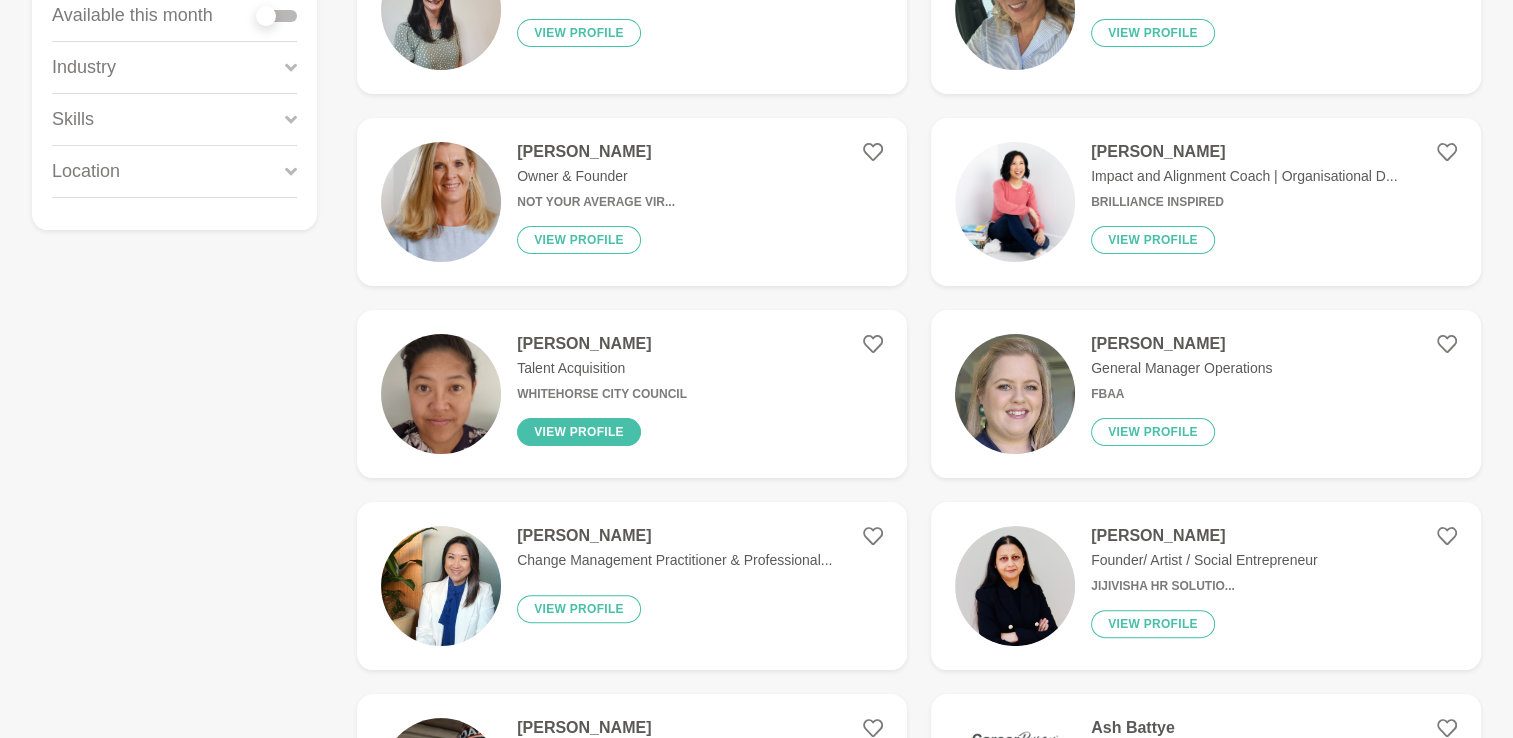 click on "View profile" at bounding box center (579, 432) 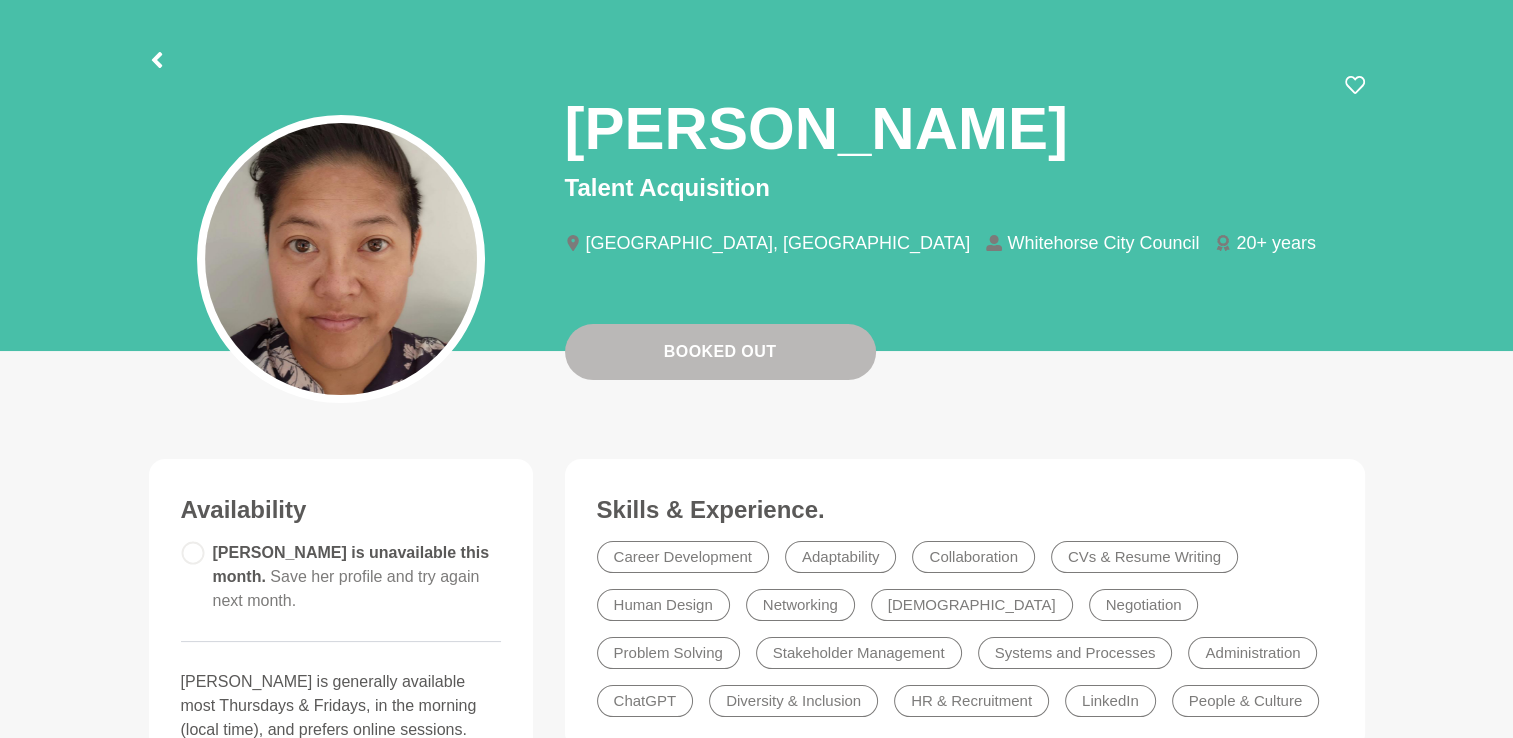 scroll, scrollTop: 200, scrollLeft: 0, axis: vertical 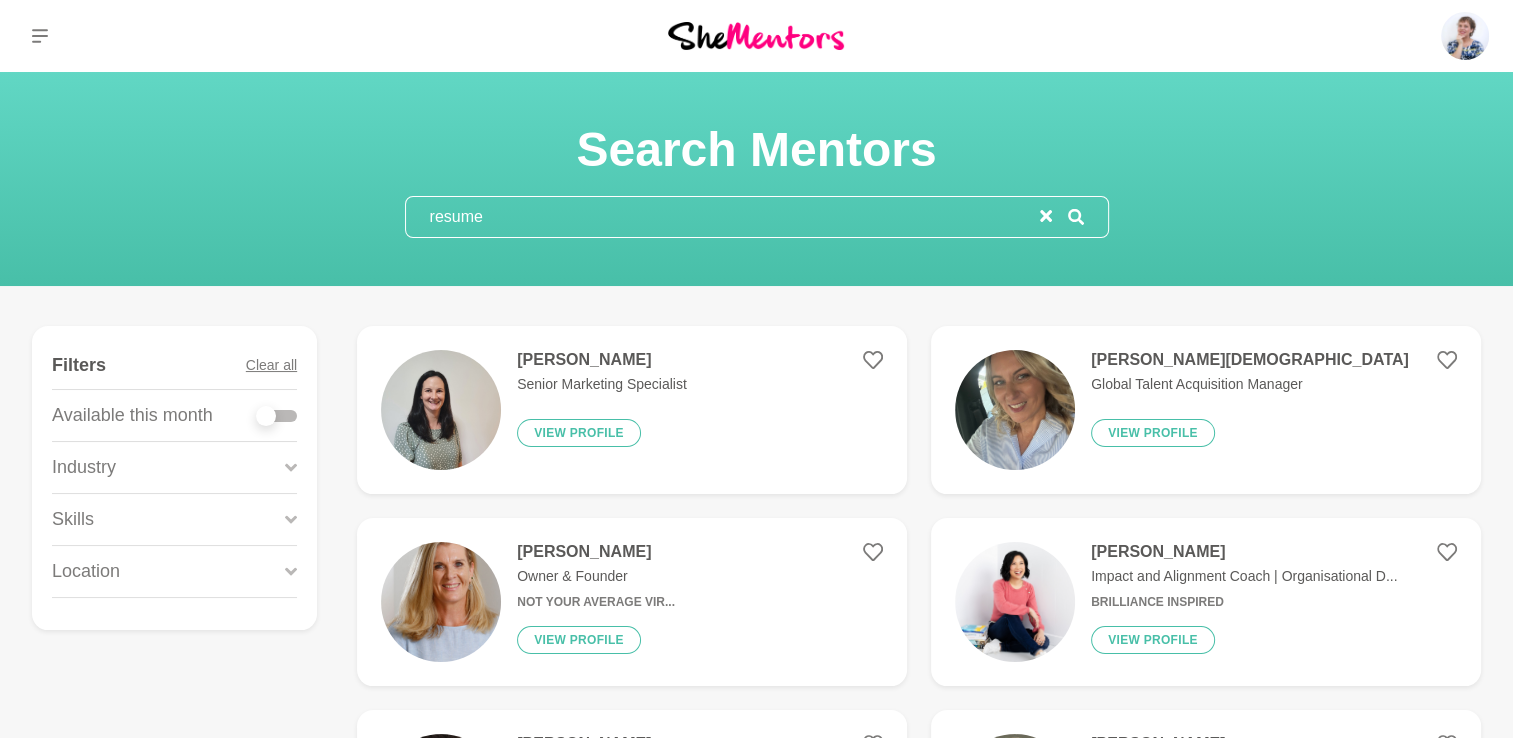 click at bounding box center [277, 416] 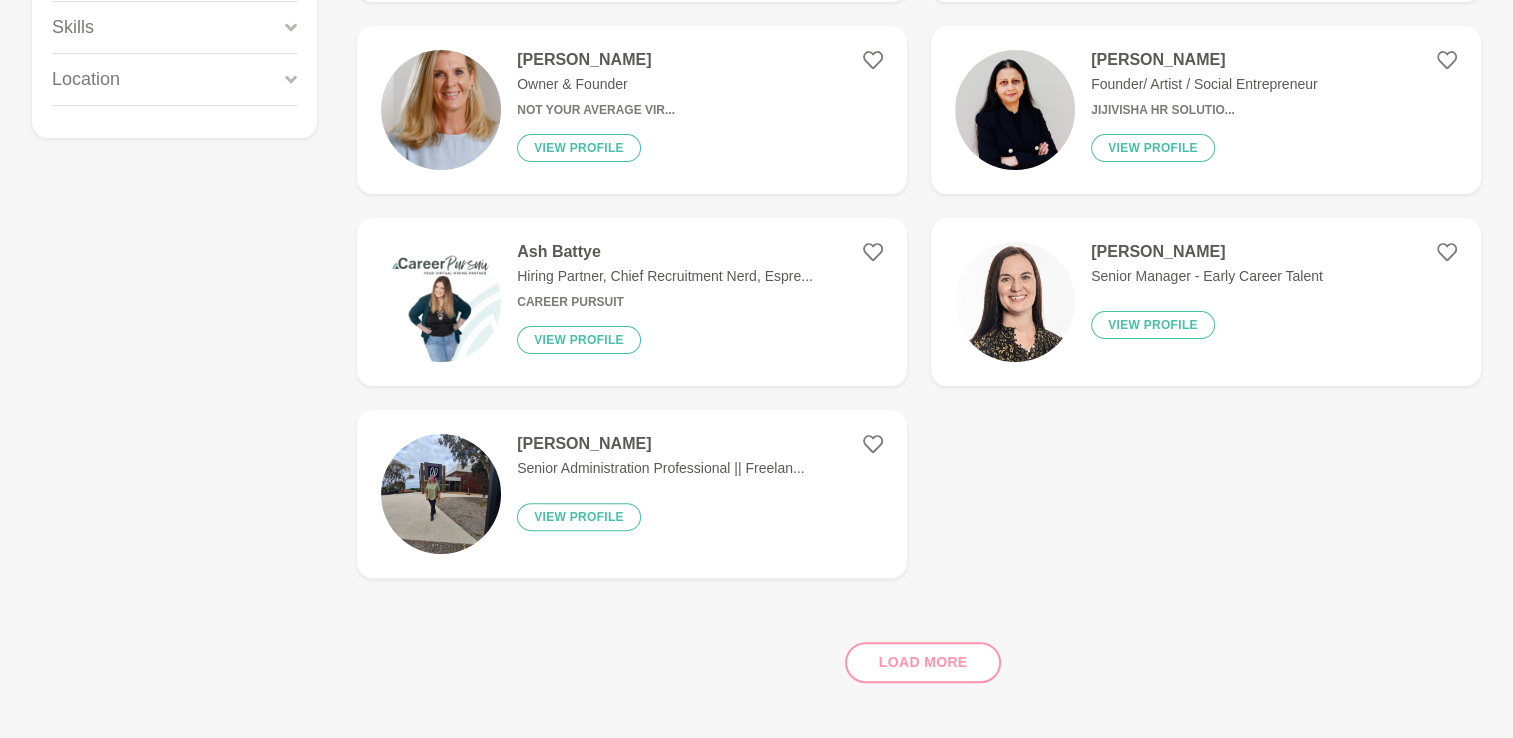 scroll, scrollTop: 500, scrollLeft: 0, axis: vertical 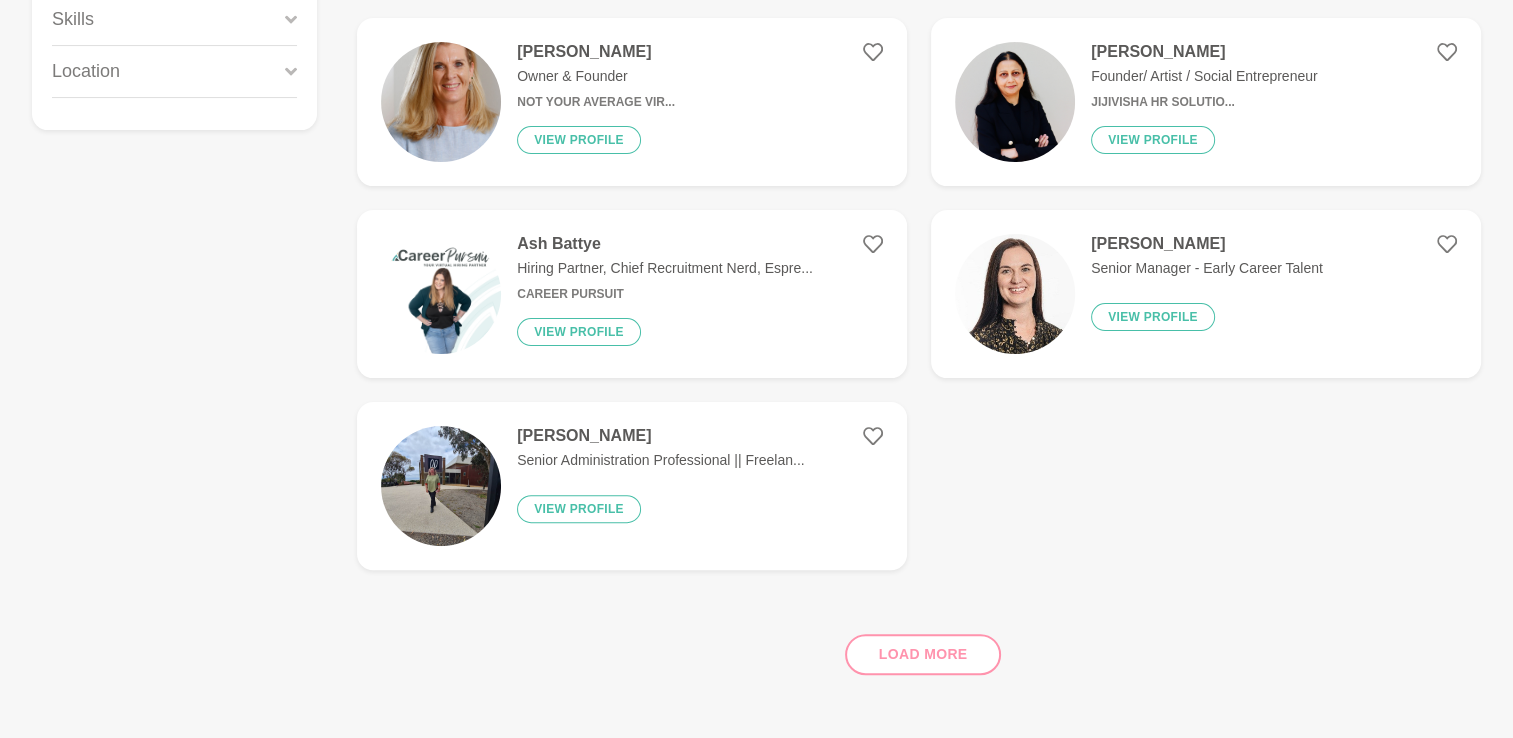 click at bounding box center [1015, 294] 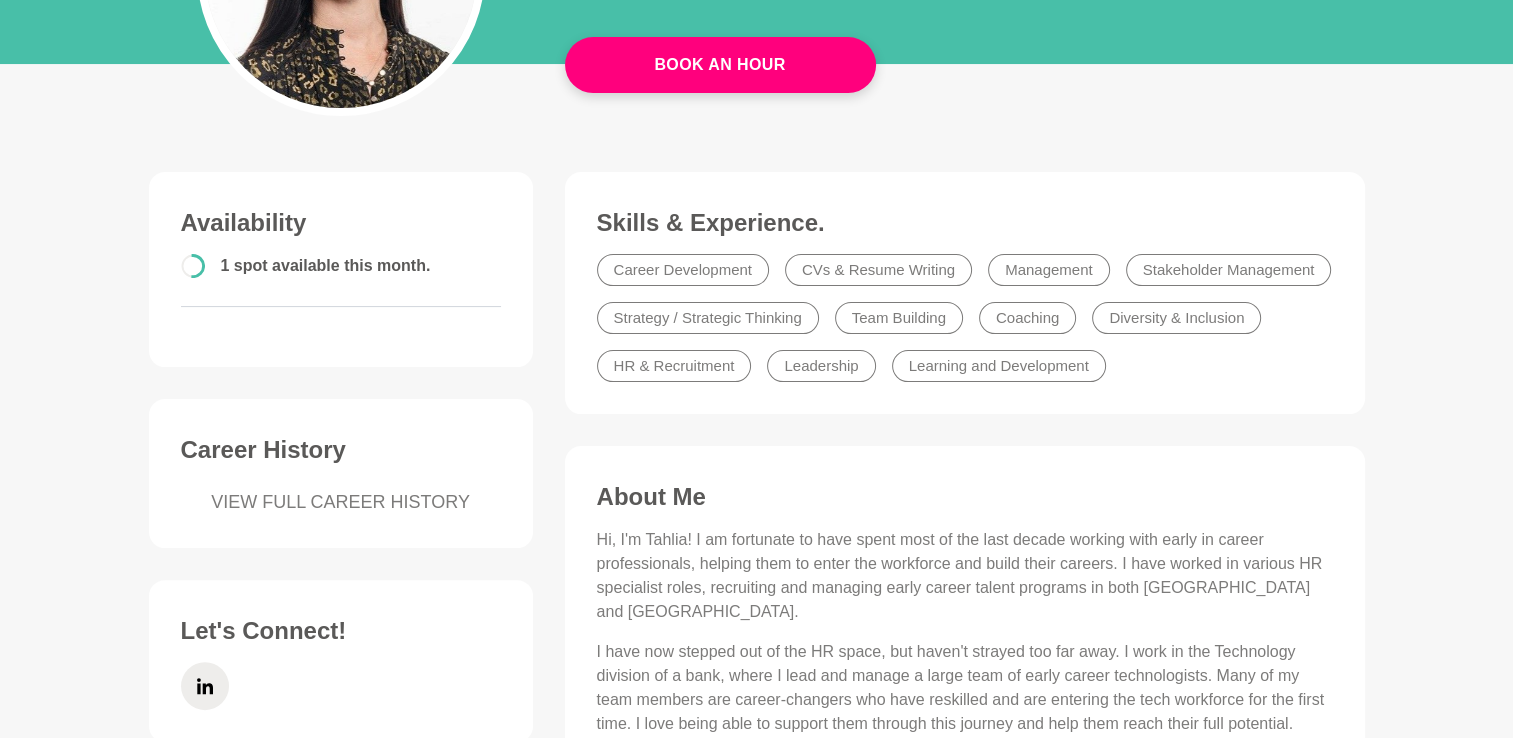 scroll, scrollTop: 141, scrollLeft: 0, axis: vertical 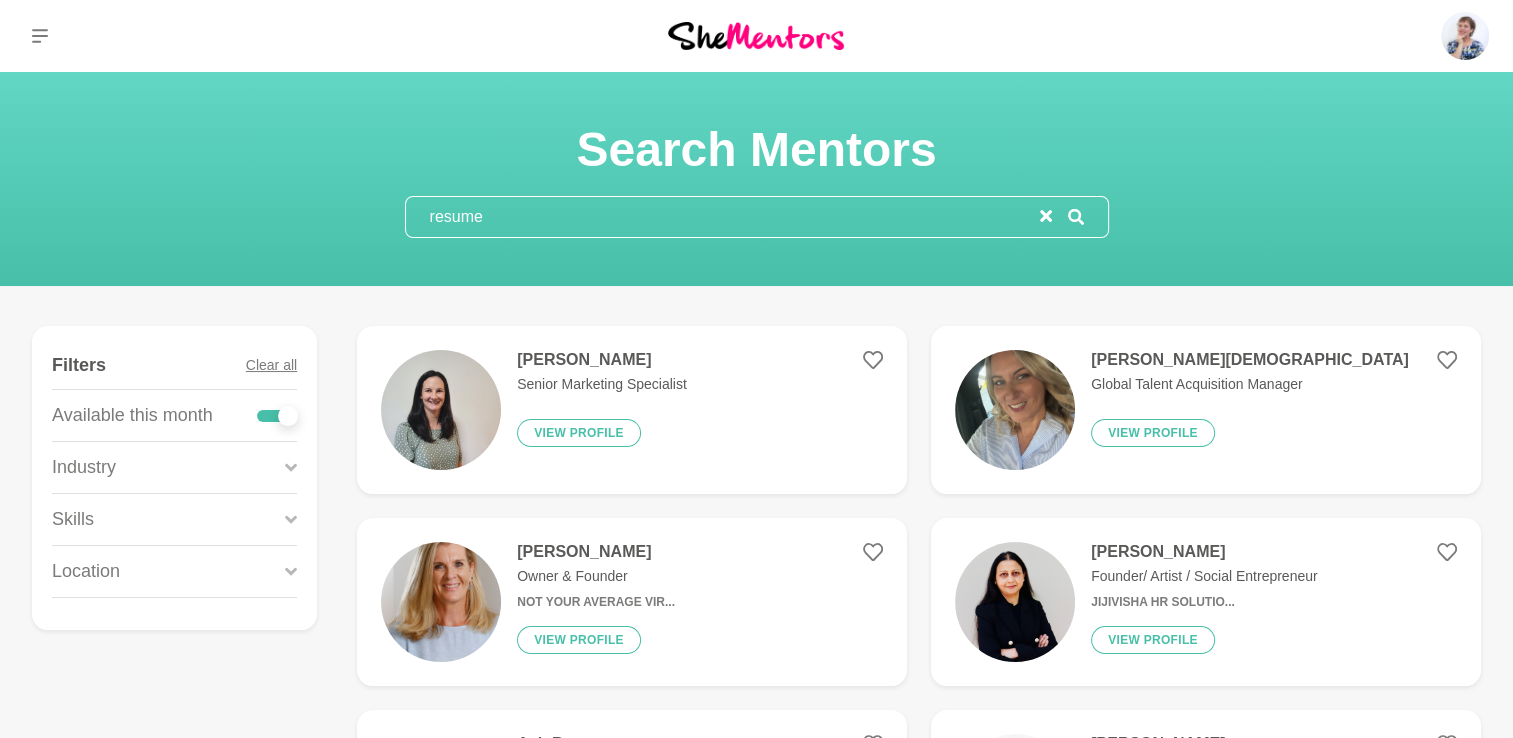 click on "resume" at bounding box center (723, 217) 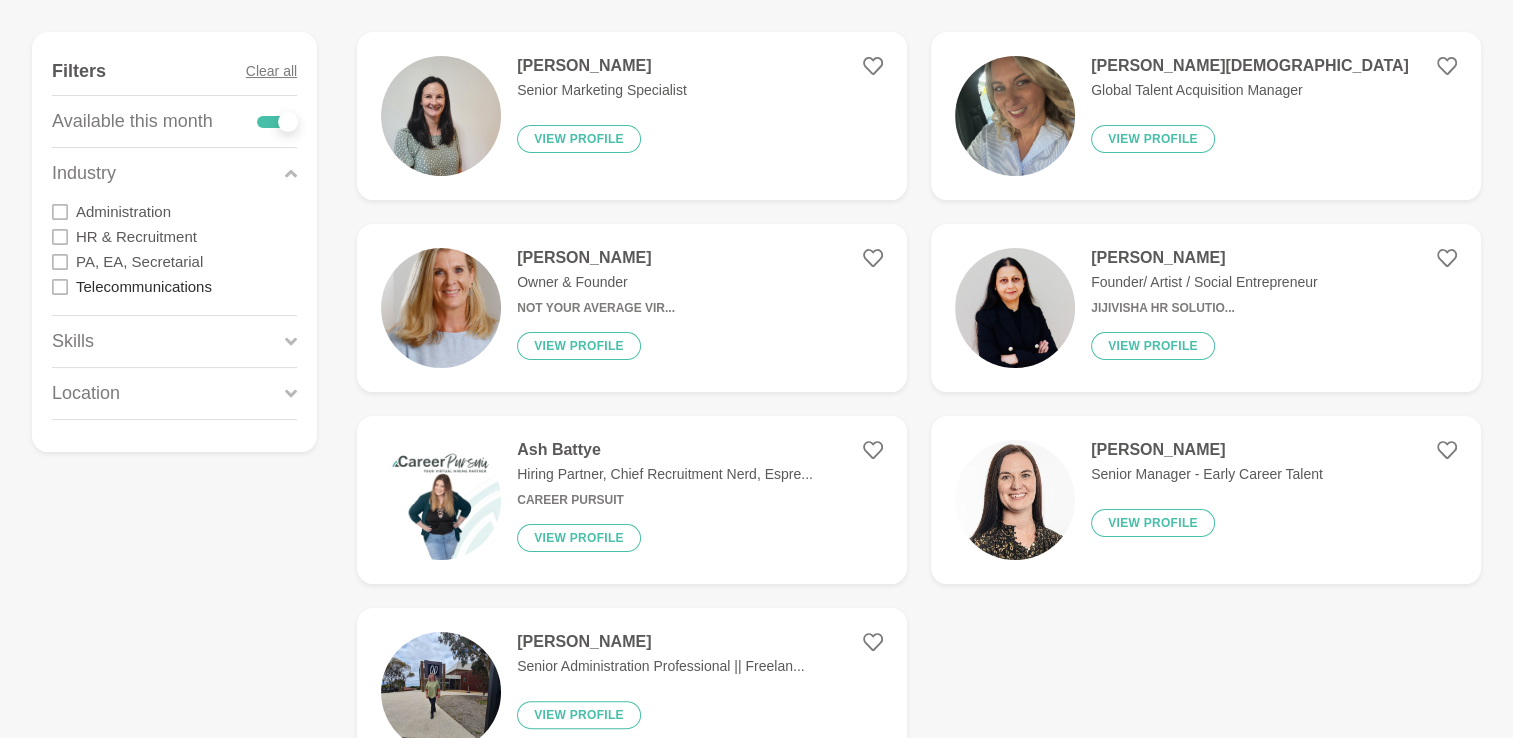 scroll, scrollTop: 400, scrollLeft: 0, axis: vertical 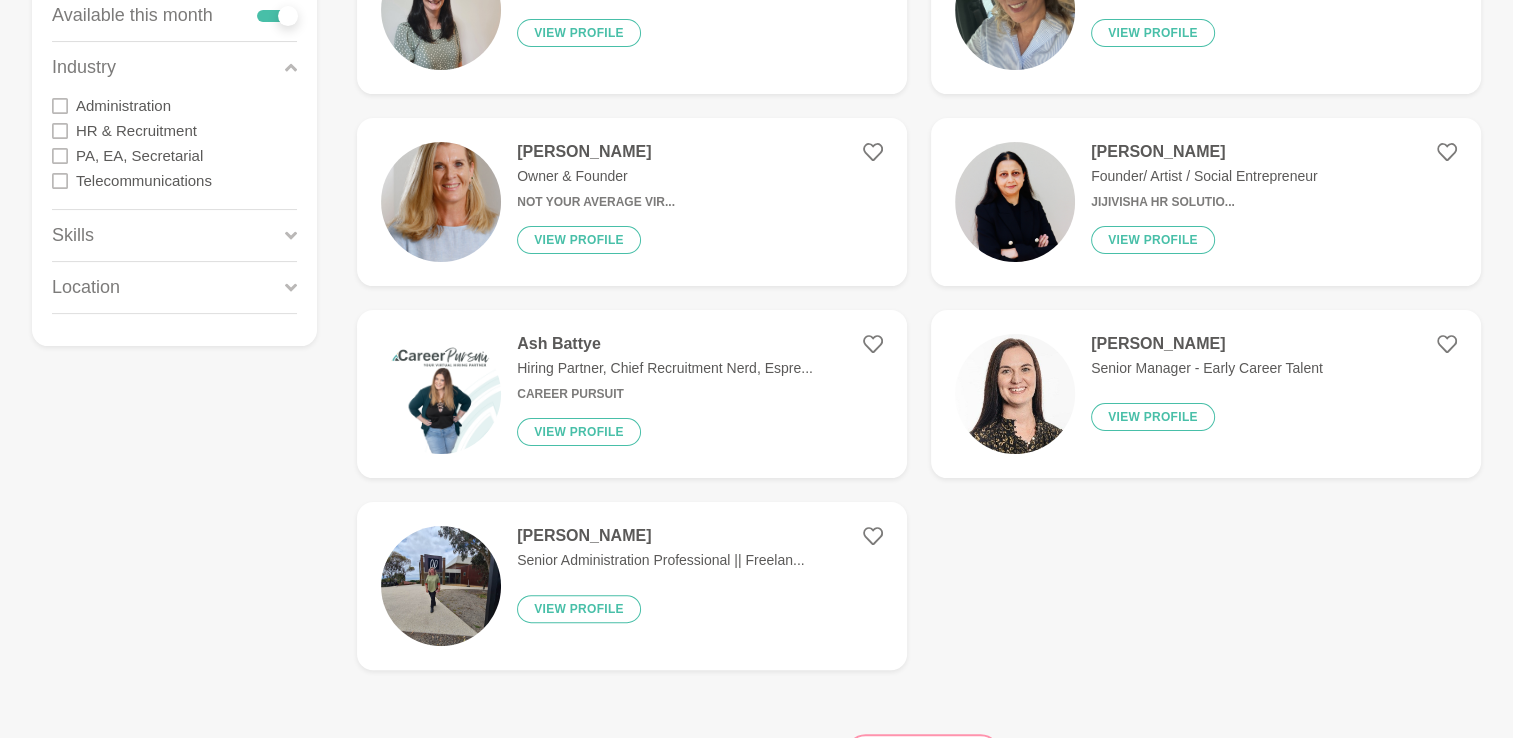 click 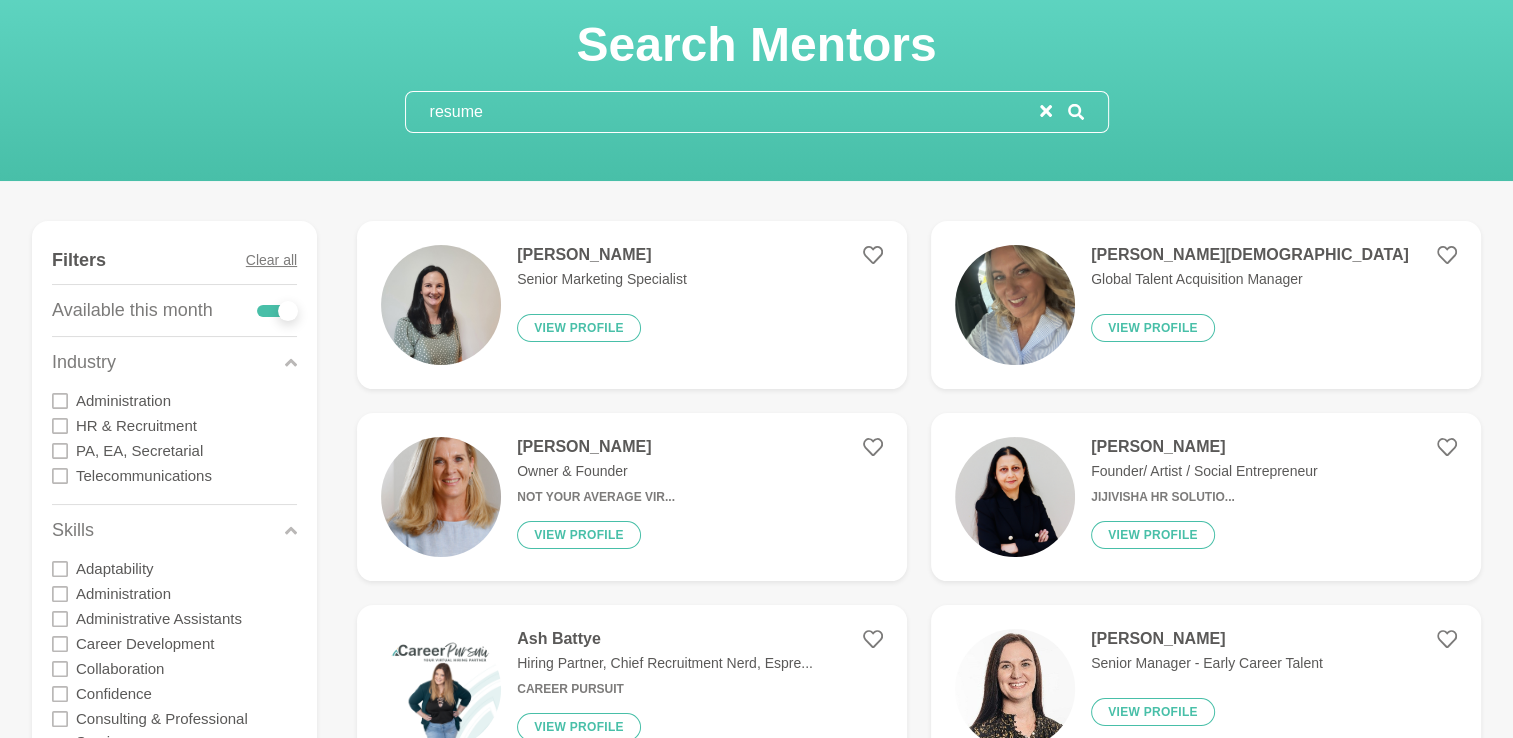scroll, scrollTop: 100, scrollLeft: 0, axis: vertical 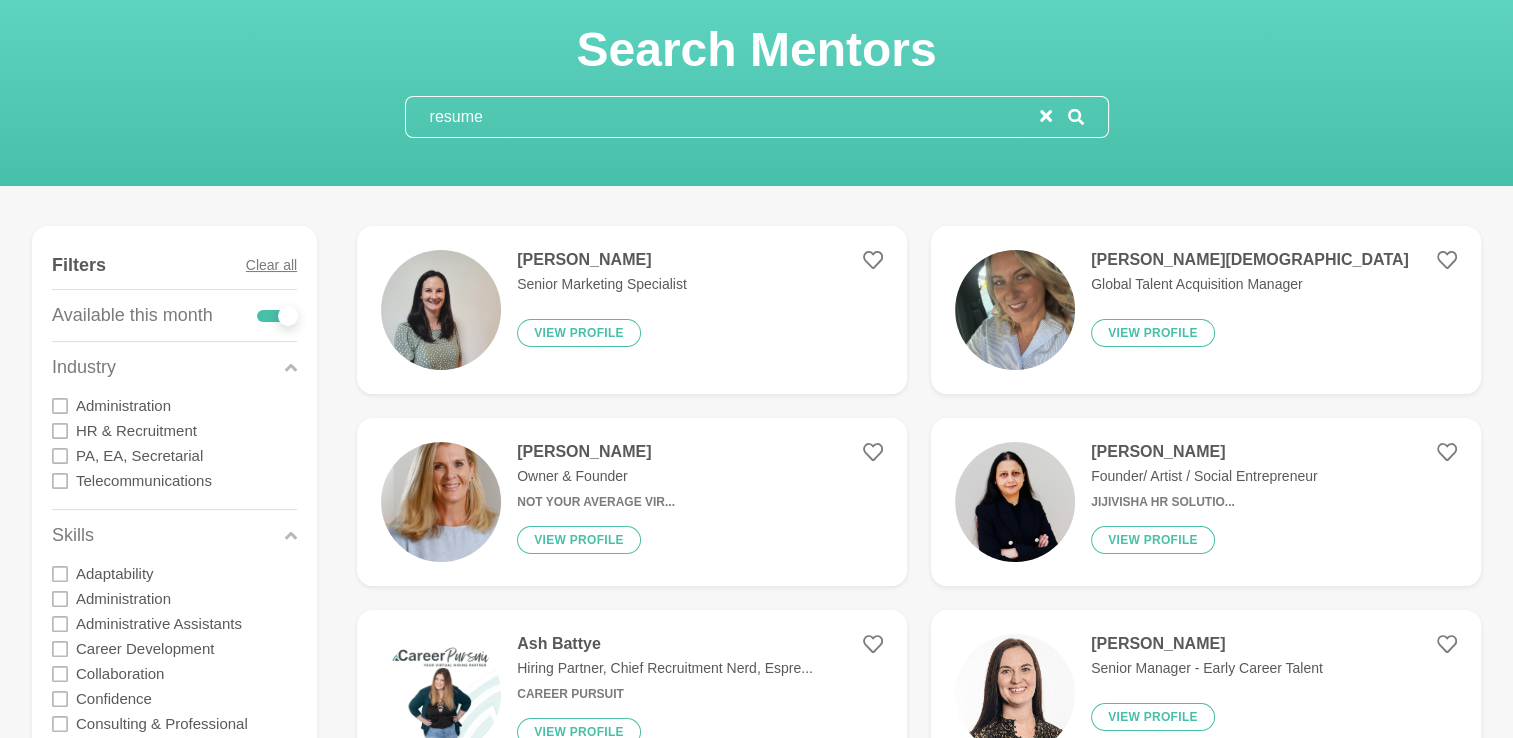 drag, startPoint x: 505, startPoint y: 118, endPoint x: 339, endPoint y: 126, distance: 166.19266 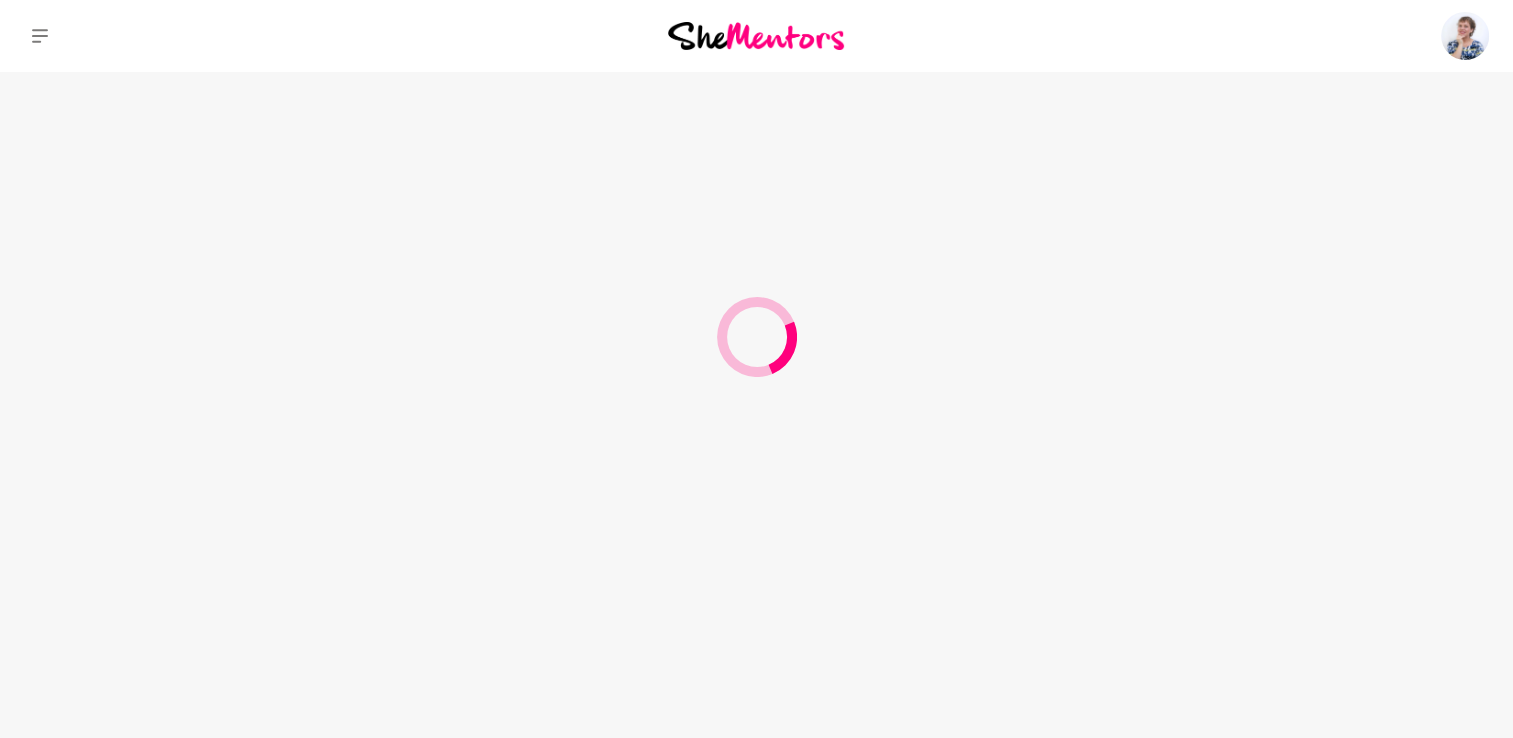scroll, scrollTop: 0, scrollLeft: 0, axis: both 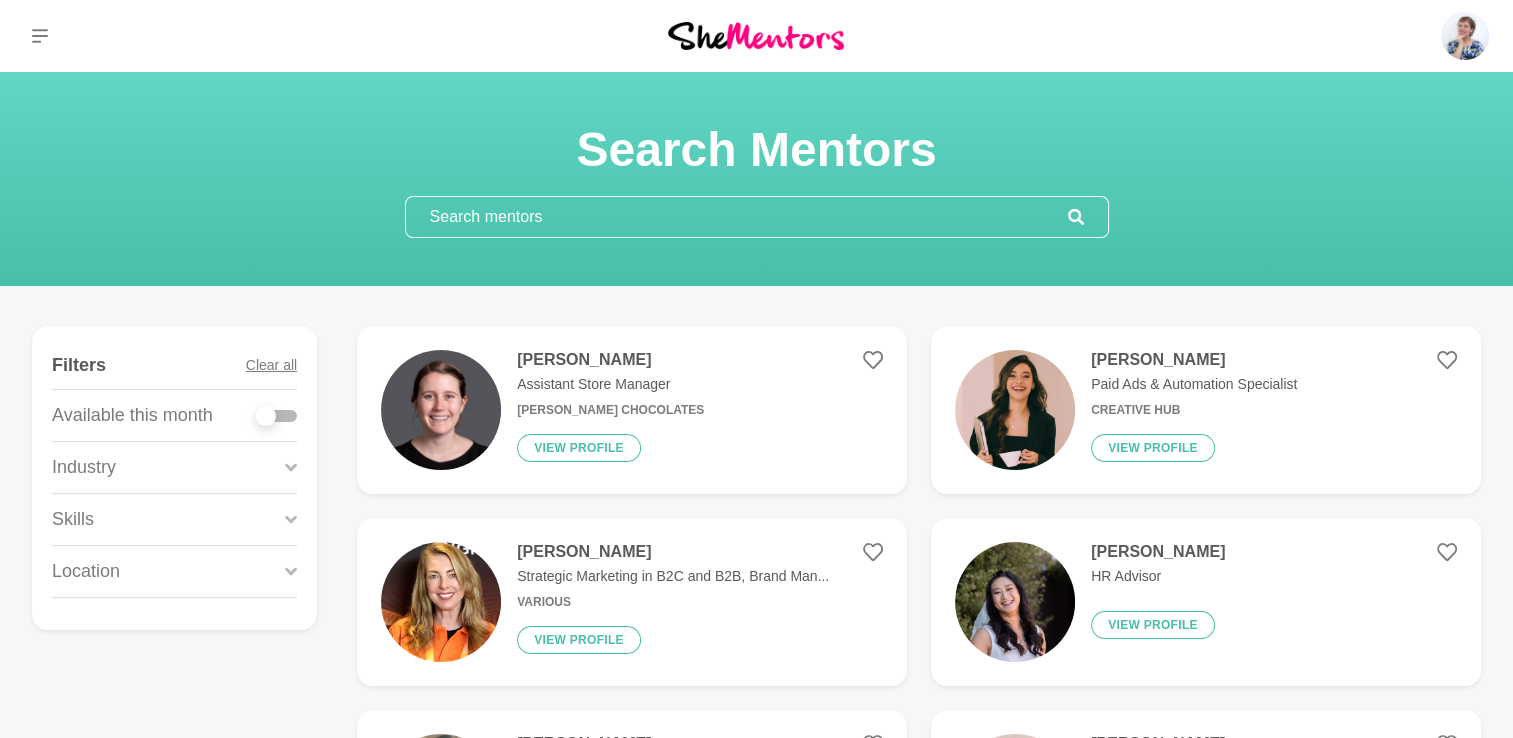 type 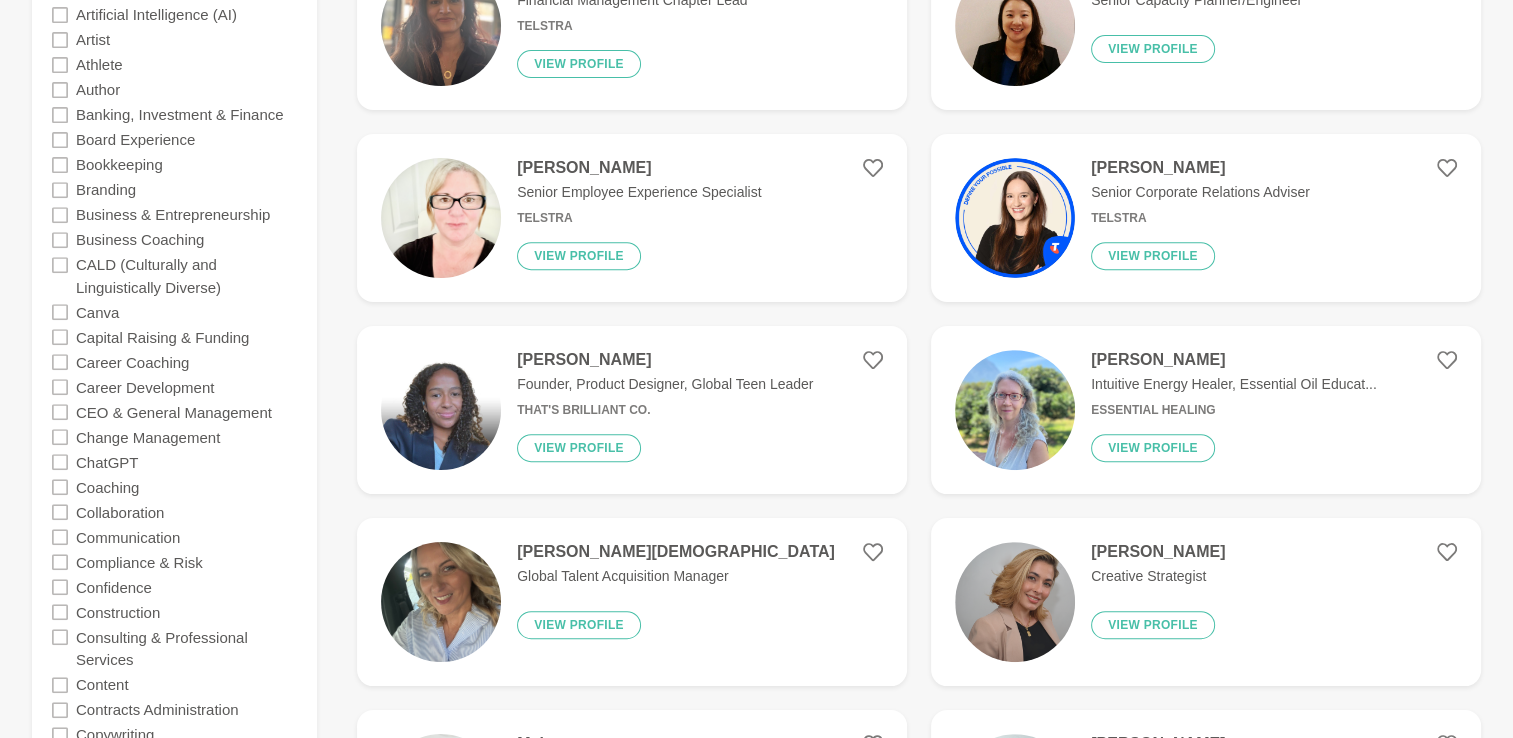 scroll, scrollTop: 800, scrollLeft: 0, axis: vertical 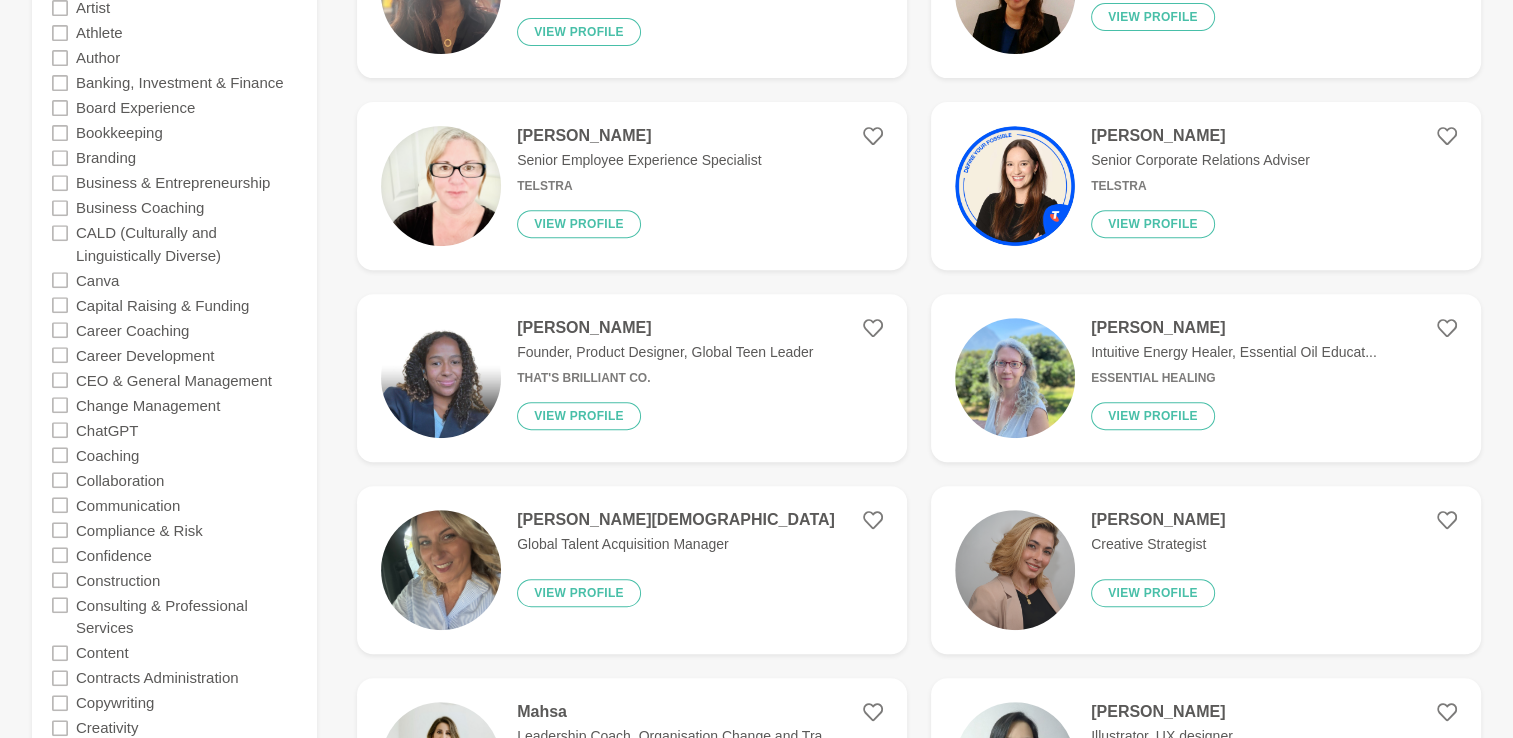 click 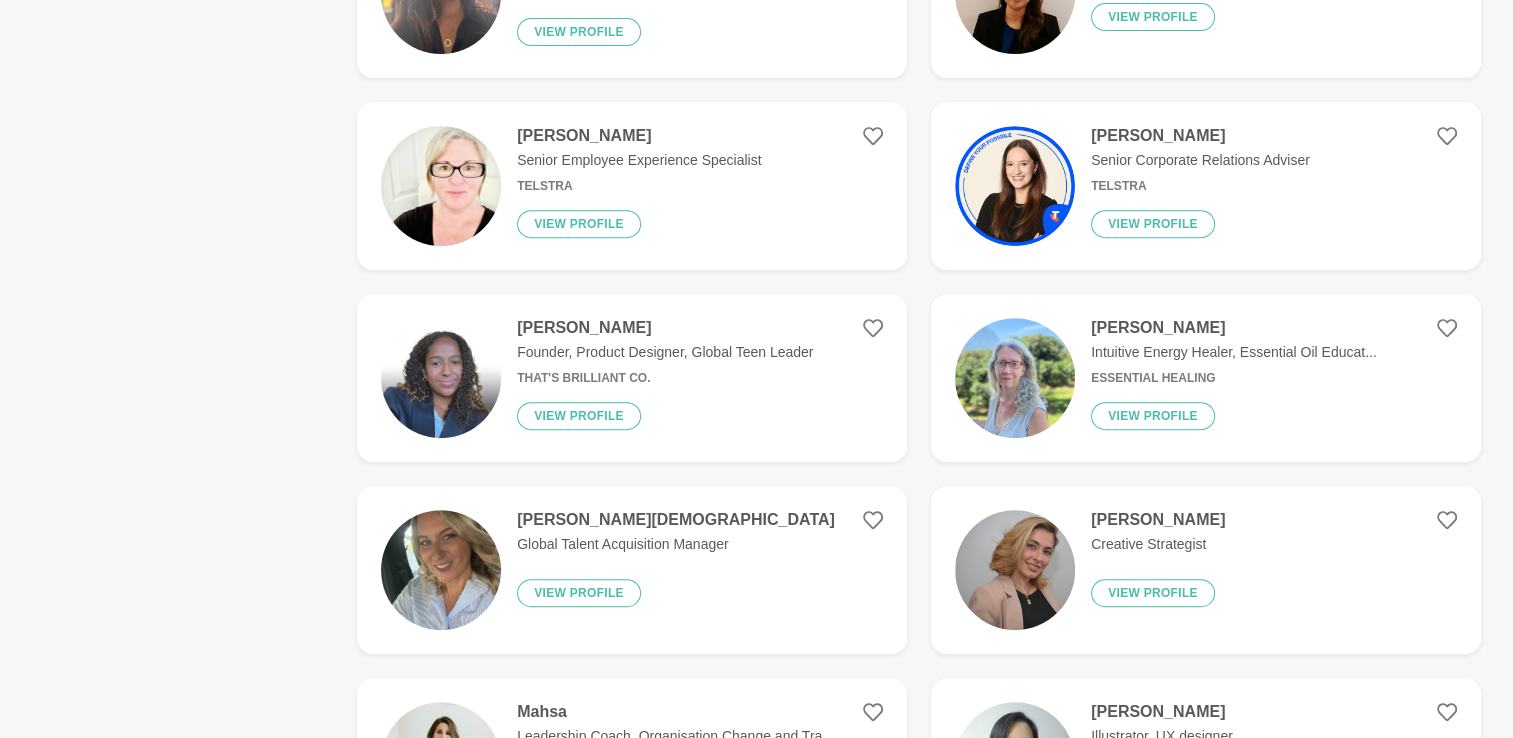 scroll, scrollTop: 0, scrollLeft: 0, axis: both 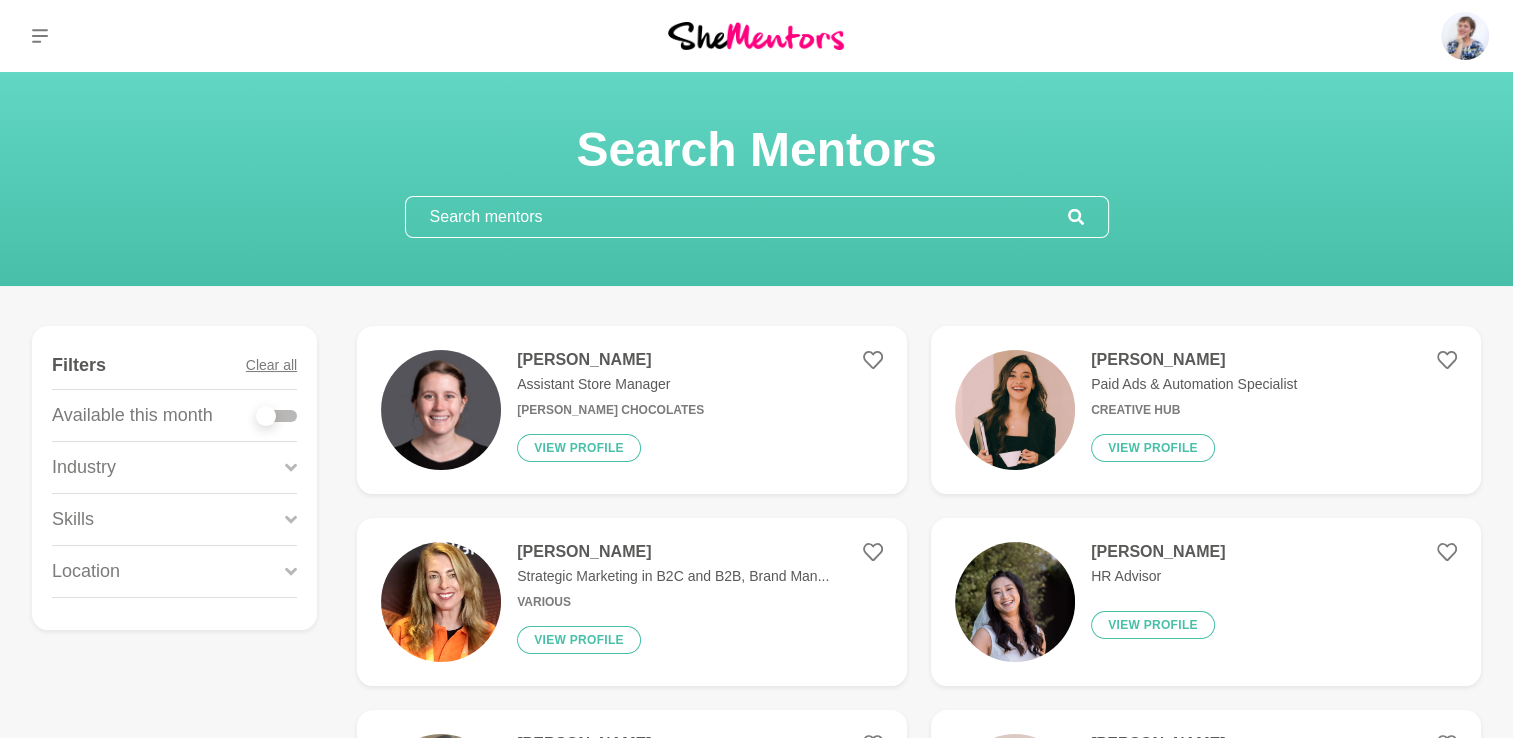 click 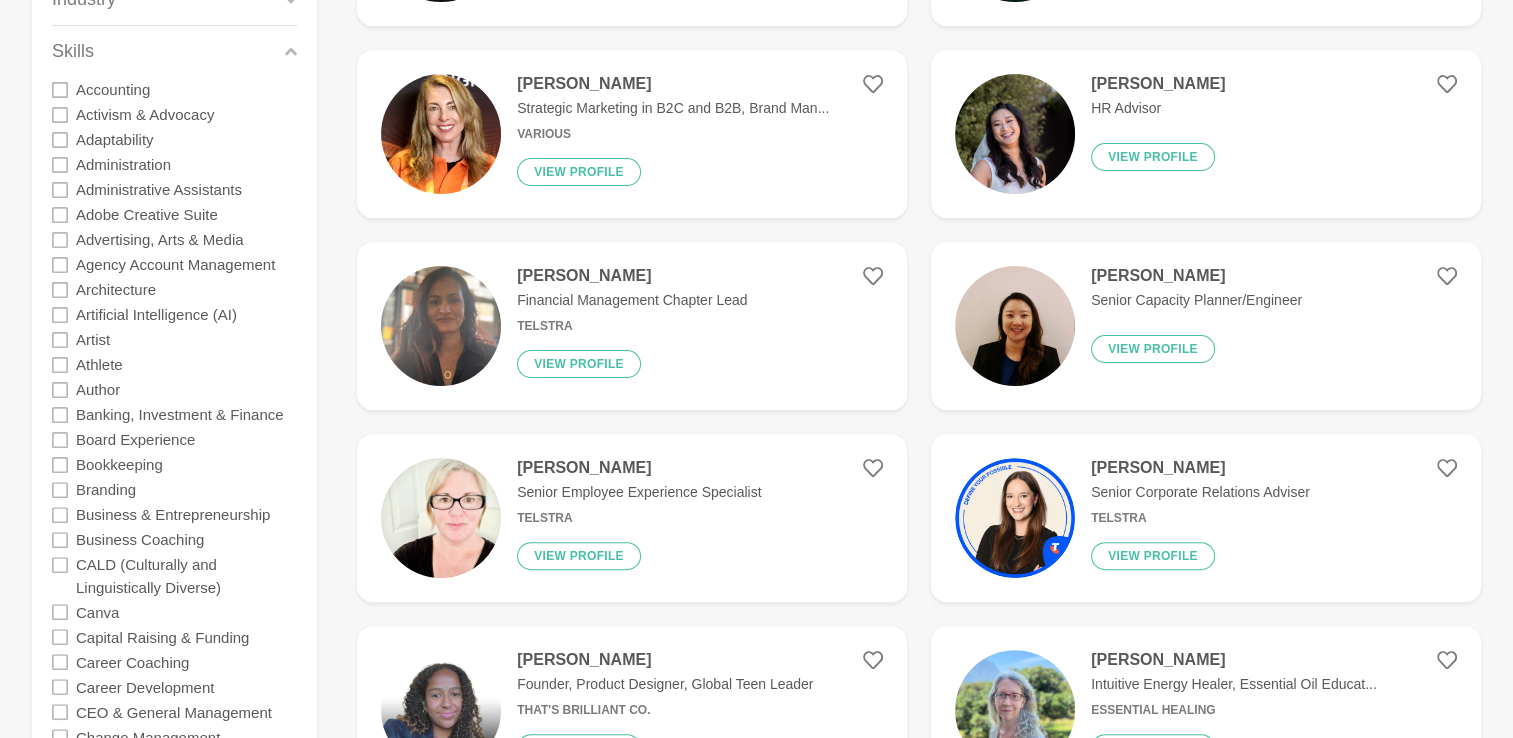 scroll, scrollTop: 600, scrollLeft: 0, axis: vertical 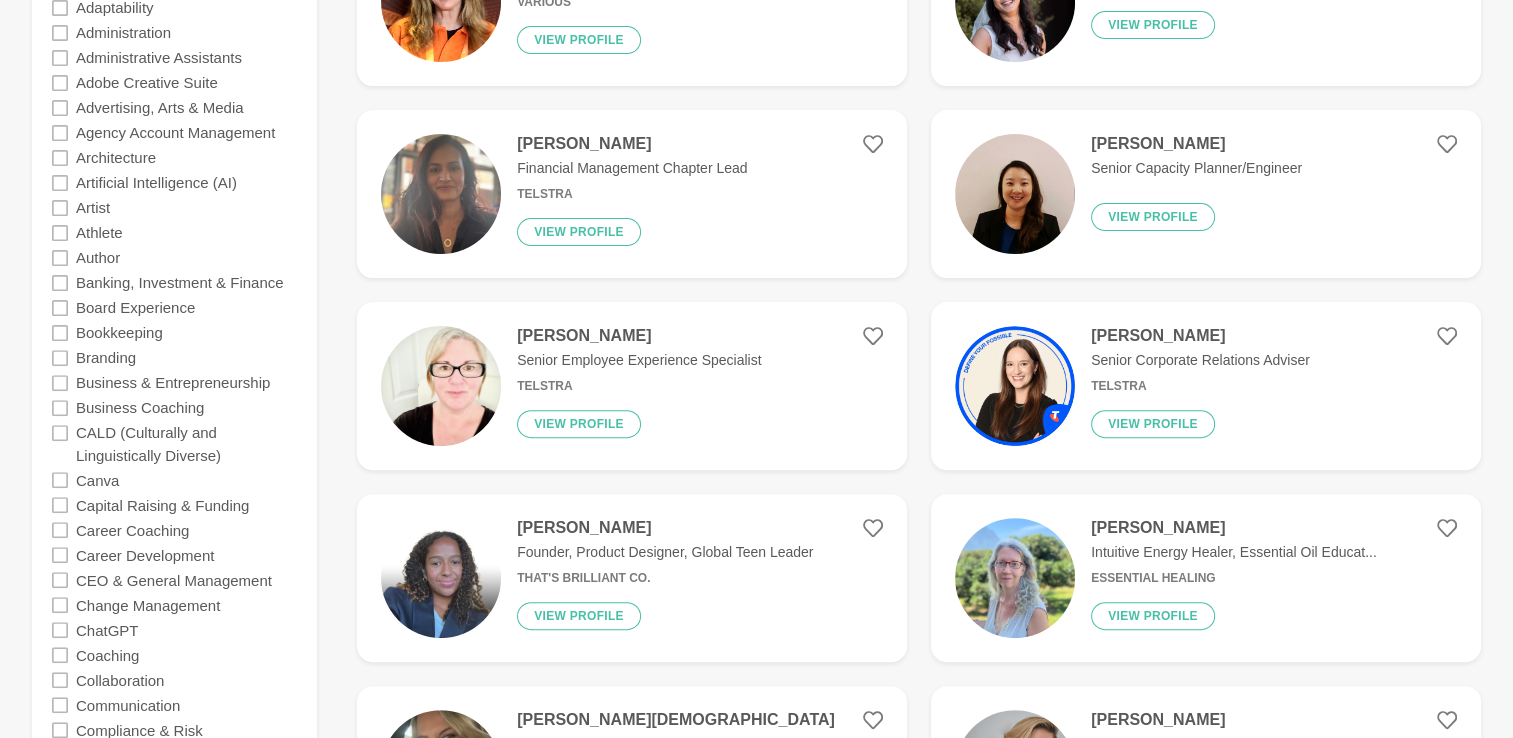 click 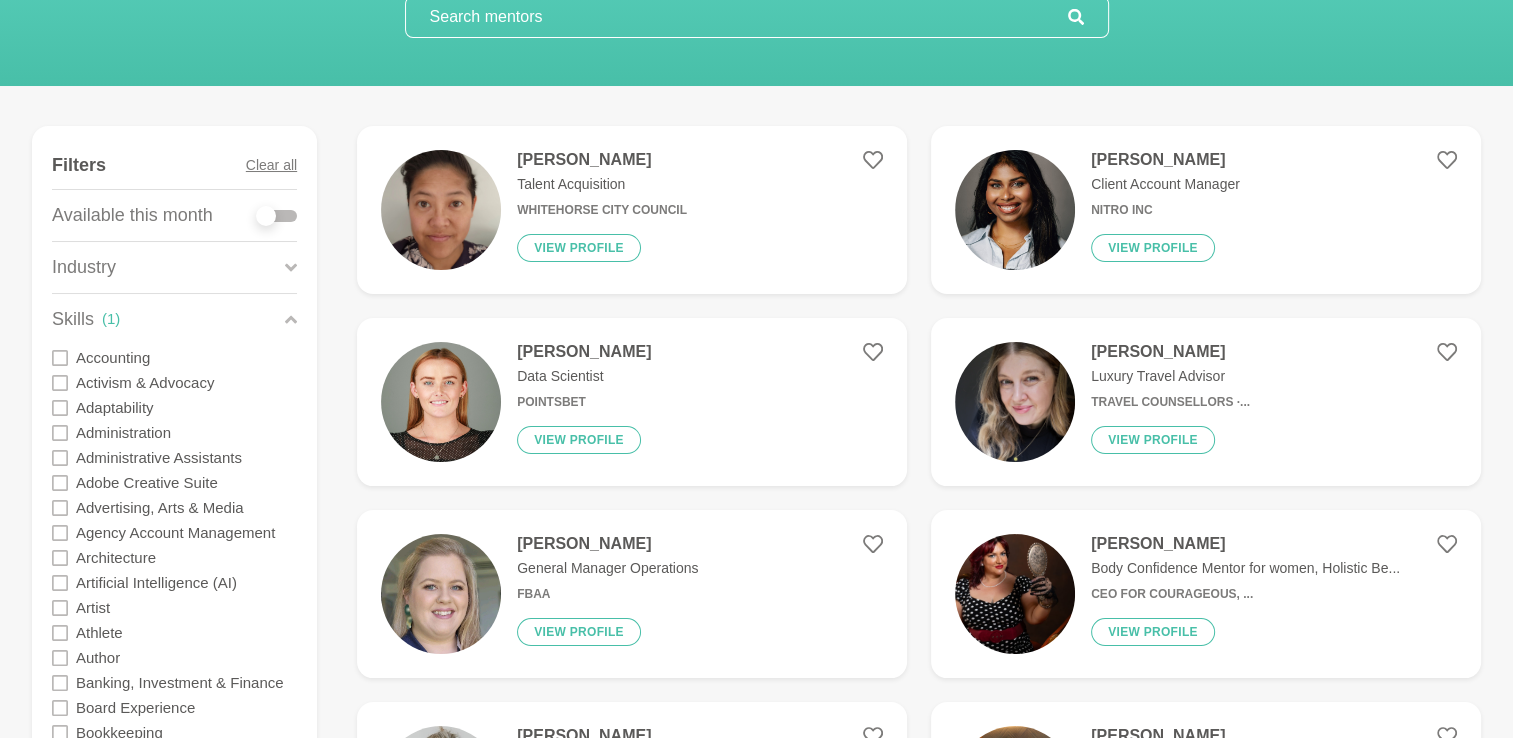 scroll, scrollTop: 300, scrollLeft: 0, axis: vertical 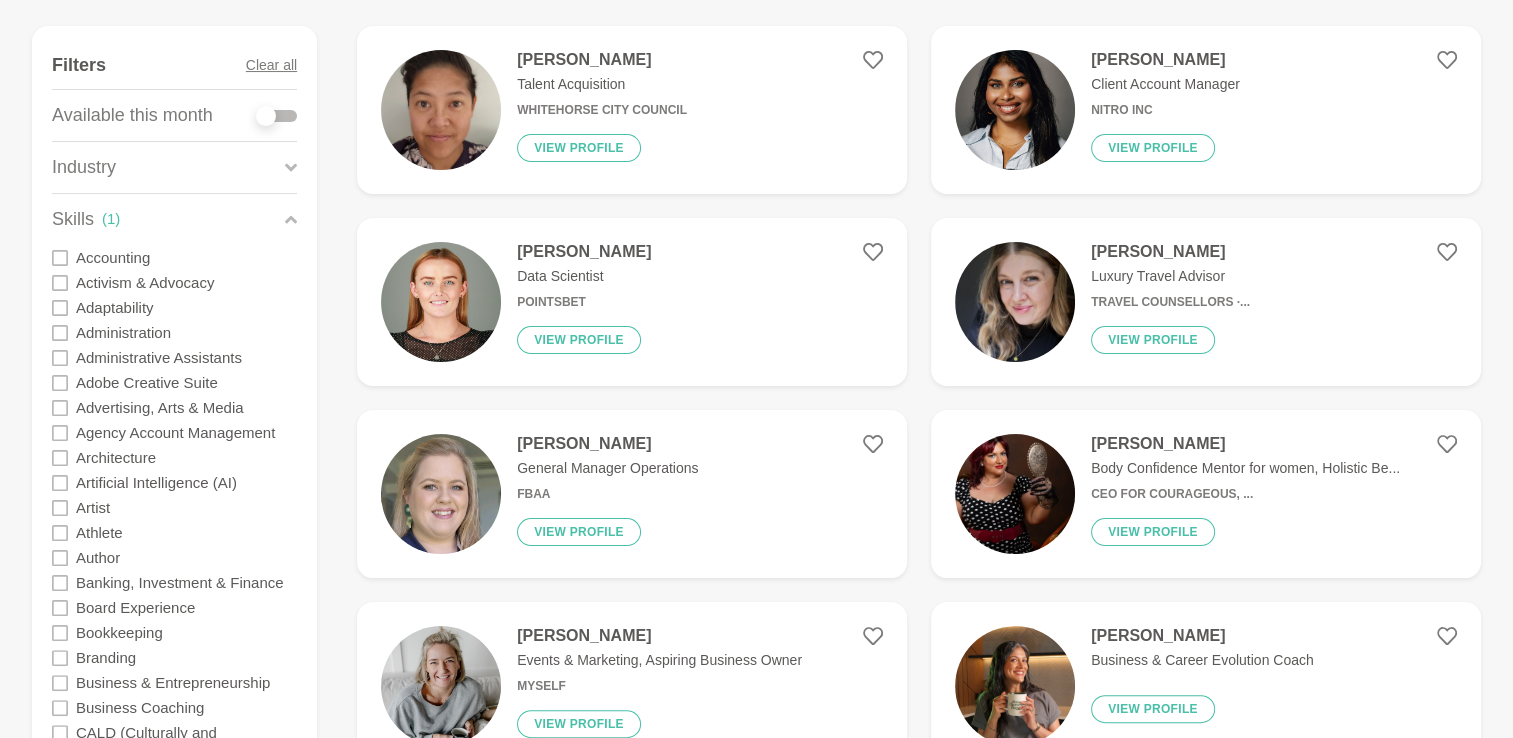 click at bounding box center [441, 302] 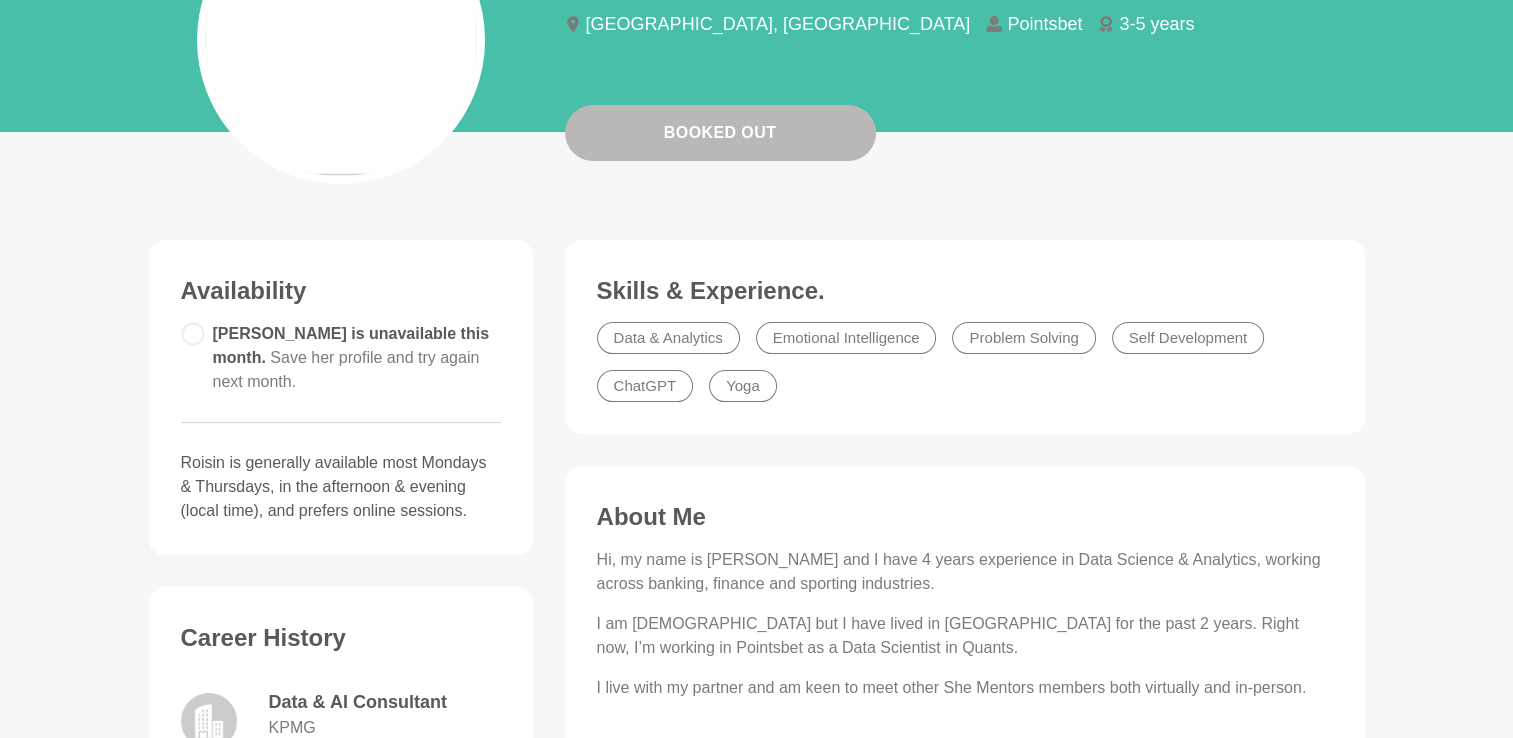 scroll, scrollTop: 0, scrollLeft: 0, axis: both 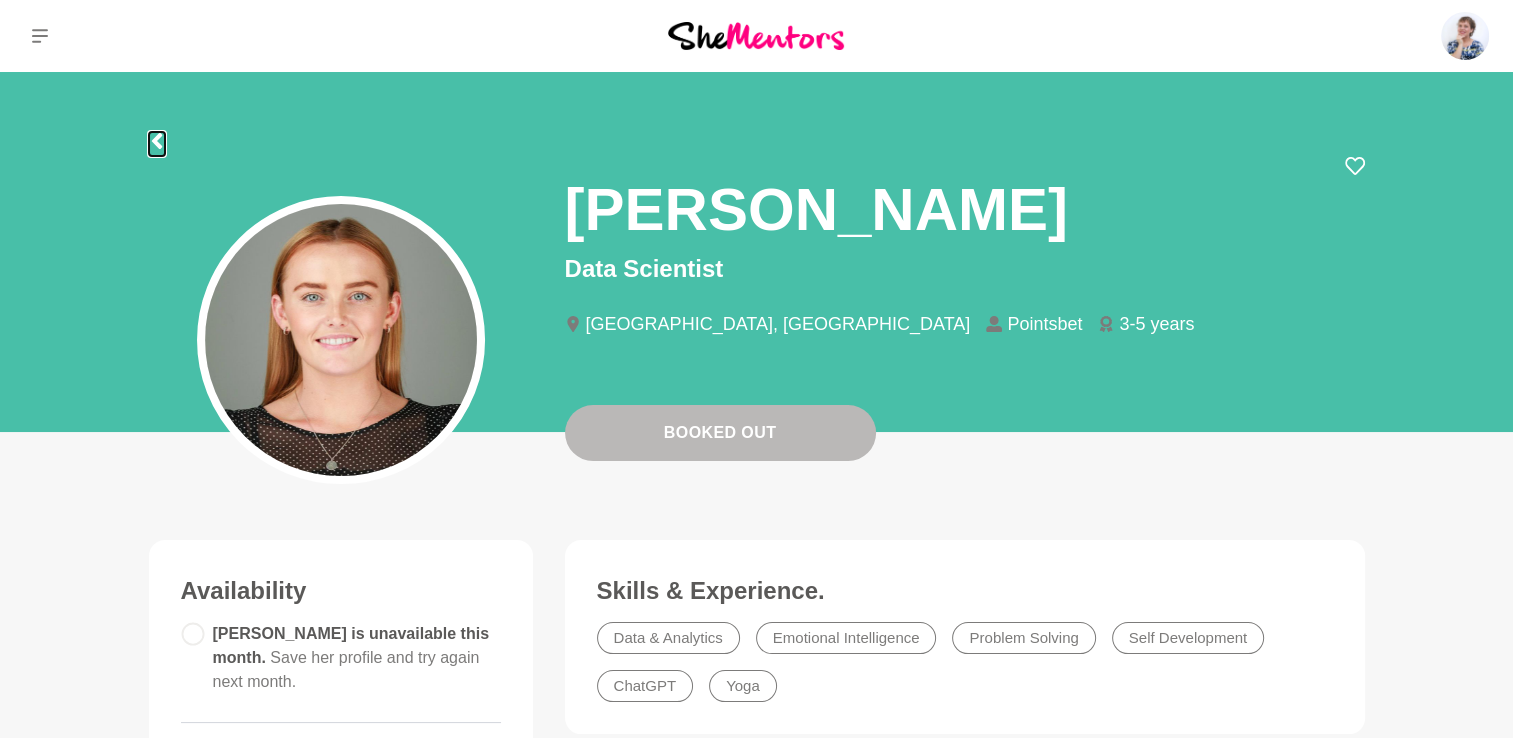 click 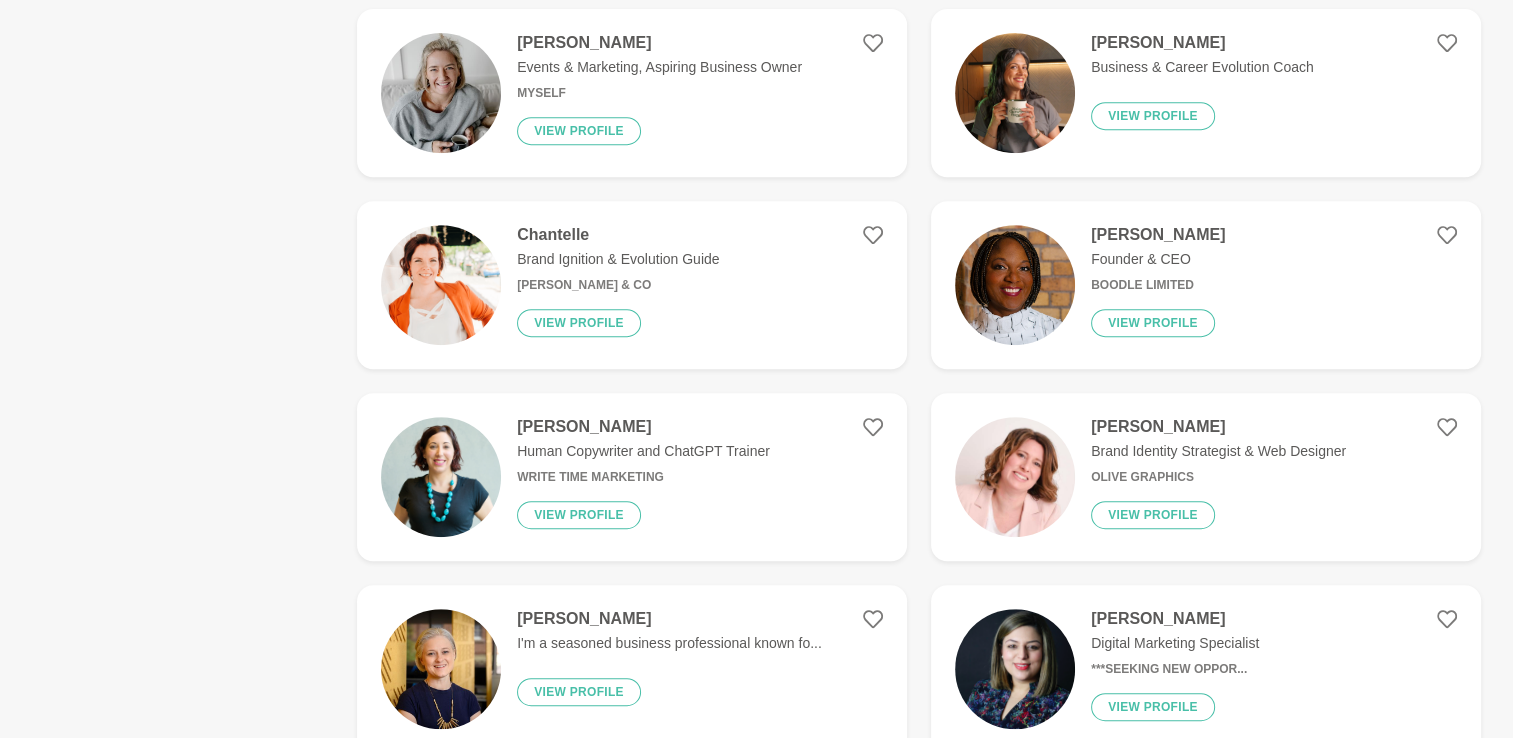 scroll, scrollTop: 900, scrollLeft: 0, axis: vertical 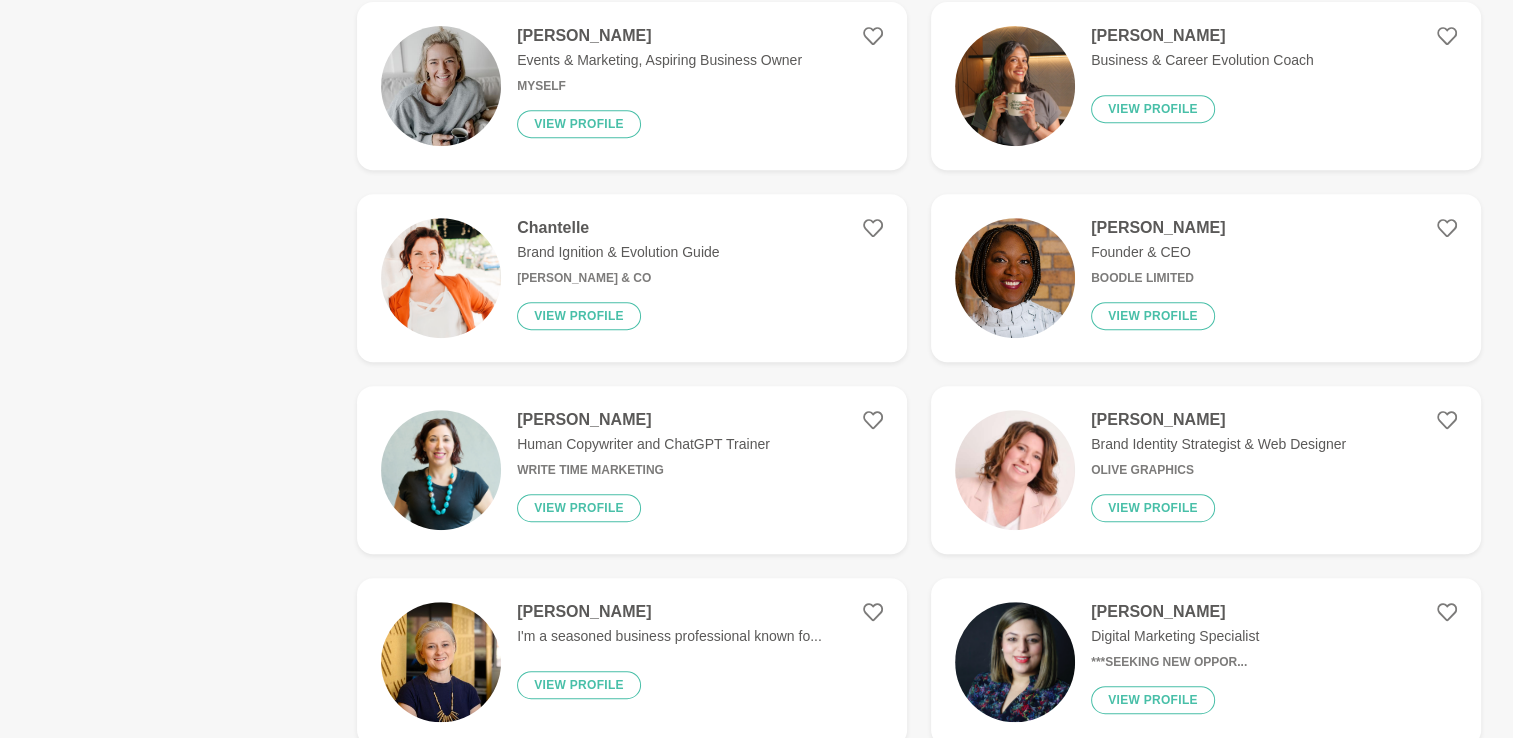 click on "[PERSON_NAME]" at bounding box center [643, 420] 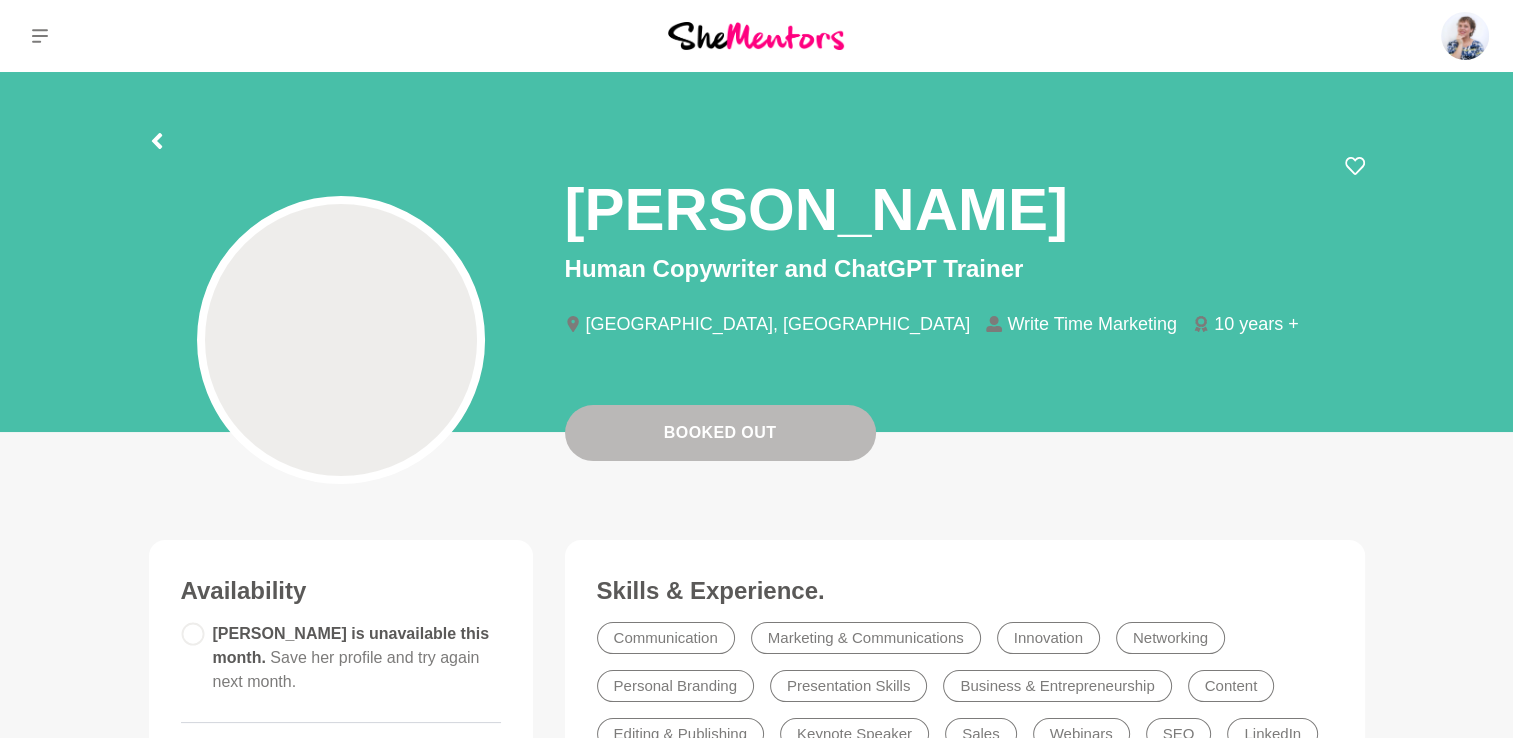 scroll, scrollTop: 200, scrollLeft: 0, axis: vertical 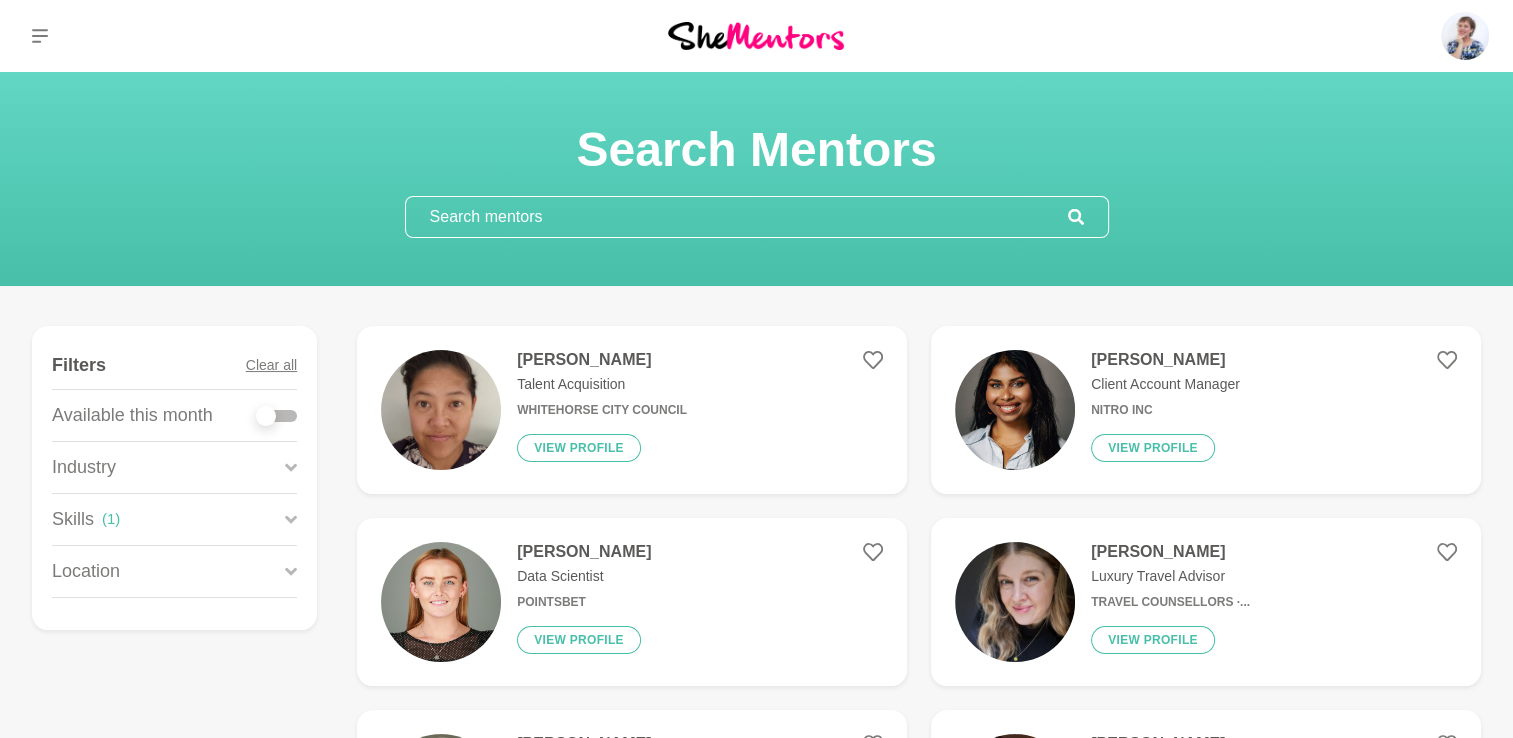 click on "Data Scientist" at bounding box center (584, 576) 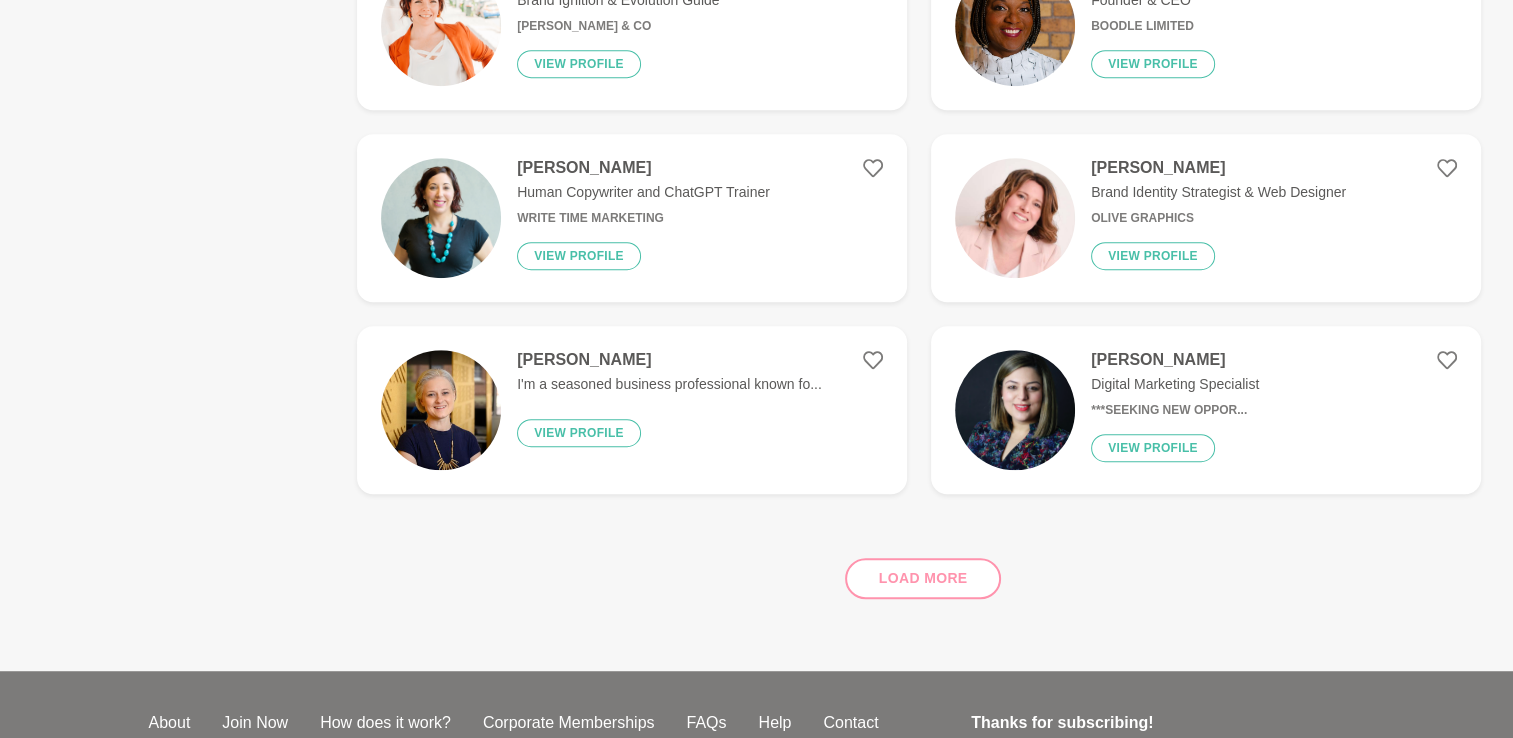 scroll, scrollTop: 1200, scrollLeft: 0, axis: vertical 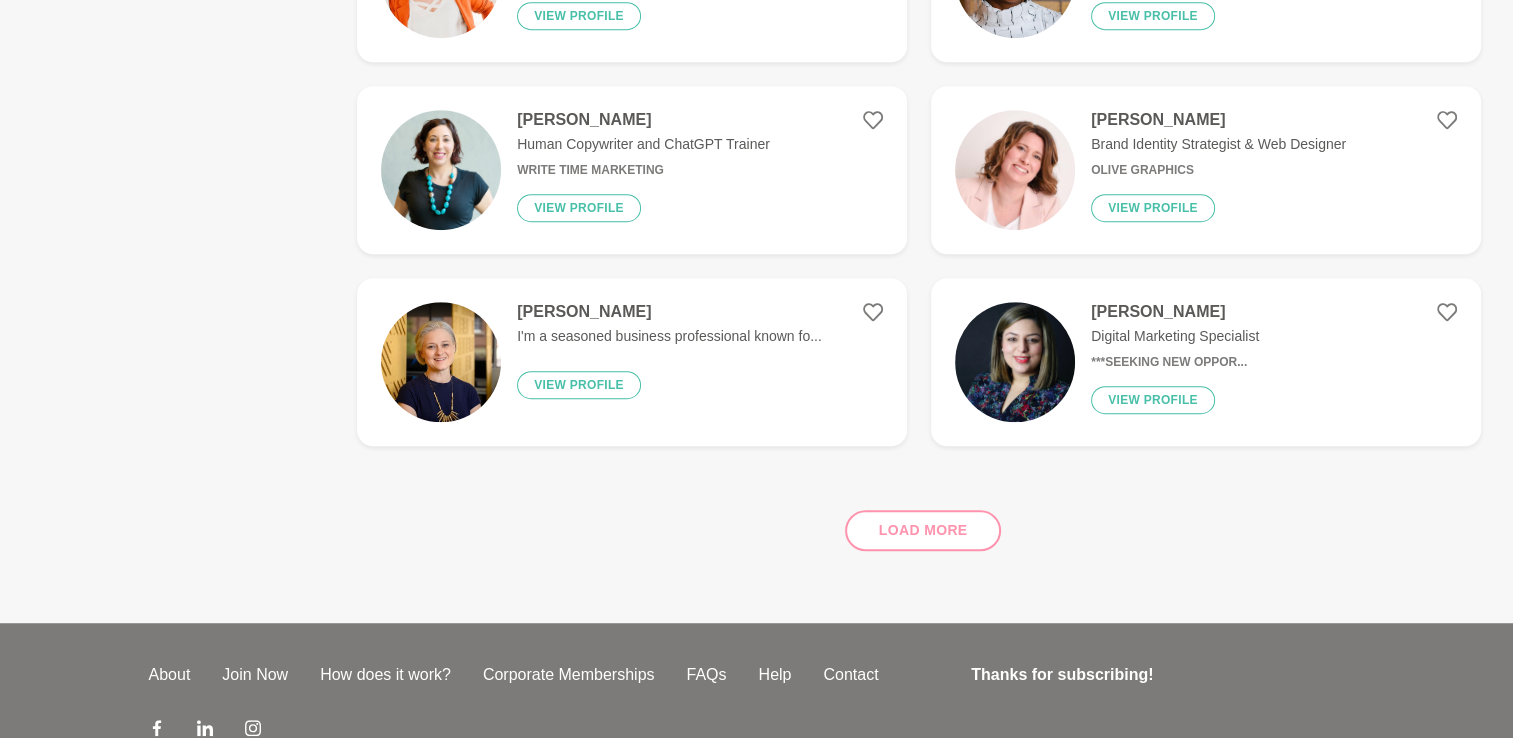 click on "Digital Marketing Specialist" at bounding box center (1175, 336) 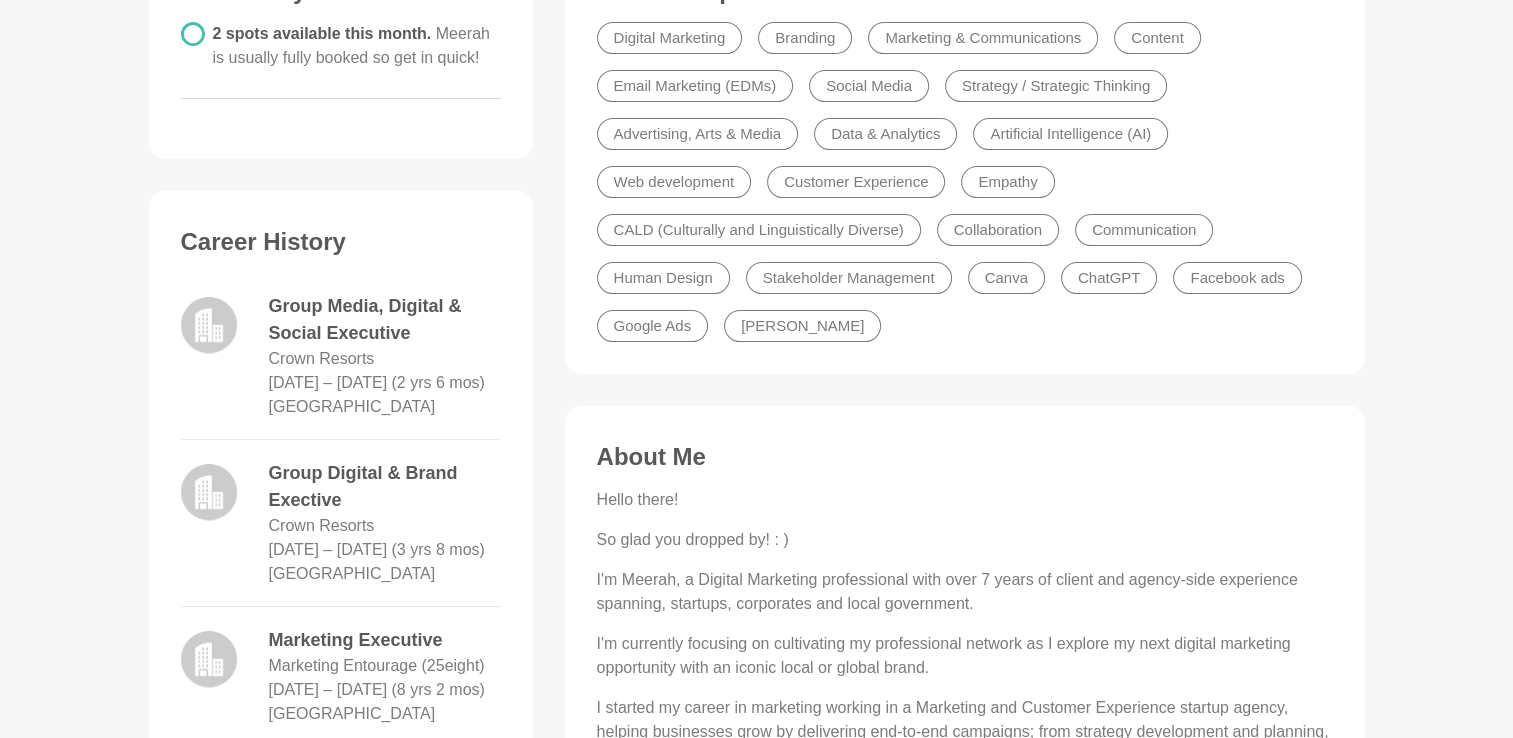 scroll, scrollTop: 700, scrollLeft: 0, axis: vertical 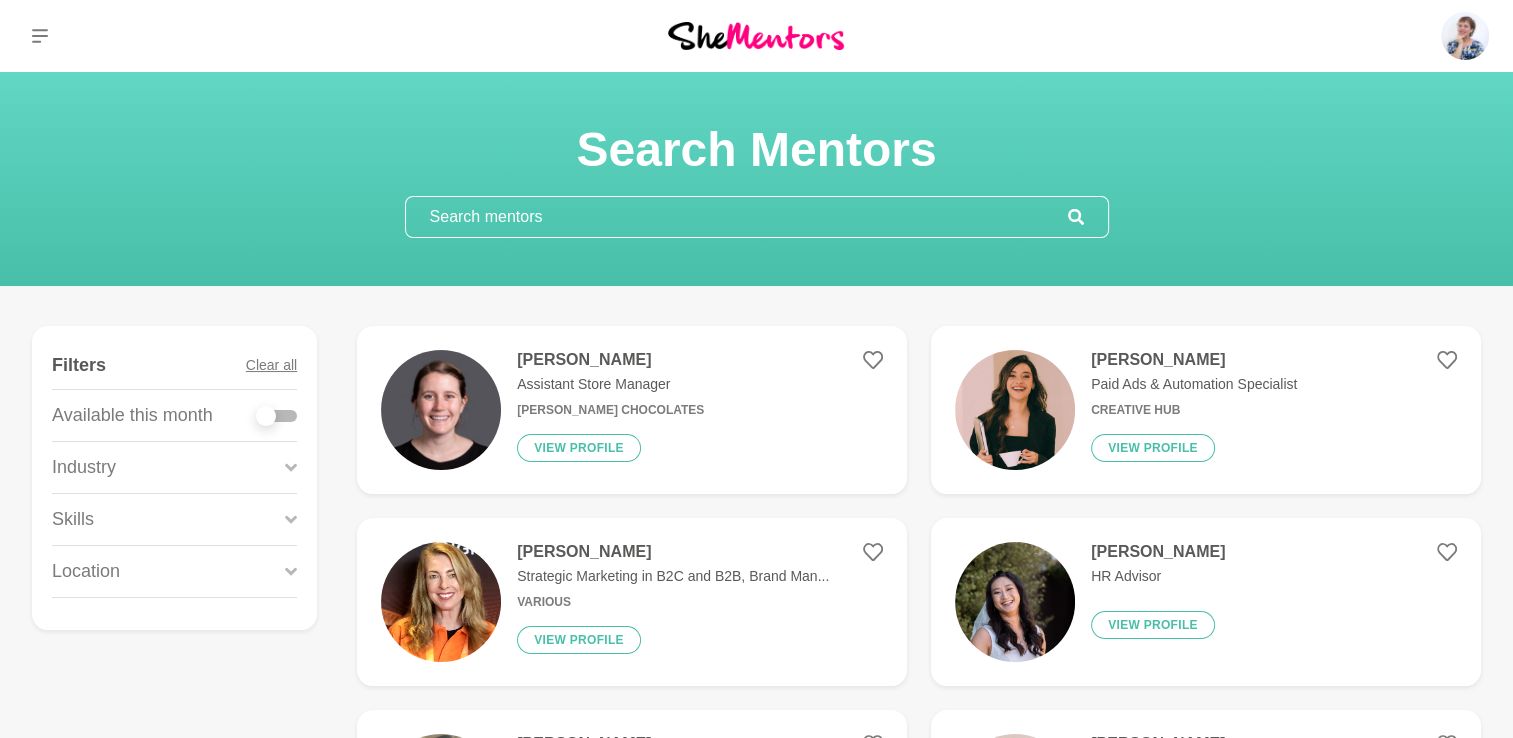 click on "[PERSON_NAME] Paid Ads & Automation Specialist Creative Hub View profile" at bounding box center [1186, 410] 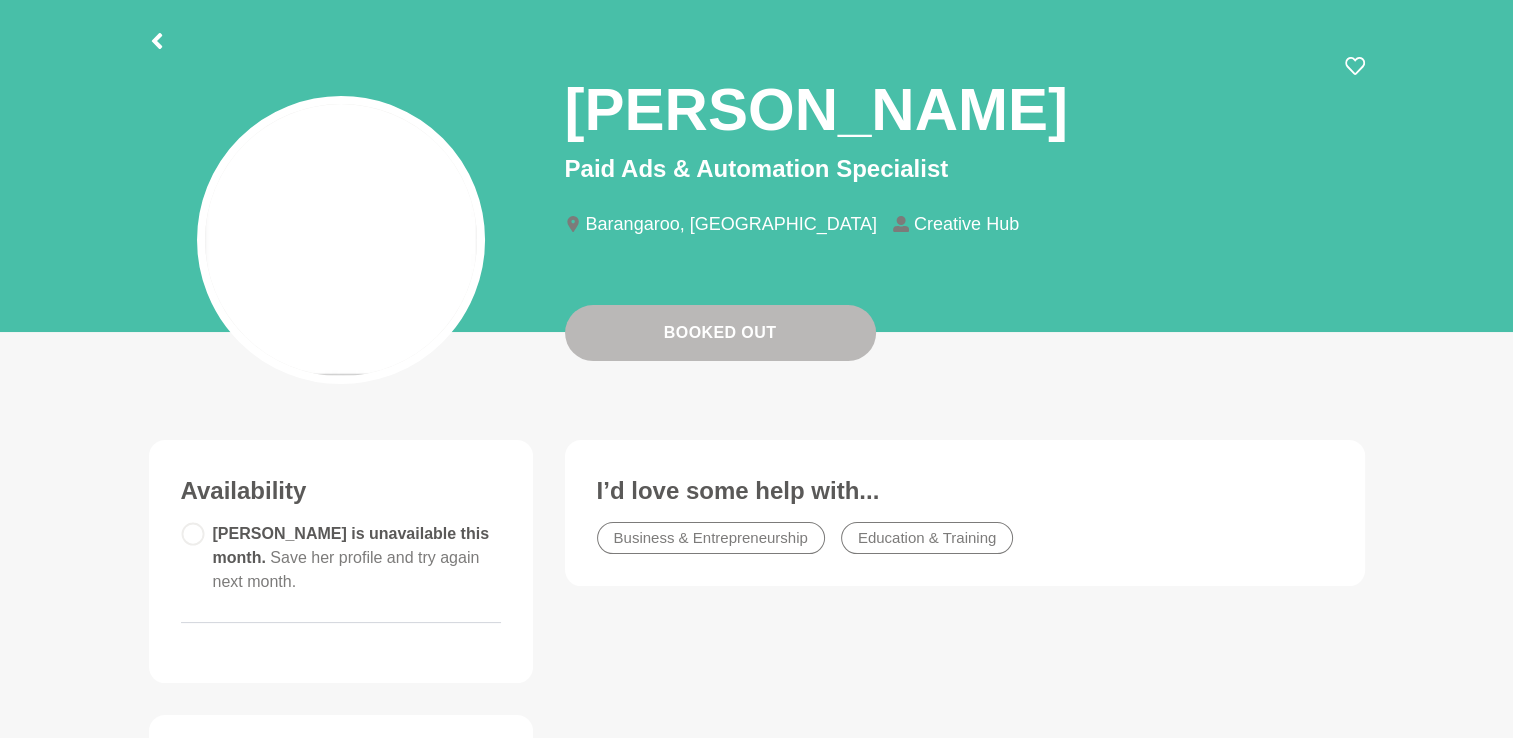 scroll, scrollTop: 100, scrollLeft: 0, axis: vertical 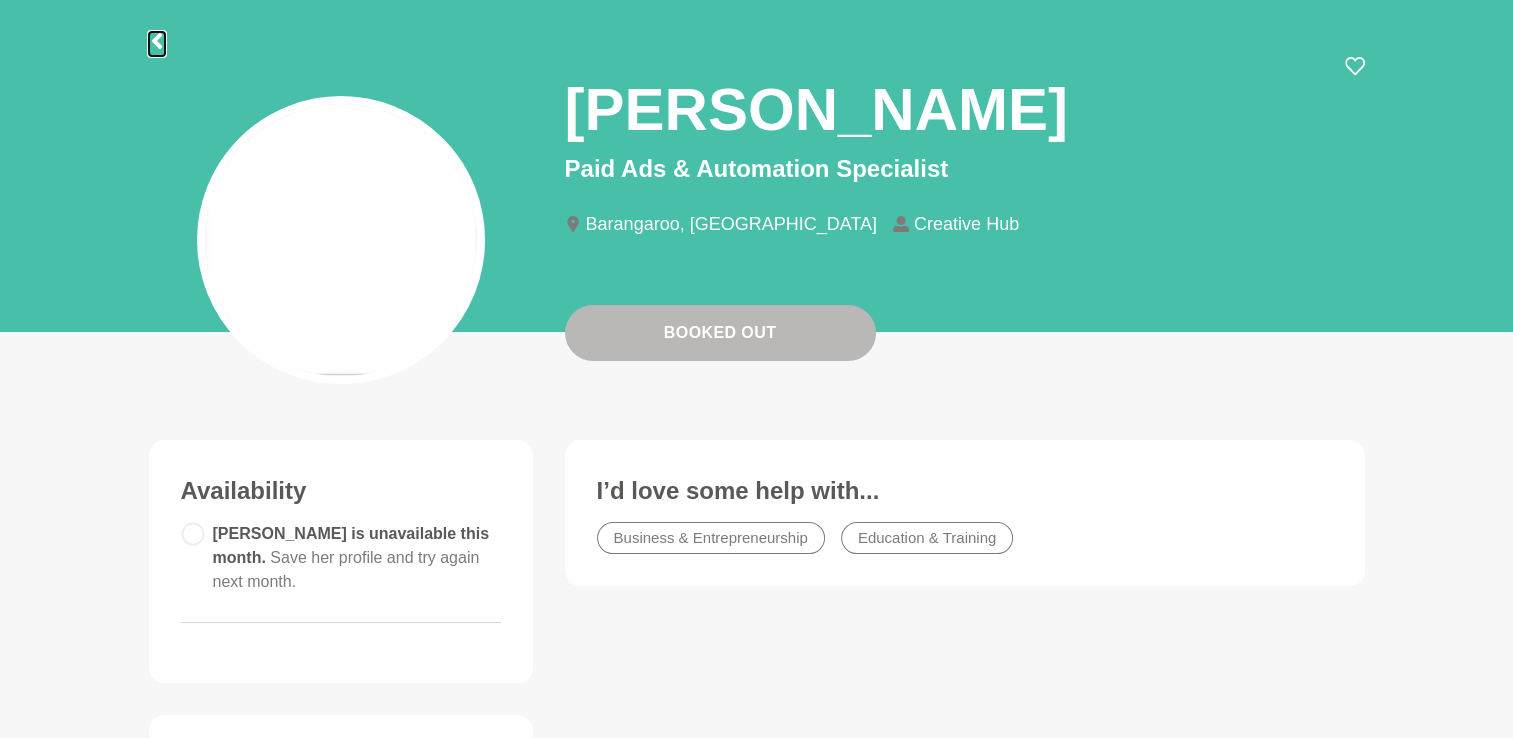 click 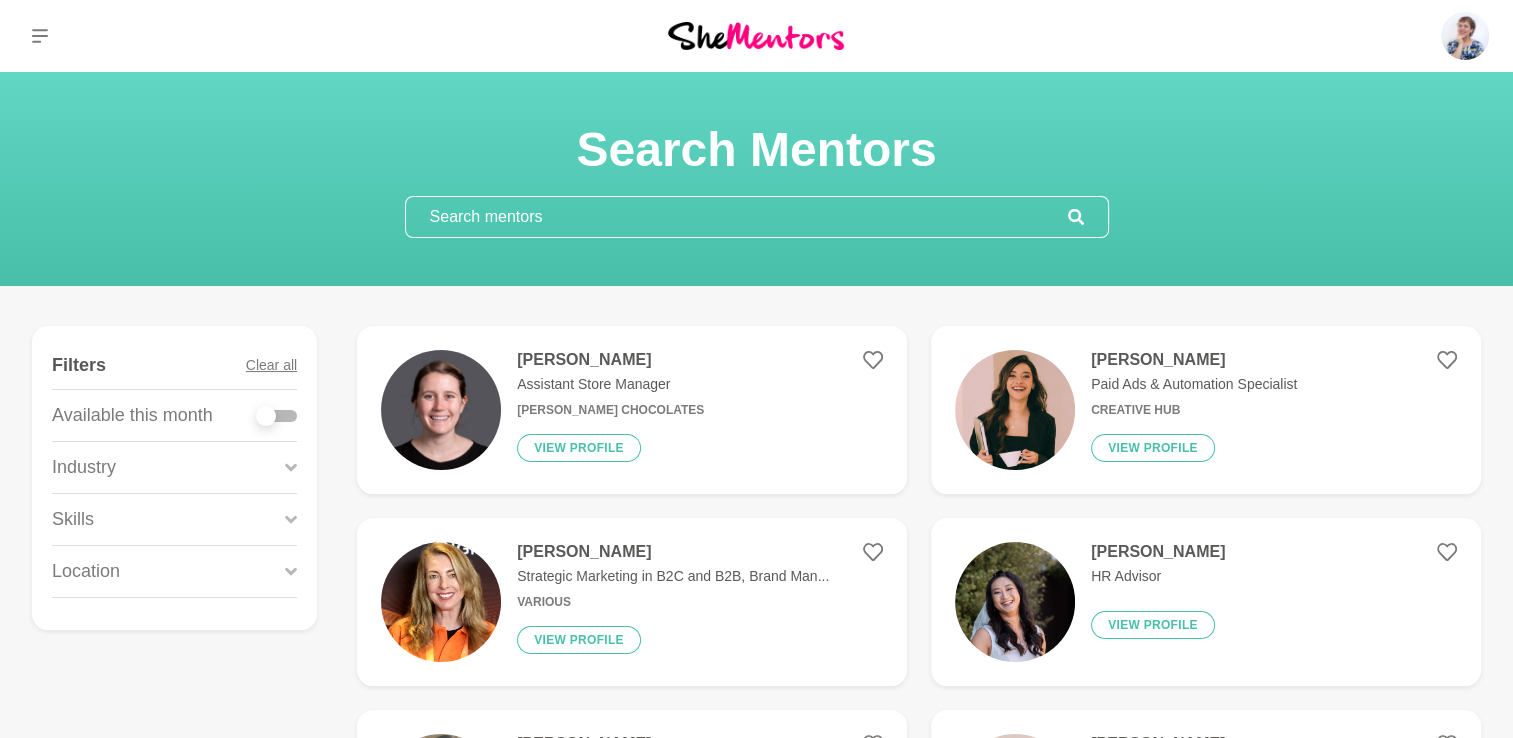 click at bounding box center (737, 217) 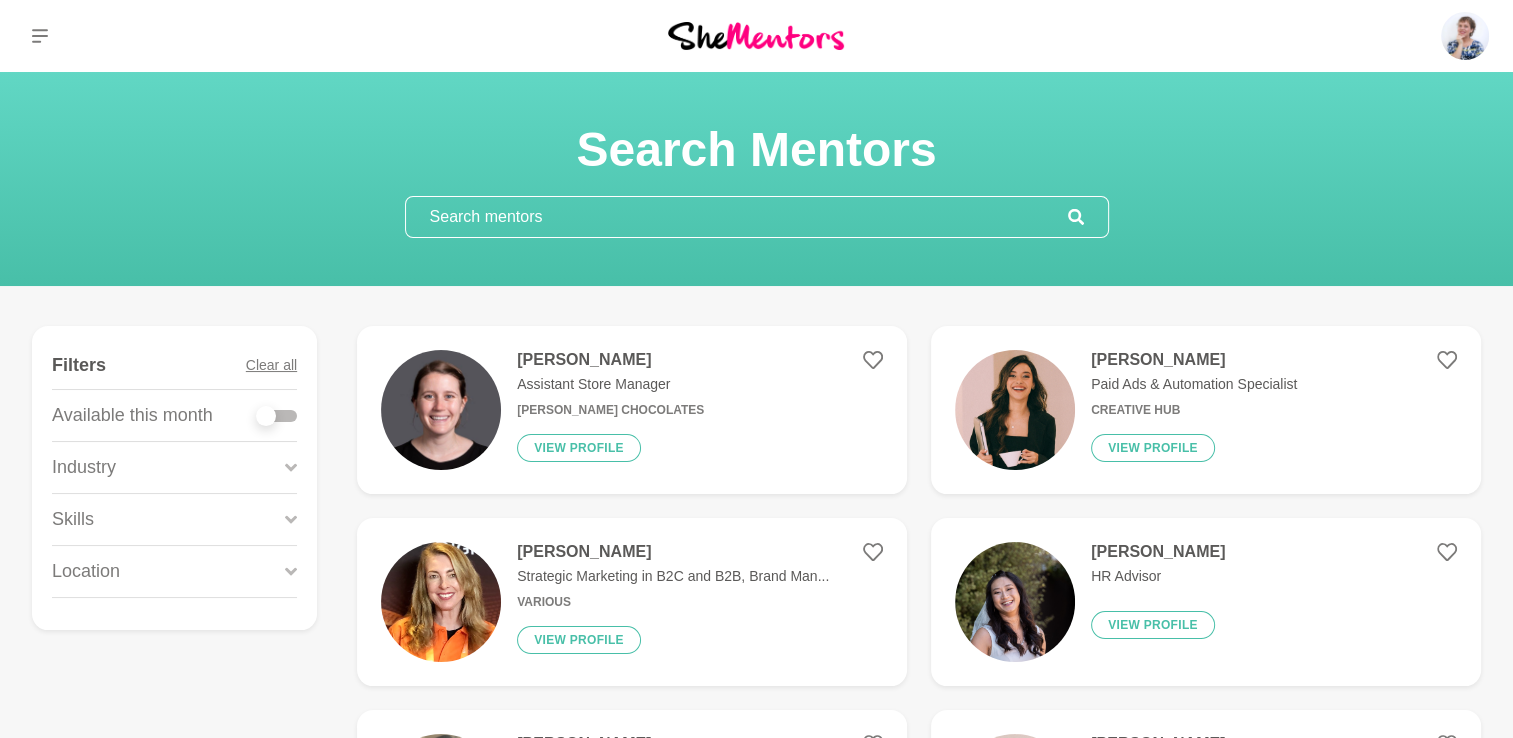 click on "Filters Clear all Available this month   Industry Accounting Administration Administrative Assistants Advertising, Arts & Media Agency Account Management Architecture Author Banking, Investment & Finance Bookkeeping Branding Business & Entrepreneurship Business Coaching Career Coaching CEO & General Management Change Management Coaching Construction Consulting & Professional Services Copywriting Customer Experience Data & Analytics Design Digital Marketing Disability Support eCommerce Editing & Publishing Education & Training Engineering Event Management Facilitator Fashion Fitness Coach FMCG Government Graphic Design Health & Wellbeing Hospitality & Tourism  HR & Recruitment Information Technology (IT) Insurance & Superannunuation Intellectual Property (IP) Keynote Speaker Law & Legal Services Leadership Leadership Coach Learning and Development Life Coach Marketing & Communications Medicine Mental Health Mindset Money Coach Not For Profit (NFP) Nursing / Midwifery Office Management Online Courses Operations" at bounding box center [174, 478] 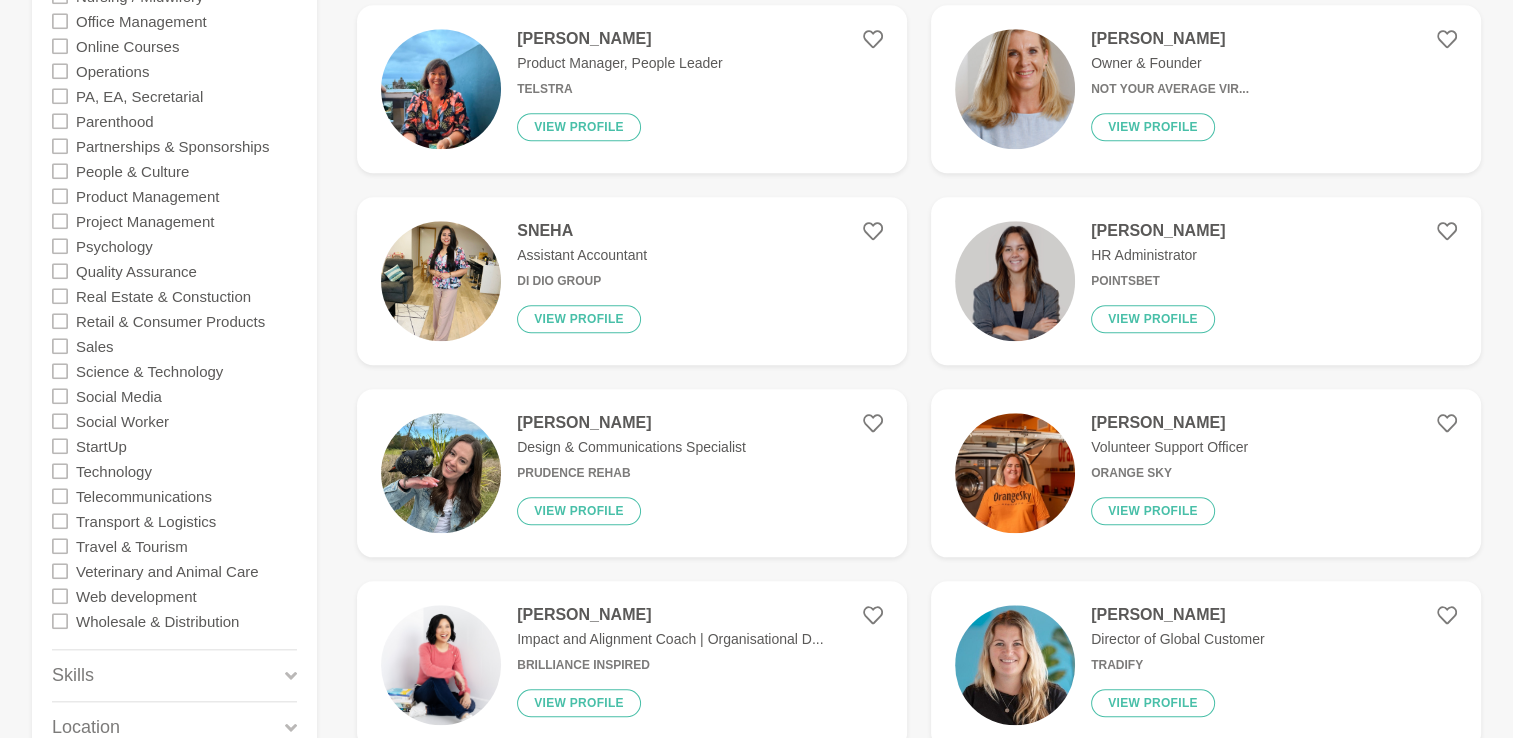 scroll, scrollTop: 1900, scrollLeft: 0, axis: vertical 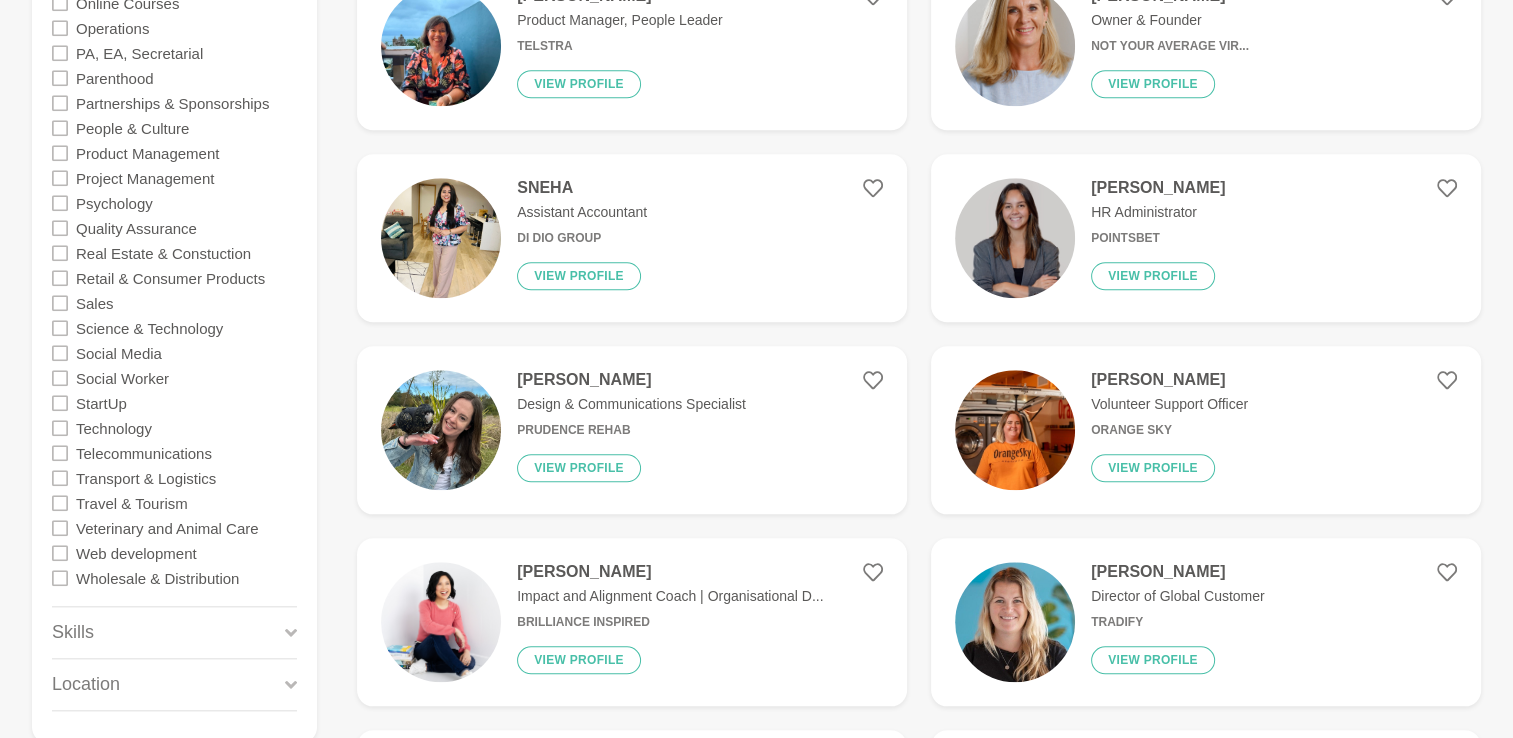 click 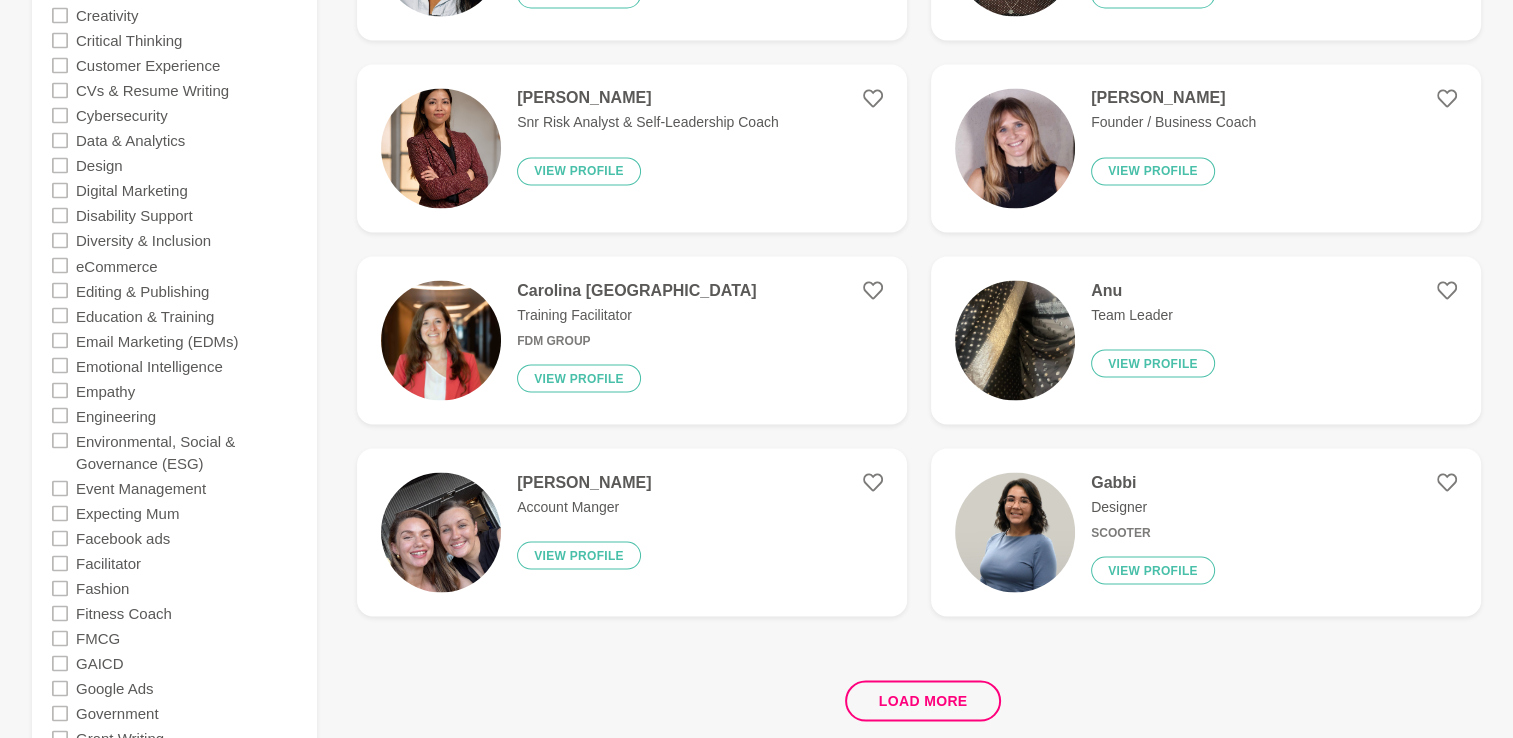 scroll, scrollTop: 3600, scrollLeft: 0, axis: vertical 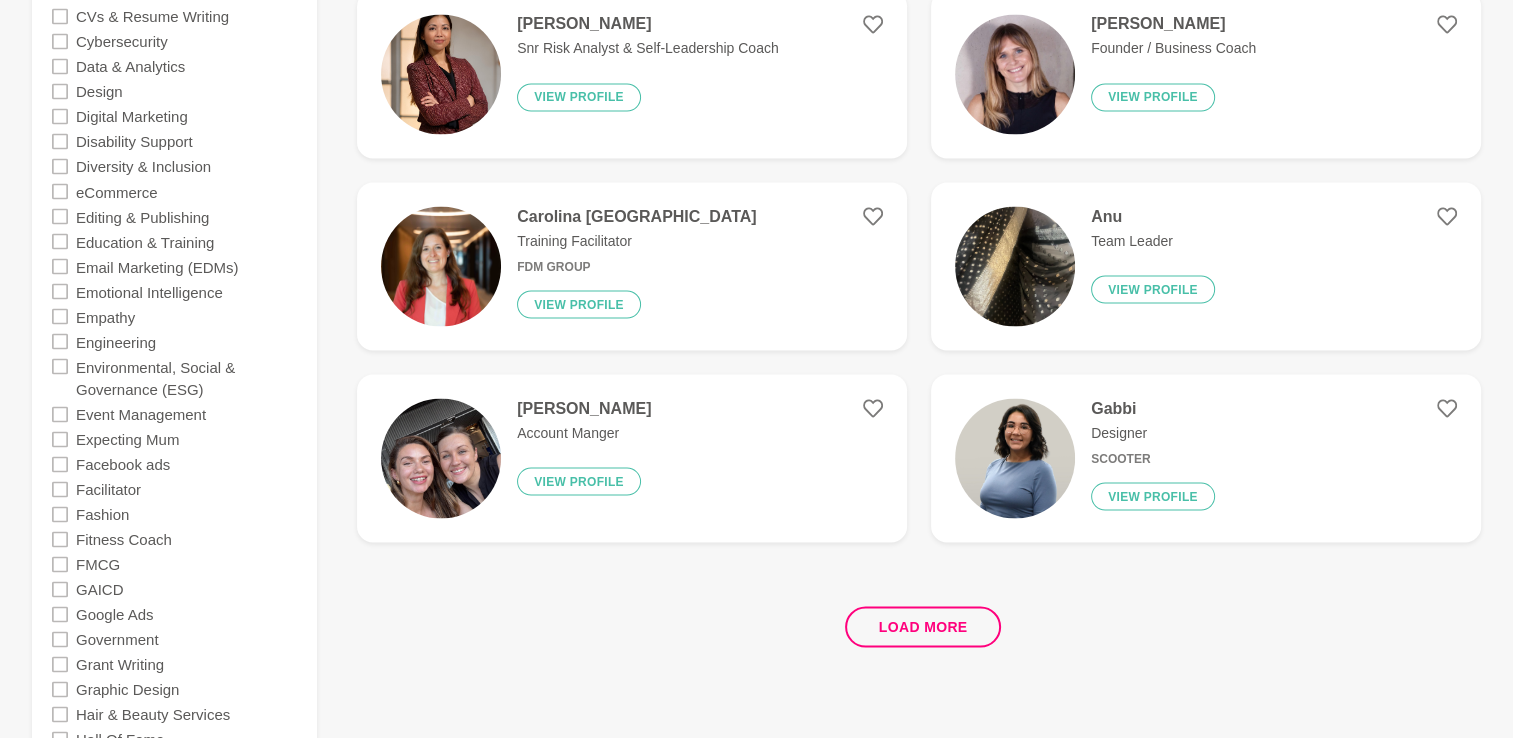 click 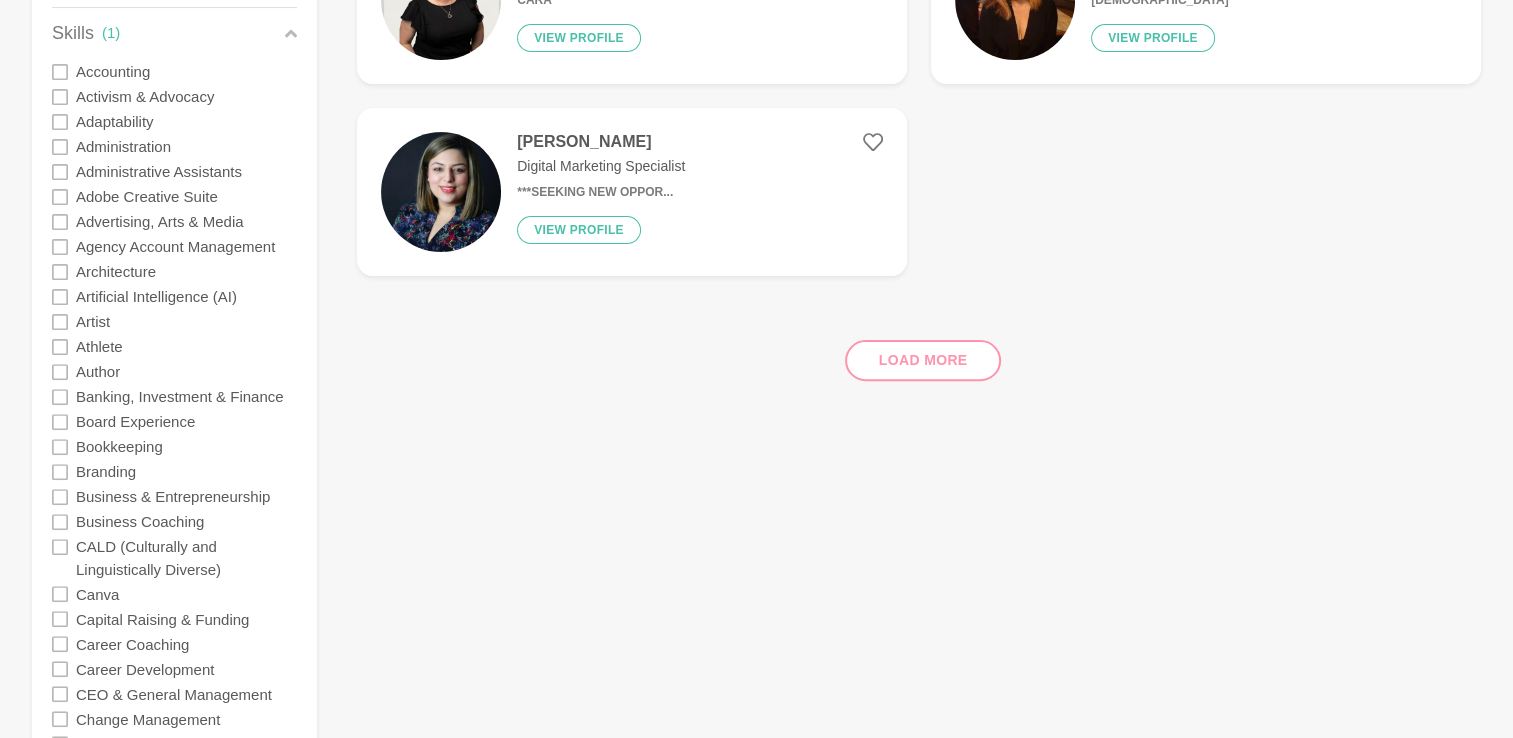 scroll, scrollTop: 202, scrollLeft: 0, axis: vertical 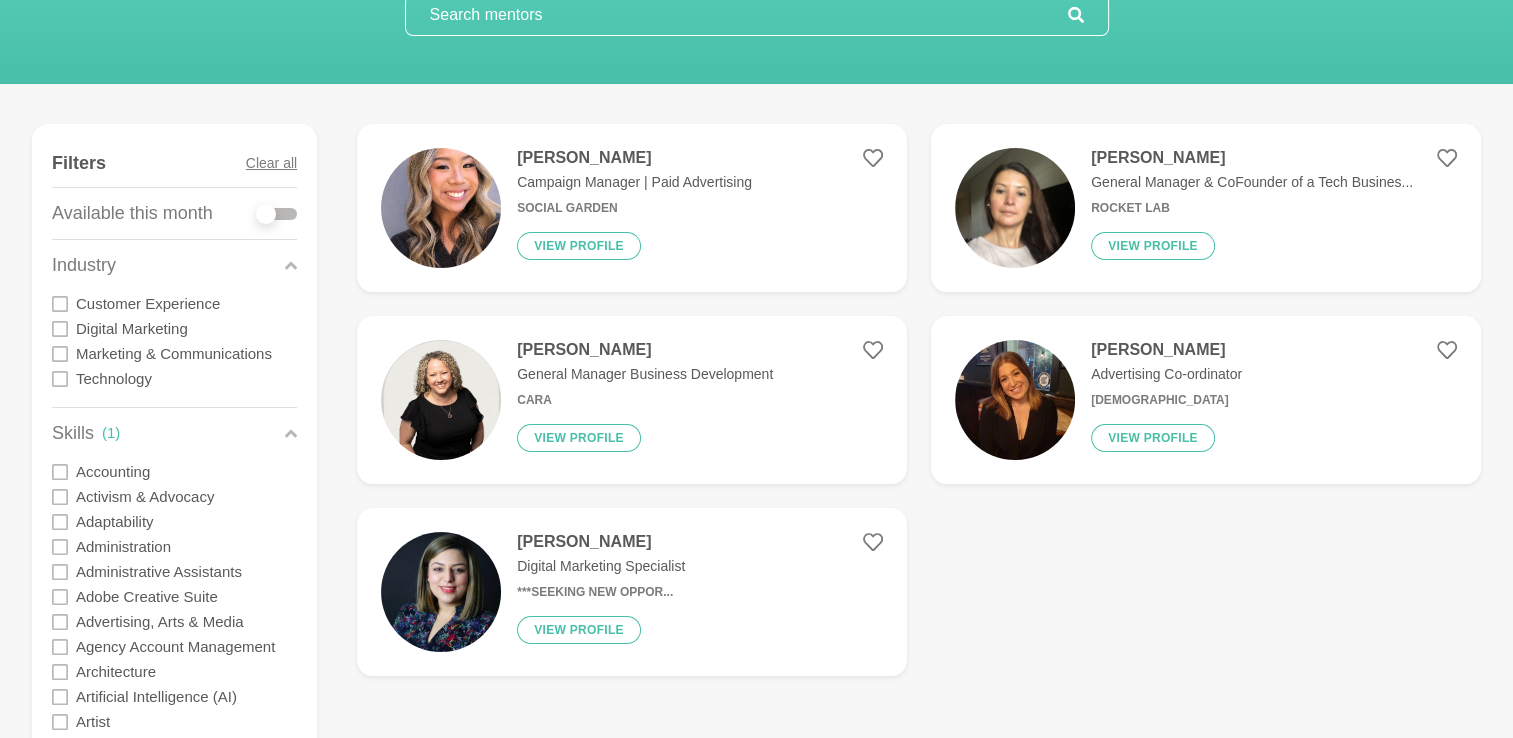 click on "[PERSON_NAME] Campaign Manager | Paid Advertising Social Garden View profile" at bounding box center (626, 208) 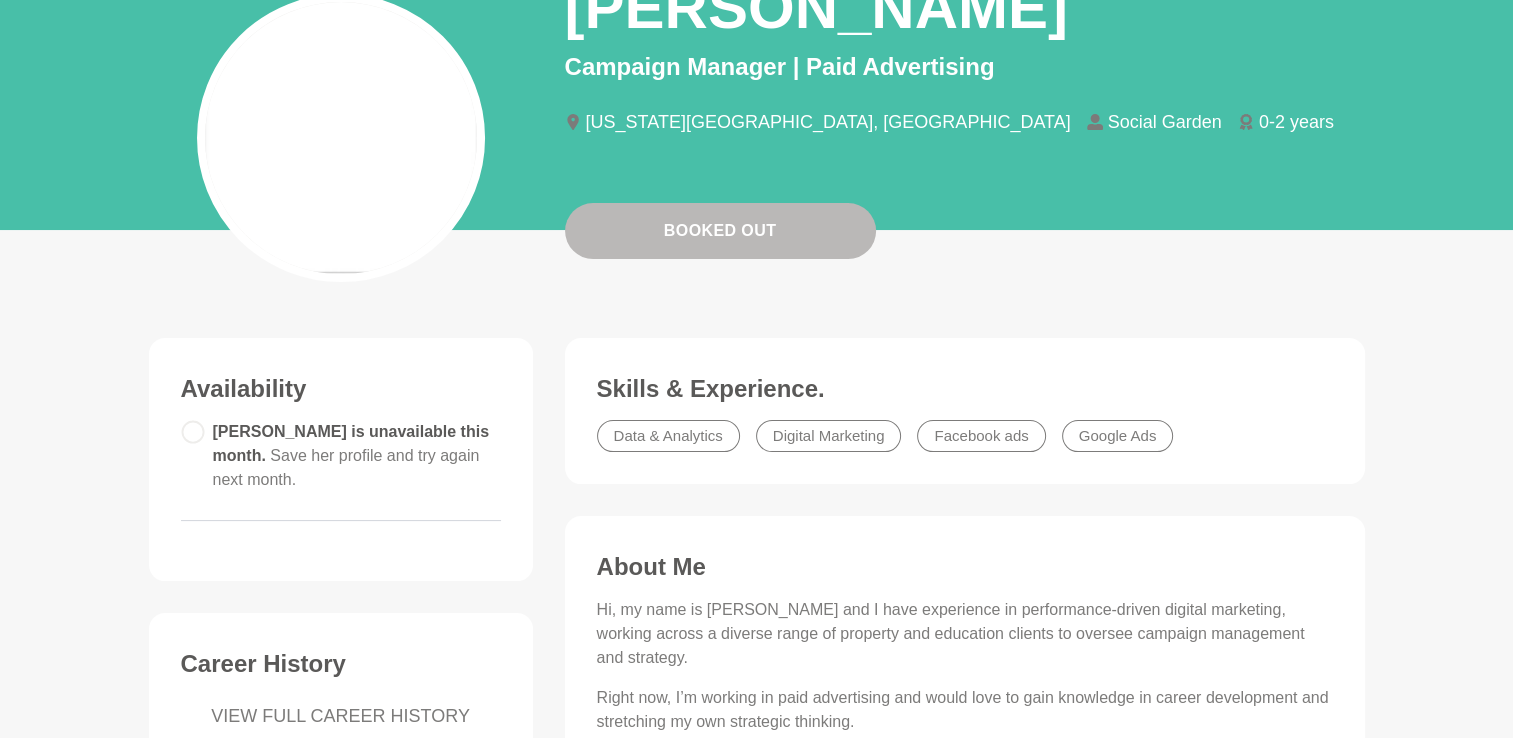scroll, scrollTop: 0, scrollLeft: 0, axis: both 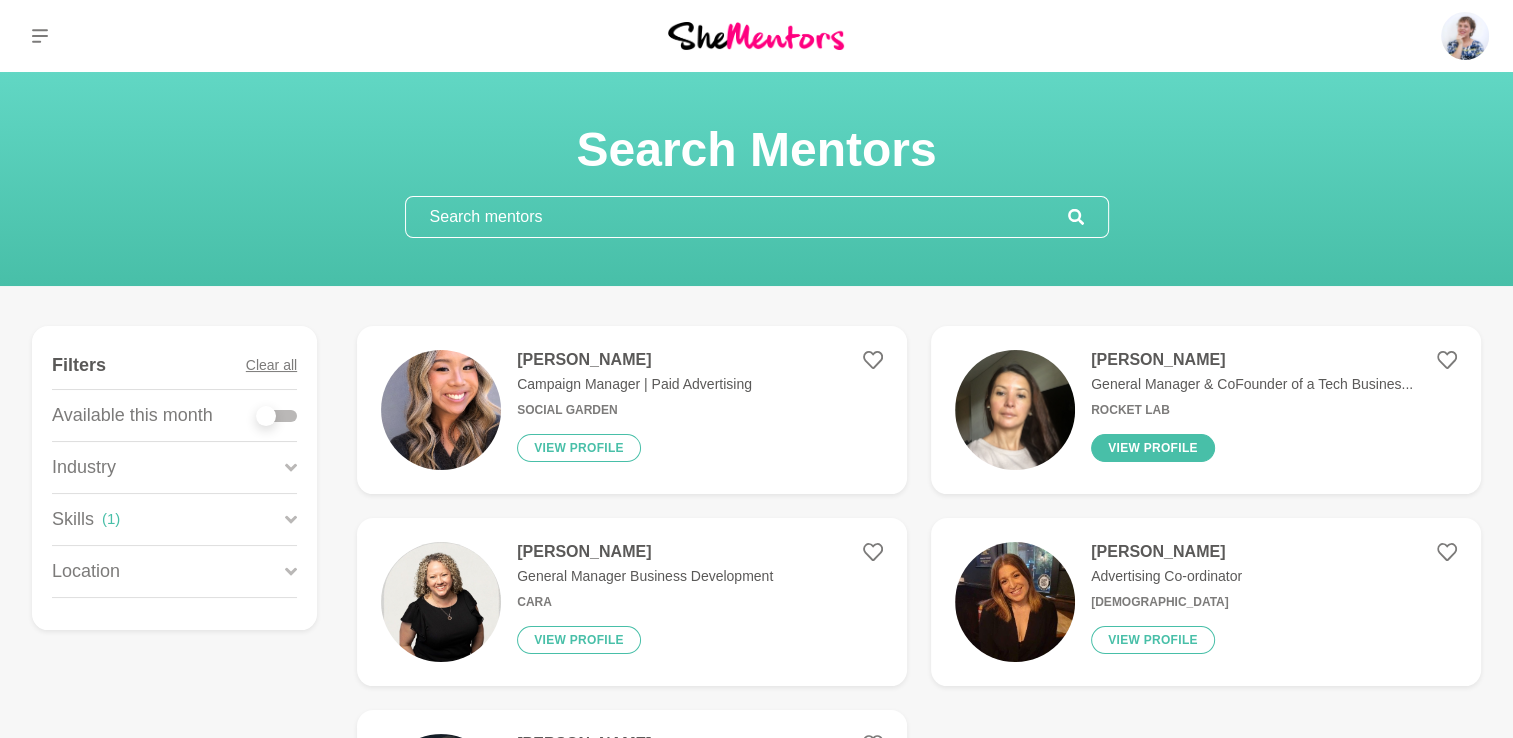 click on "View profile" at bounding box center (1153, 448) 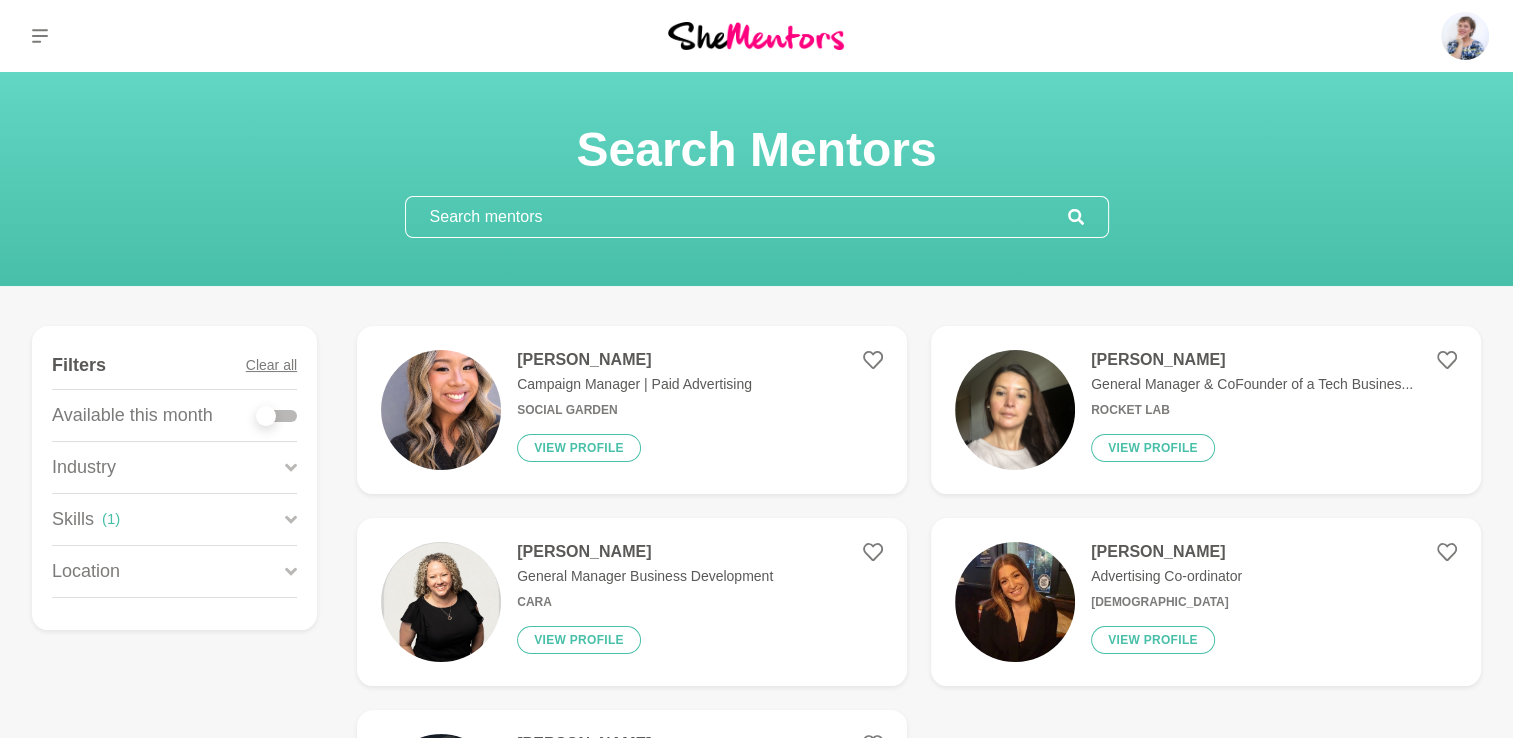 click at bounding box center [277, 416] 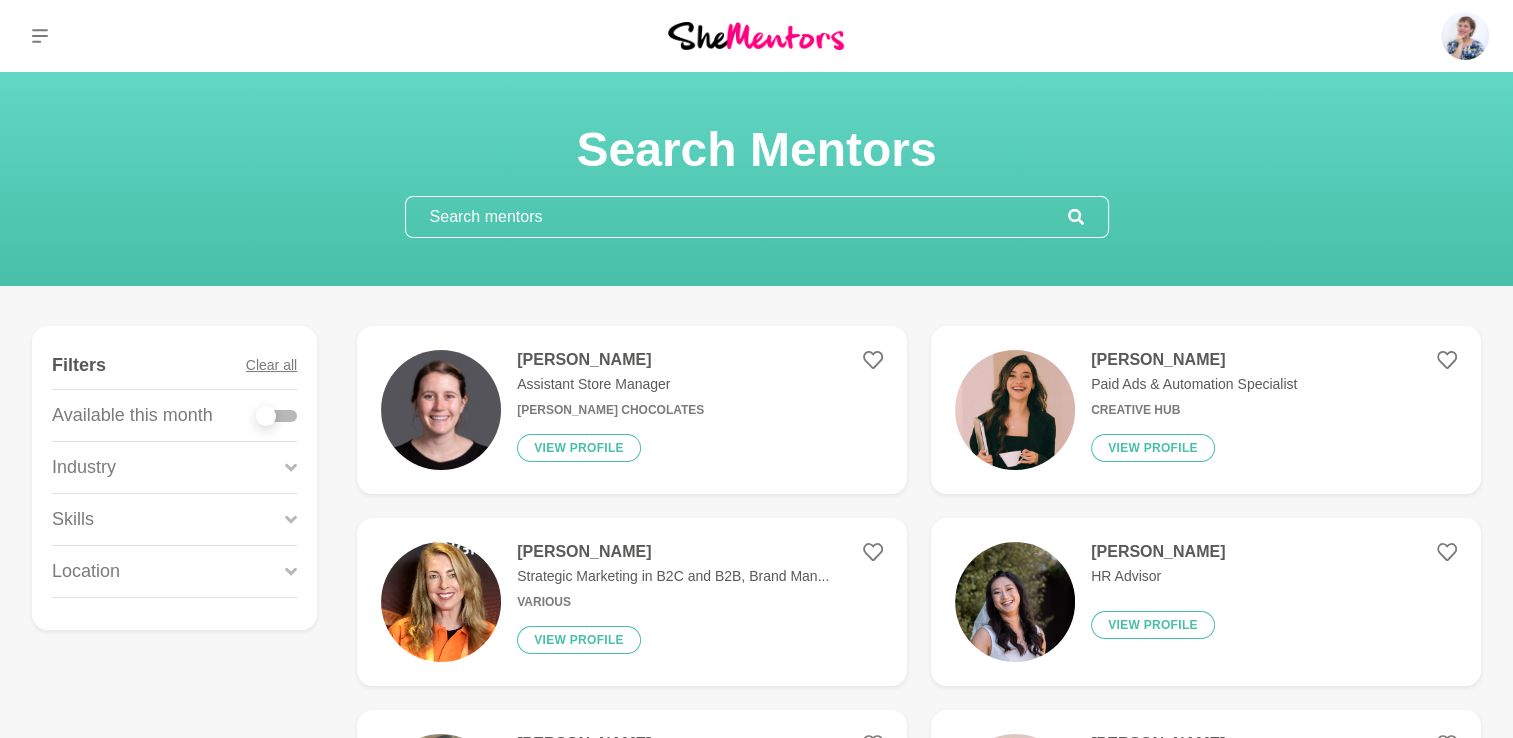 click at bounding box center (277, 416) 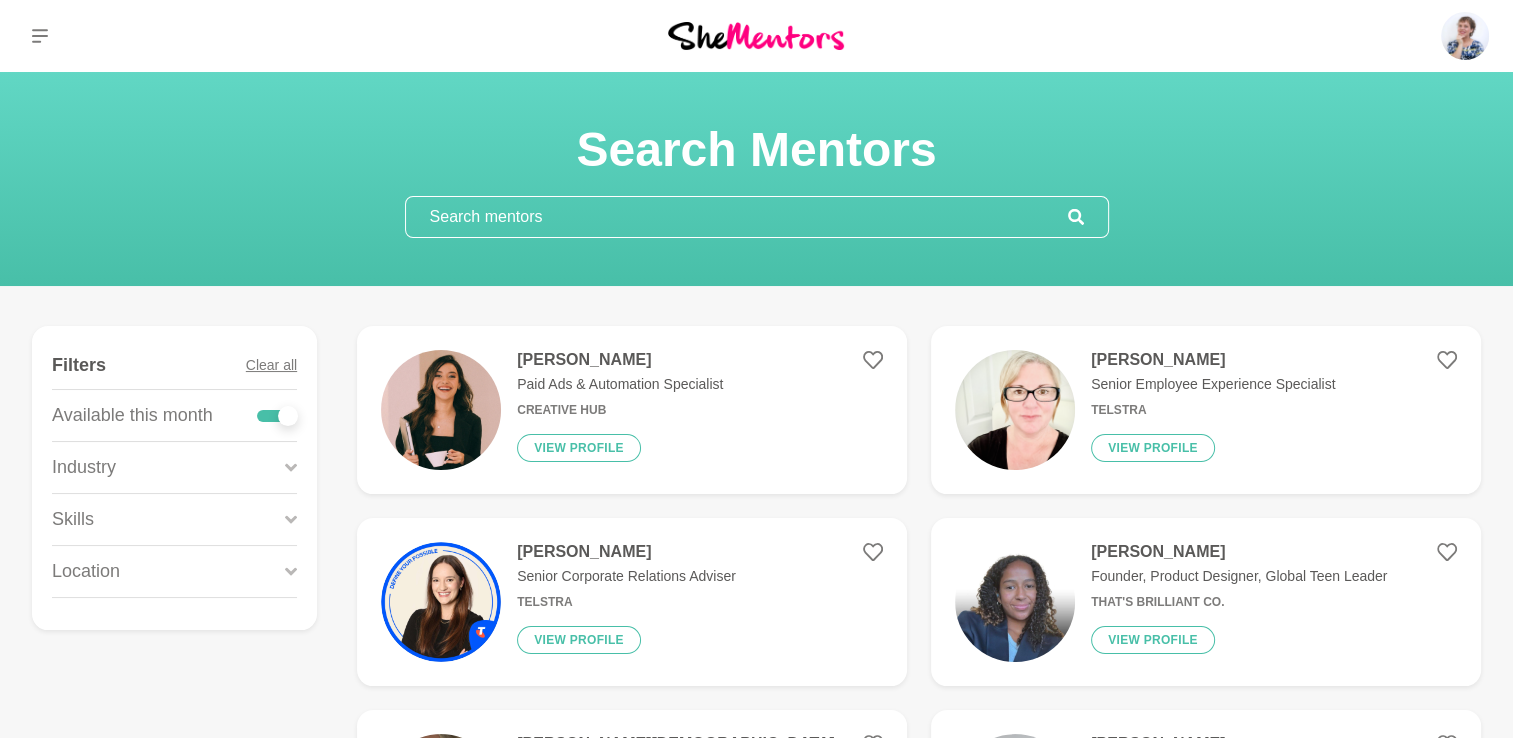 click 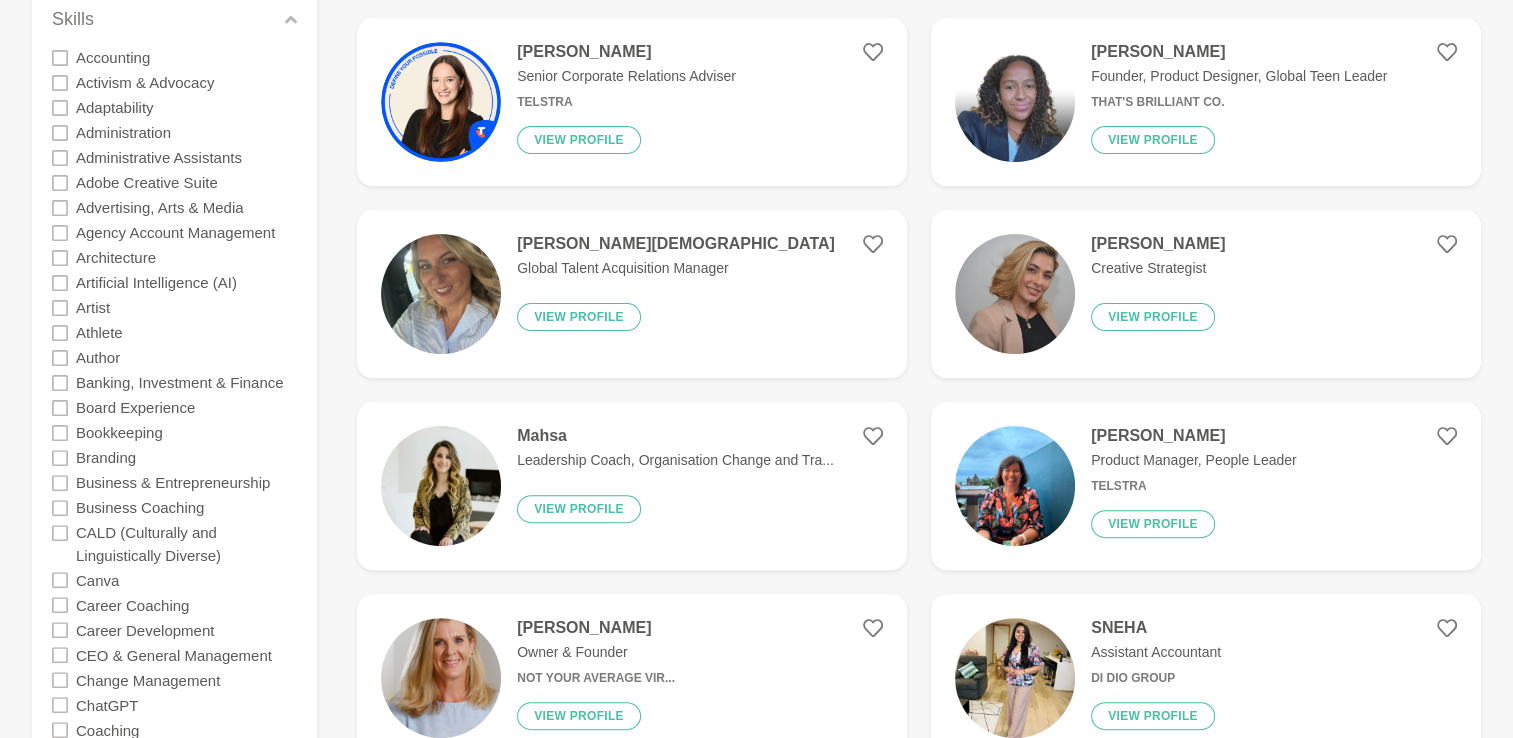 scroll, scrollTop: 0, scrollLeft: 0, axis: both 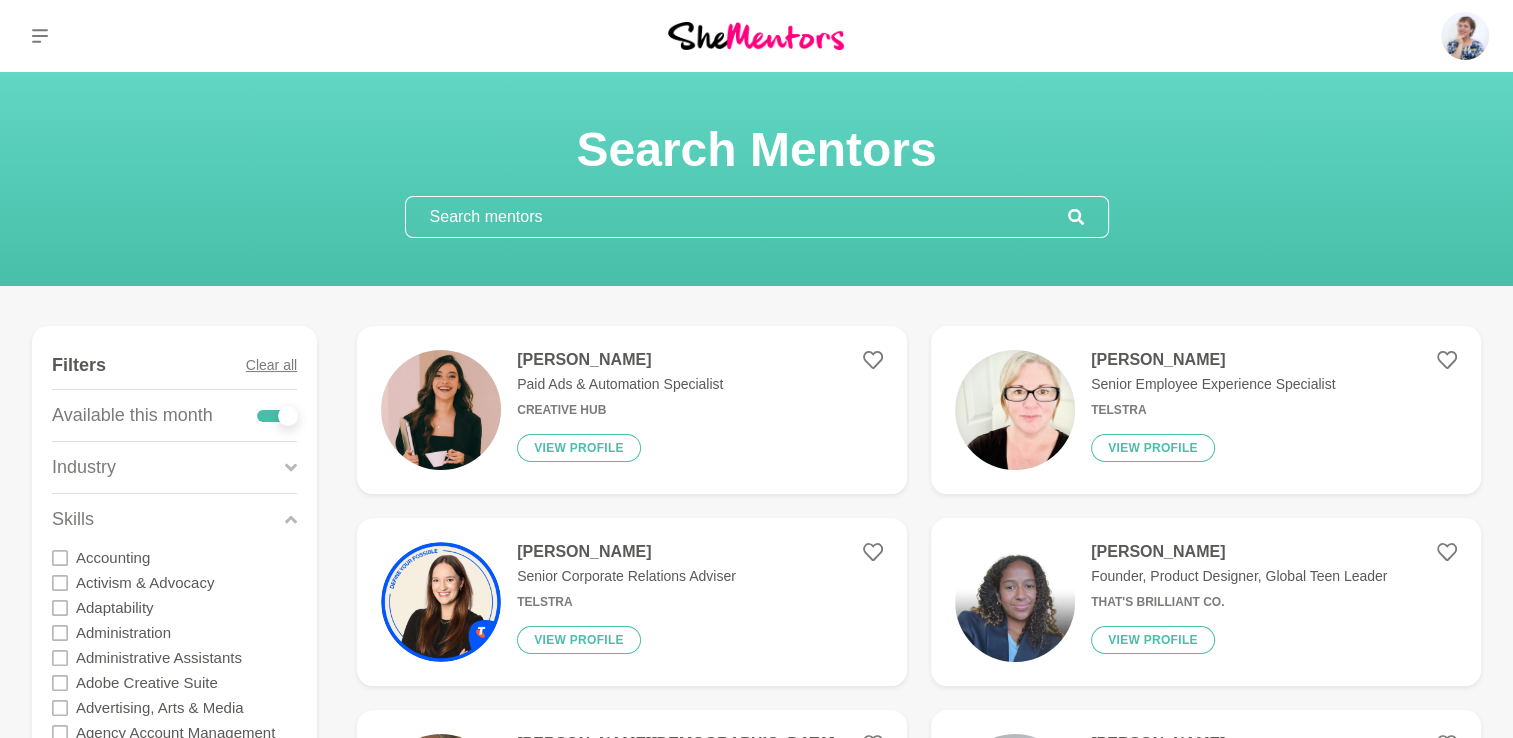 click 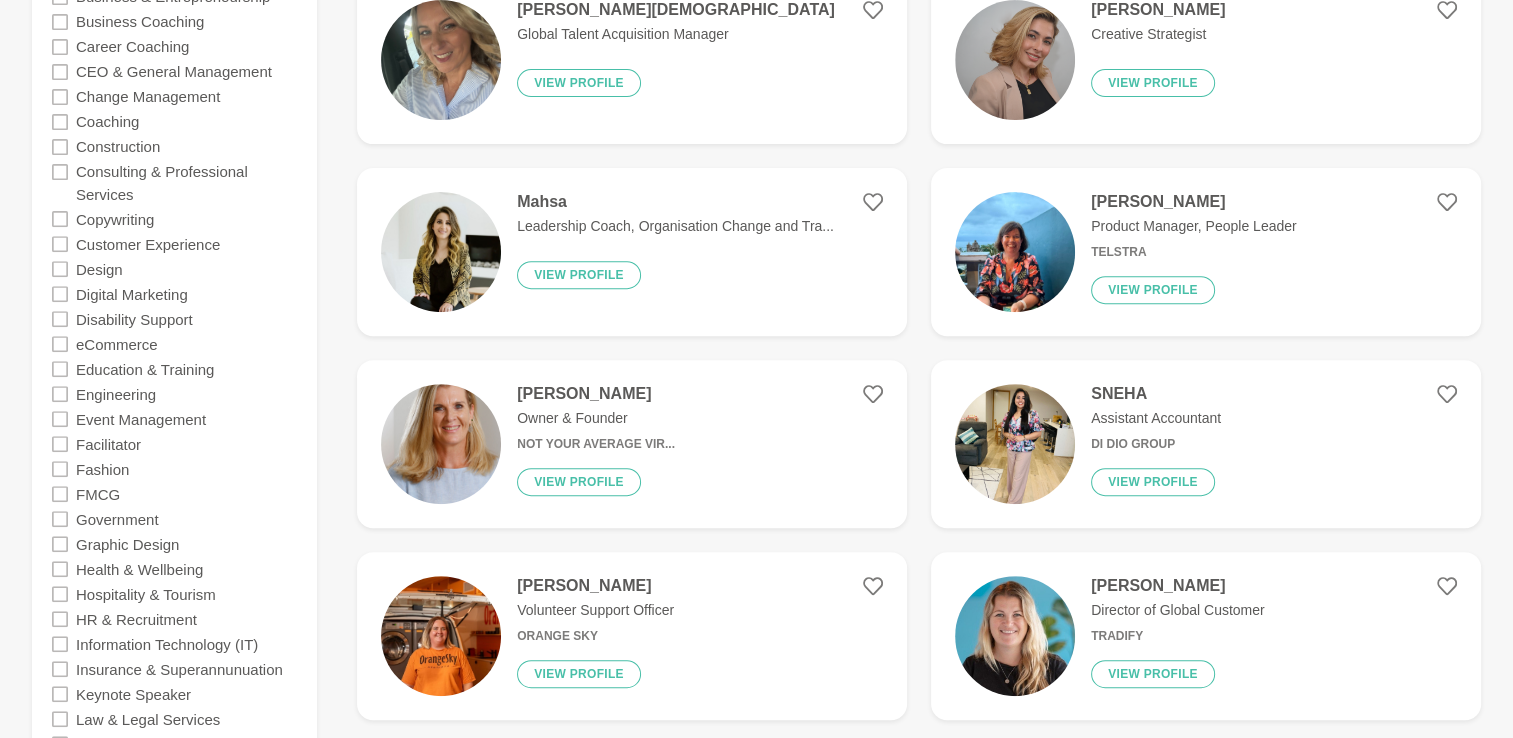 scroll, scrollTop: 700, scrollLeft: 0, axis: vertical 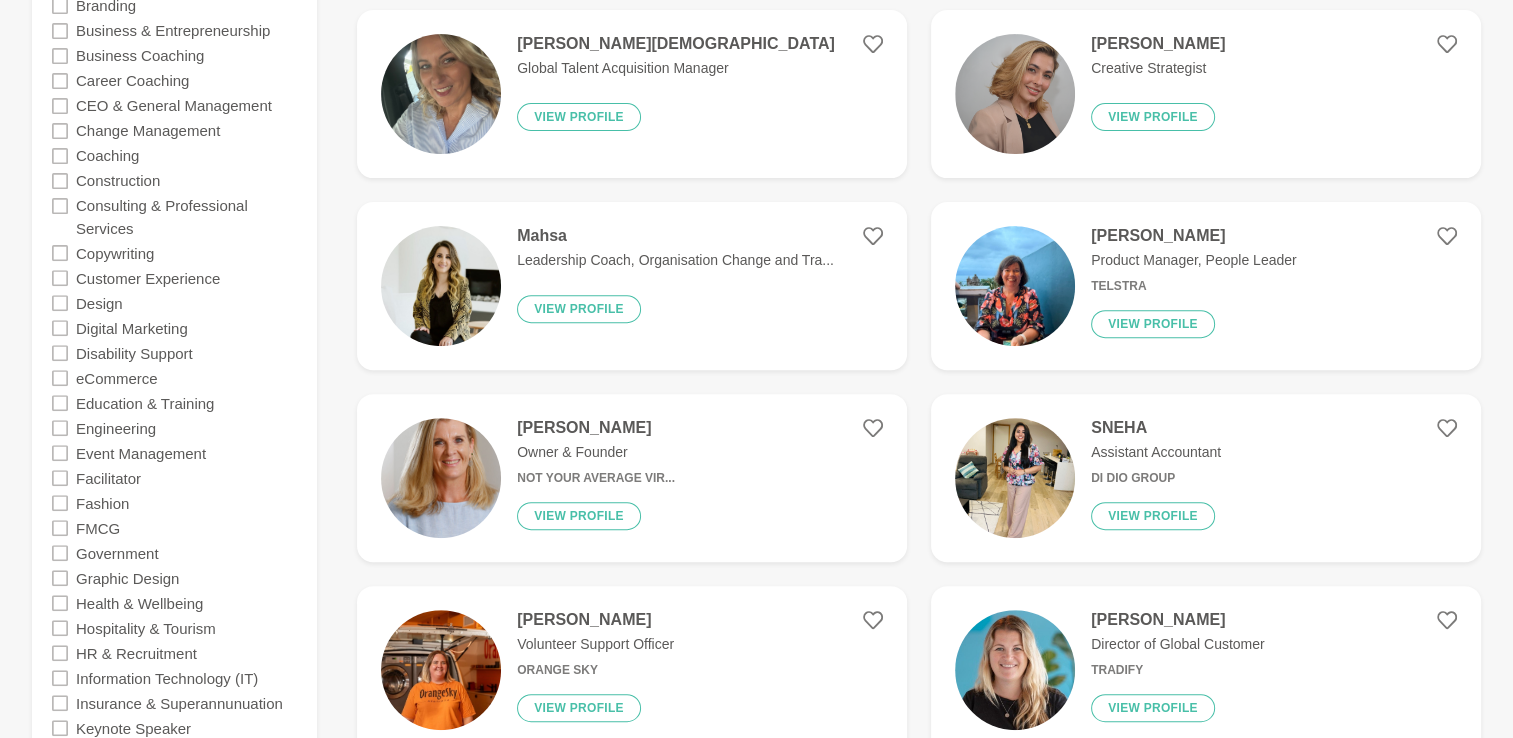 click on "[PERSON_NAME] Owner & Founder Not Your Average Vir... View profile" at bounding box center [588, 478] 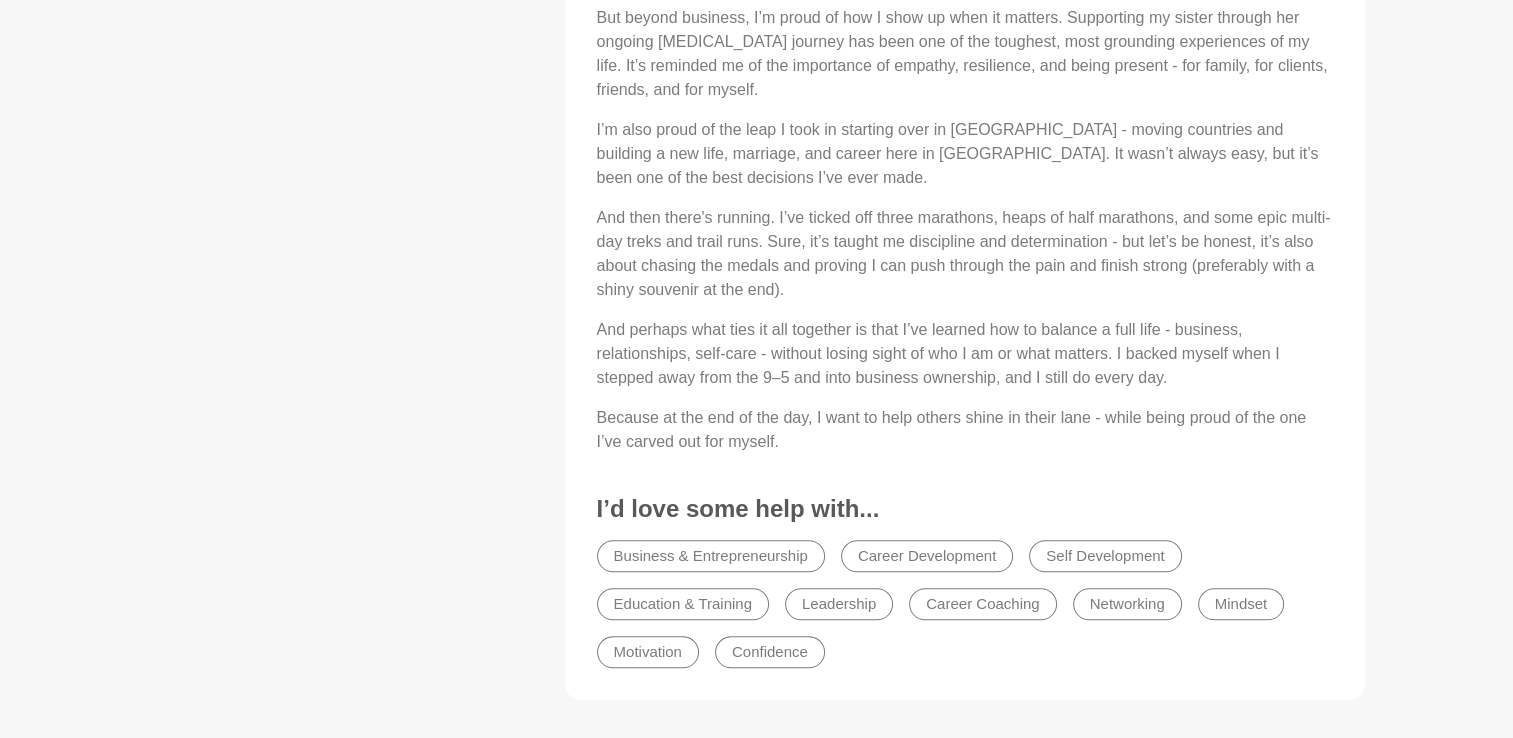 scroll, scrollTop: 1700, scrollLeft: 0, axis: vertical 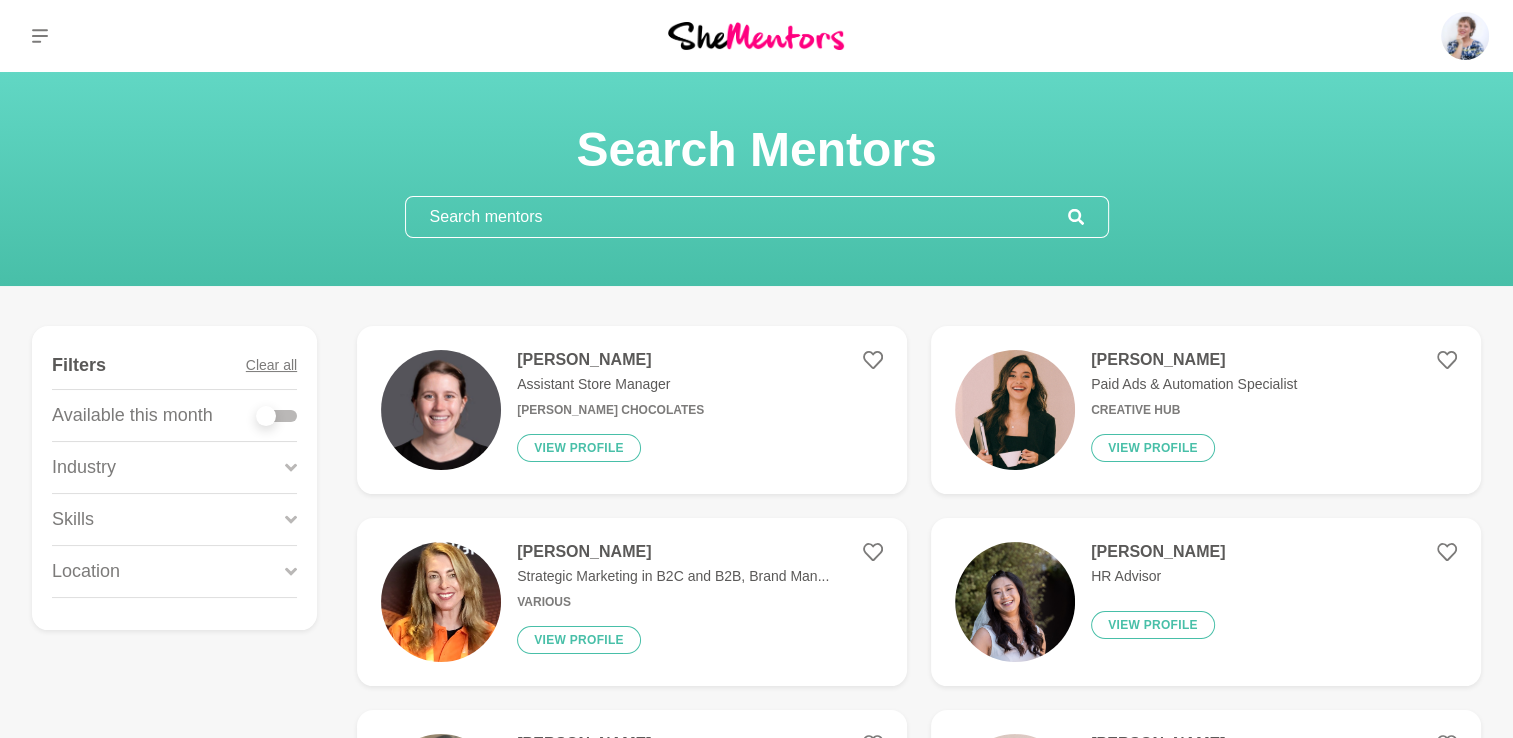 click at bounding box center (277, 416) 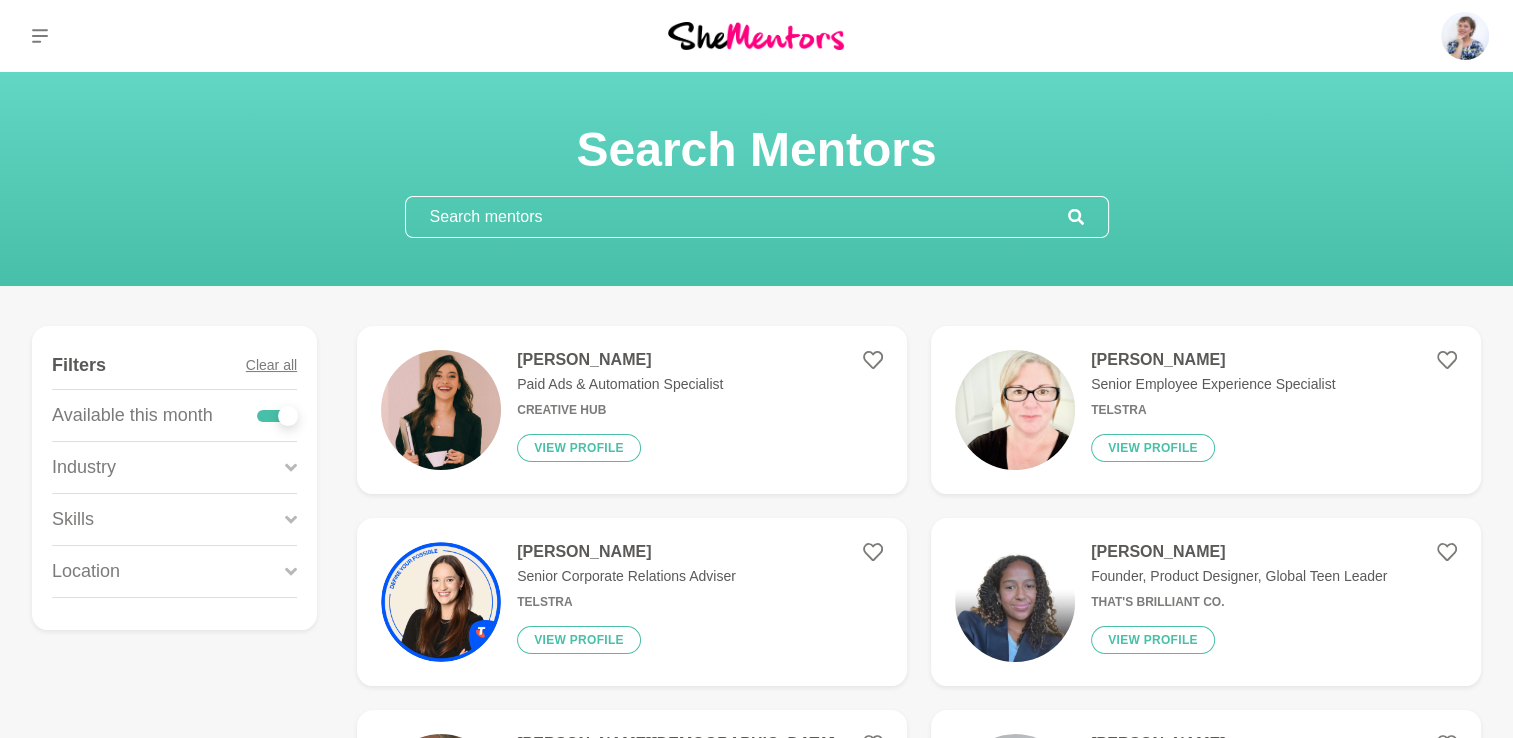 click at bounding box center [441, 410] 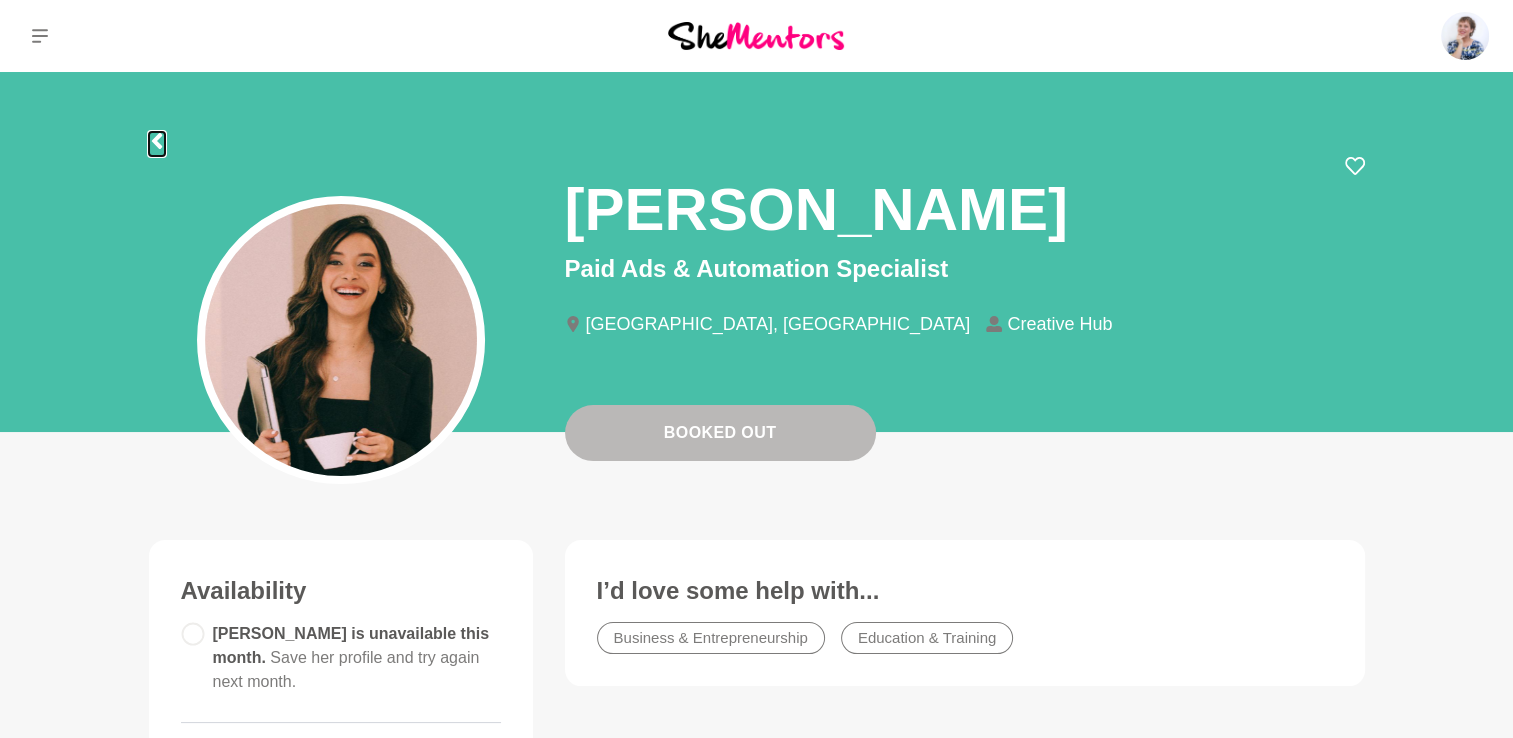 click 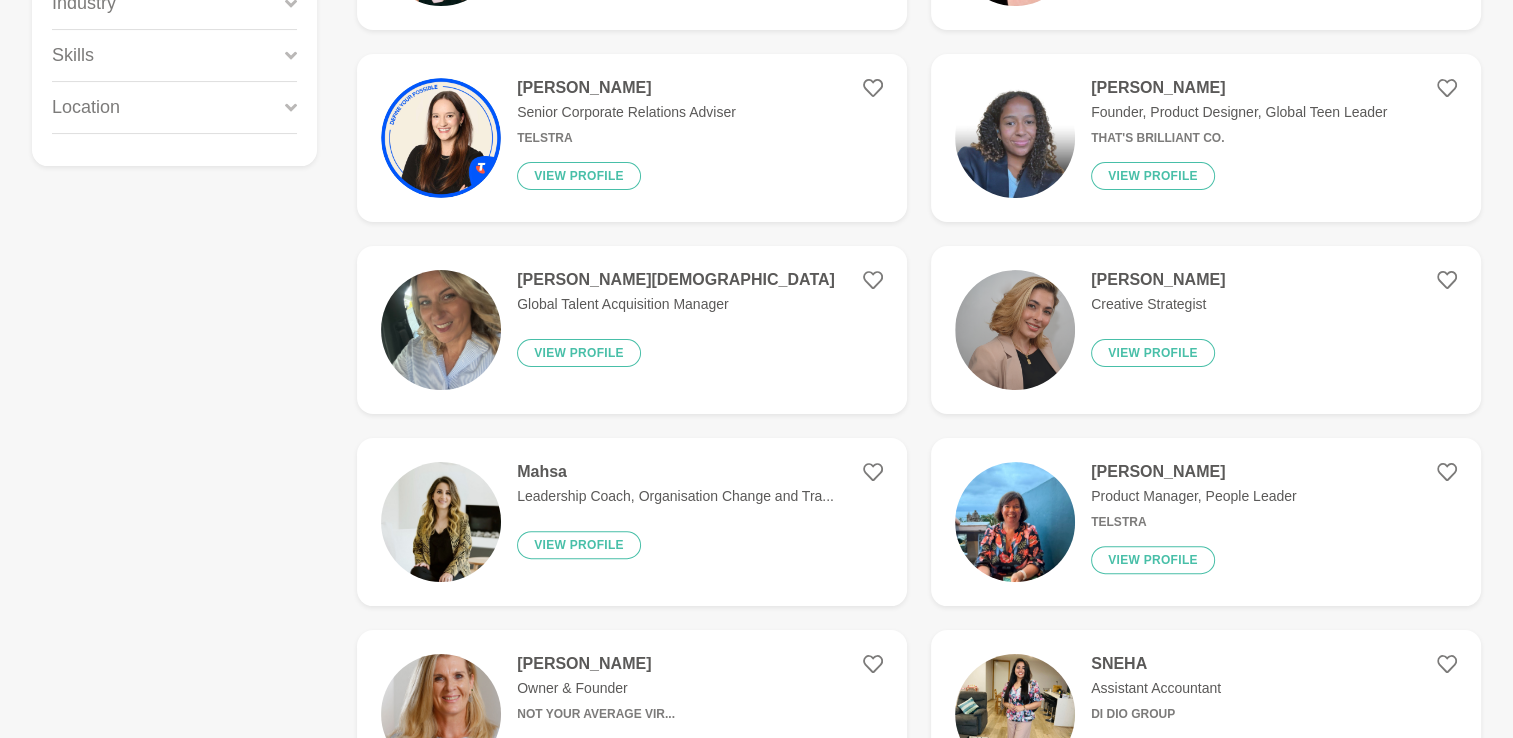 scroll, scrollTop: 500, scrollLeft: 0, axis: vertical 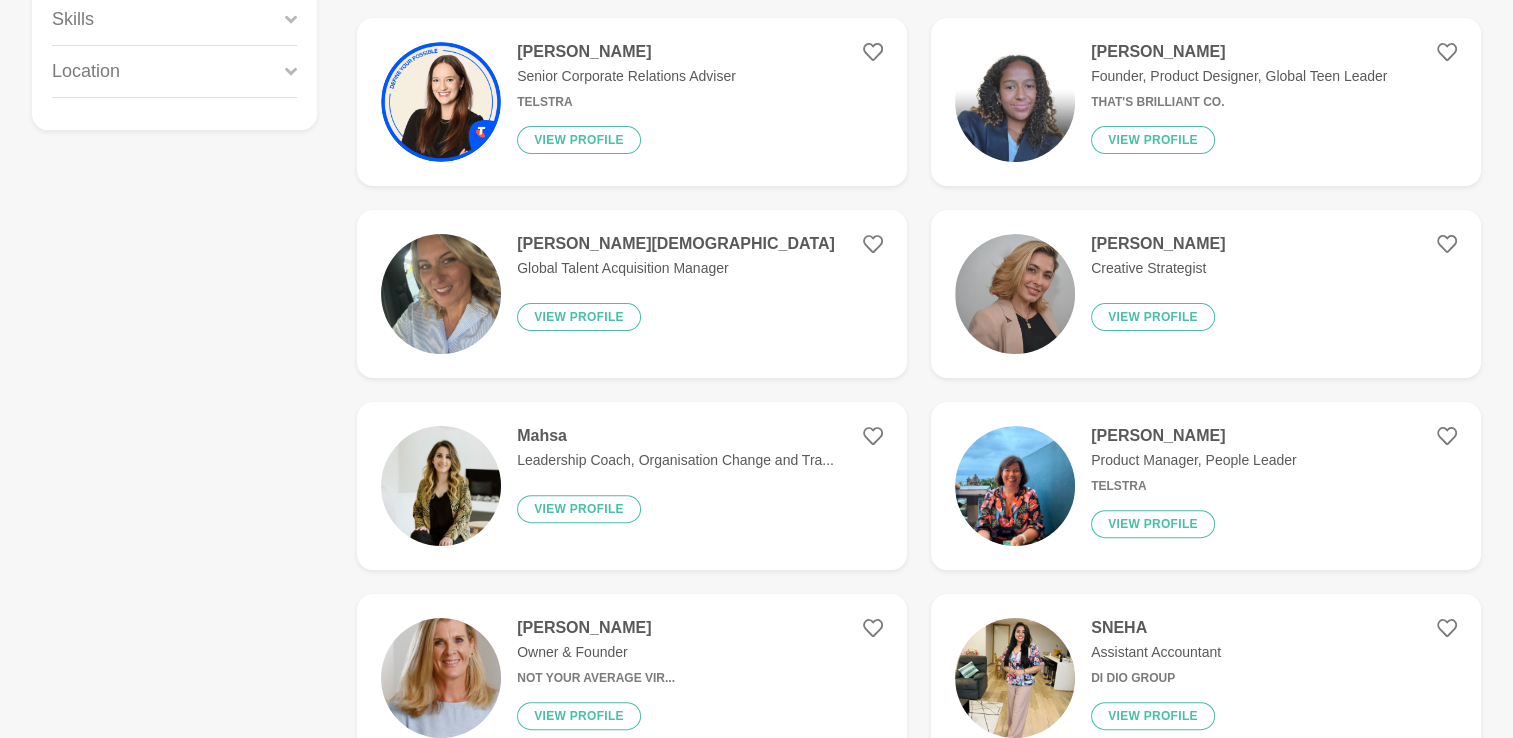 click at bounding box center (441, 486) 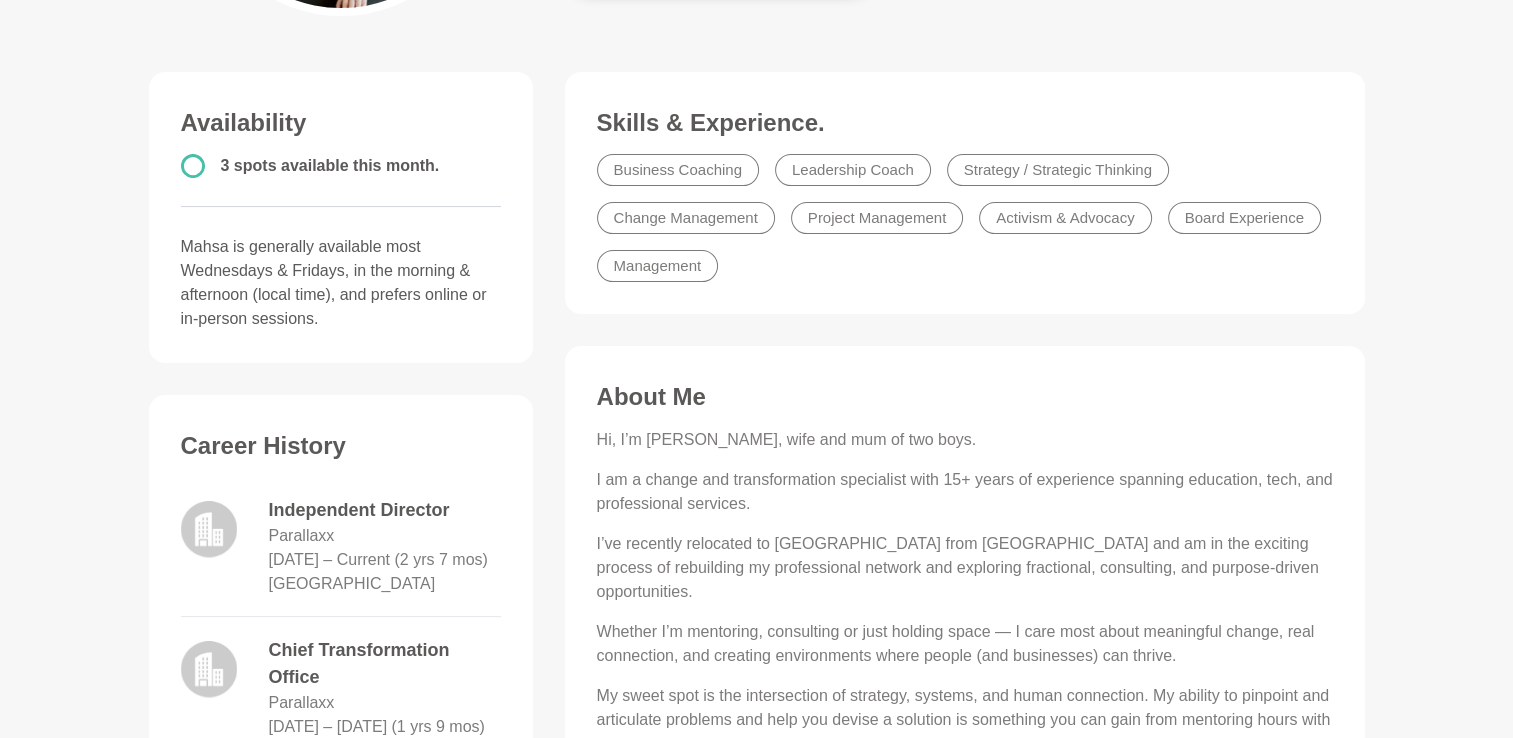 scroll, scrollTop: 500, scrollLeft: 0, axis: vertical 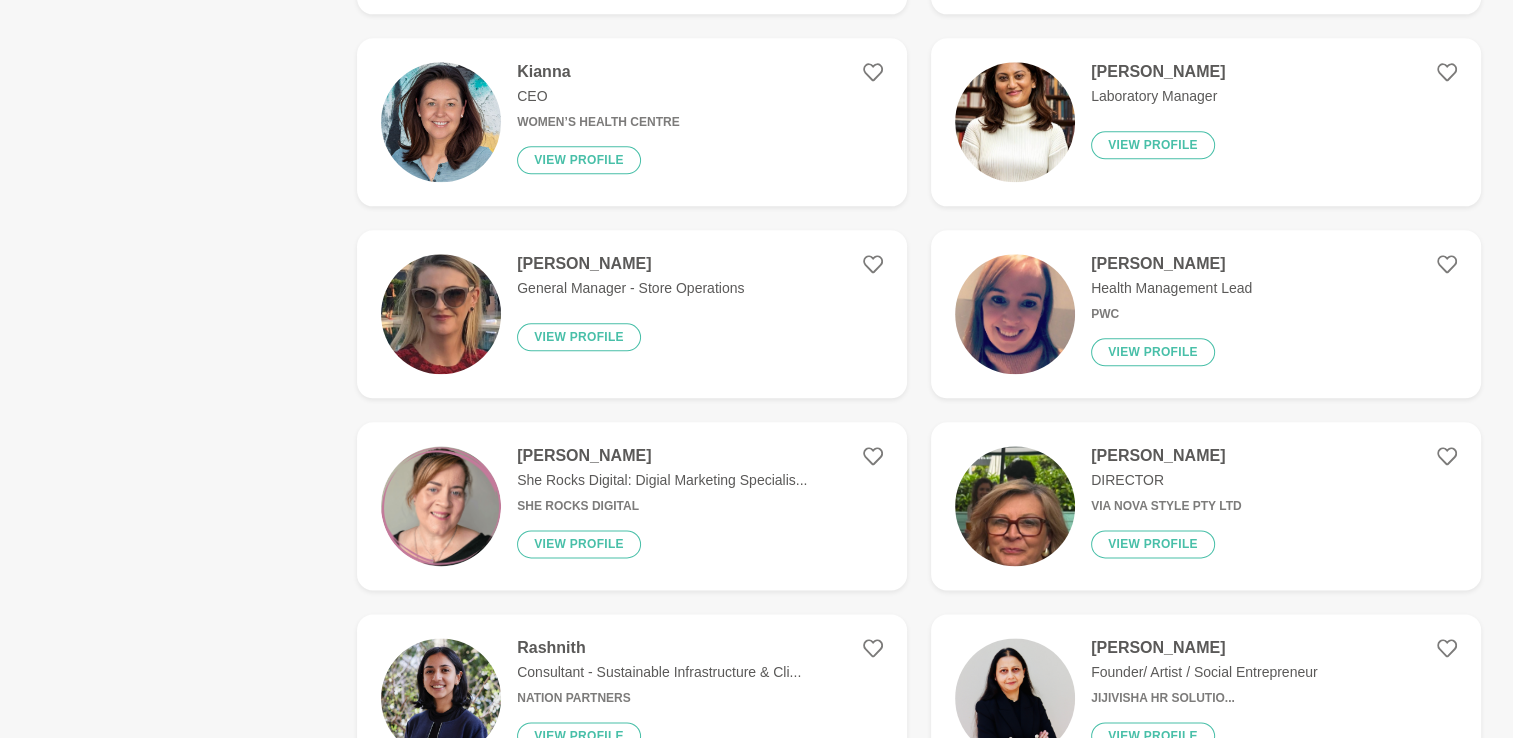 click on "She Rocks Digital: Digial Marketing Specialis..." at bounding box center (662, 480) 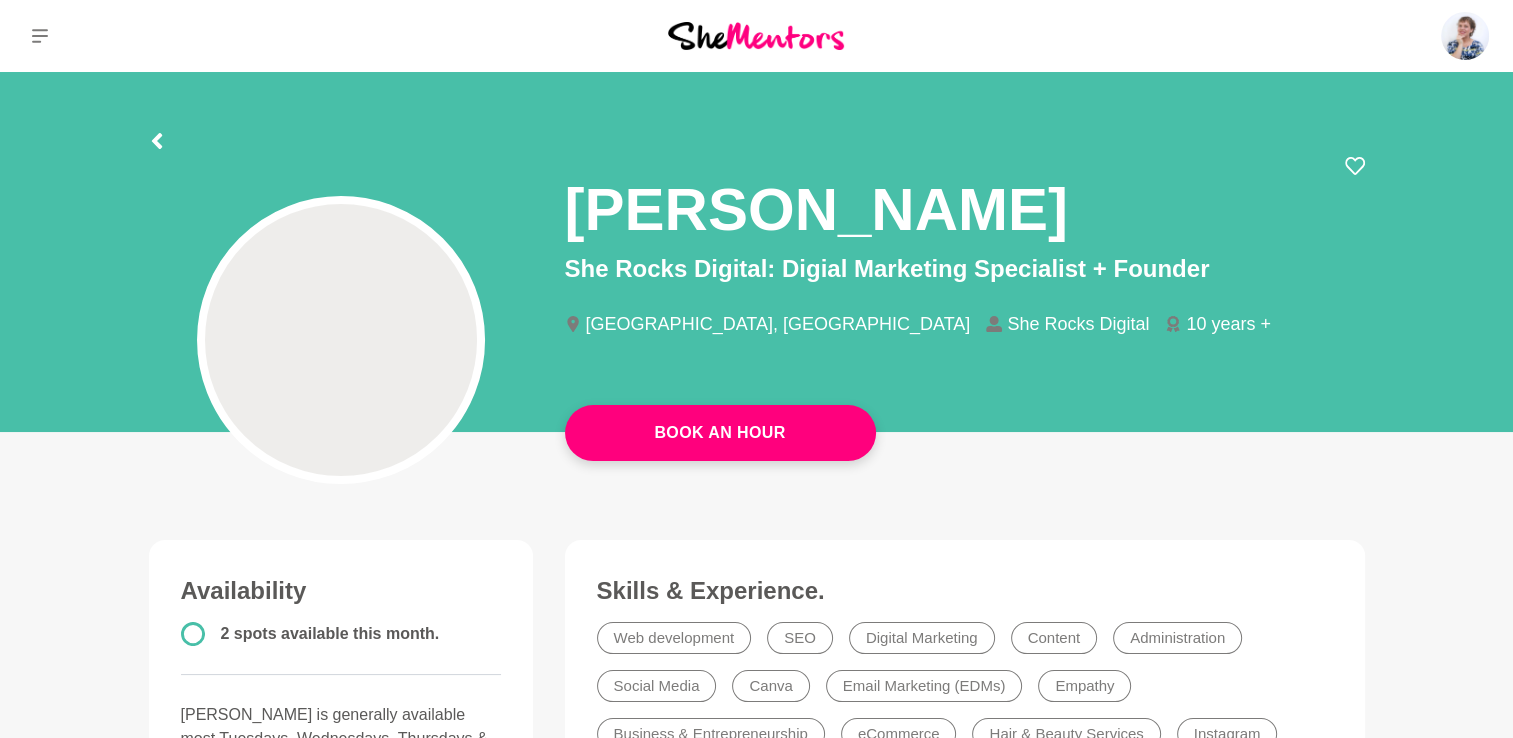 scroll, scrollTop: 300, scrollLeft: 0, axis: vertical 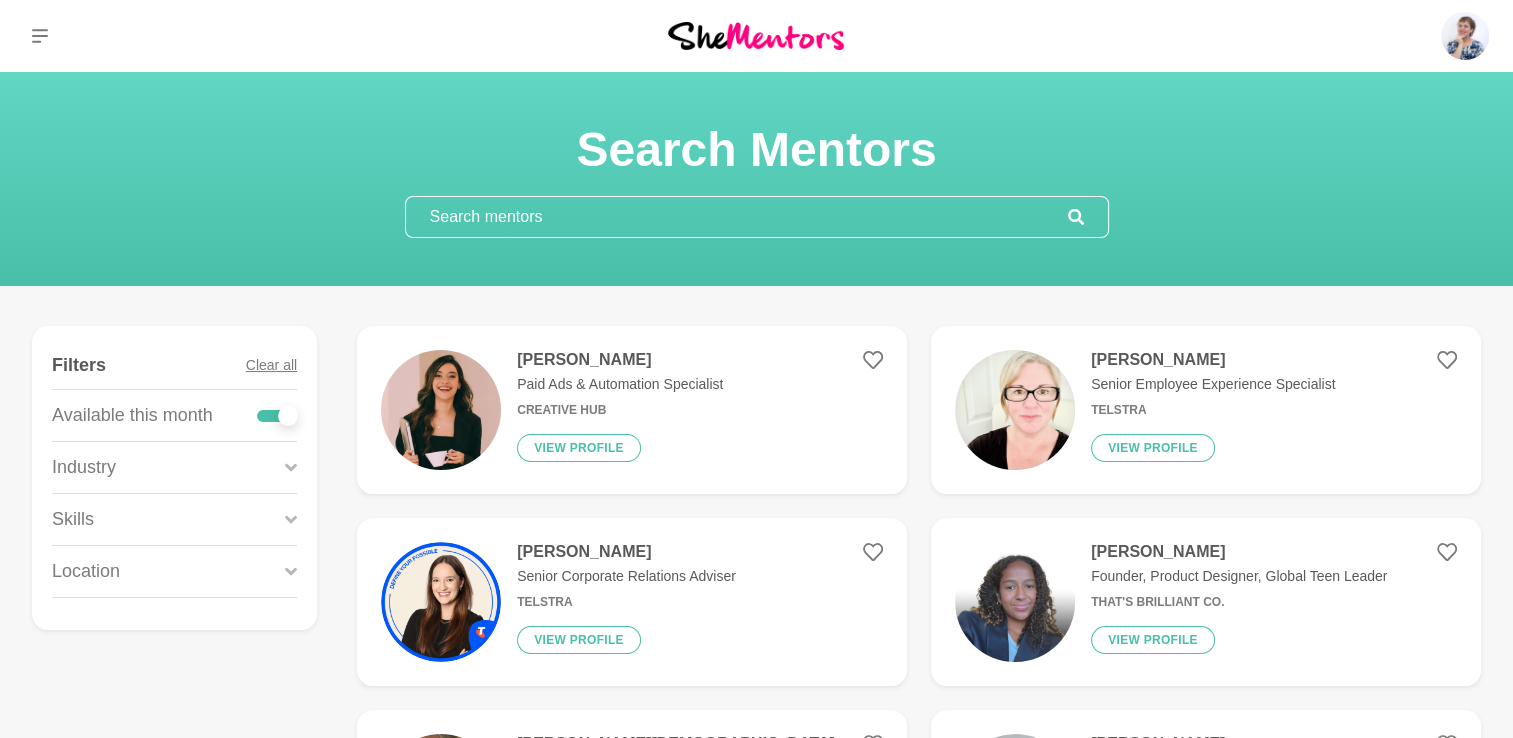 click at bounding box center (737, 217) 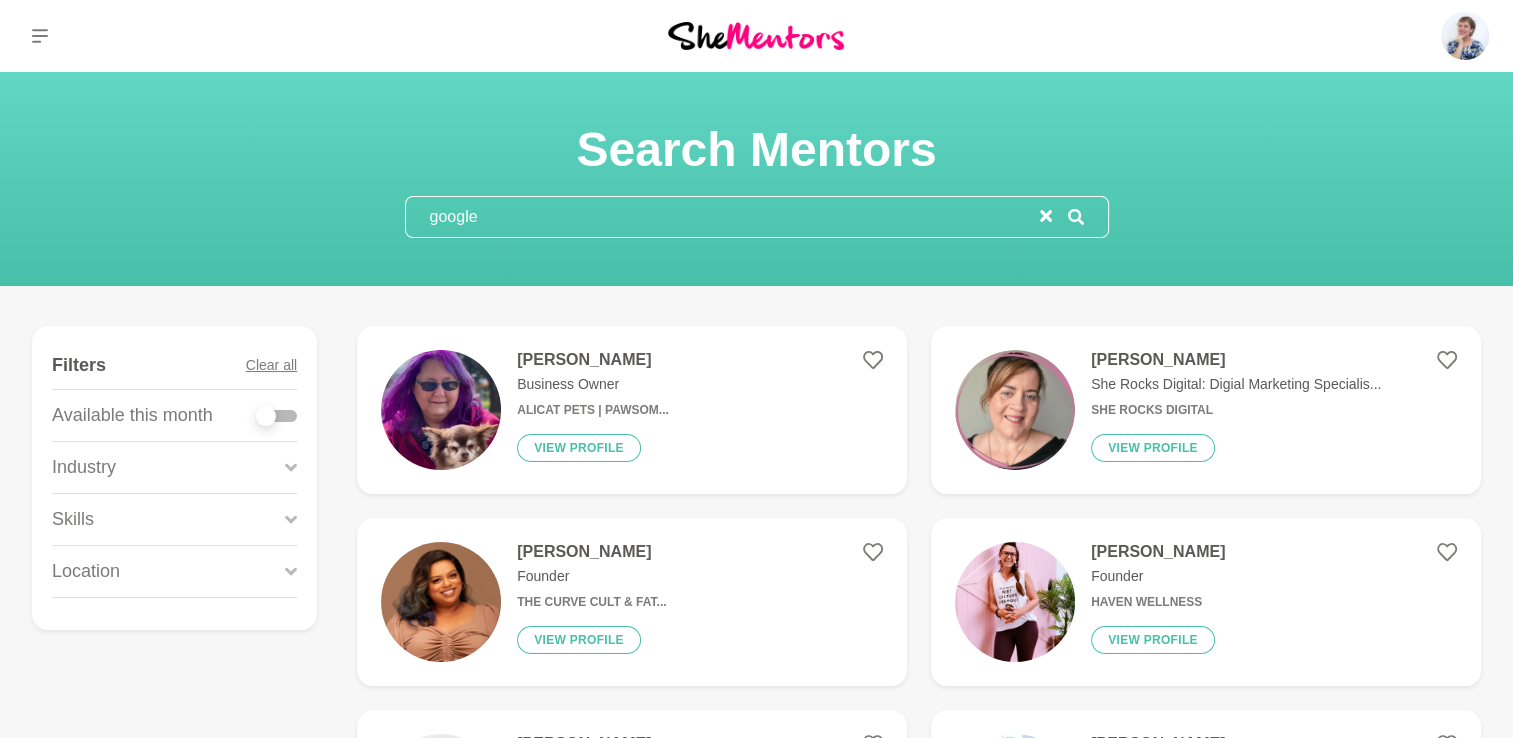 type on "google" 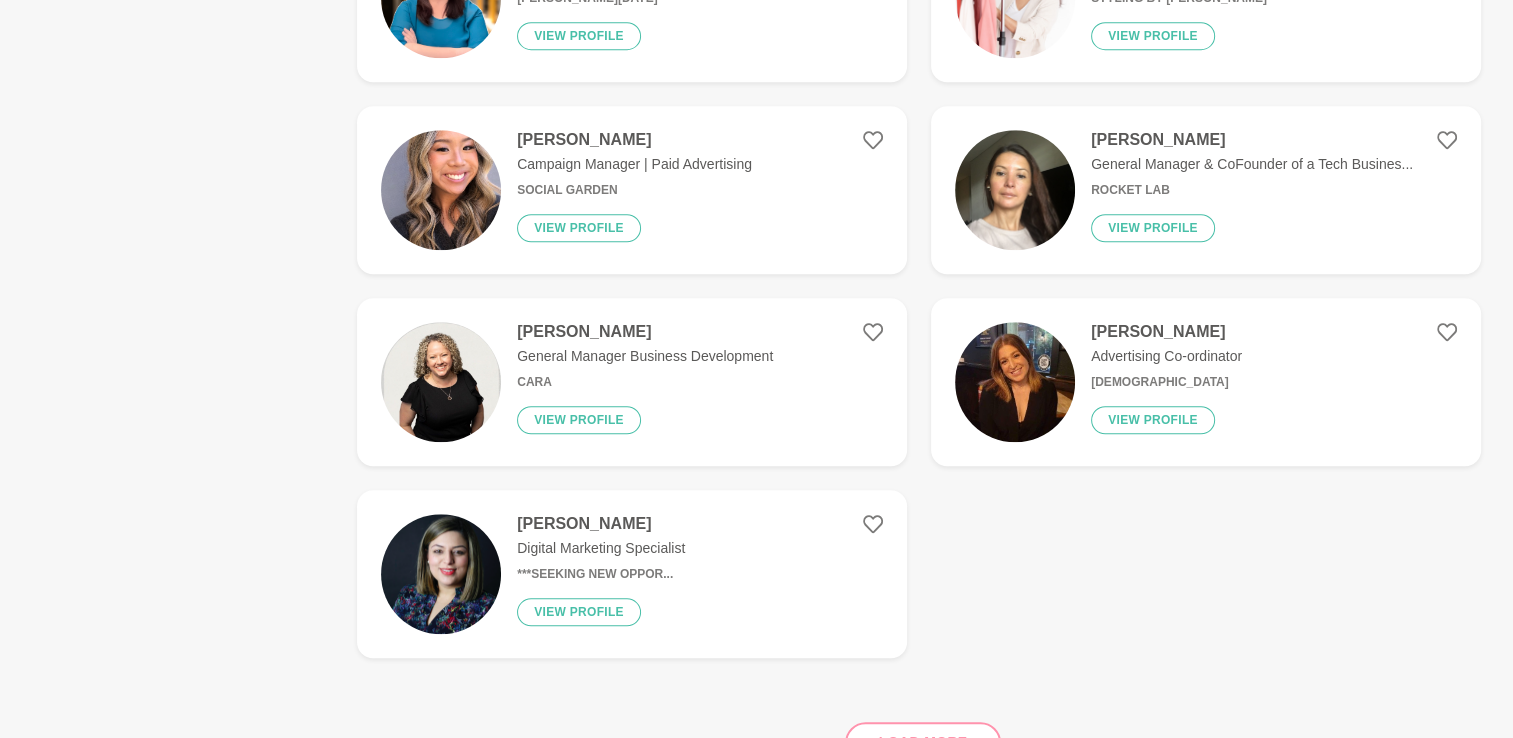 scroll, scrollTop: 1600, scrollLeft: 0, axis: vertical 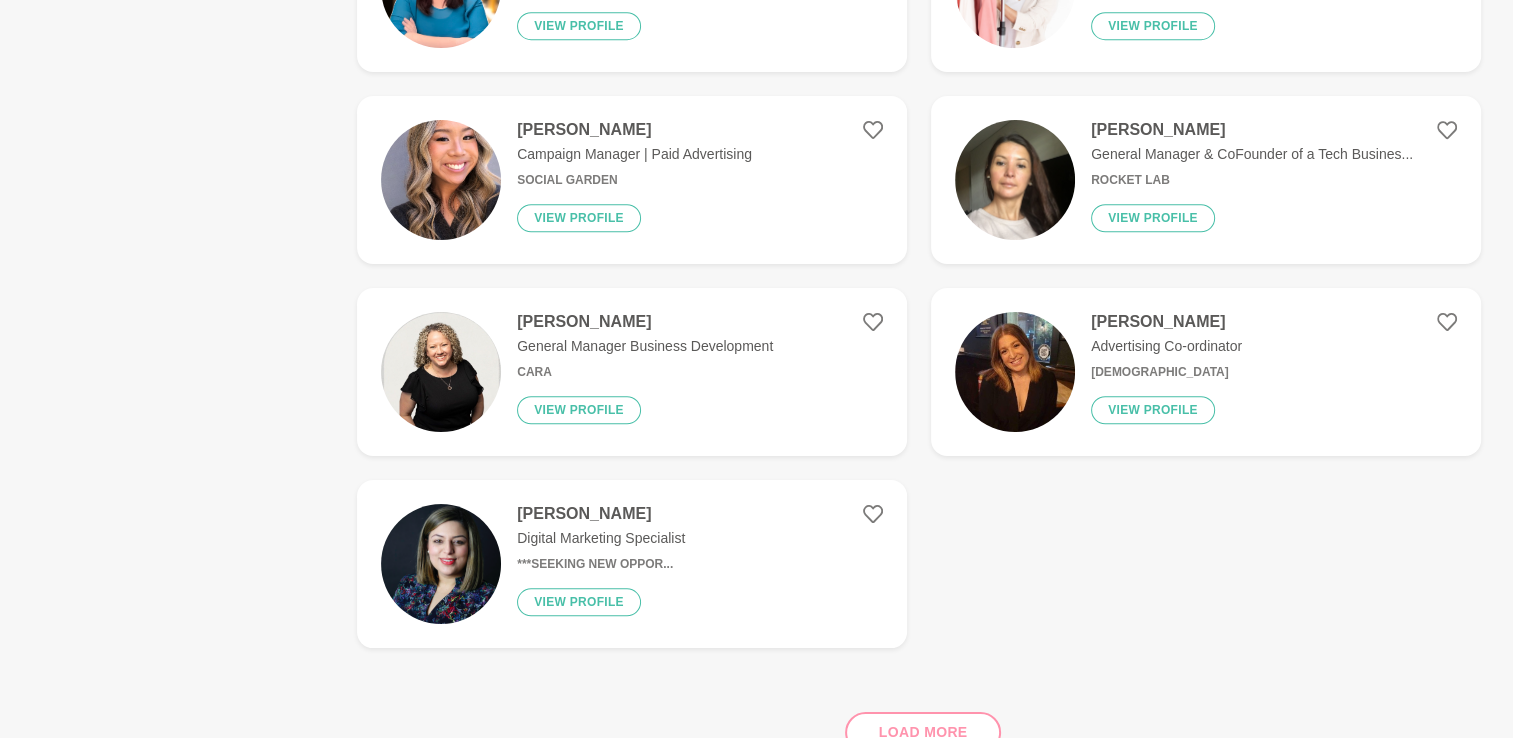 click at bounding box center (441, 564) 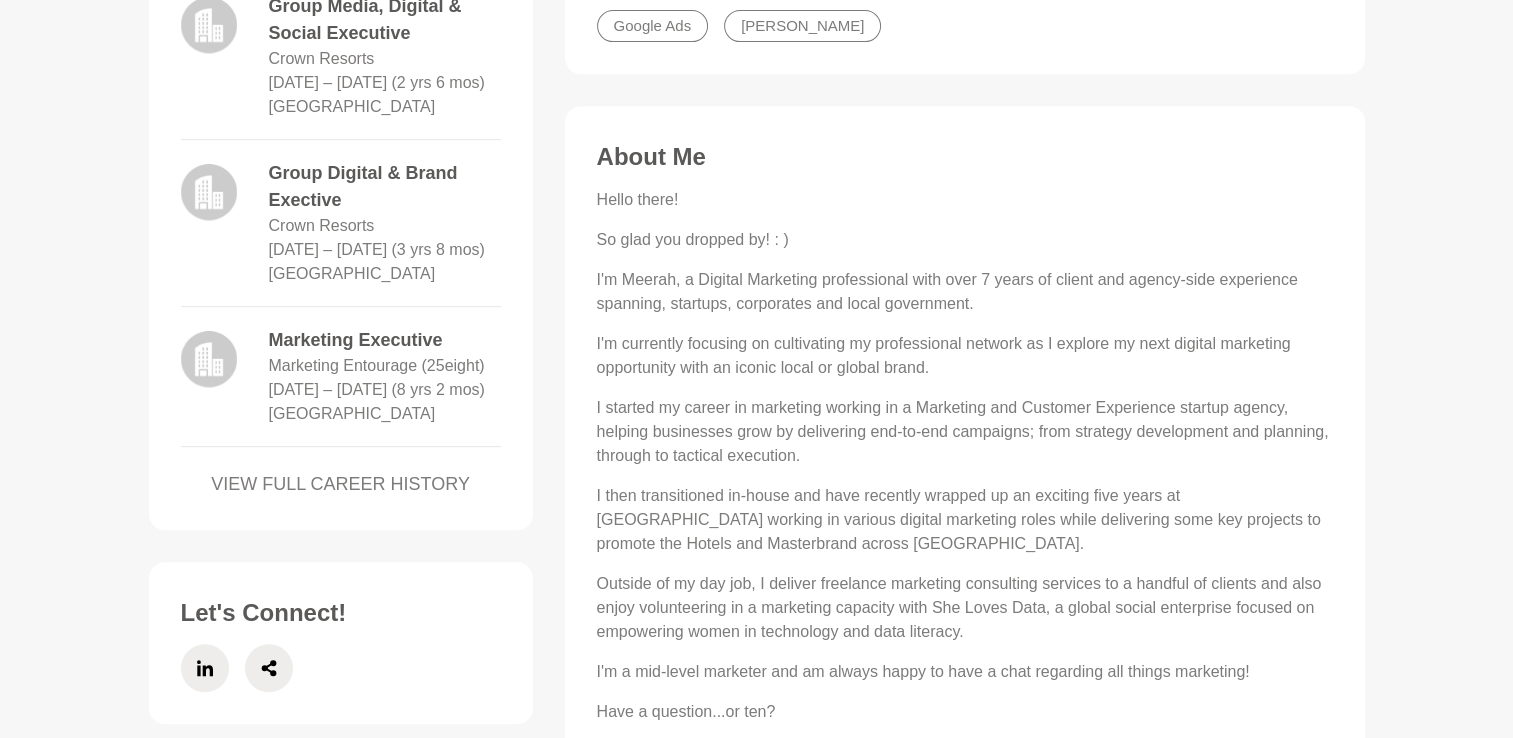 scroll, scrollTop: 1000, scrollLeft: 0, axis: vertical 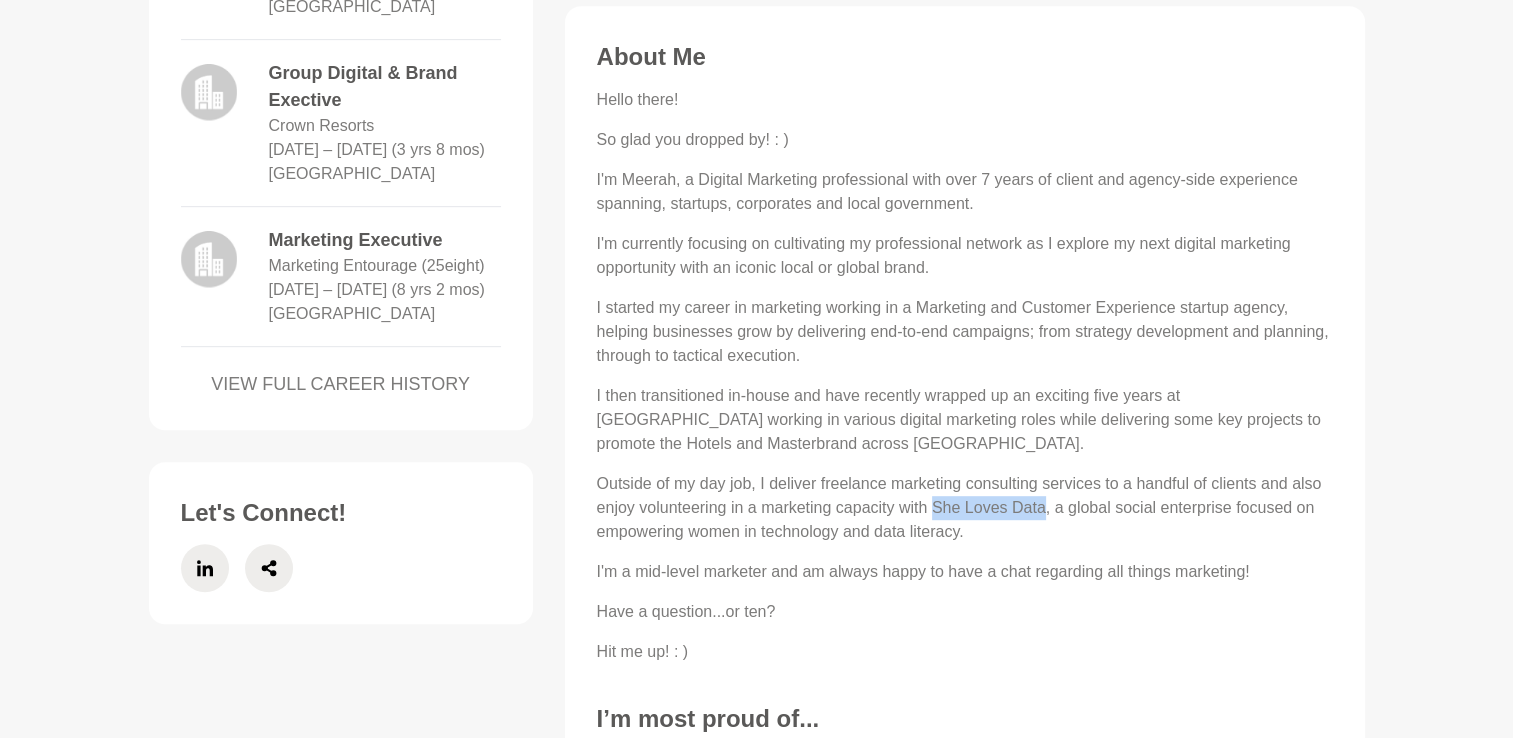 drag, startPoint x: 935, startPoint y: 503, endPoint x: 1043, endPoint y: 510, distance: 108.226616 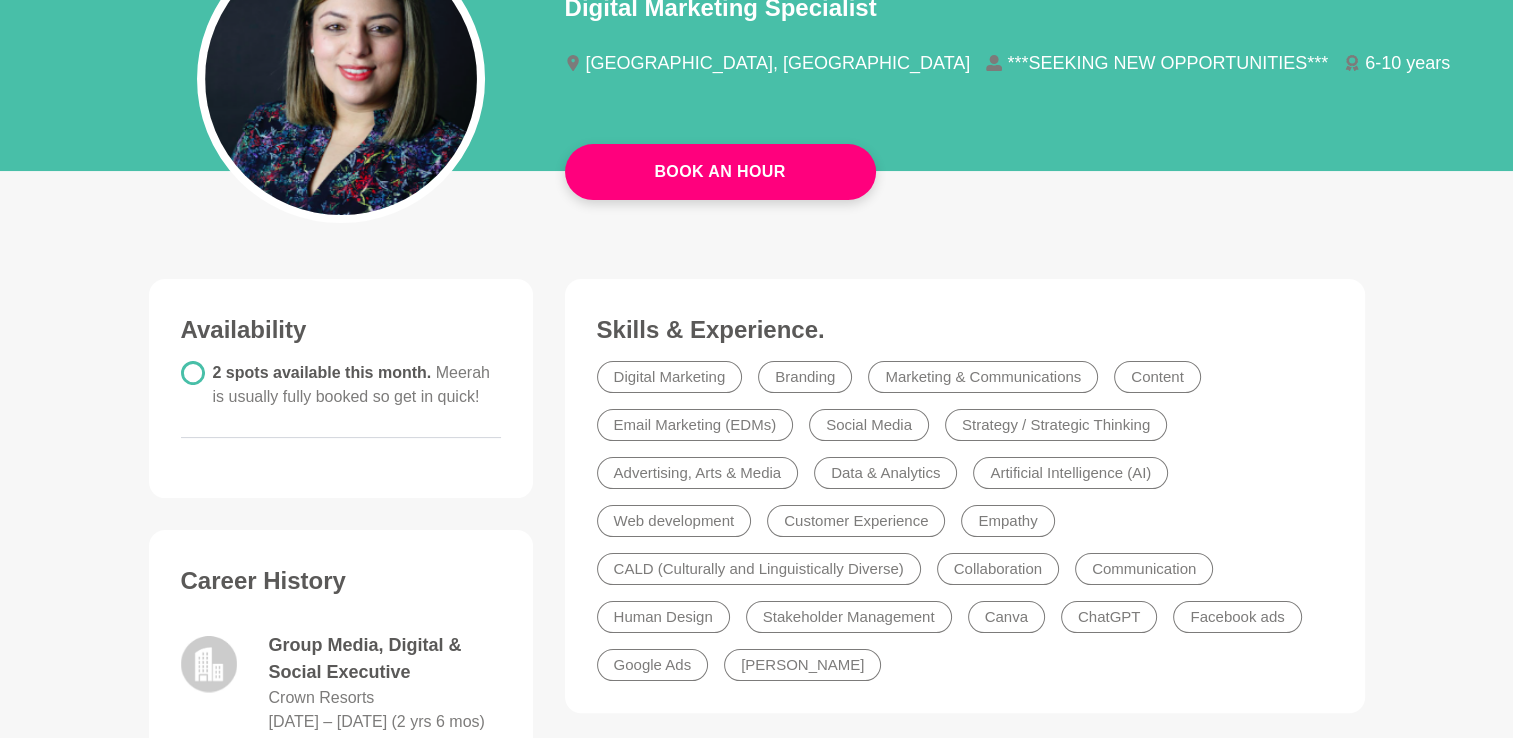 scroll, scrollTop: 100, scrollLeft: 0, axis: vertical 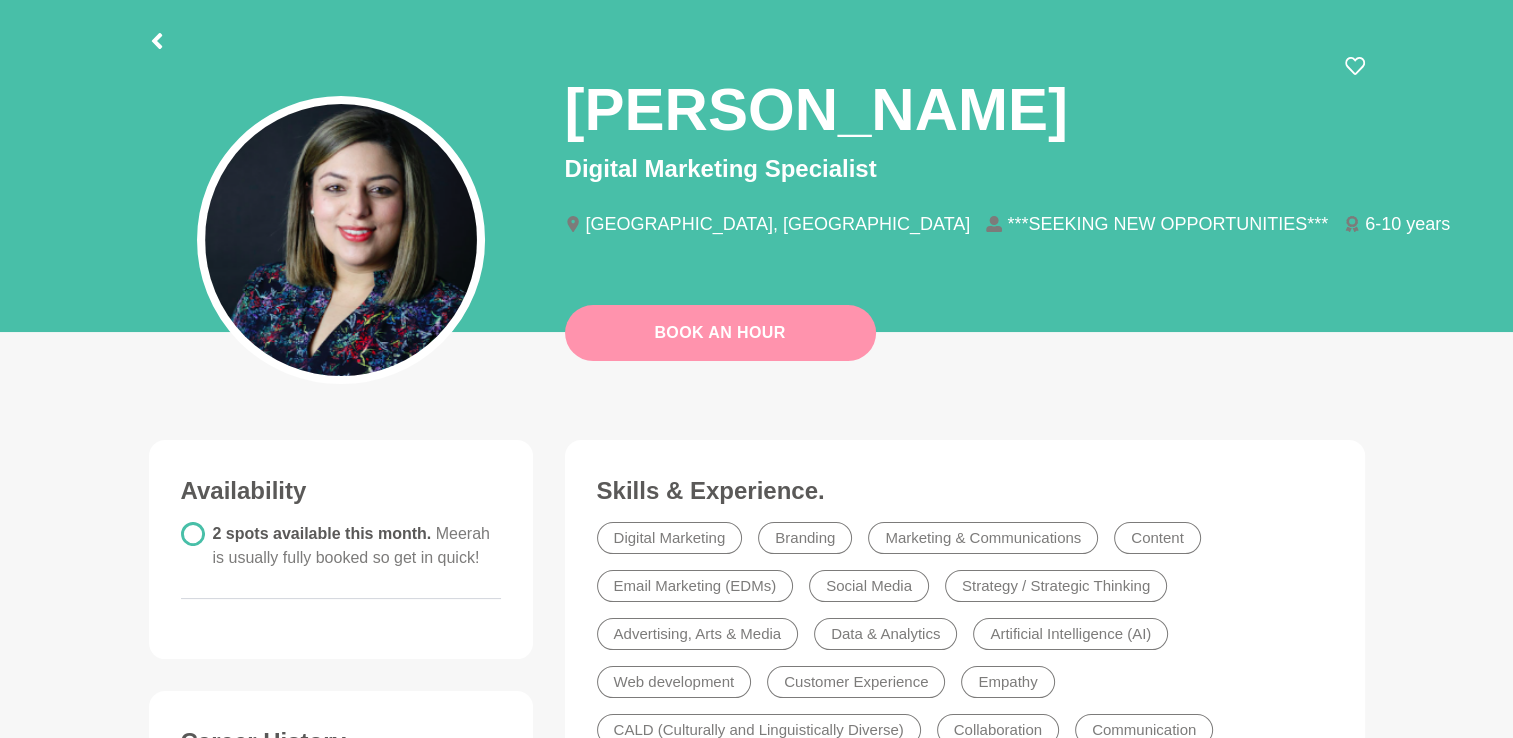 click on "Book An Hour" at bounding box center (720, 333) 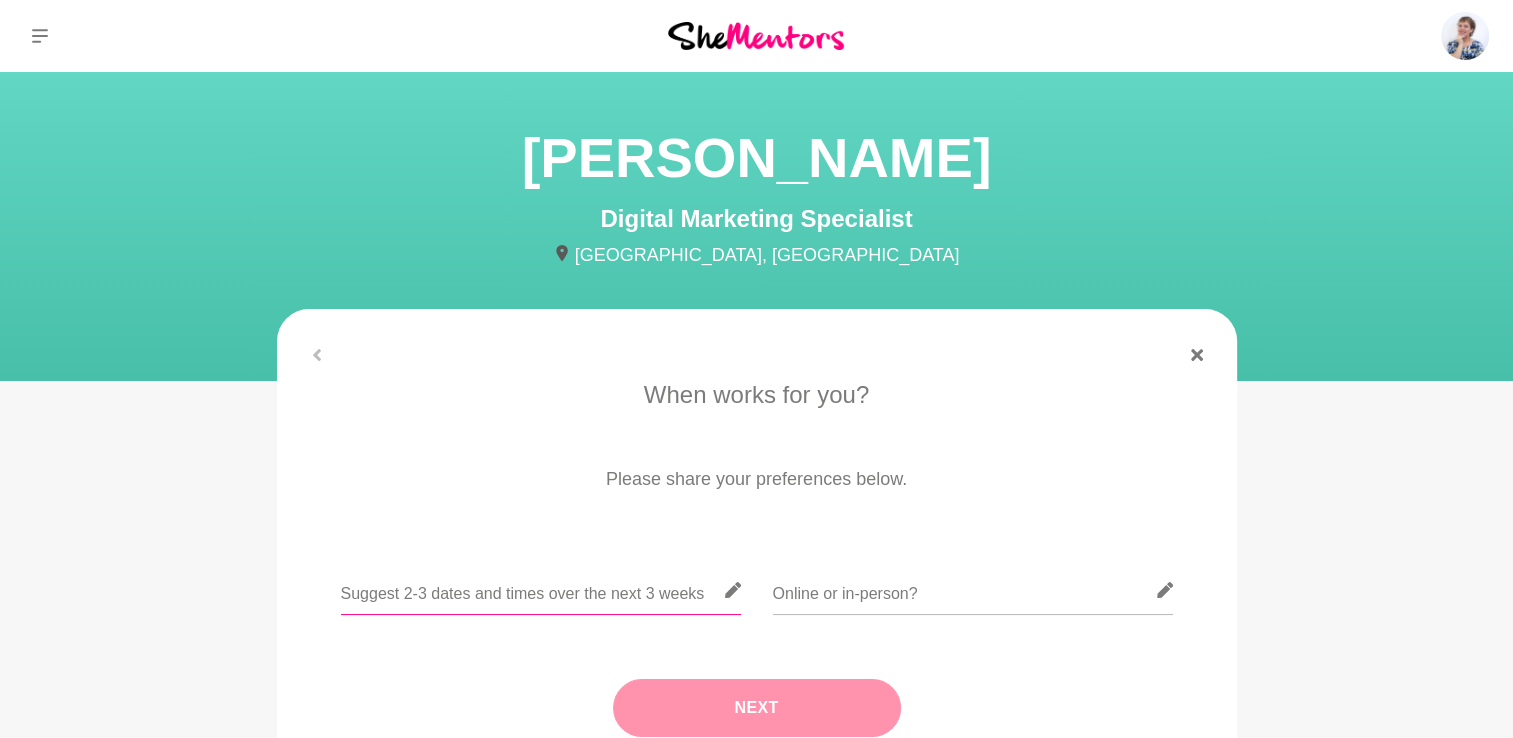 click at bounding box center (541, 590) 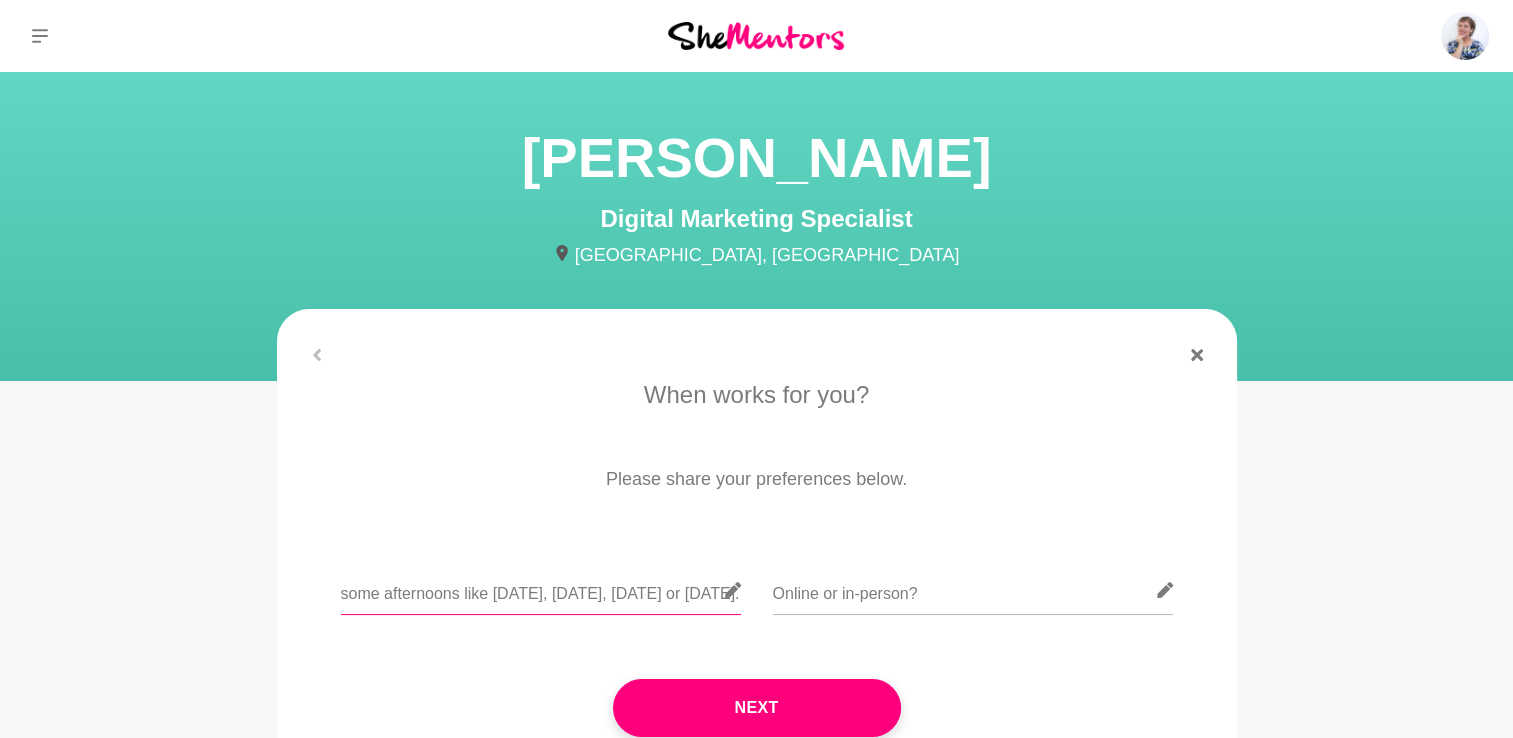 scroll, scrollTop: 0, scrollLeft: 36, axis: horizontal 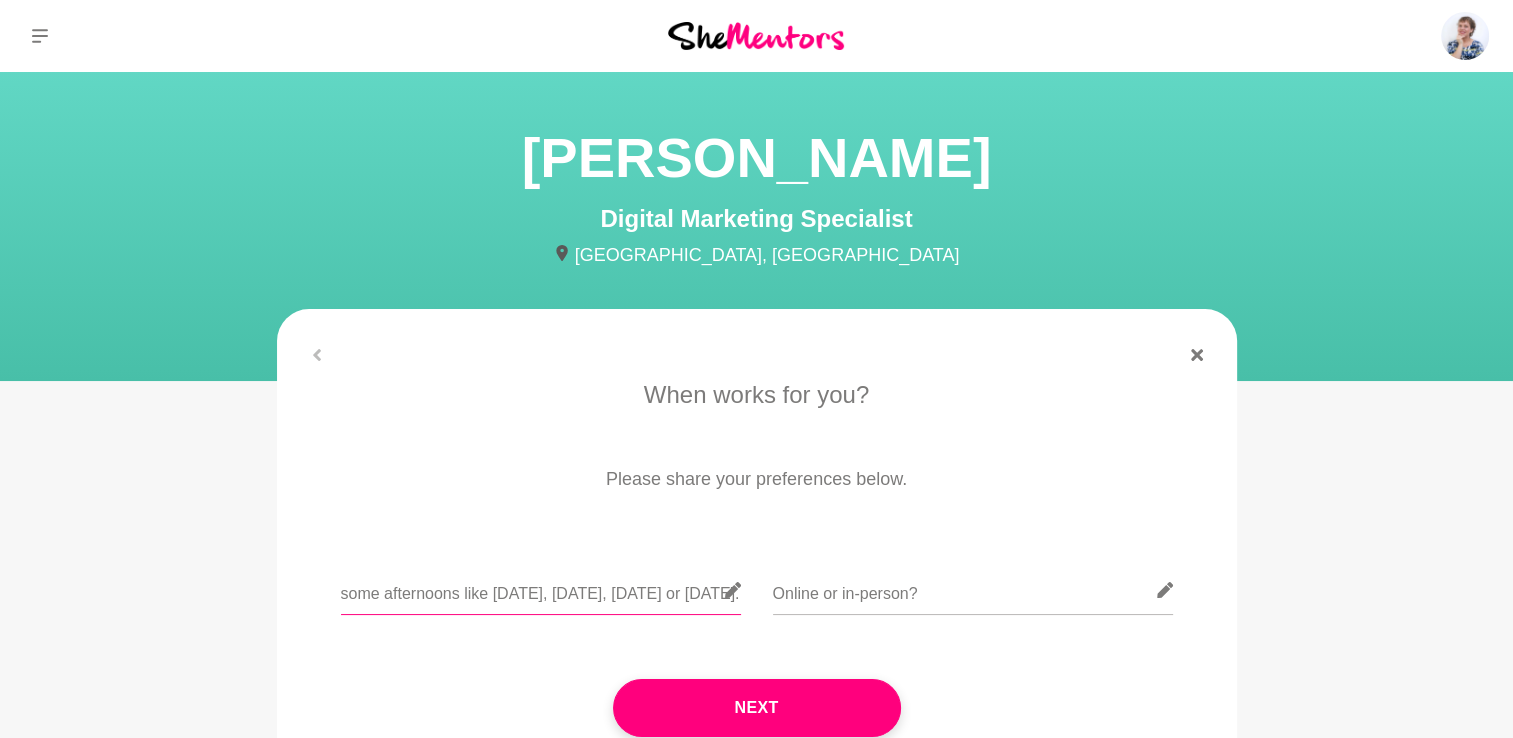 type on "some afternoons like [DATE], [DATE], [DATE] or [DATE]." 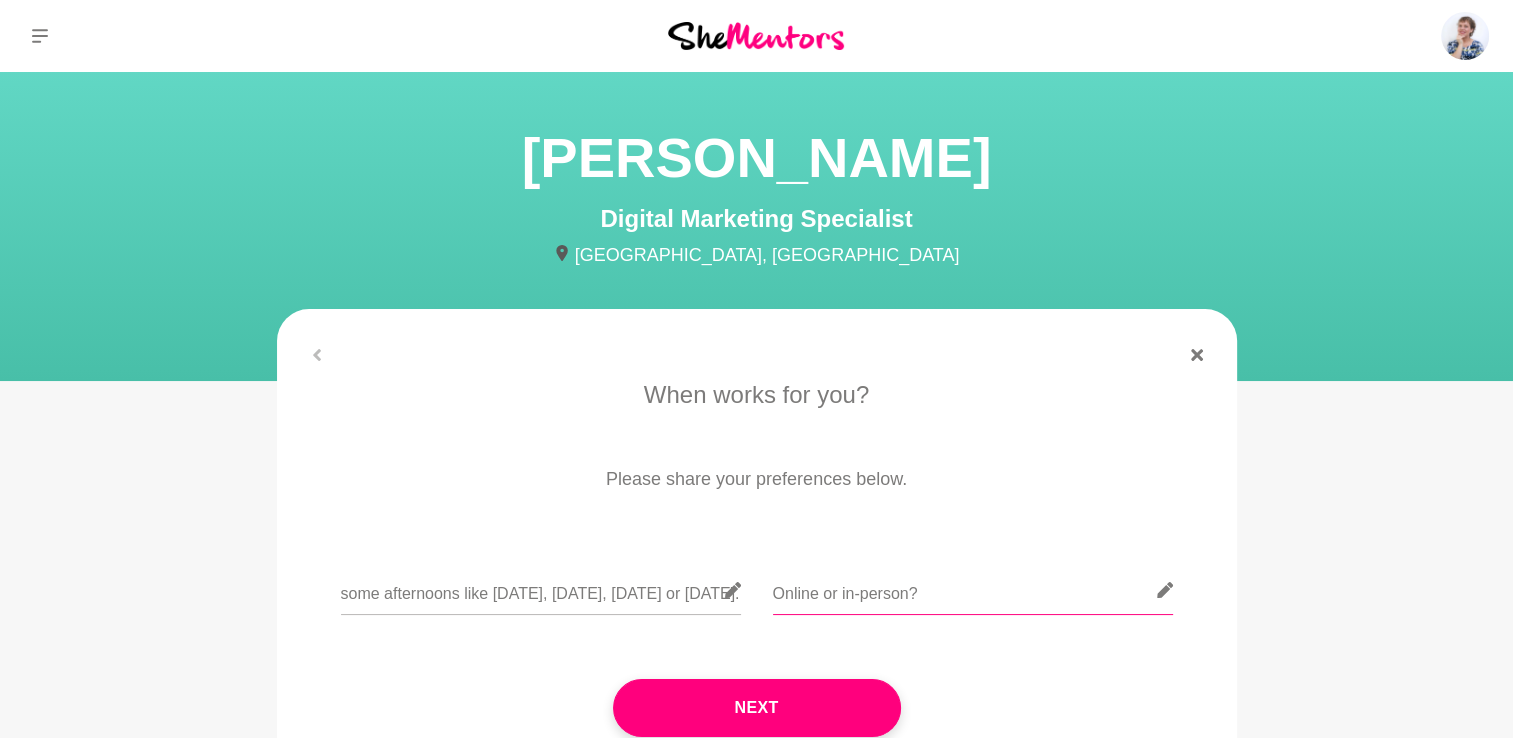 scroll, scrollTop: 0, scrollLeft: 0, axis: both 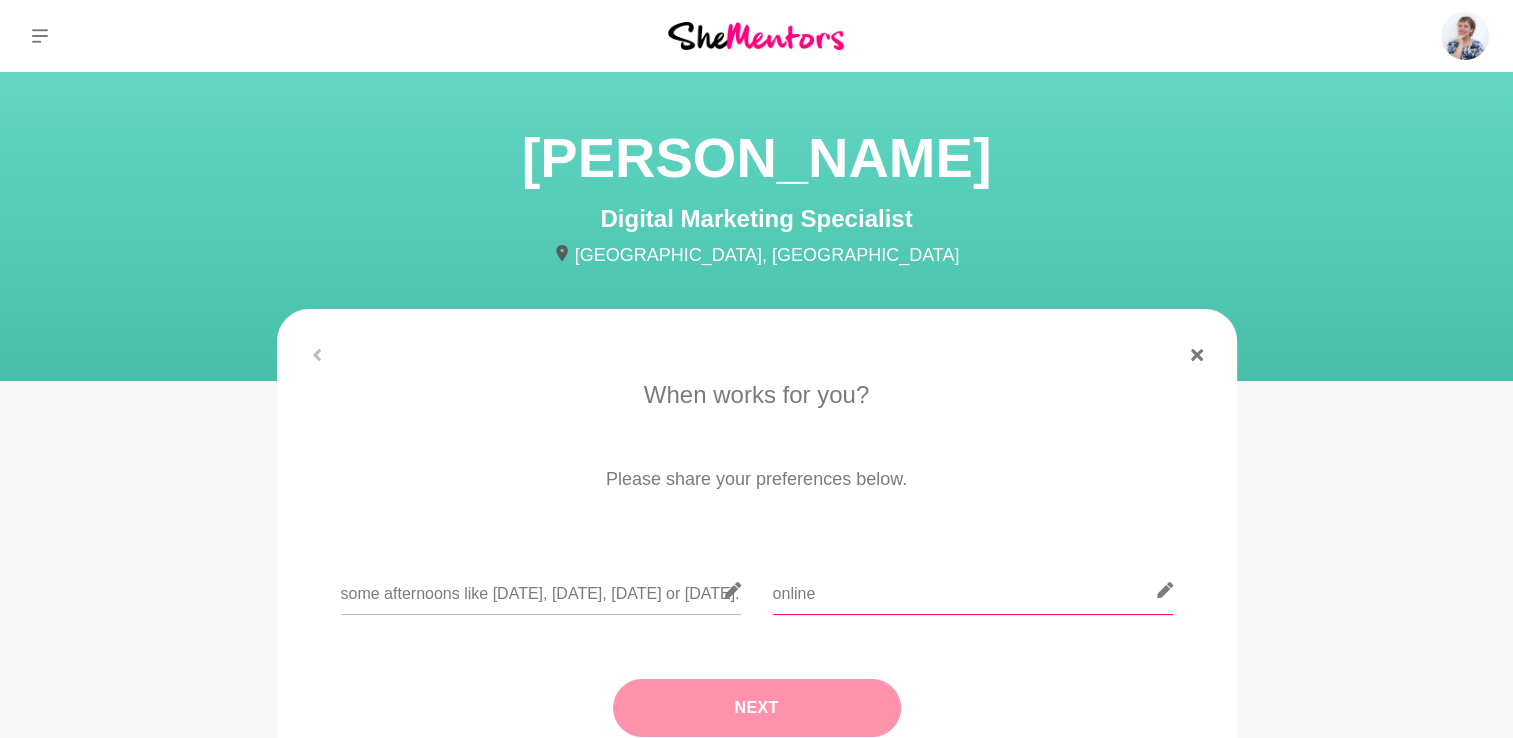 type on "online" 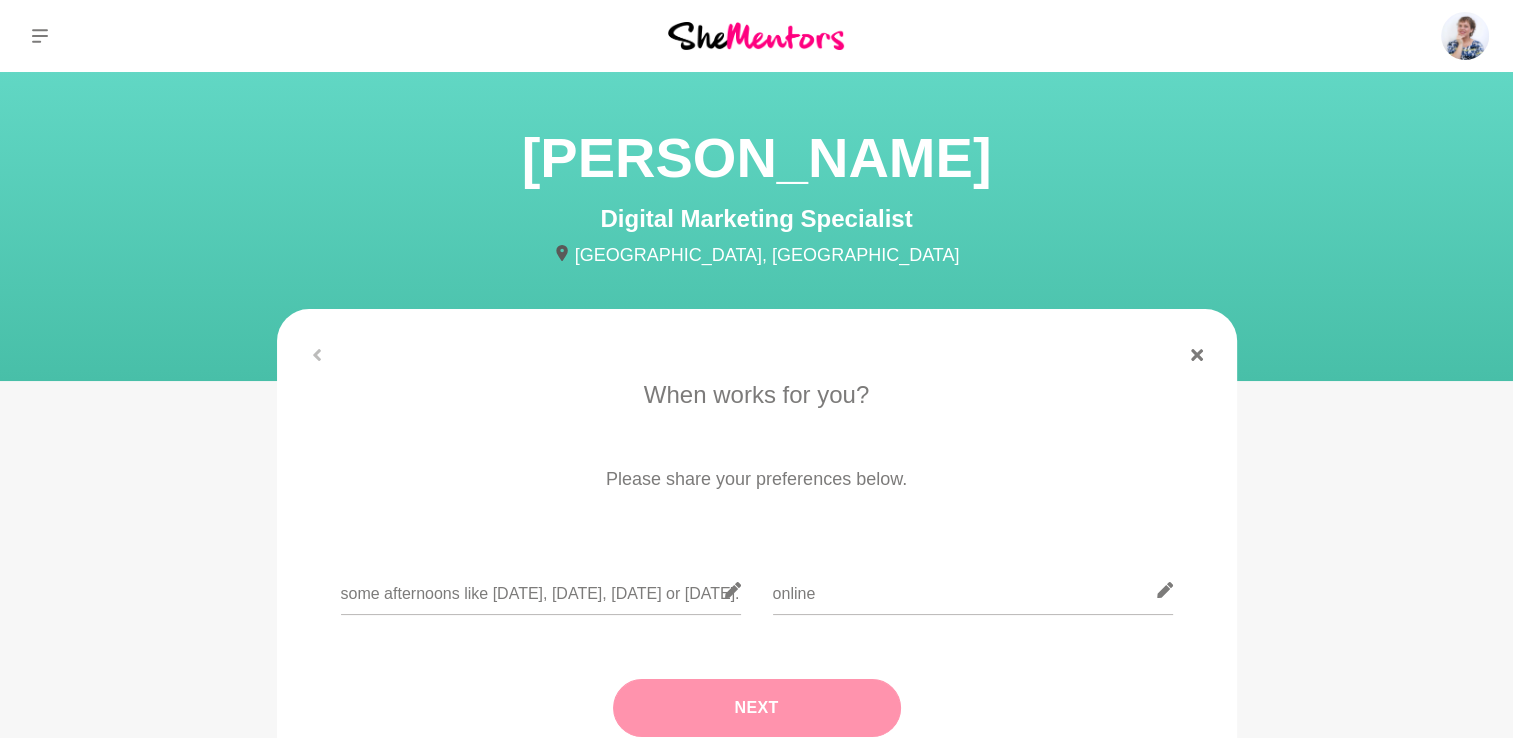click on "Next" at bounding box center (757, 708) 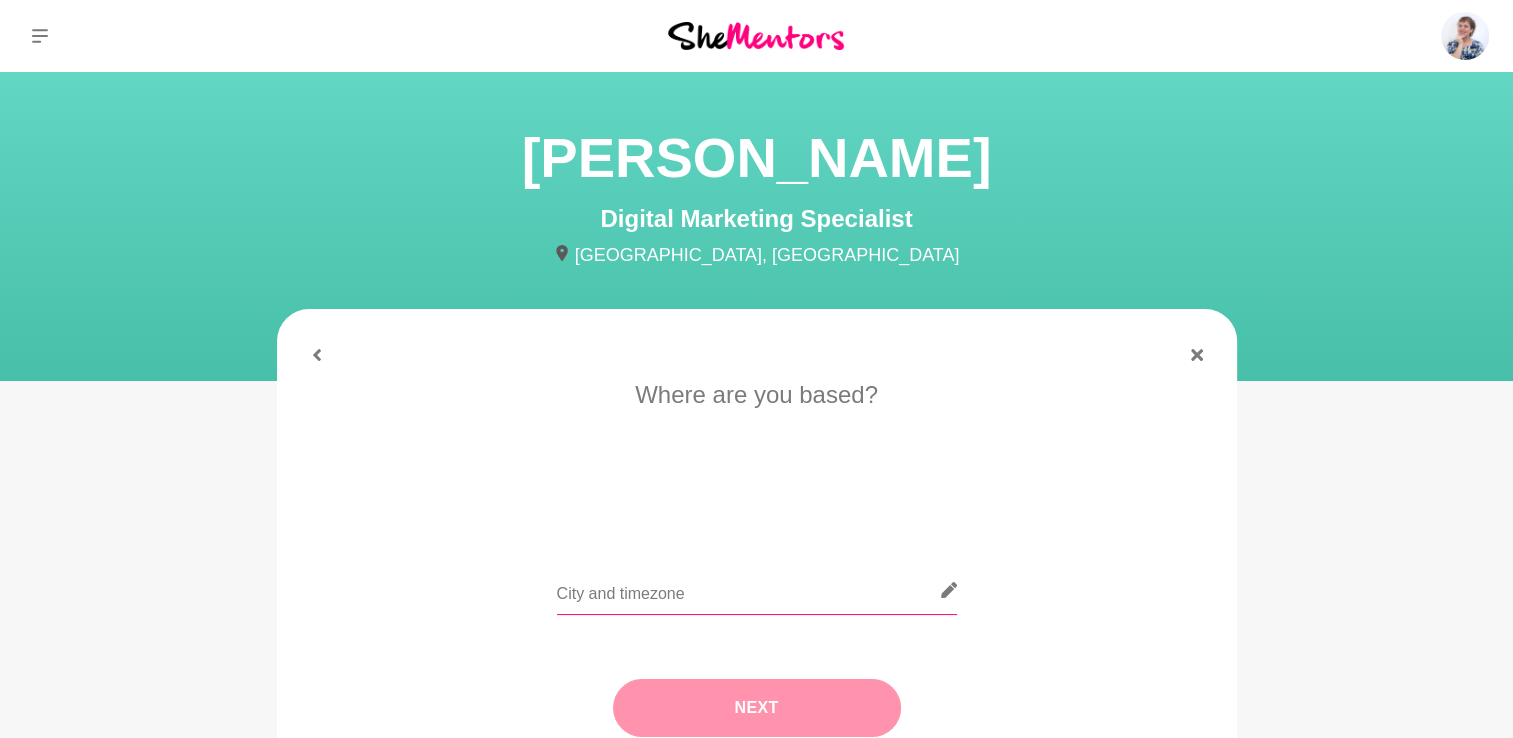 click at bounding box center (757, 590) 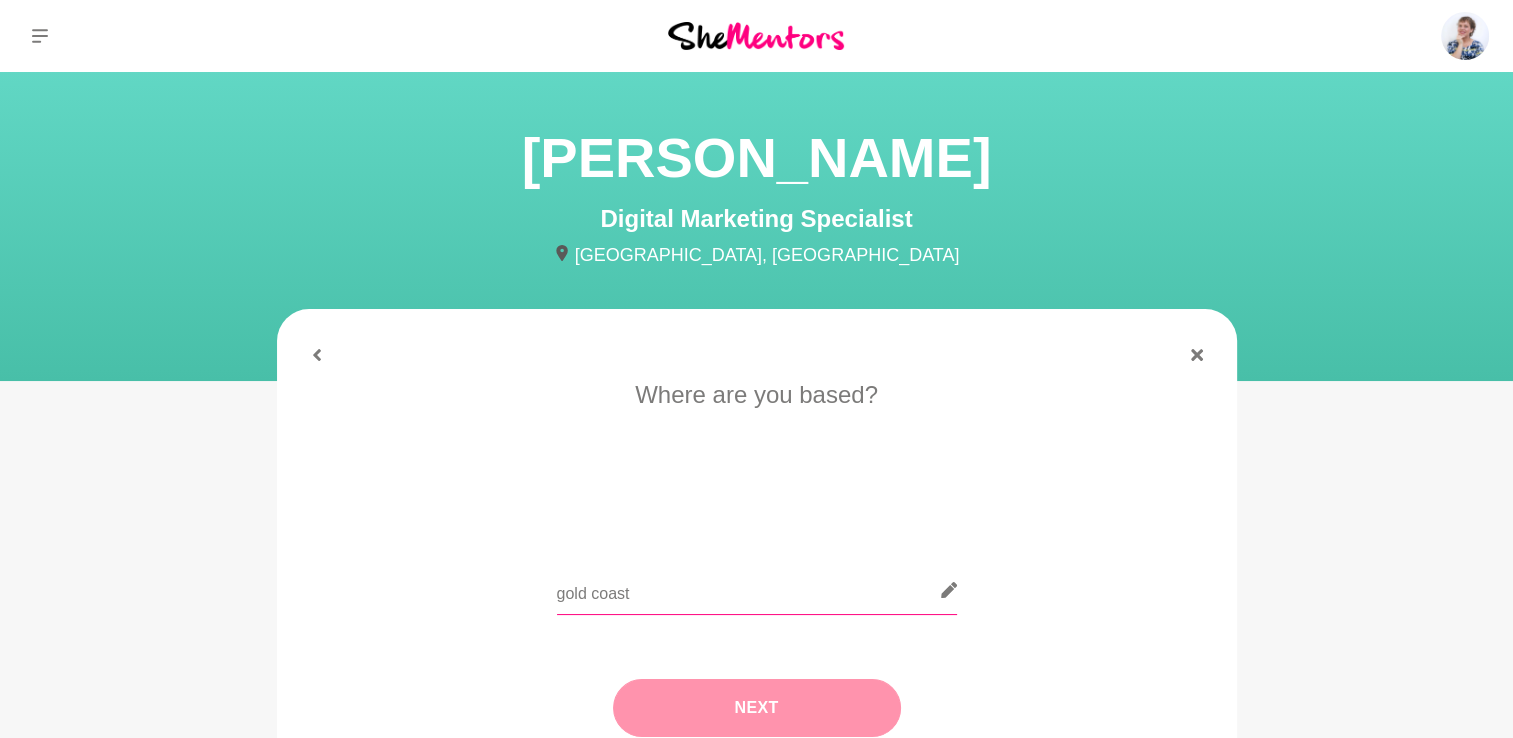type on "gold coast" 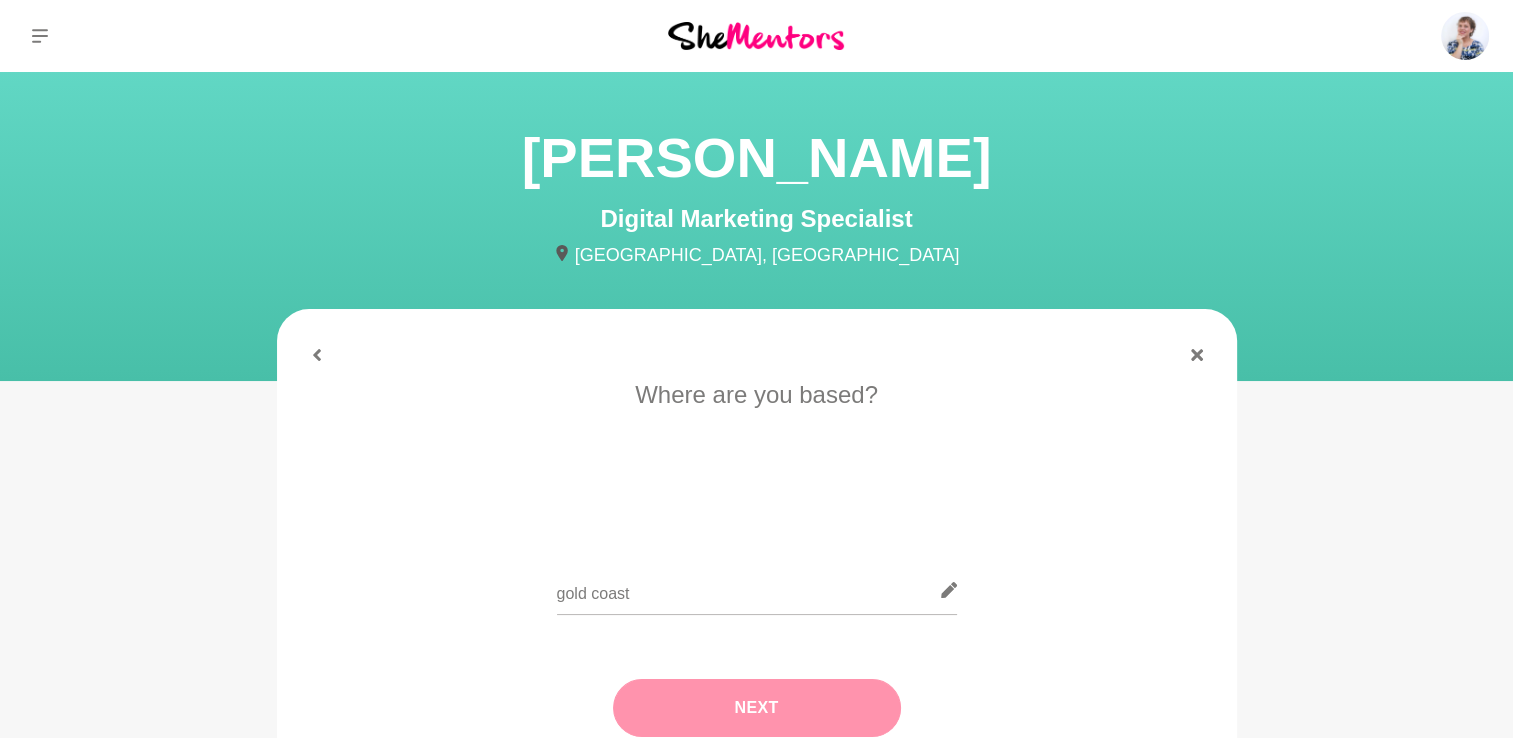 click on "Next" at bounding box center [757, 708] 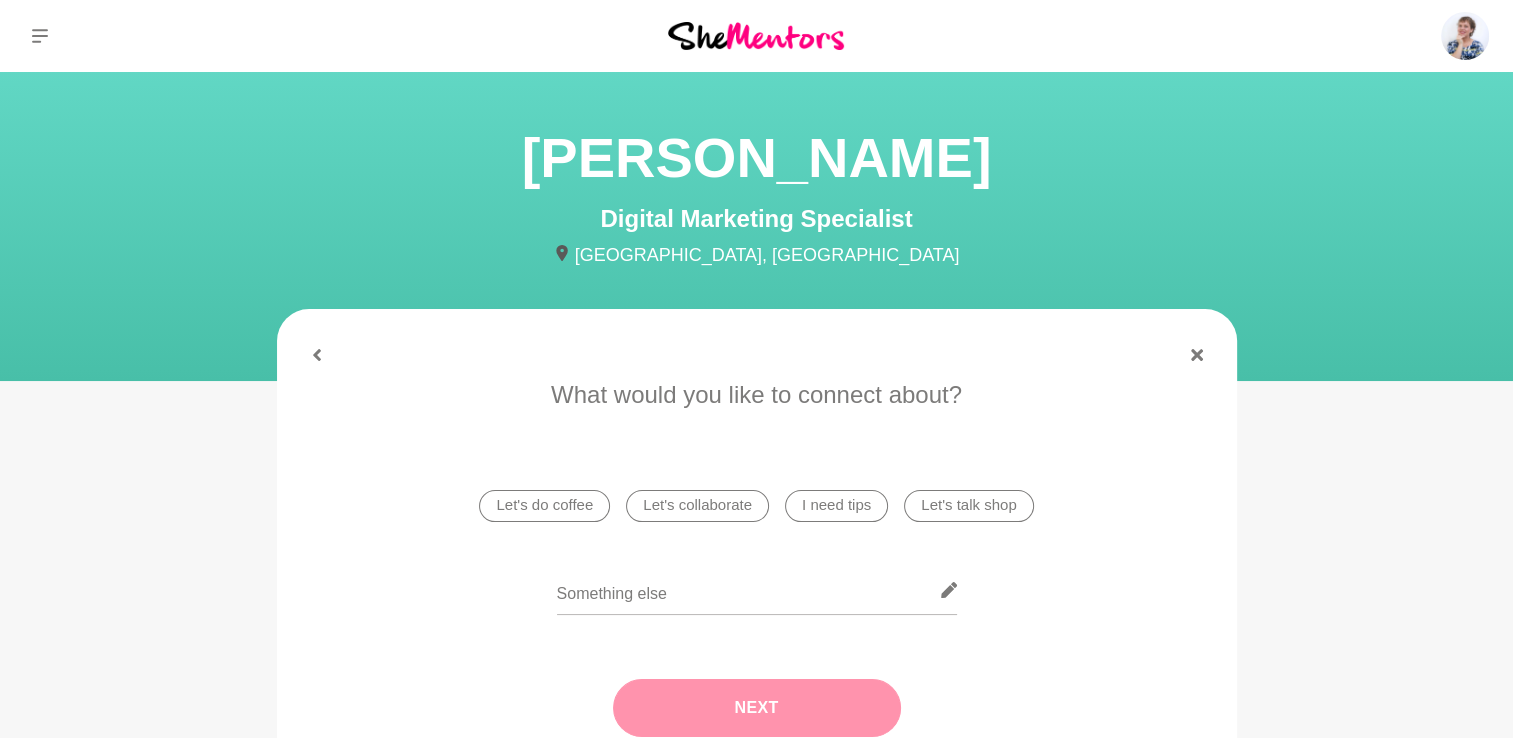click on "I need tips" at bounding box center [836, 506] 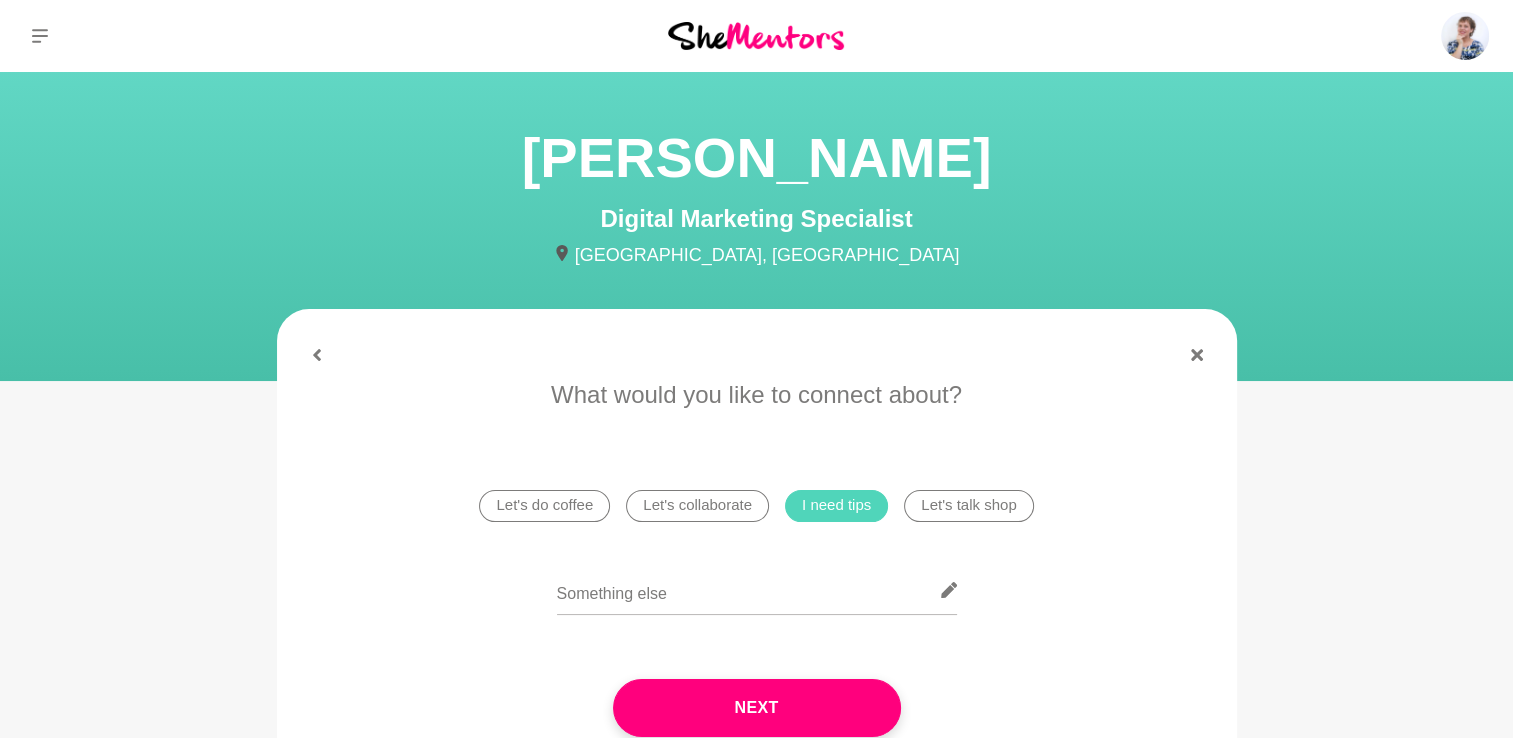 click on "Let's talk shop" at bounding box center [968, 506] 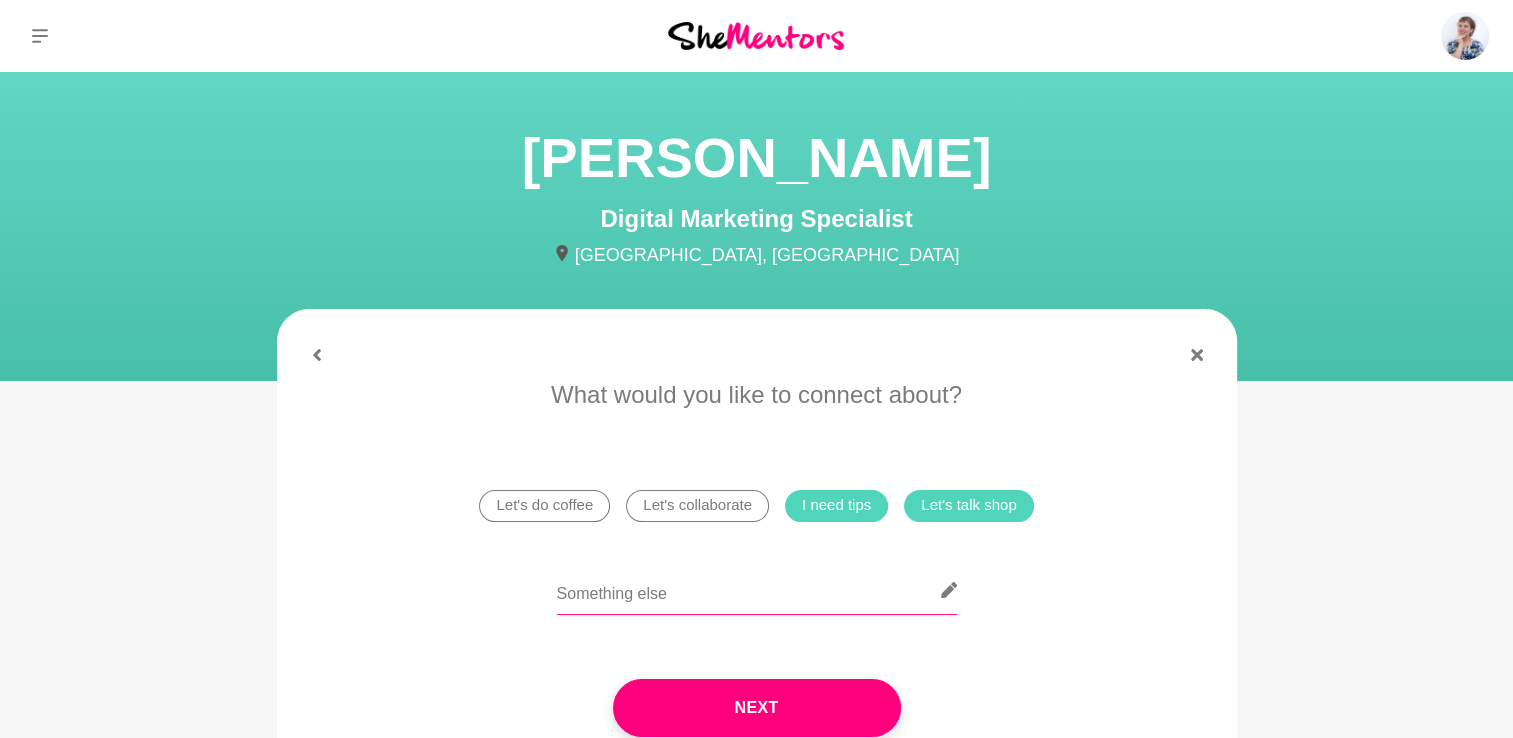 click at bounding box center [757, 590] 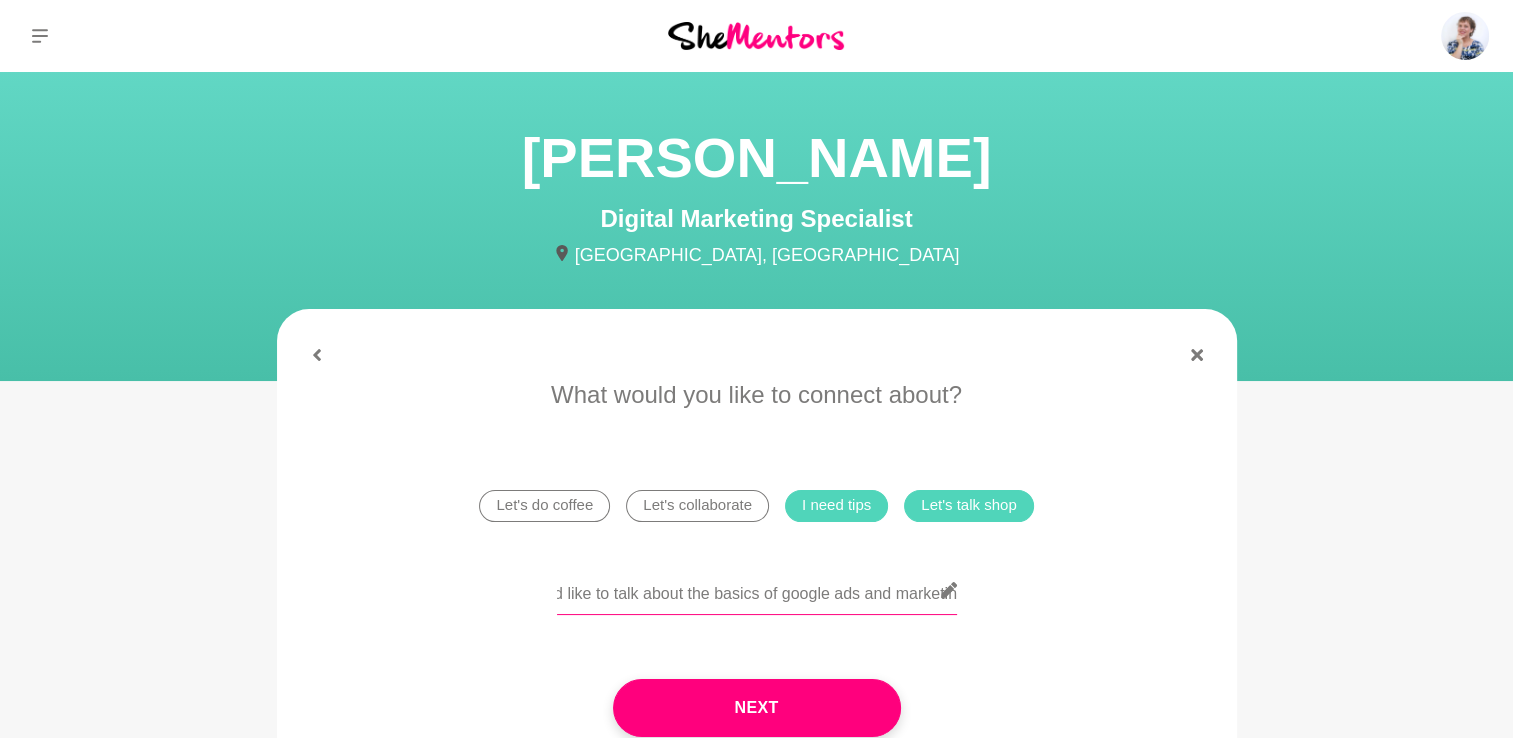 scroll, scrollTop: 0, scrollLeft: 417, axis: horizontal 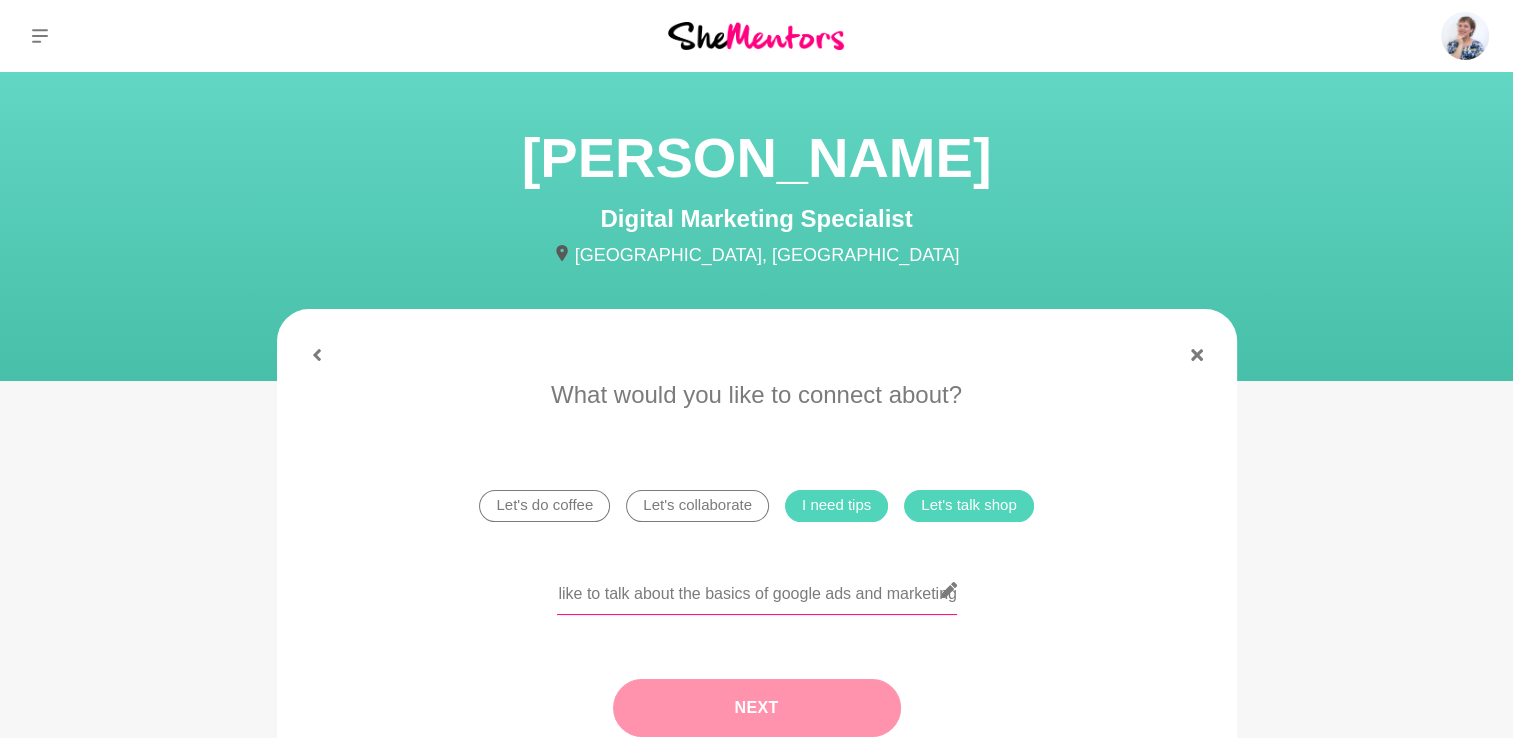 type on "Hi, I am interested in the I love Data moment,  I also would like to talk about the basics of google ads and marketing" 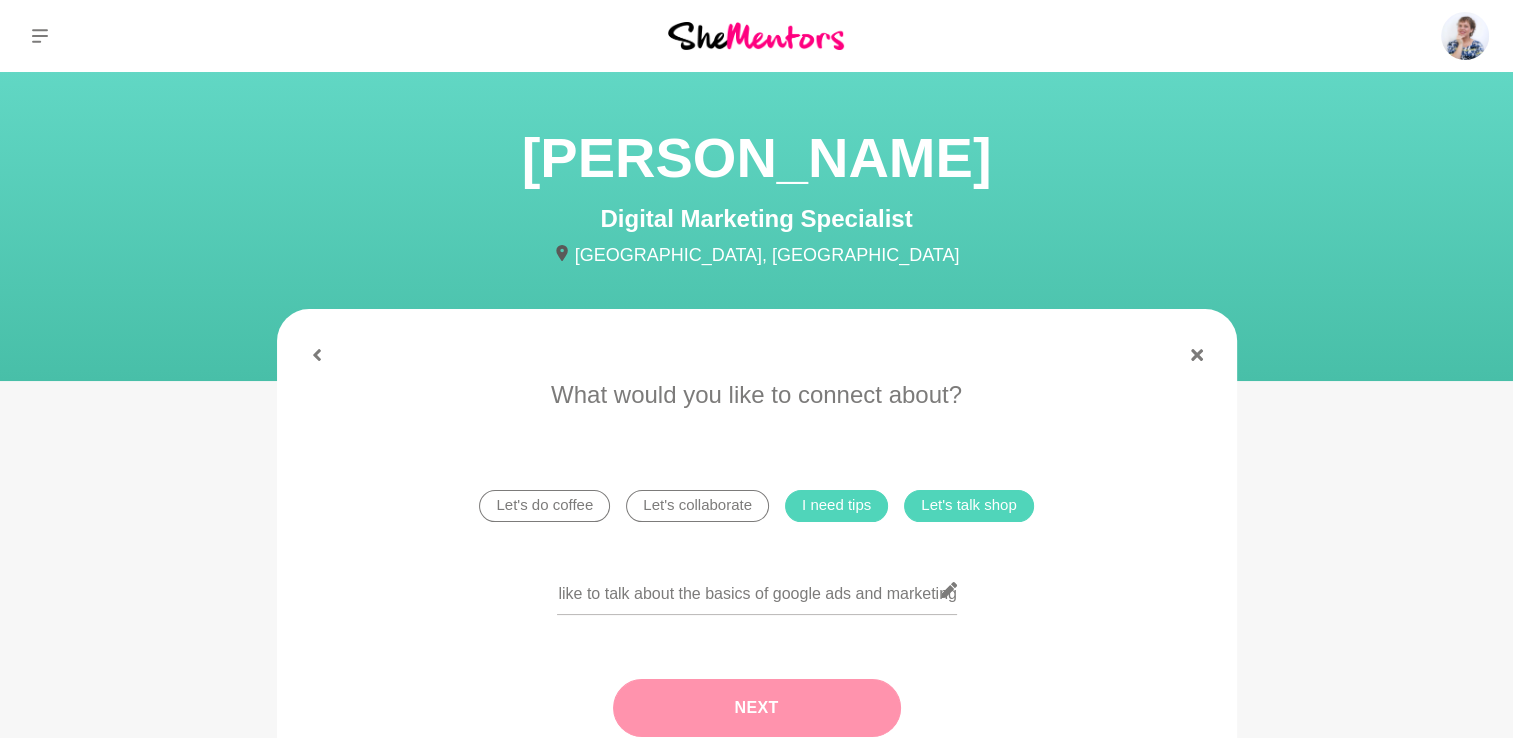 click on "Next" at bounding box center (757, 708) 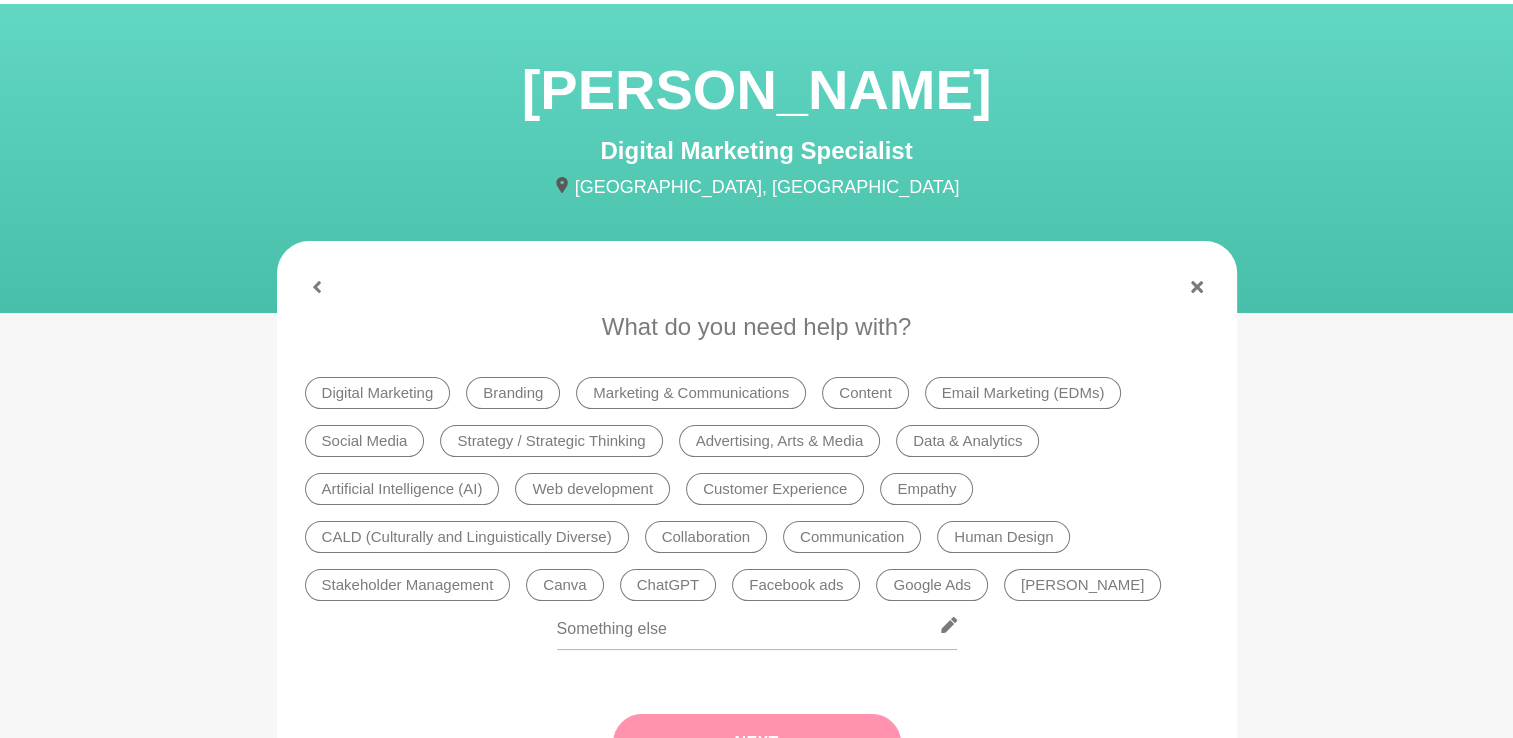 scroll, scrollTop: 100, scrollLeft: 0, axis: vertical 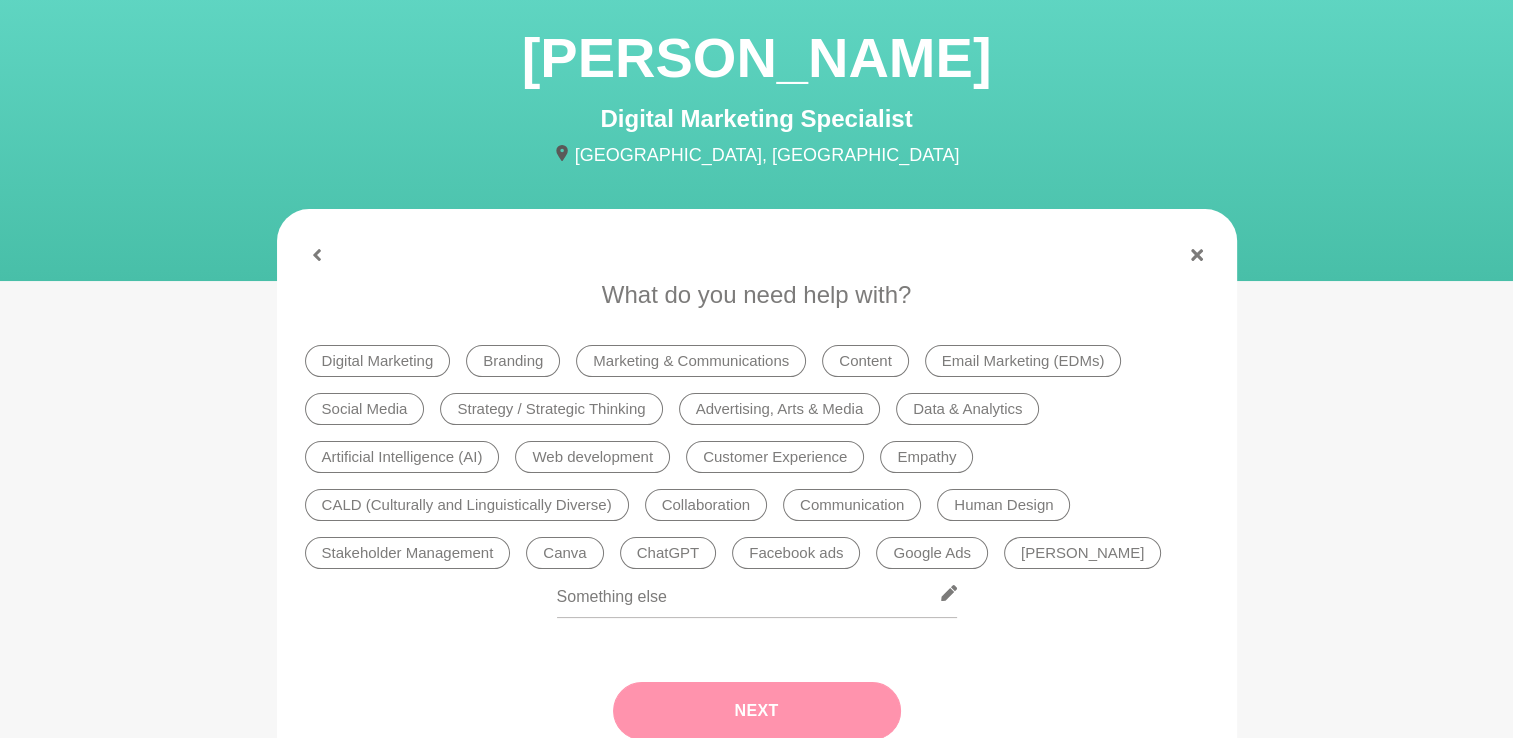 click on "Data & Analytics" at bounding box center [967, 409] 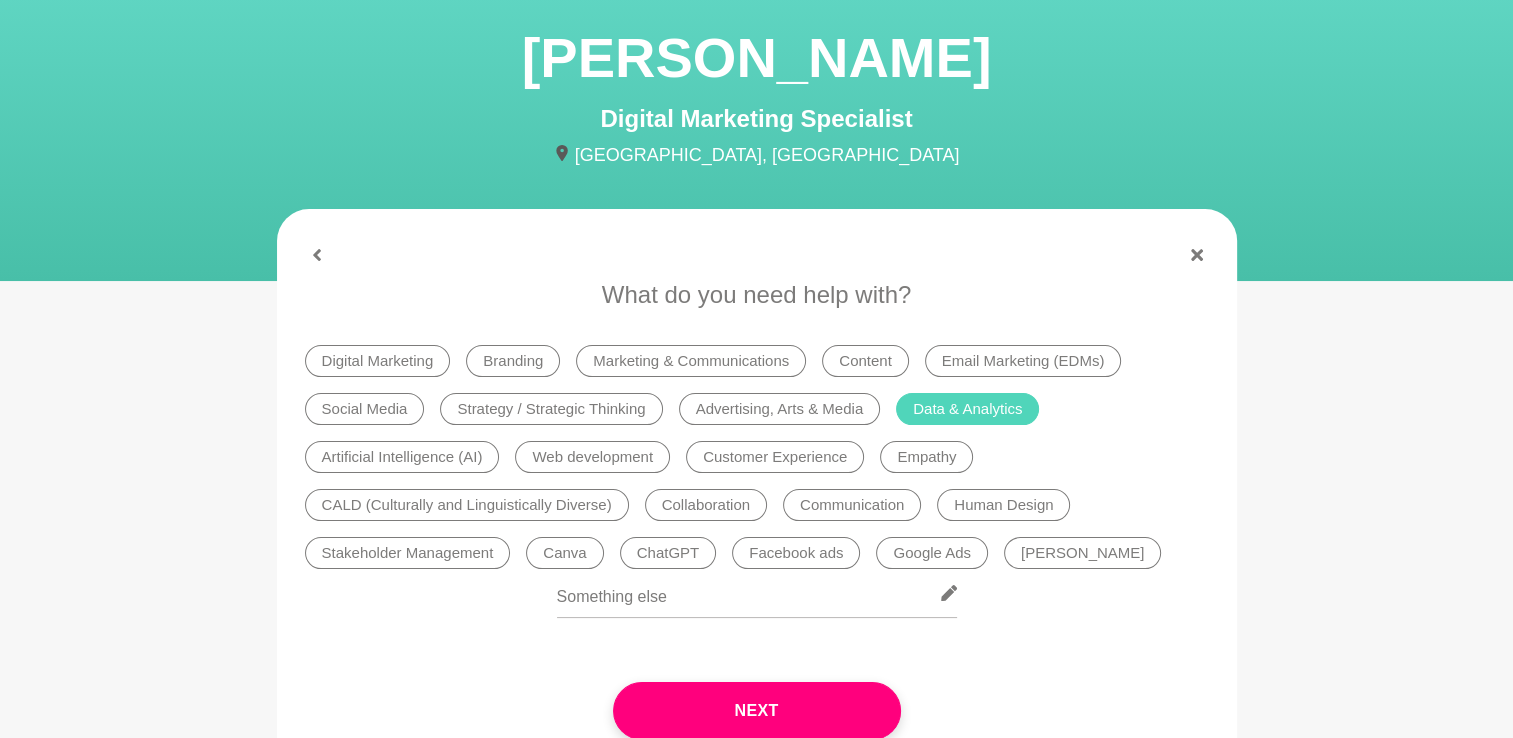 click on "Artificial Intelligence (AI)" at bounding box center [402, 457] 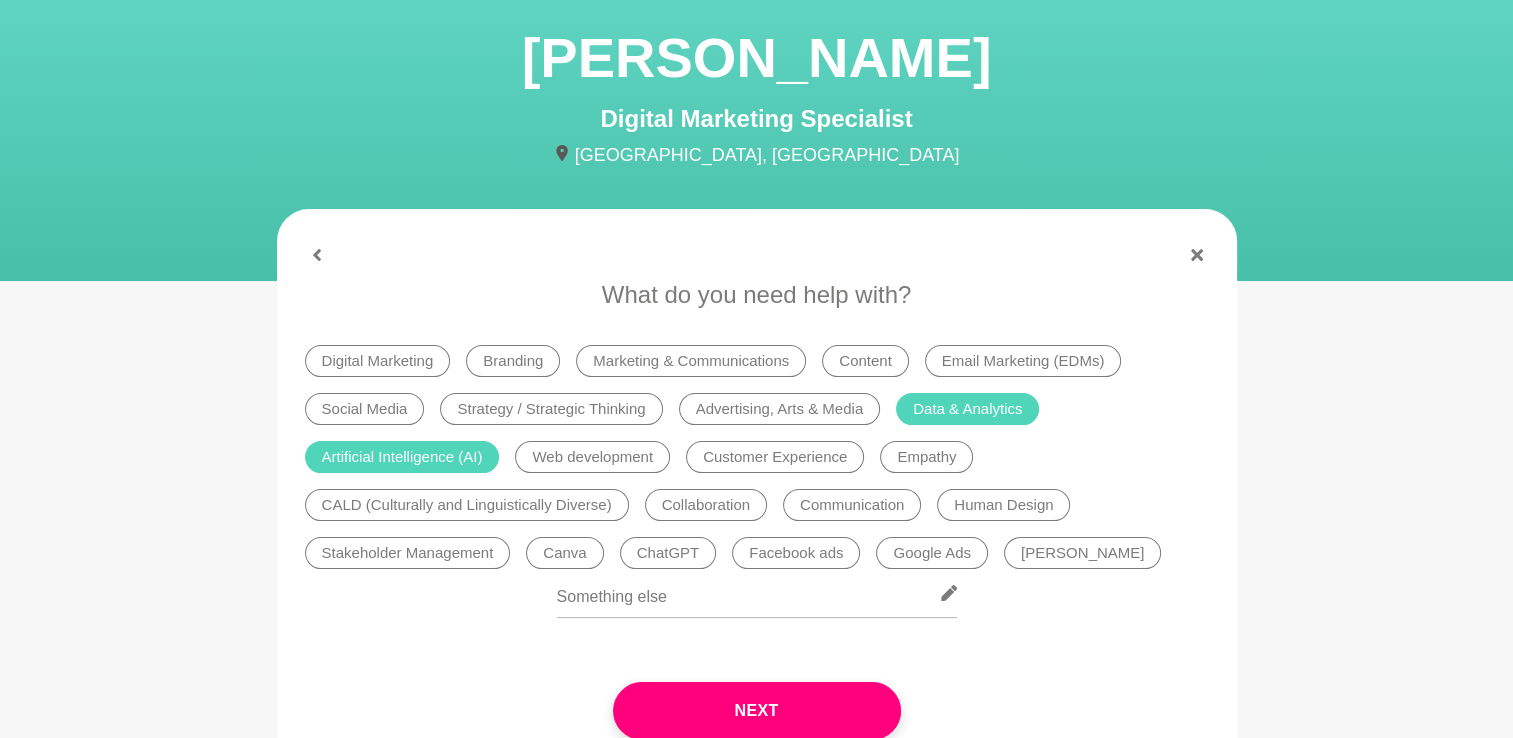 click on "Facebook ads" at bounding box center [796, 553] 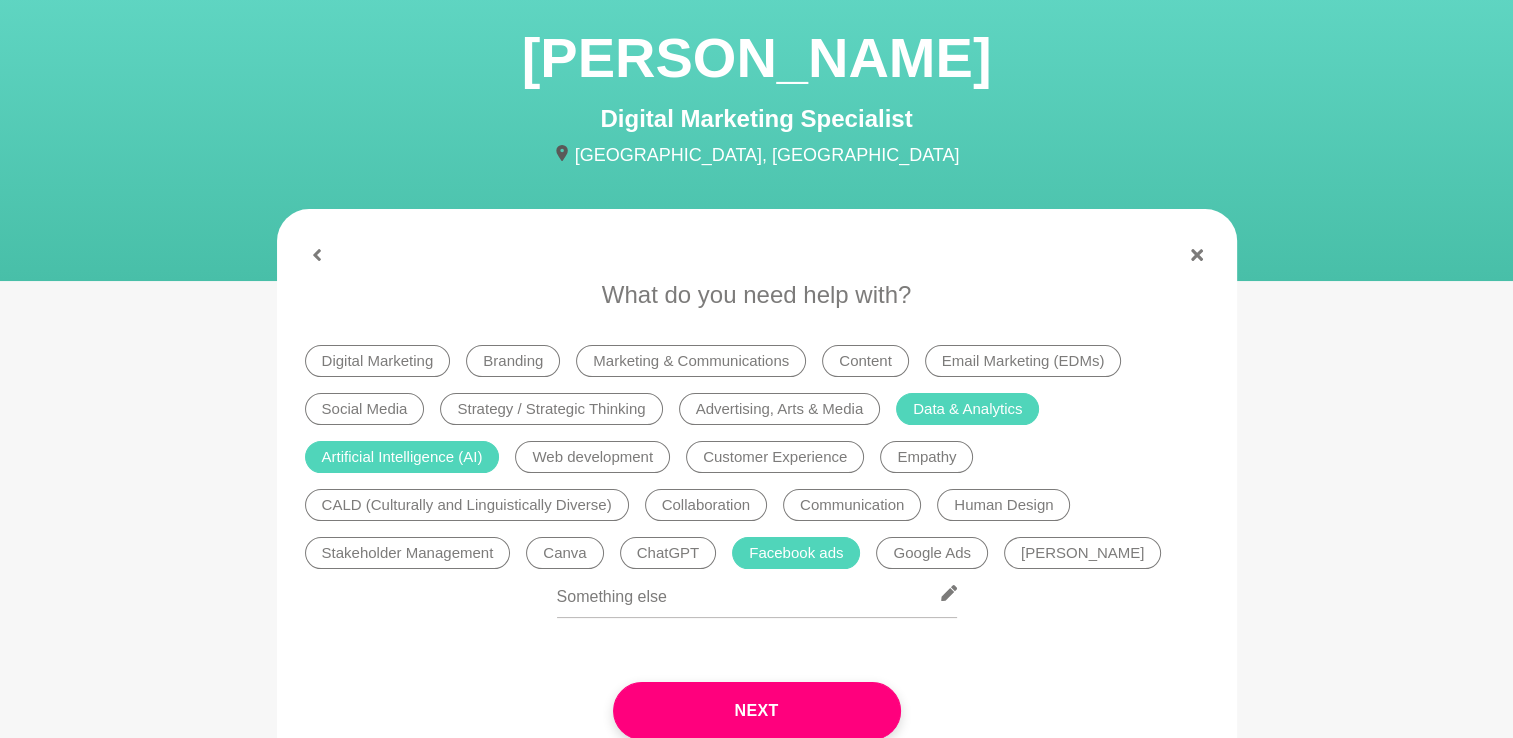 click on "Facebook ads" at bounding box center [796, 553] 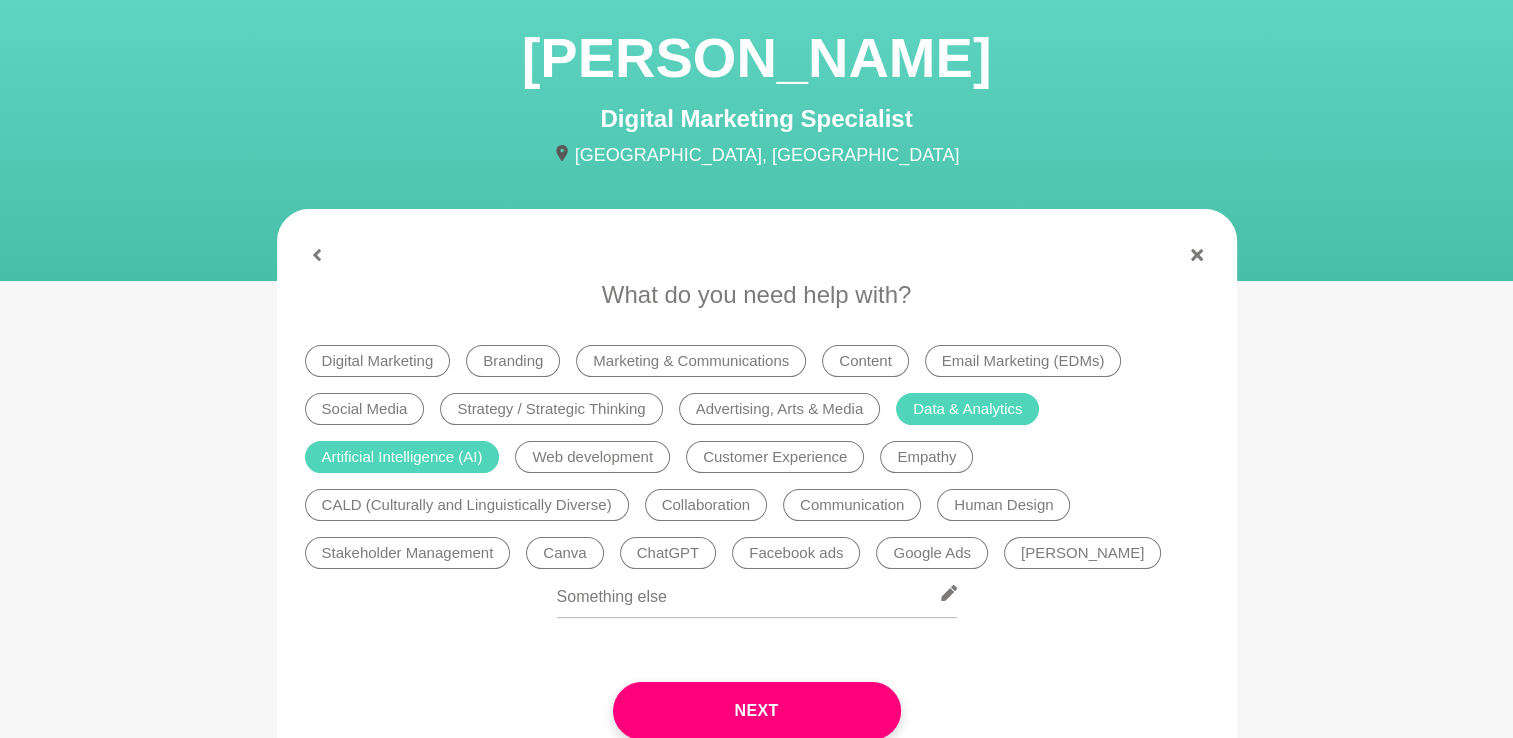 click on "Google Ads" at bounding box center (932, 553) 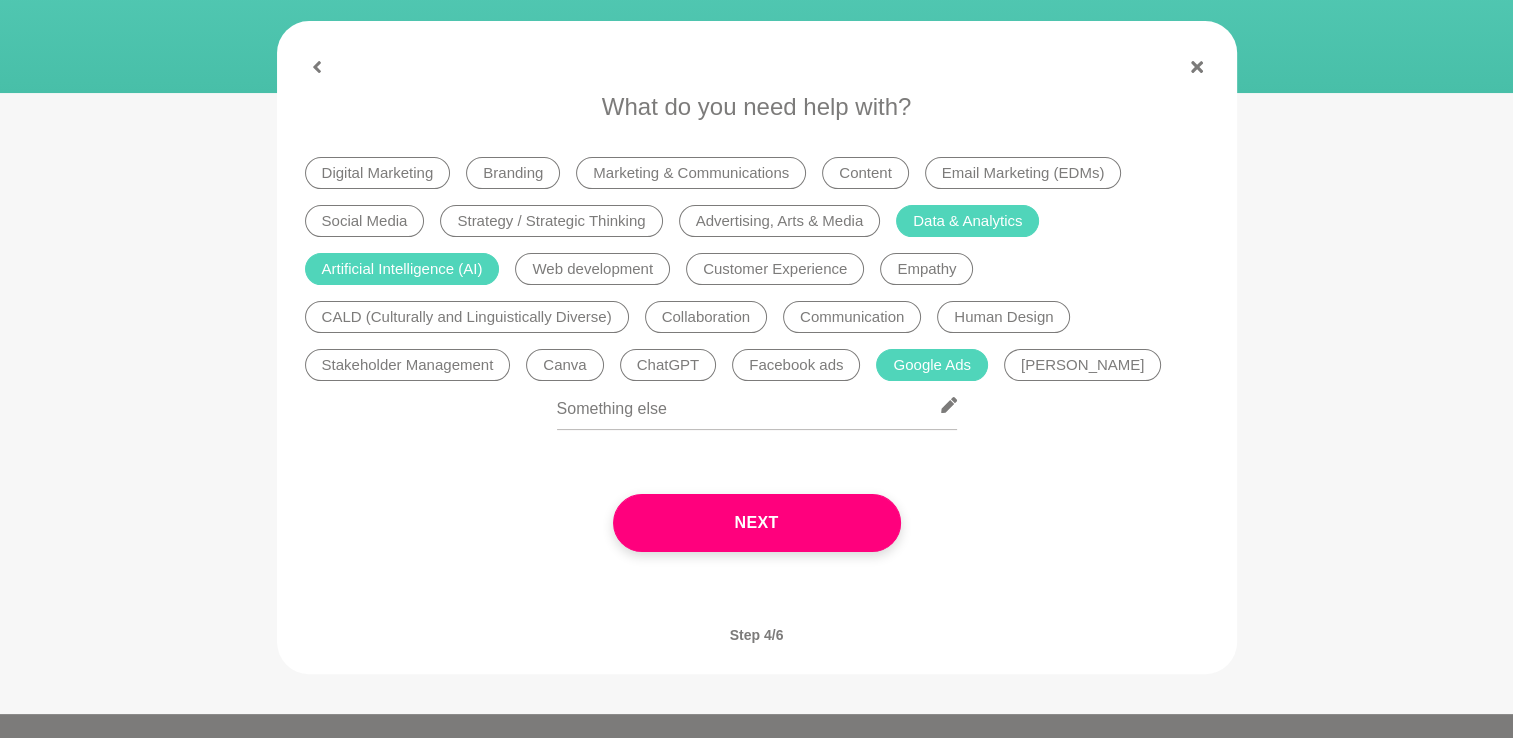 scroll, scrollTop: 300, scrollLeft: 0, axis: vertical 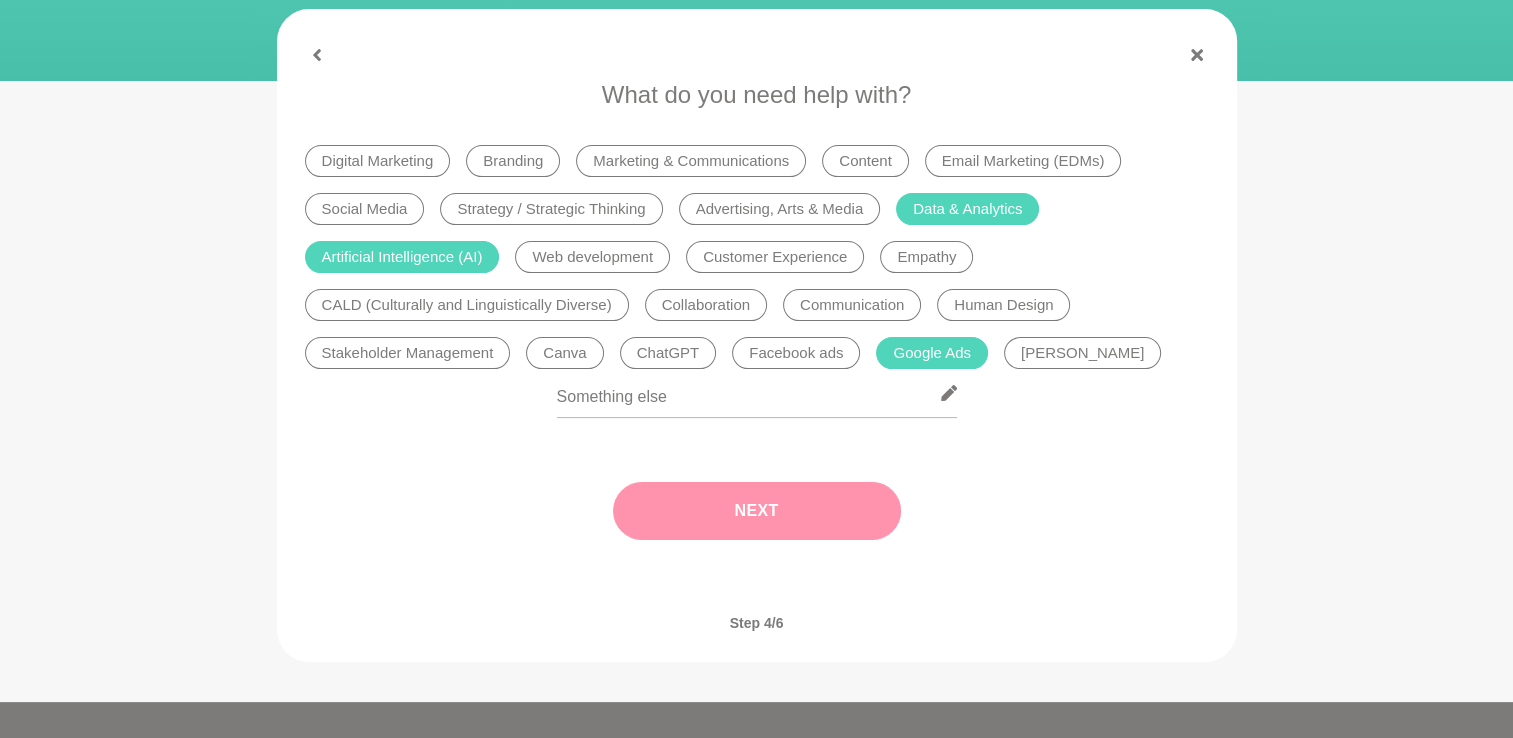 click on "Next" at bounding box center (757, 511) 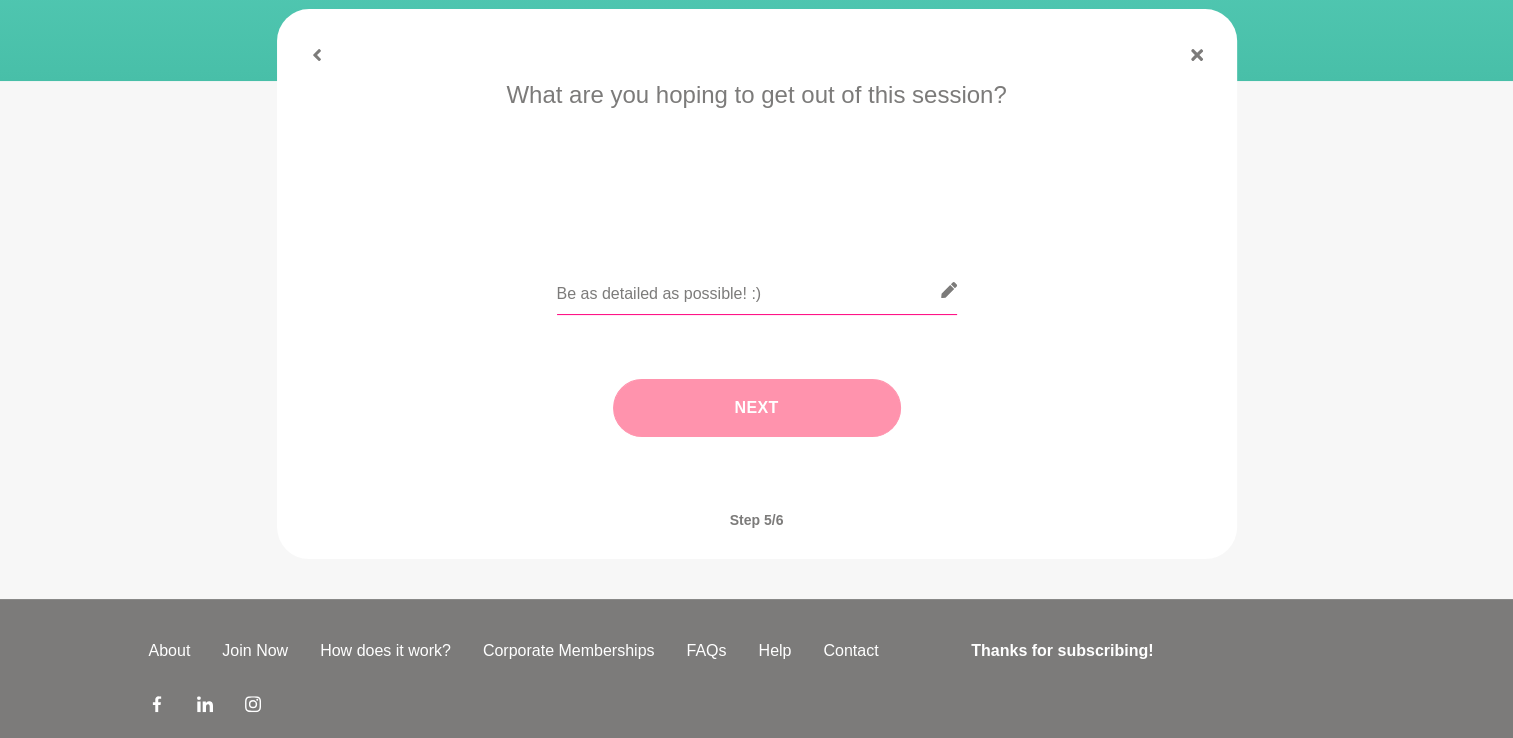 click at bounding box center (757, 290) 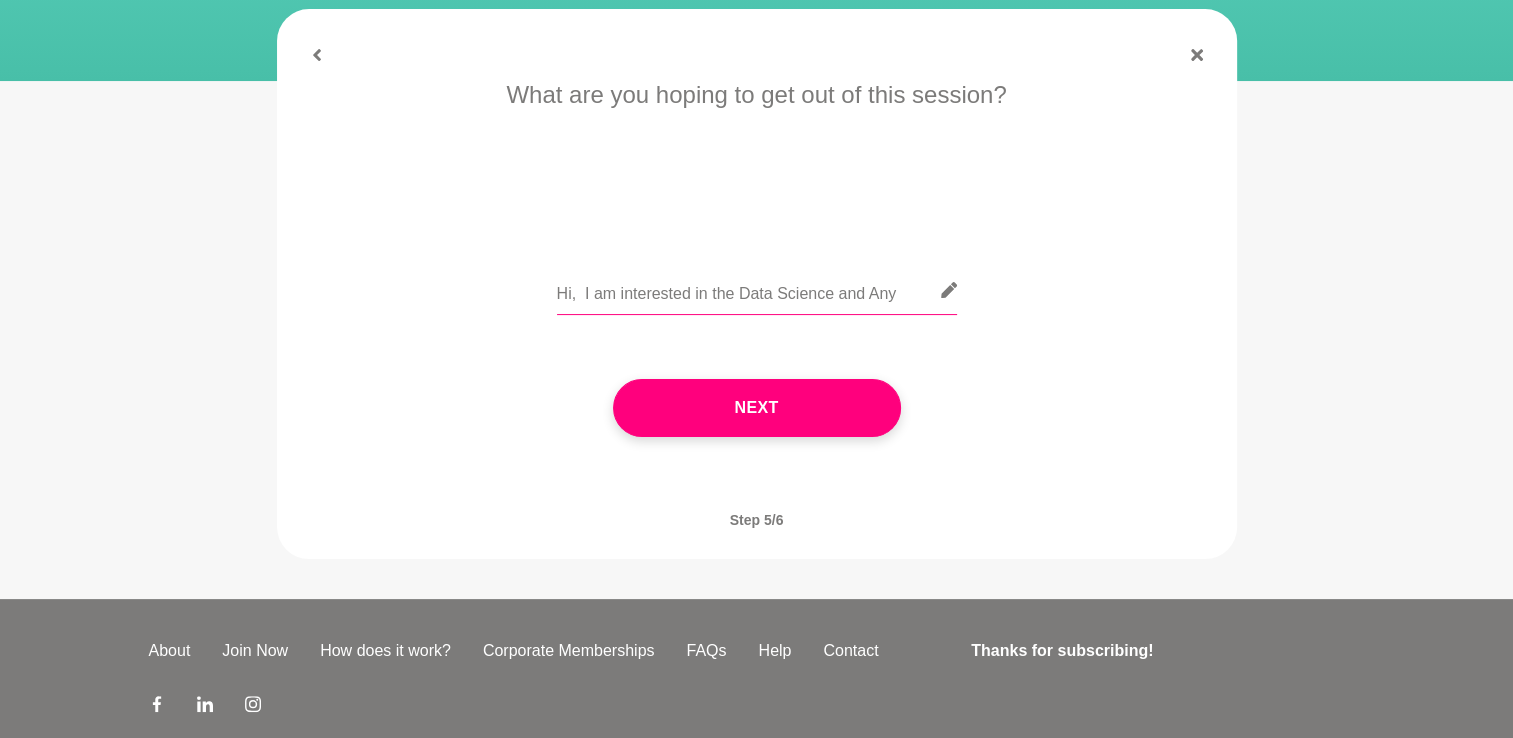 click on "Hi,  I am interested in the Data Science and Any" at bounding box center (757, 290) 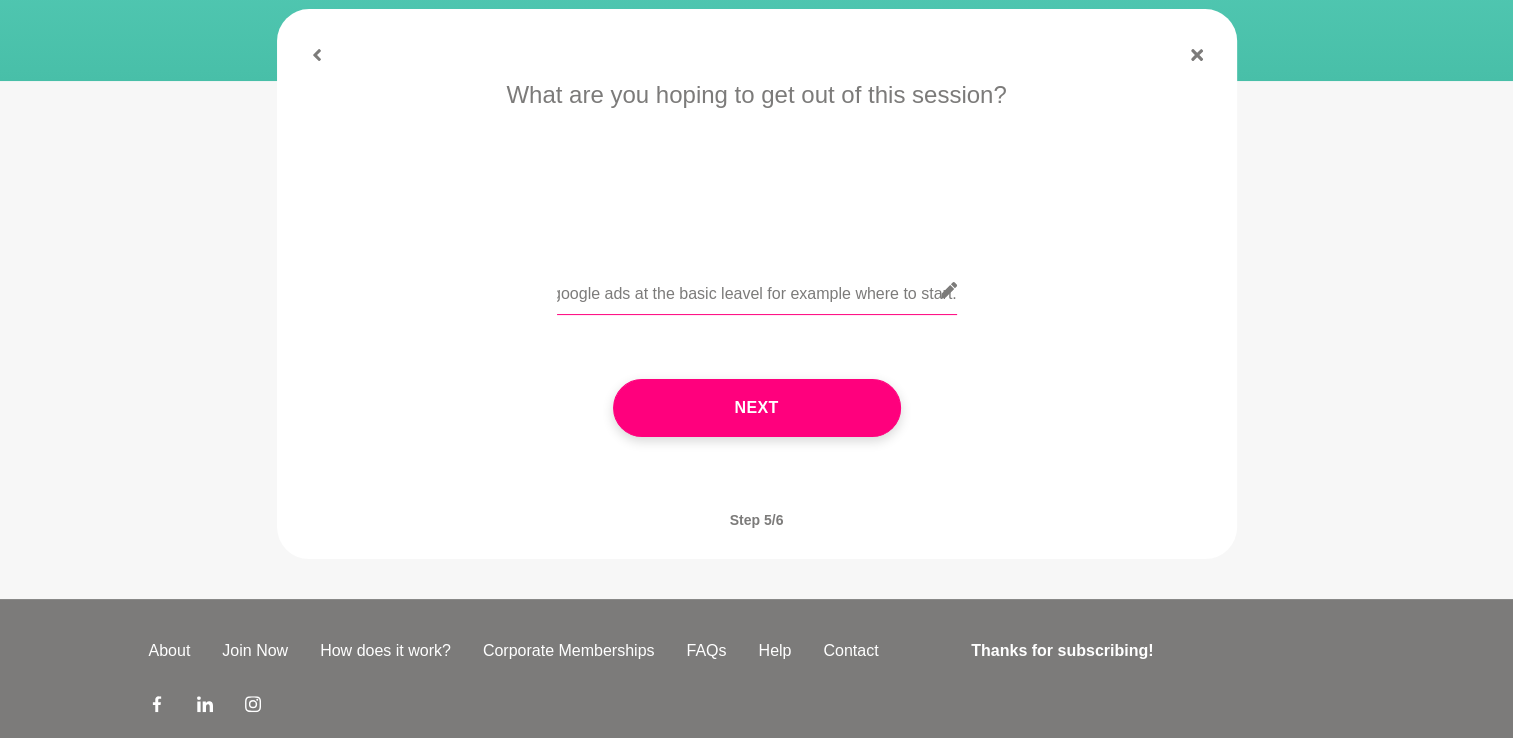 scroll, scrollTop: 0, scrollLeft: 1079, axis: horizontal 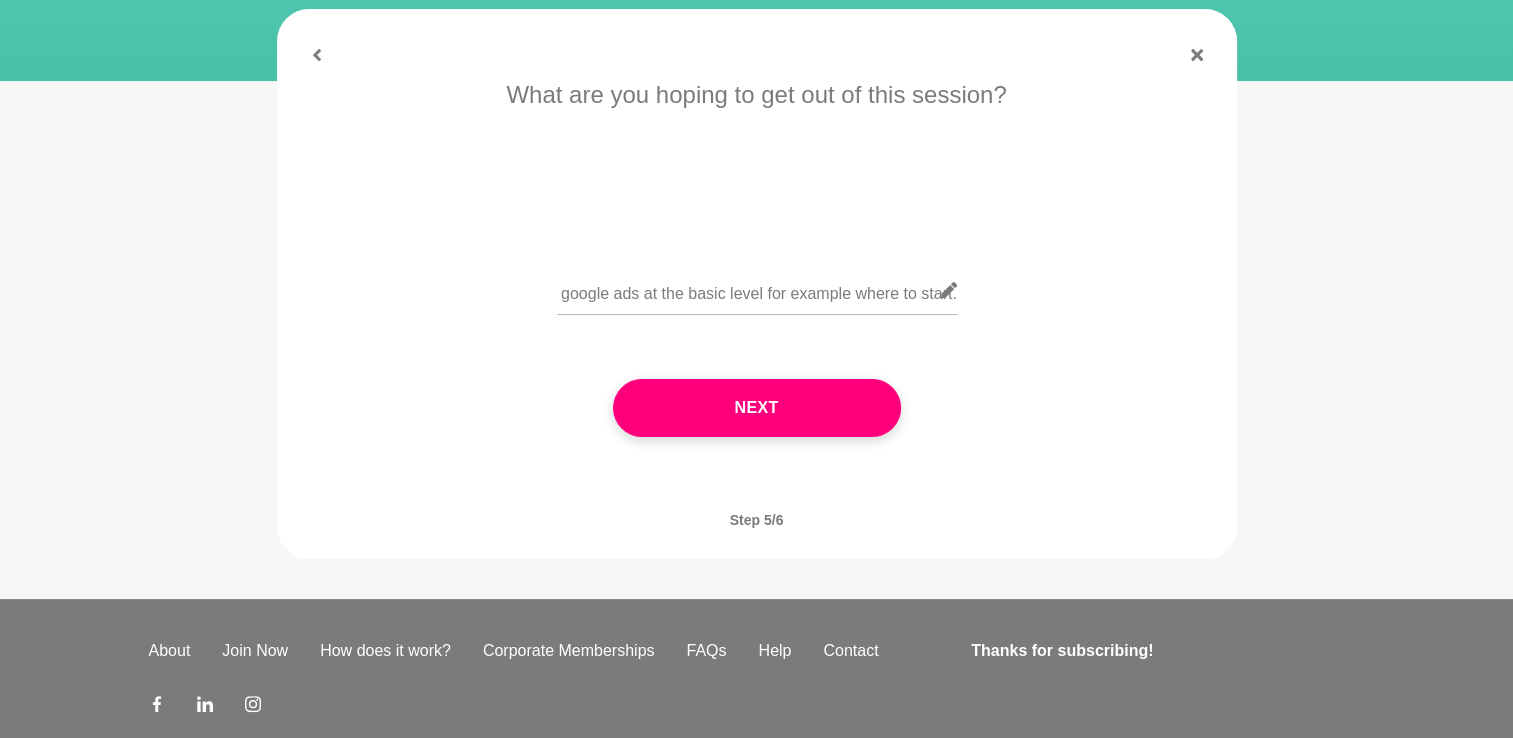 click 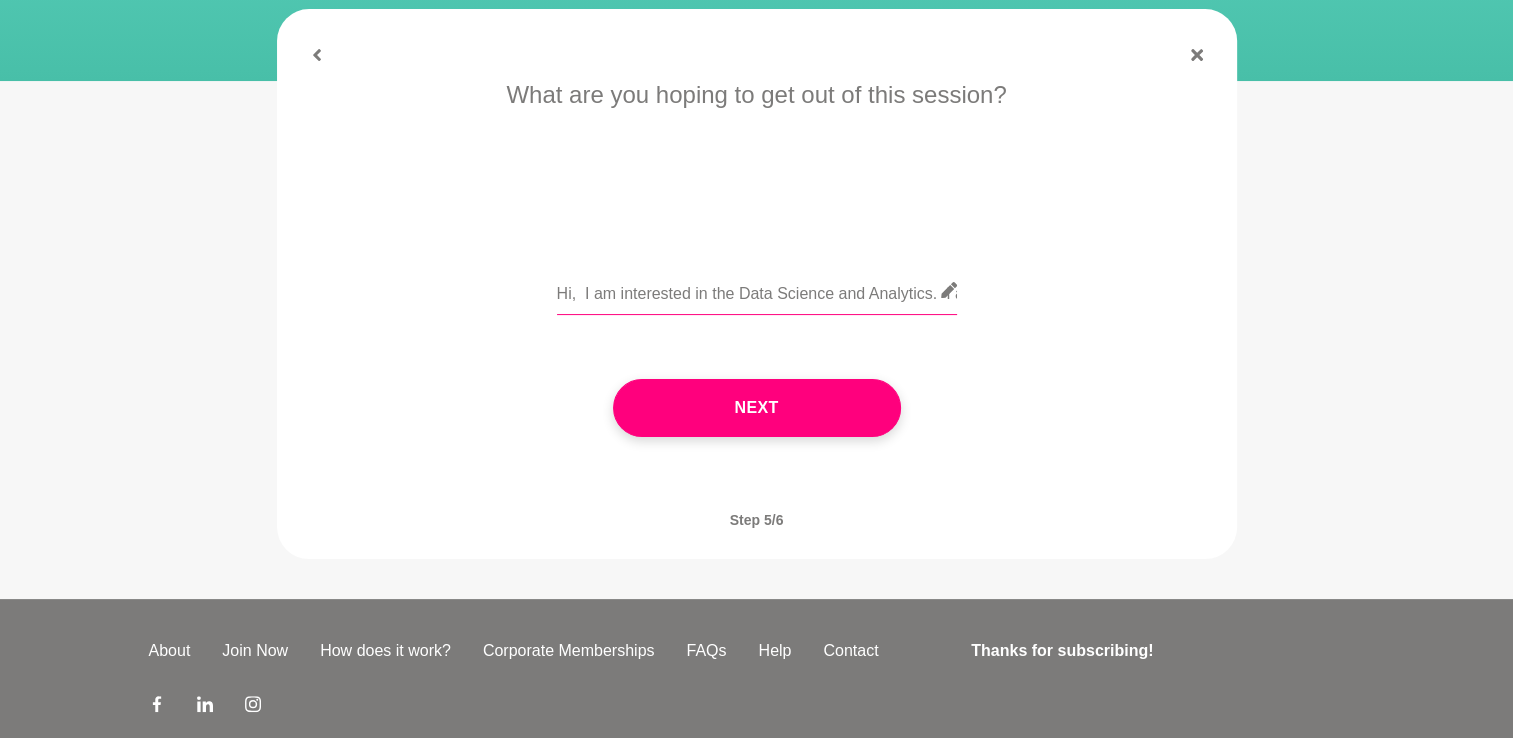 scroll, scrollTop: 340, scrollLeft: 0, axis: vertical 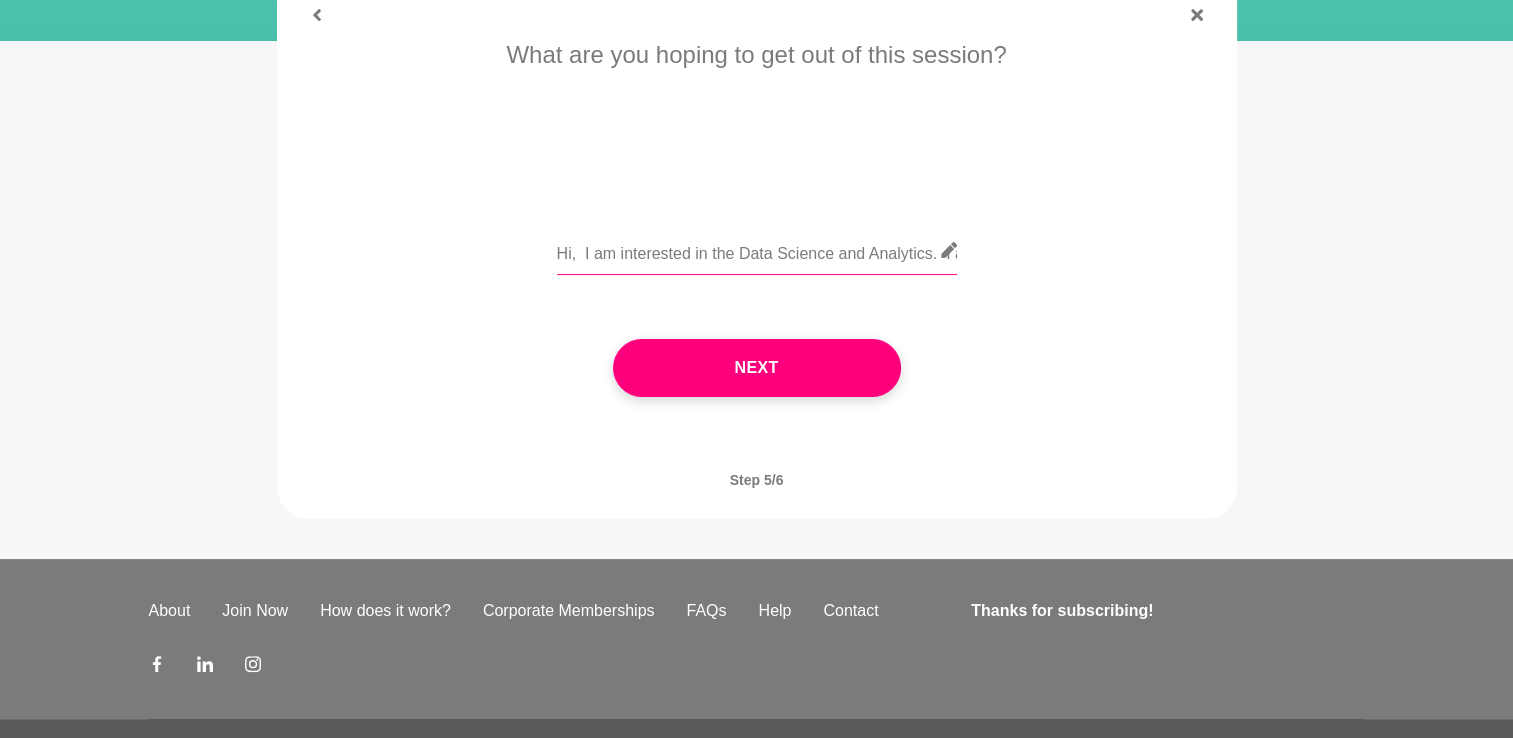 click on "Hi,  I am interested in the Data Science and Analytics.  I amalso starting my own online course and coaching business.  So I was hopping to talk about google ads at the basic level for example where to start." at bounding box center (757, 250) 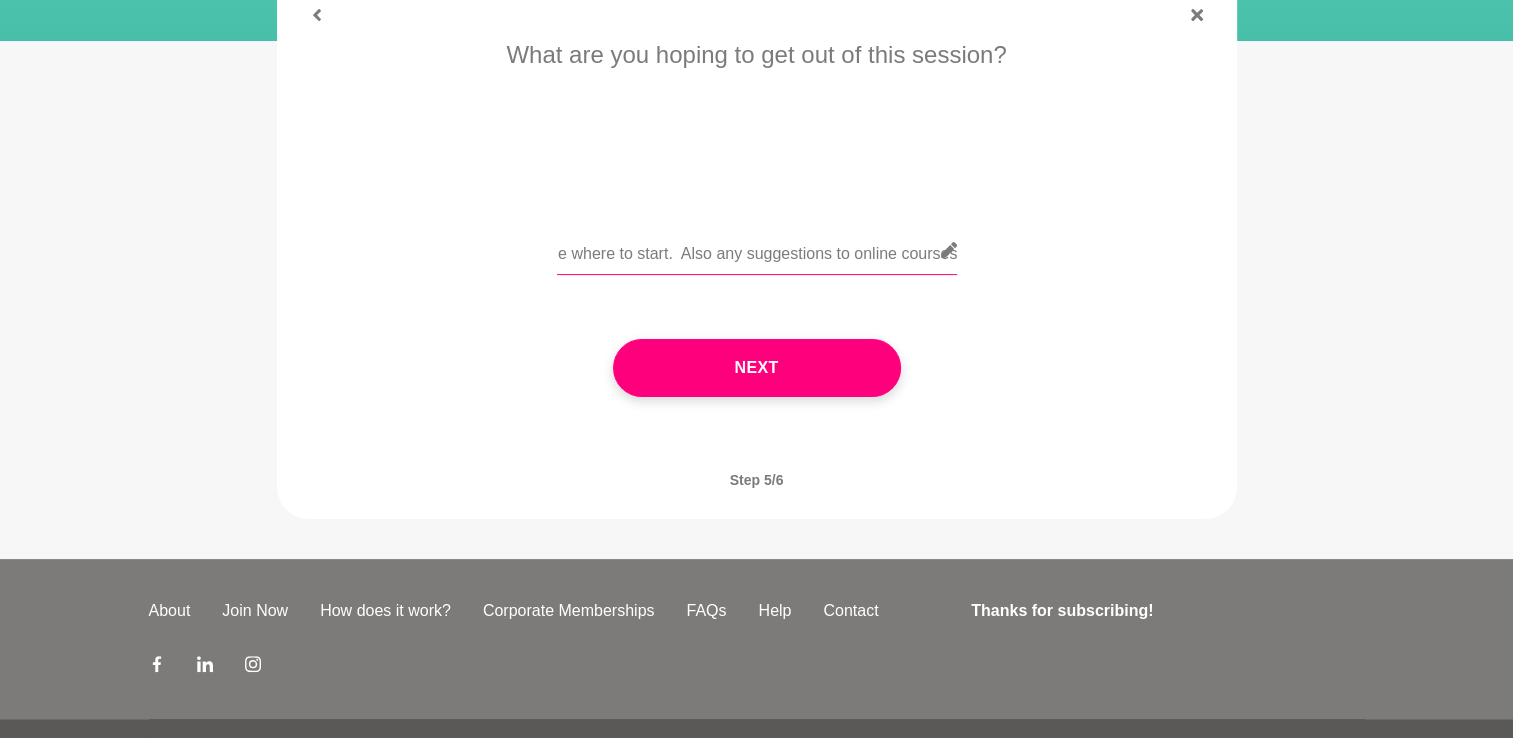 scroll, scrollTop: 0, scrollLeft: 1350, axis: horizontal 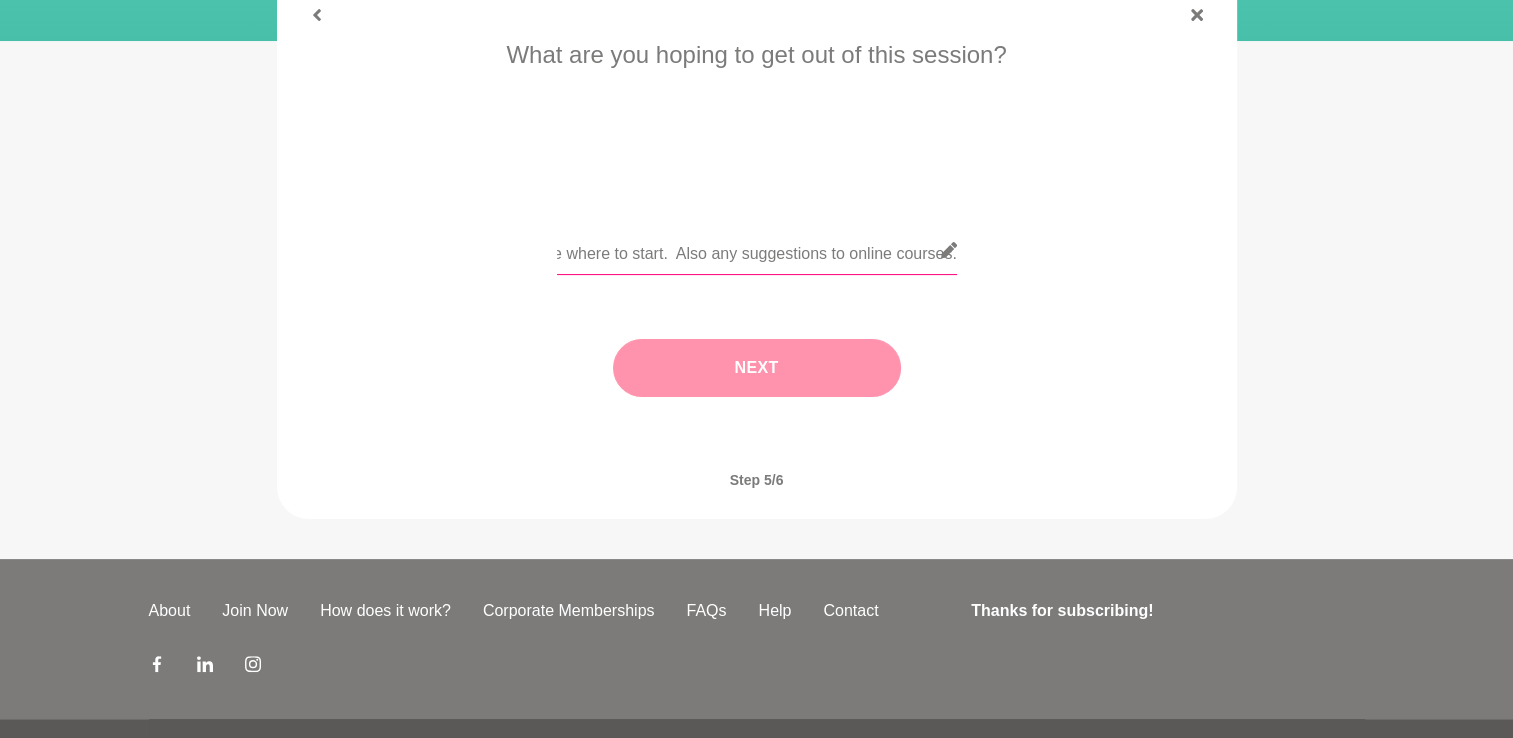 type on "Hi,  I am interested in the Data Science and Analytics.  I amalso starting my own online course and coaching business.  So I was hopping to talk about google ads at the basic level for example where to start.  Also any suggestions to online courses." 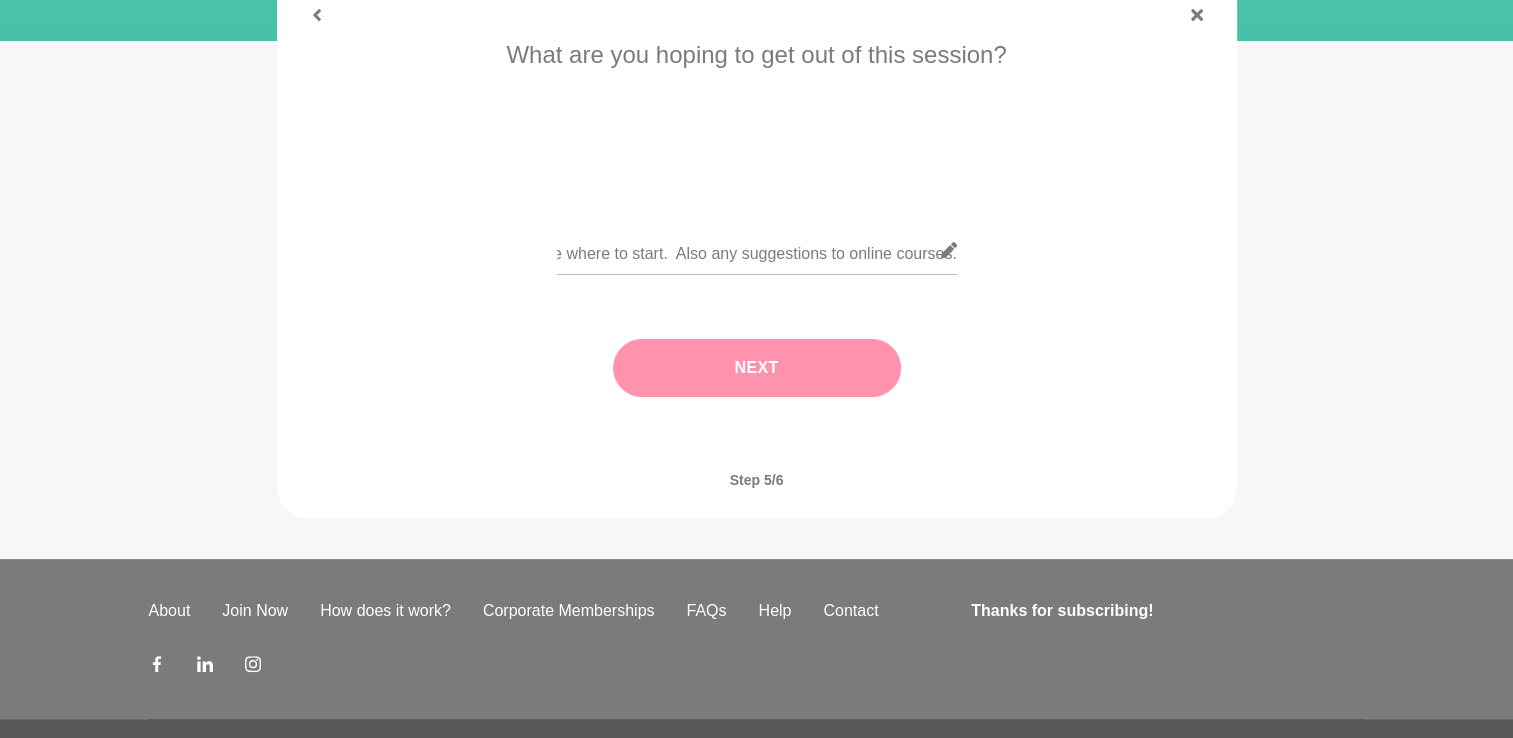 click on "Next" at bounding box center [757, 368] 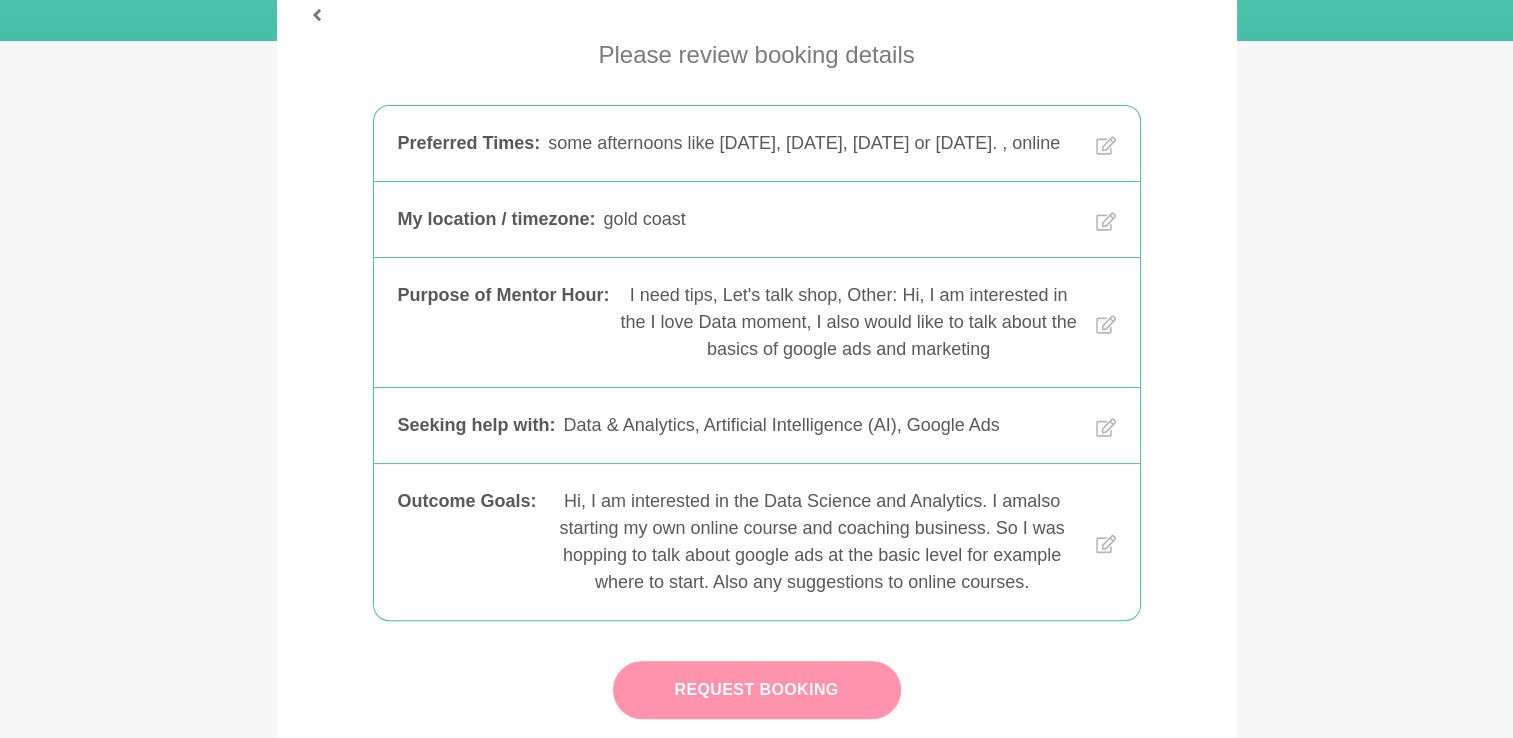 click on "Request Booking" at bounding box center (757, 690) 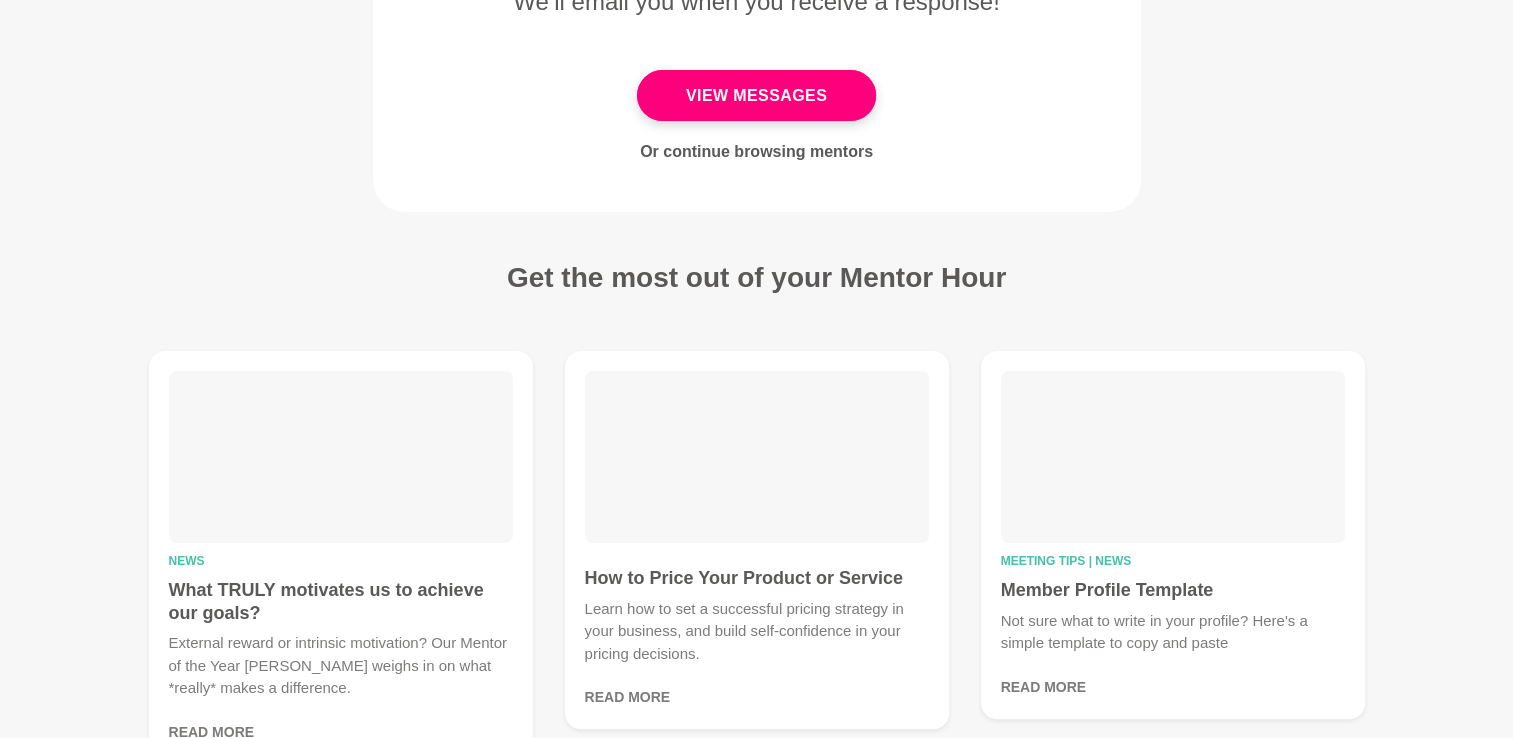 scroll, scrollTop: 0, scrollLeft: 0, axis: both 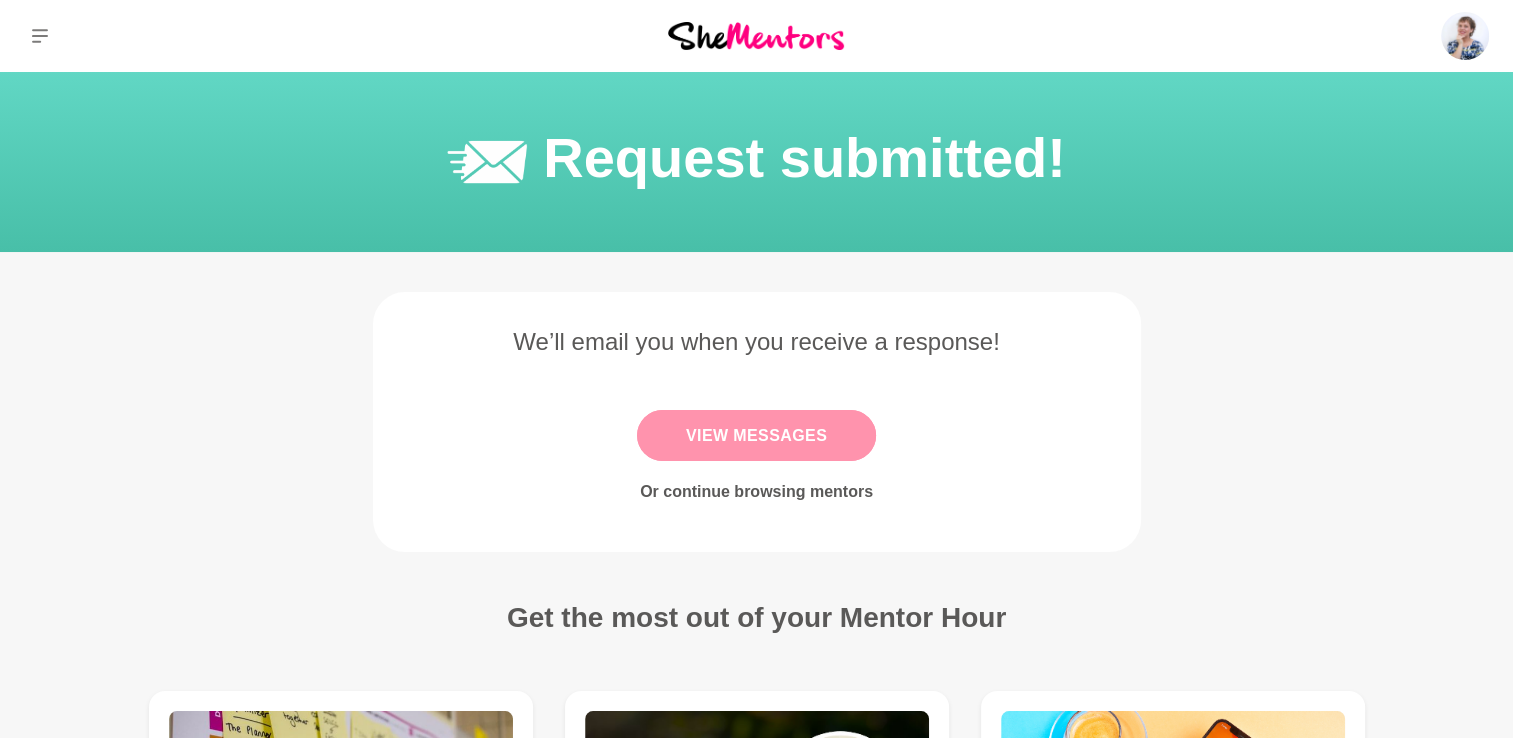 click on "View Messages" at bounding box center [756, 435] 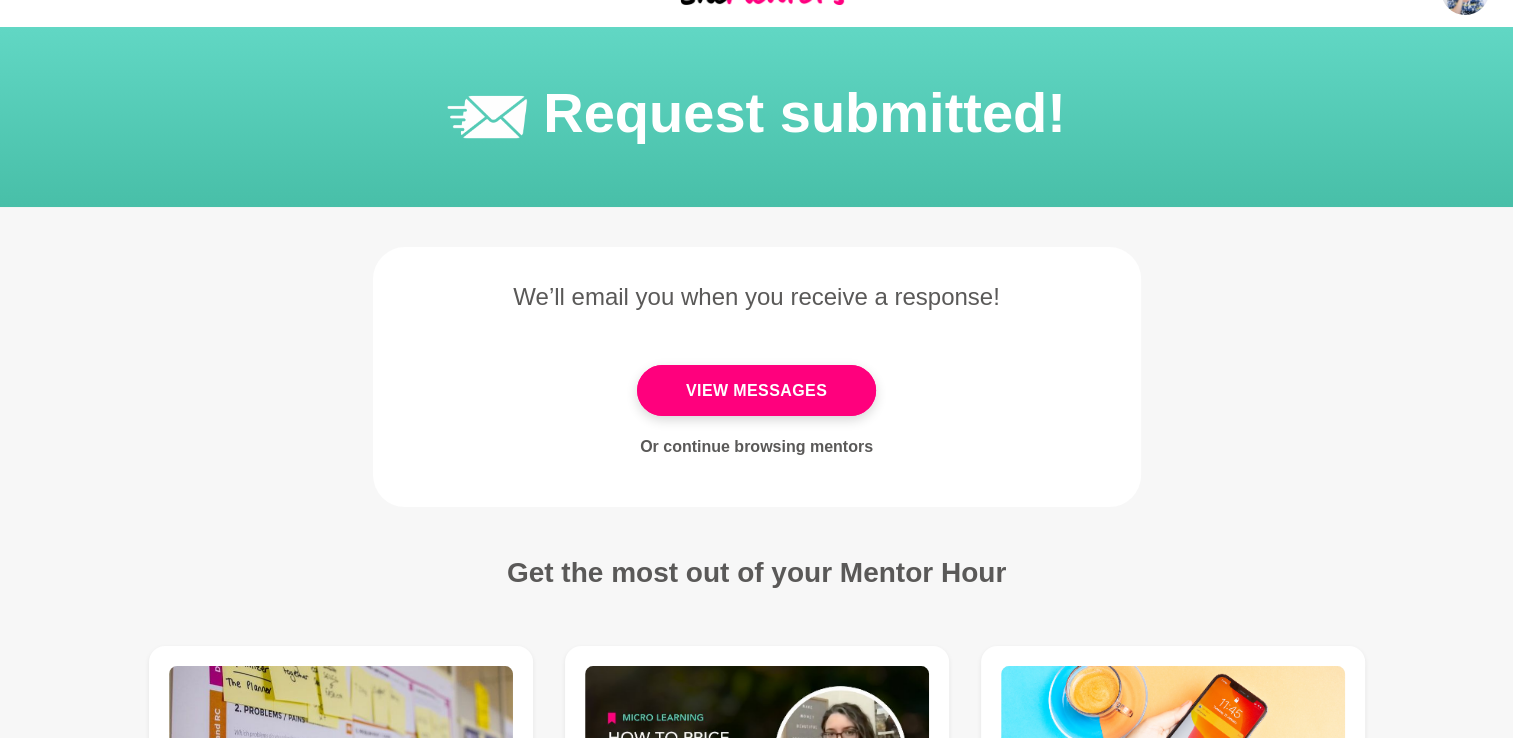 scroll, scrollTop: 0, scrollLeft: 0, axis: both 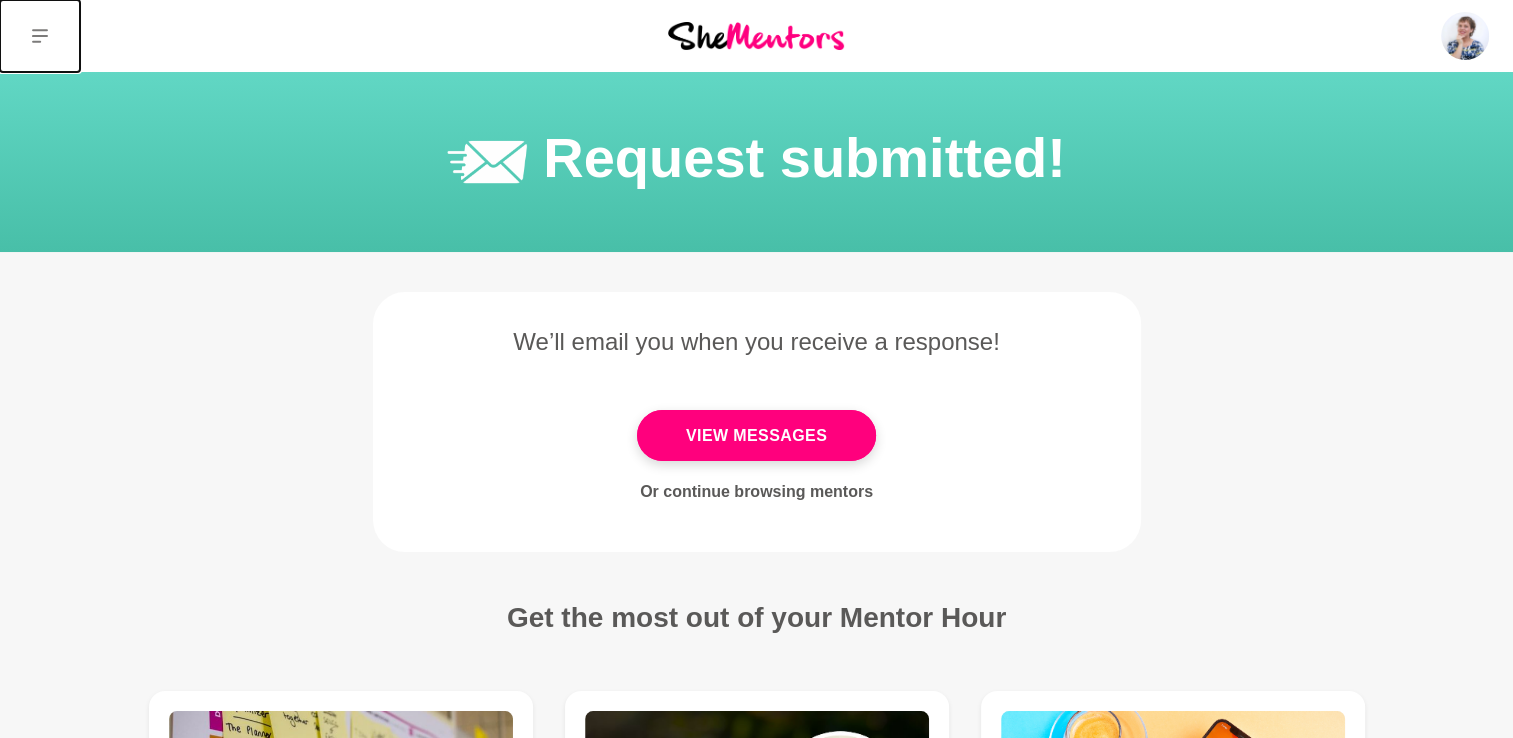 click at bounding box center (40, 36) 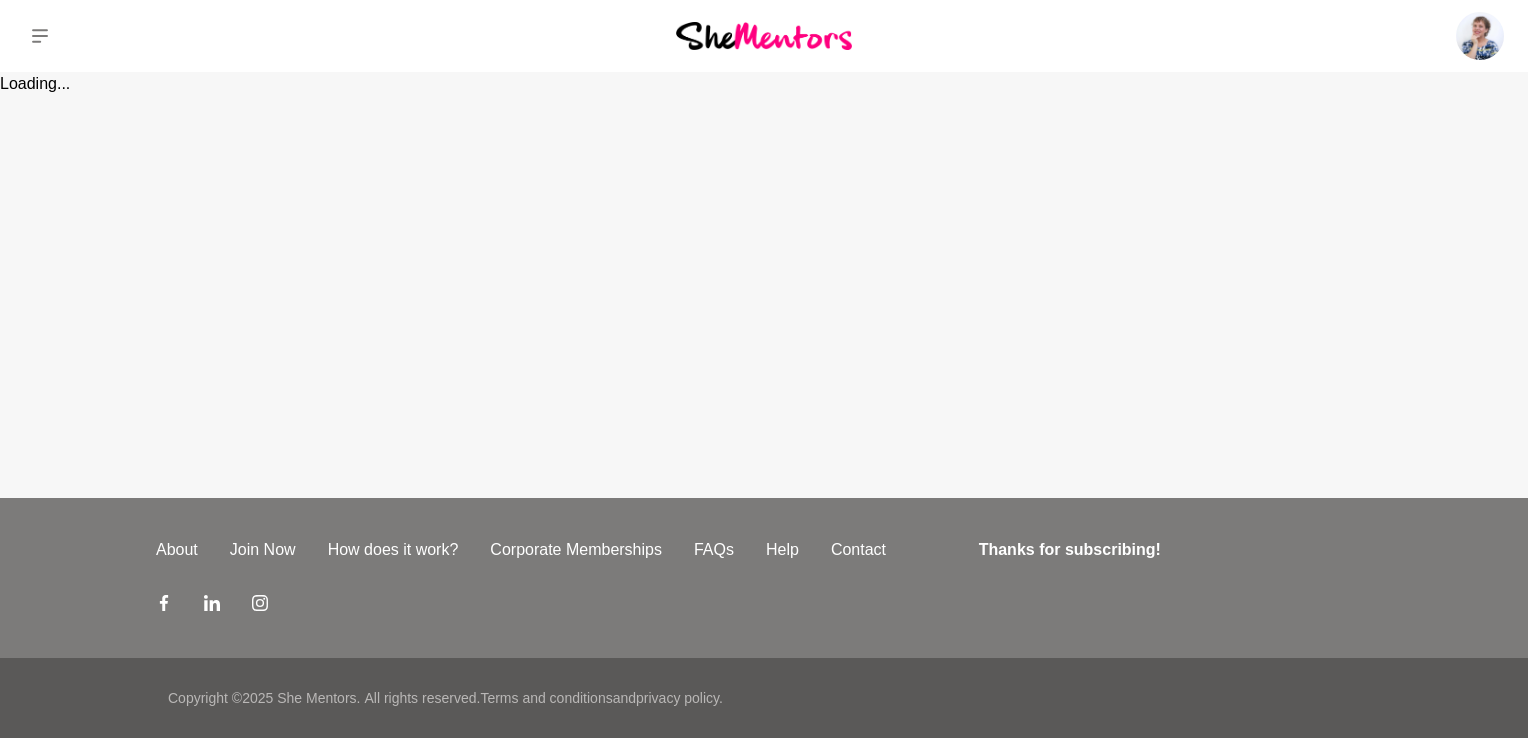 click on "Dashboard Profile Saved Items (4) Messages Bookings Reviews (99) Membership Logout Dashboard Profile Saved Items (4) Messages Bookings Reviews (99) Membership Logout Dashboard Profile Saved Items (4) Messages Bookings Reviews (99) Membership Logout Dashboard Profile Saved Items (4) Messages Bookings Reviews (99) Membership Logout Loading..." at bounding box center (764, 249) 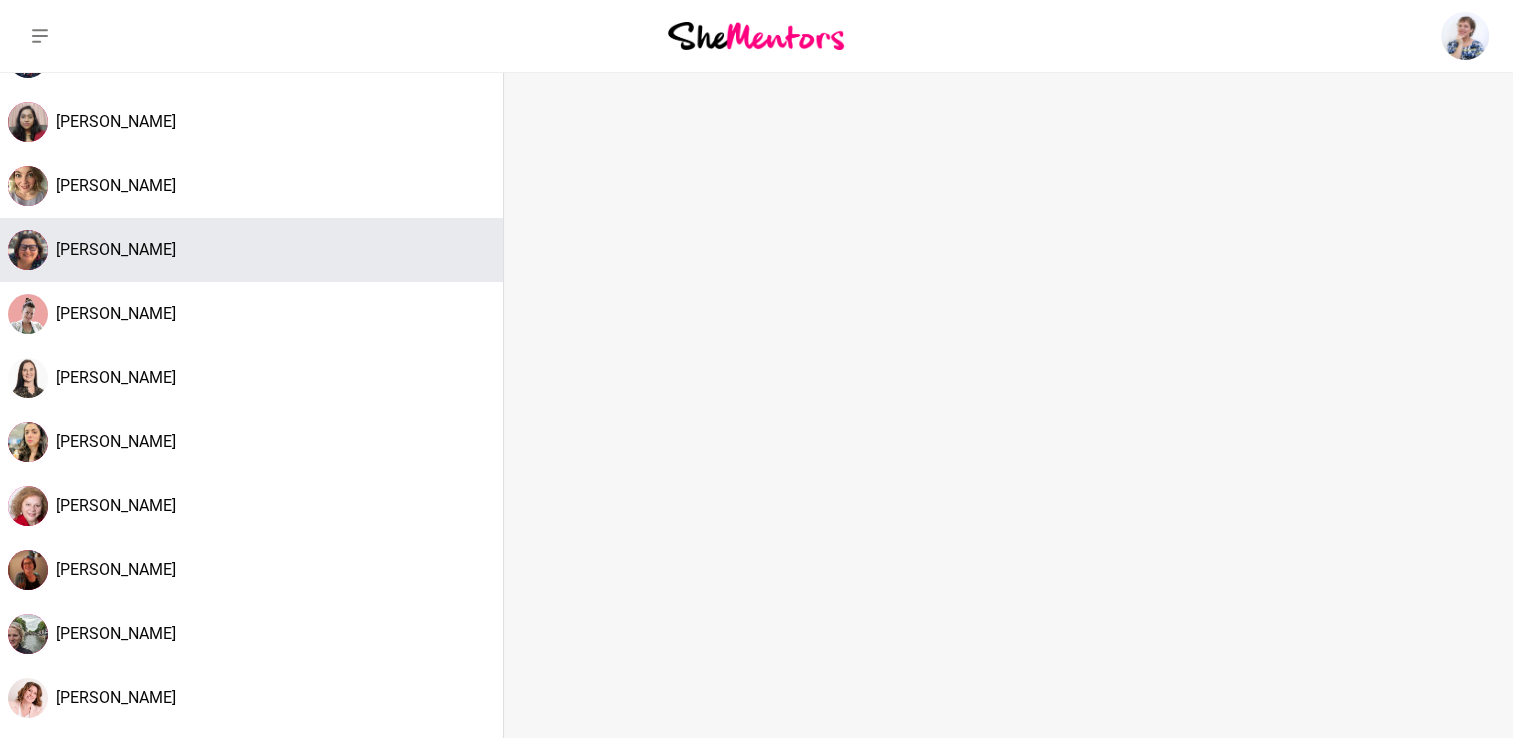 scroll, scrollTop: 0, scrollLeft: 0, axis: both 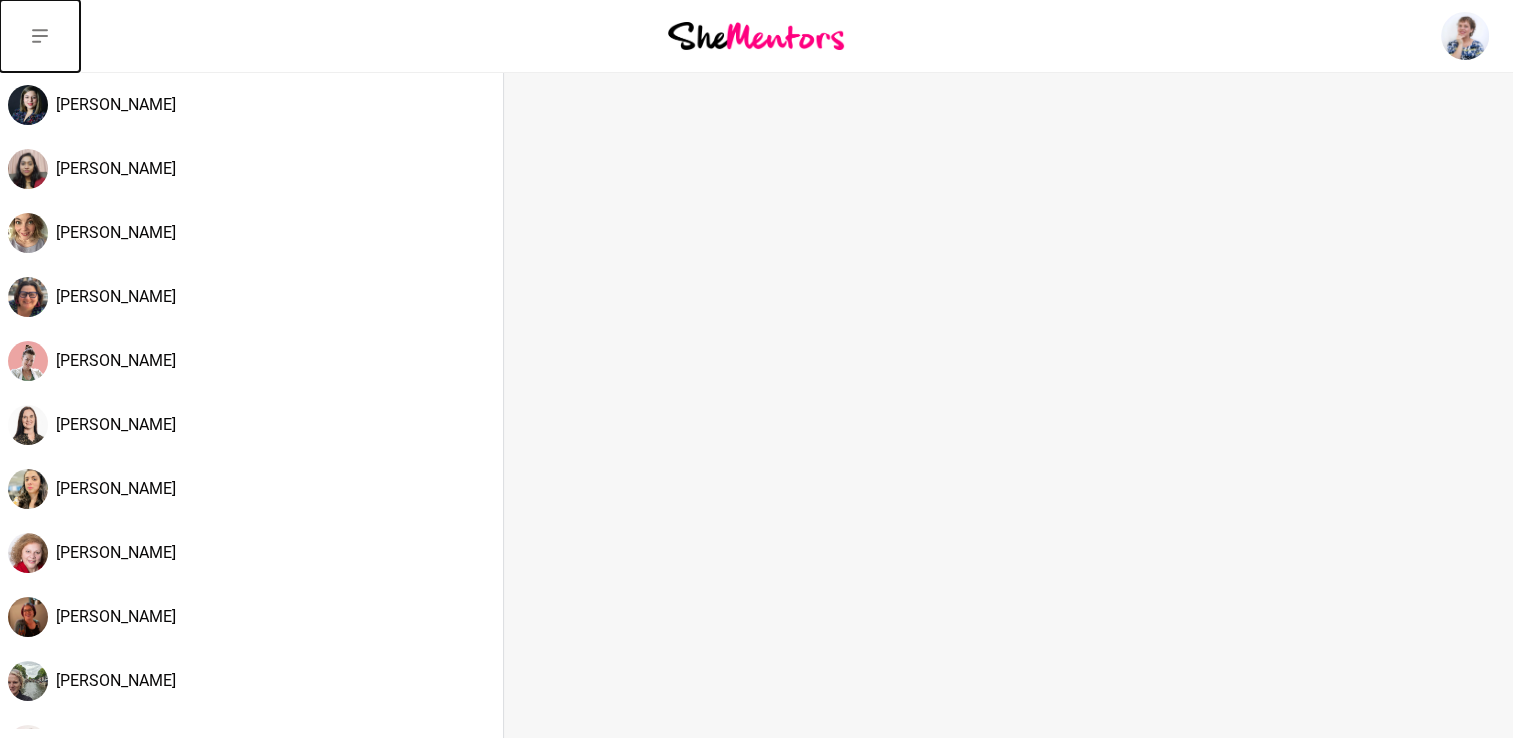 click 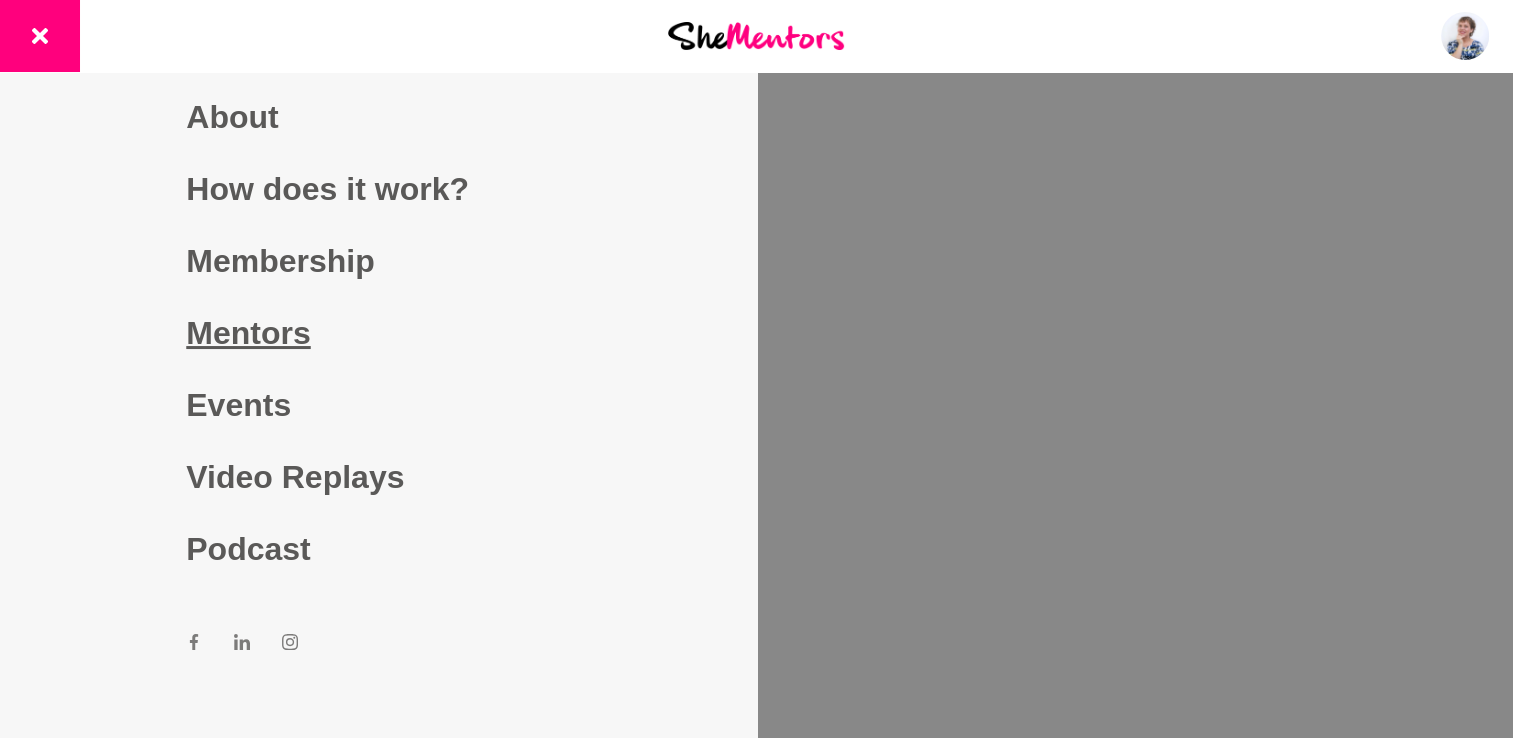 click on "Mentors" at bounding box center [378, 333] 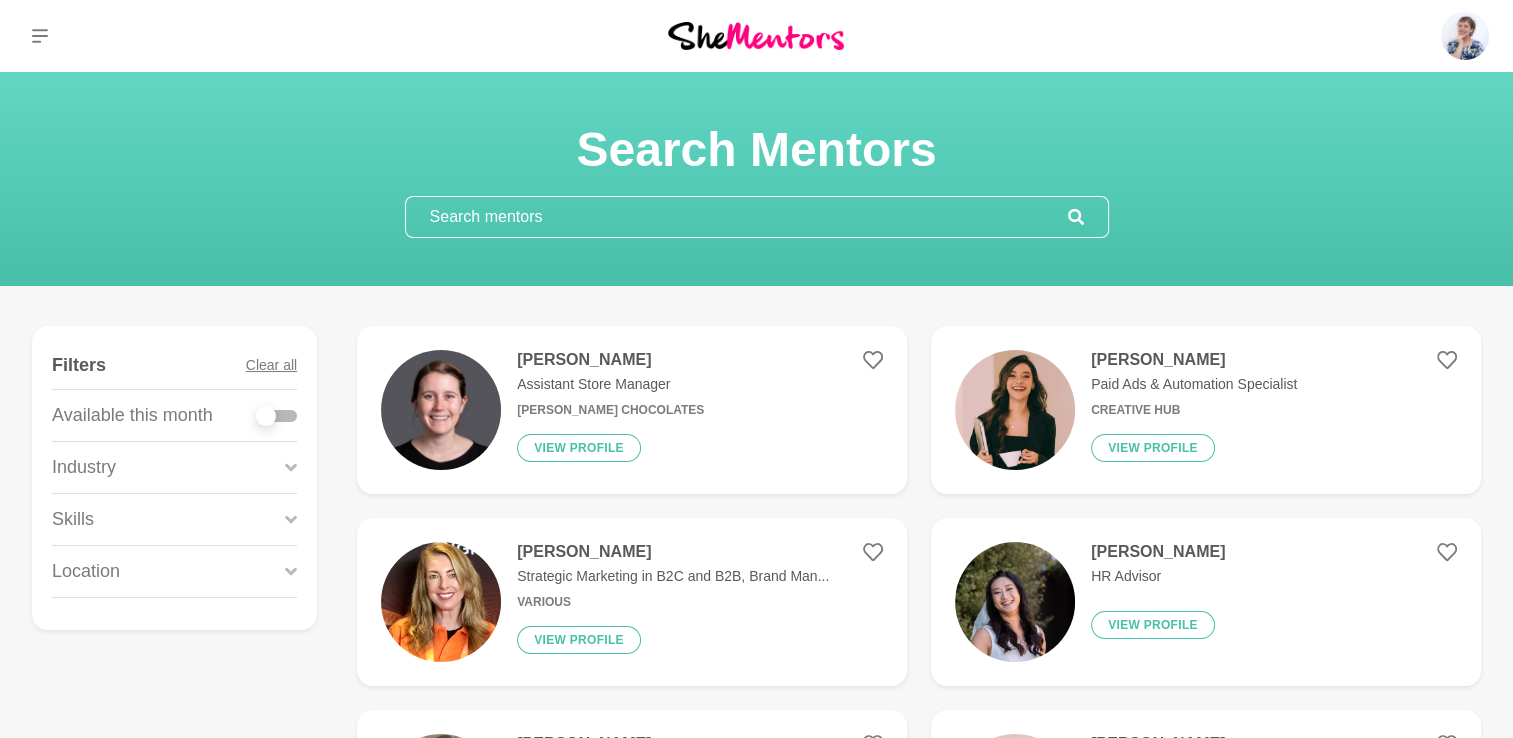 click at bounding box center (737, 217) 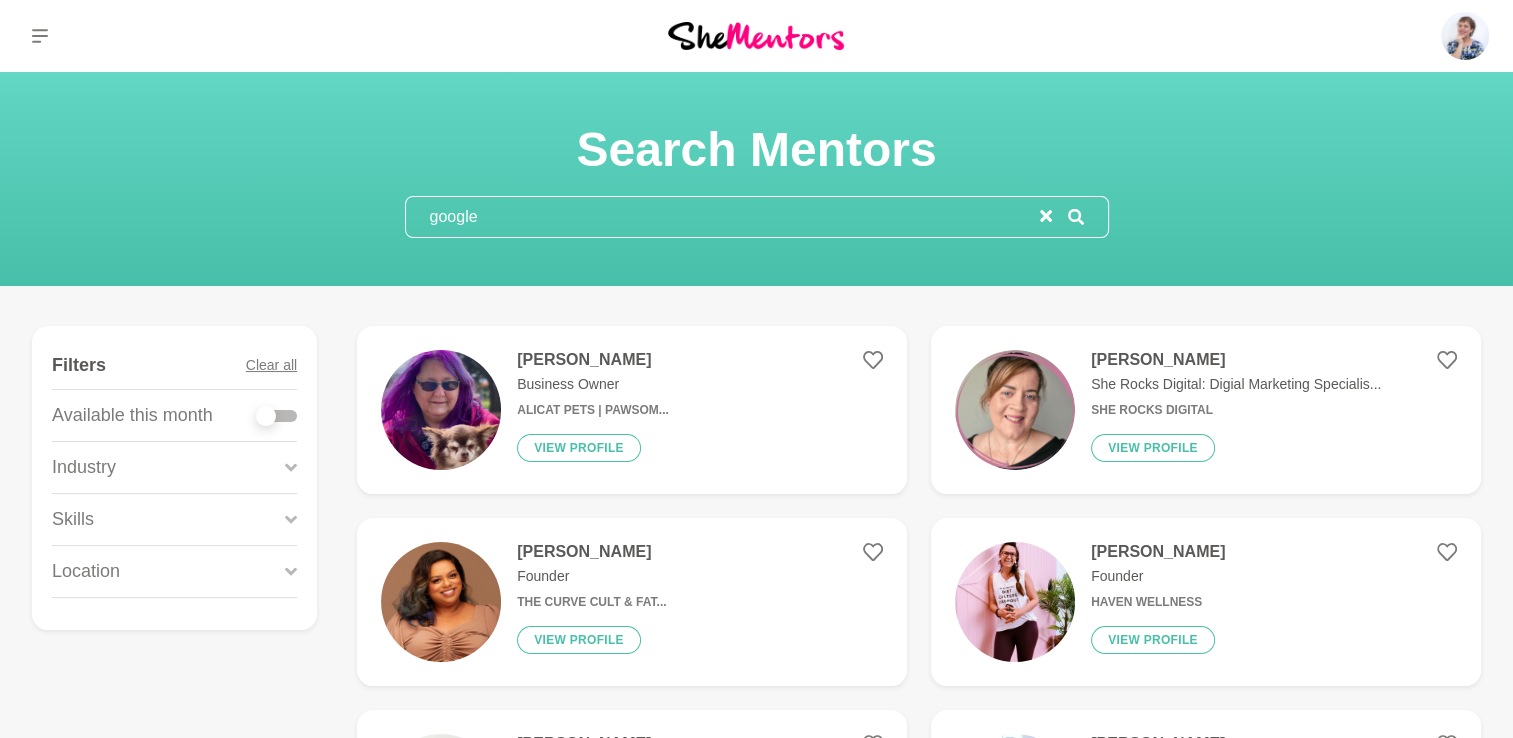 type on "google" 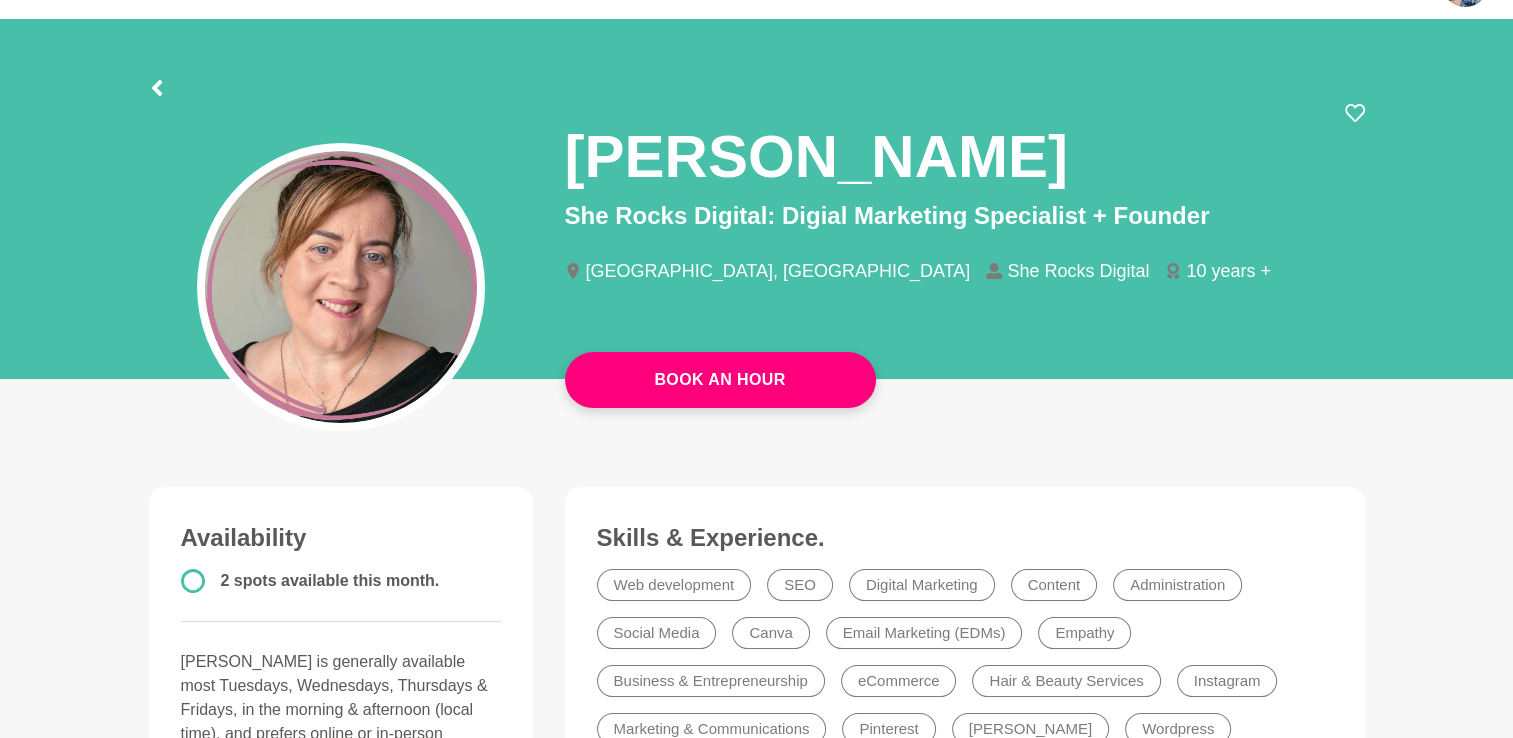 scroll, scrollTop: 0, scrollLeft: 0, axis: both 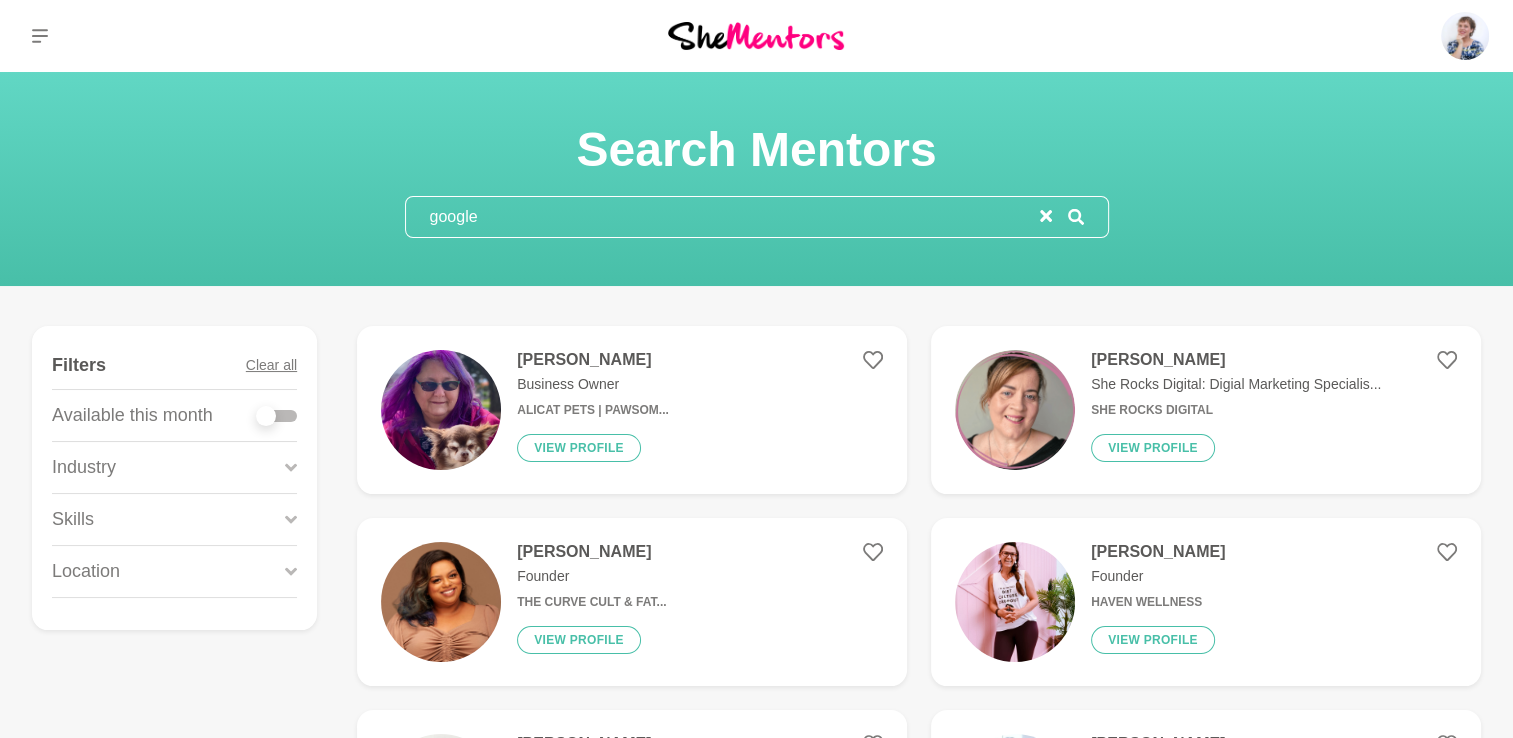 click on "google" at bounding box center [723, 217] 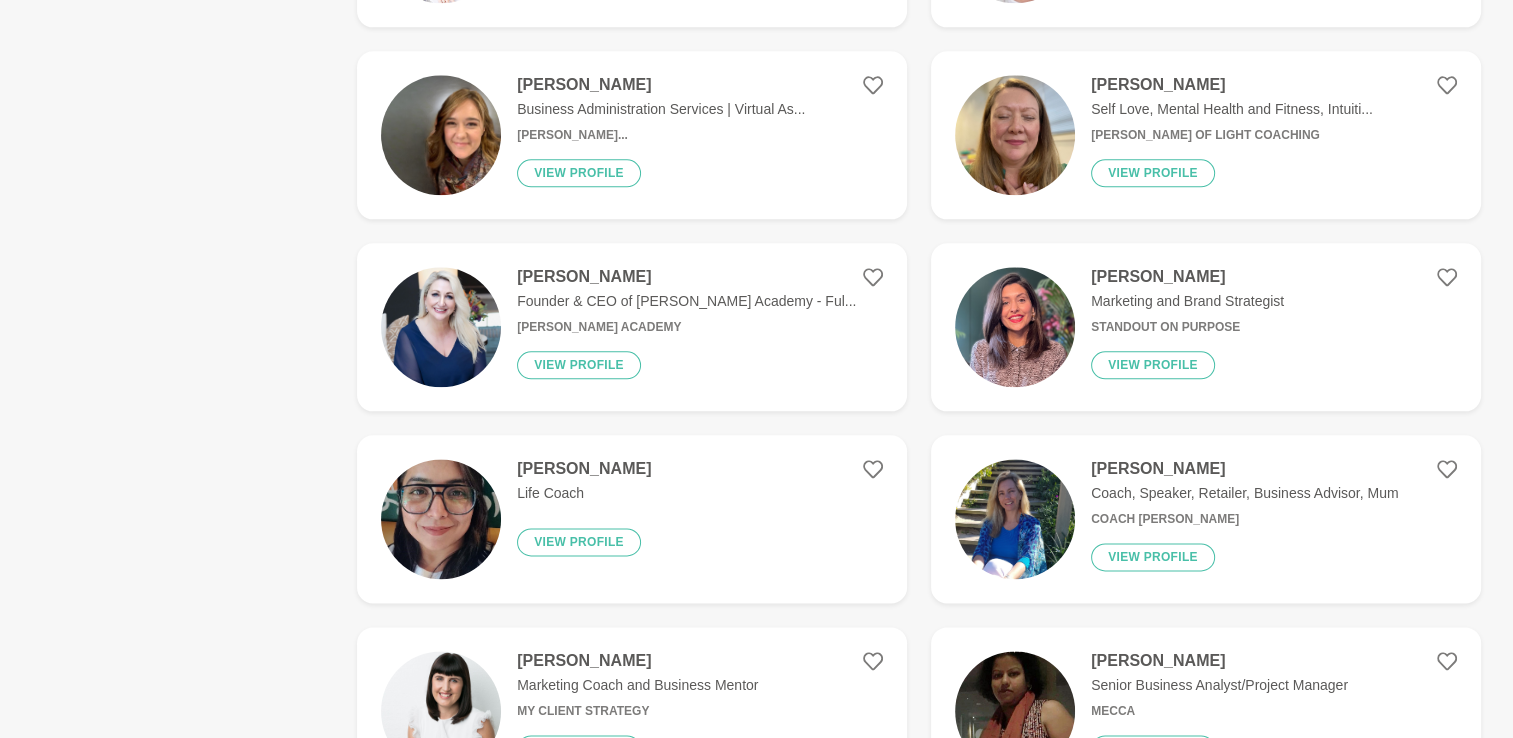 scroll, scrollTop: 2859, scrollLeft: 0, axis: vertical 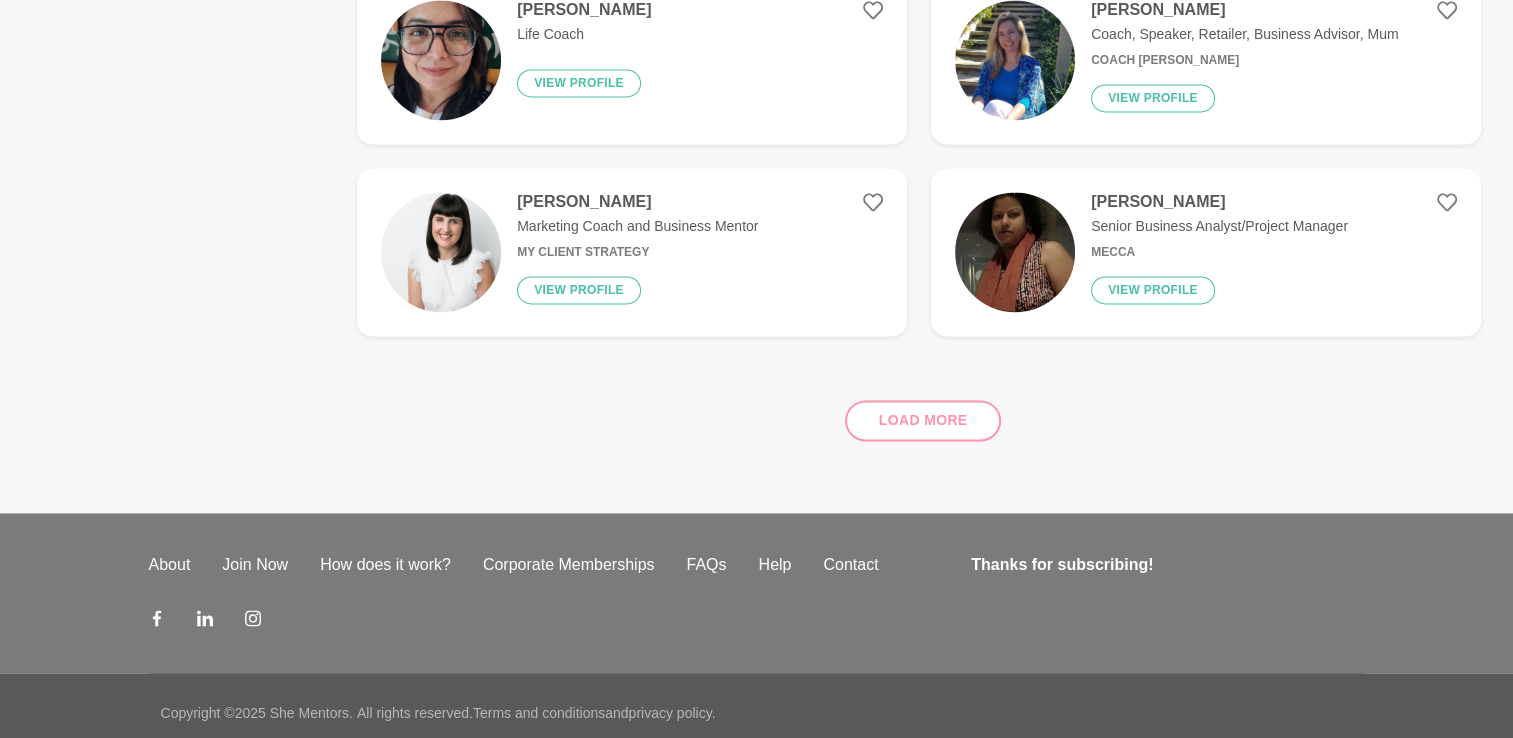 type on "course" 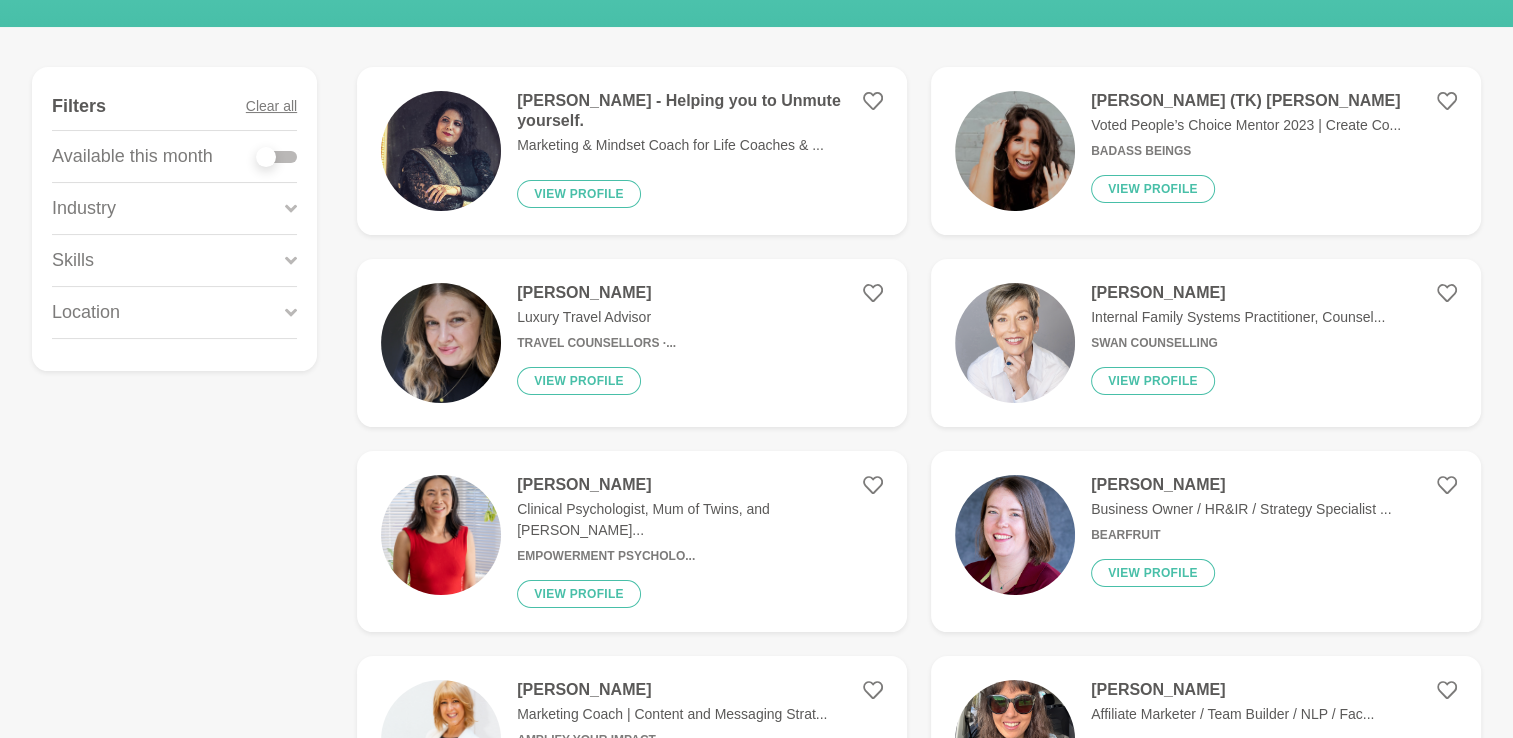 scroll, scrollTop: 559, scrollLeft: 0, axis: vertical 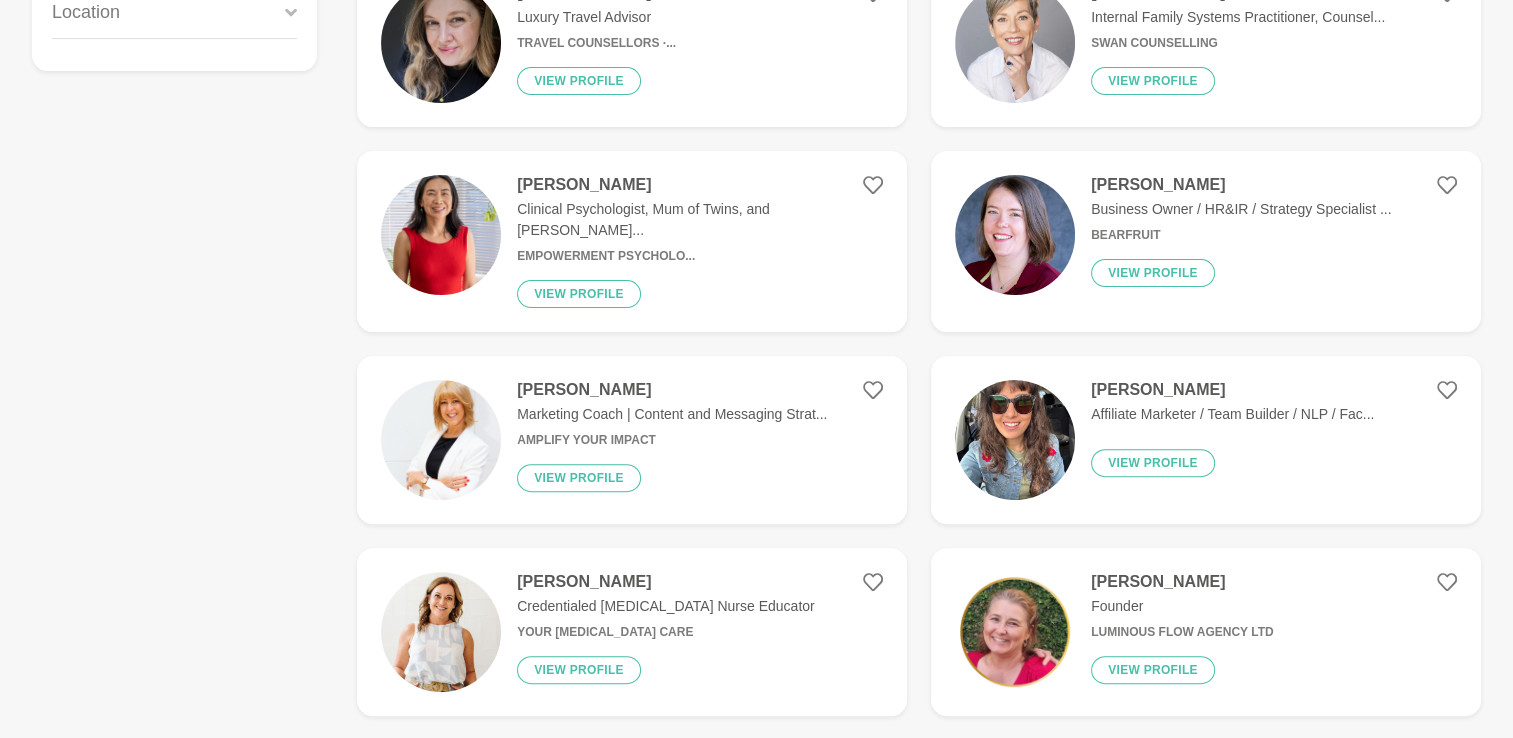 click on "Affiliate Marketer / Team Builder / NLP / Fac..." at bounding box center [1232, 414] 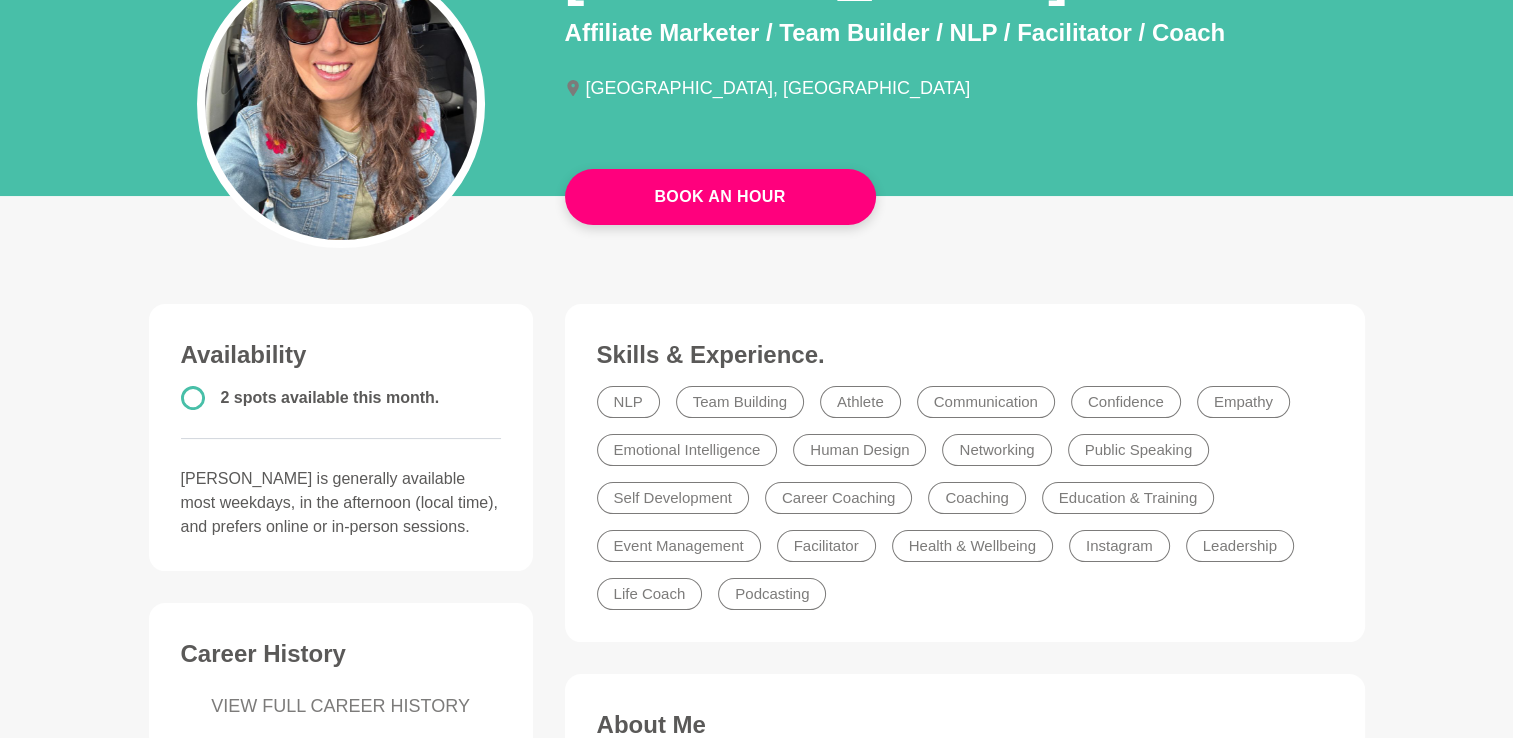 scroll, scrollTop: 100, scrollLeft: 0, axis: vertical 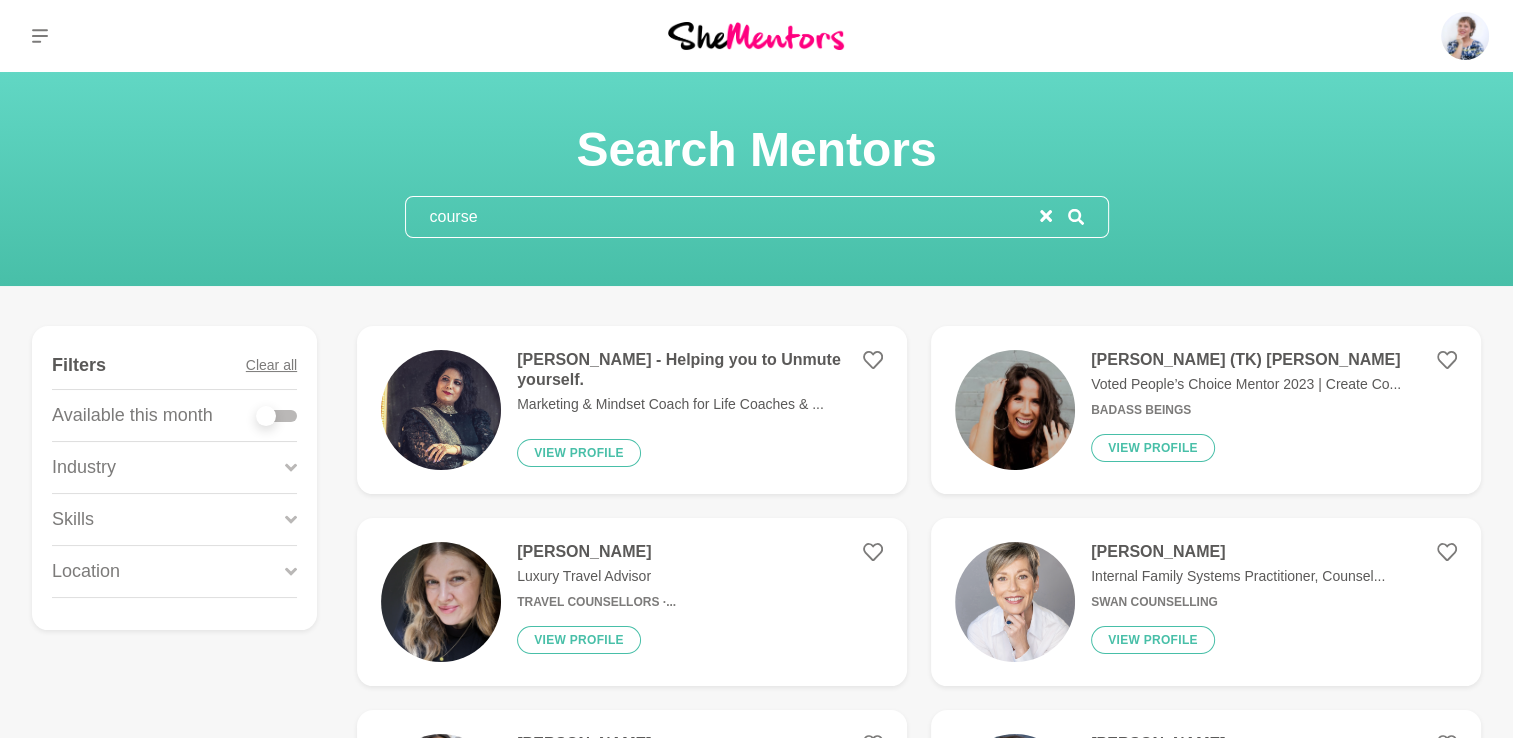 click on "course" at bounding box center [723, 217] 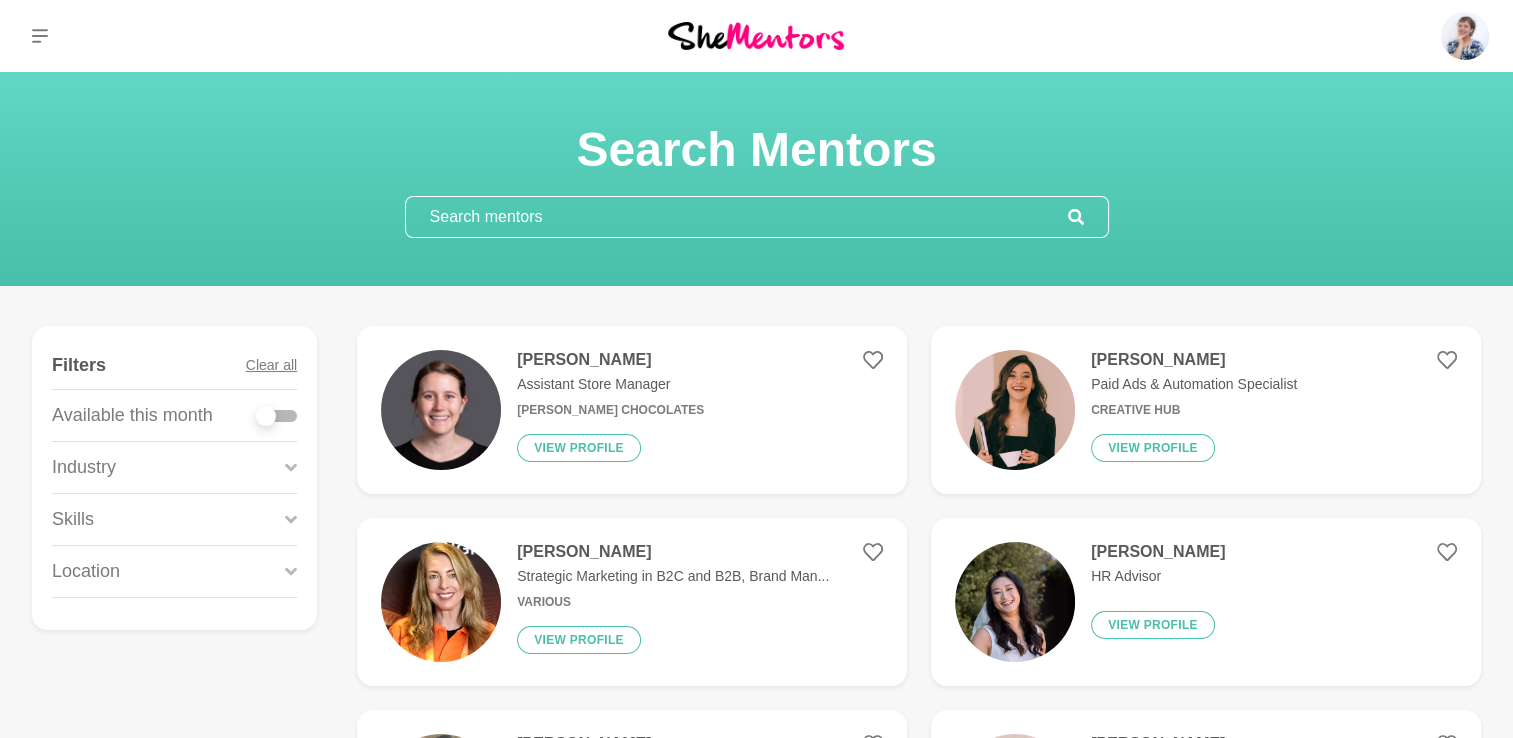 click at bounding box center (277, 416) 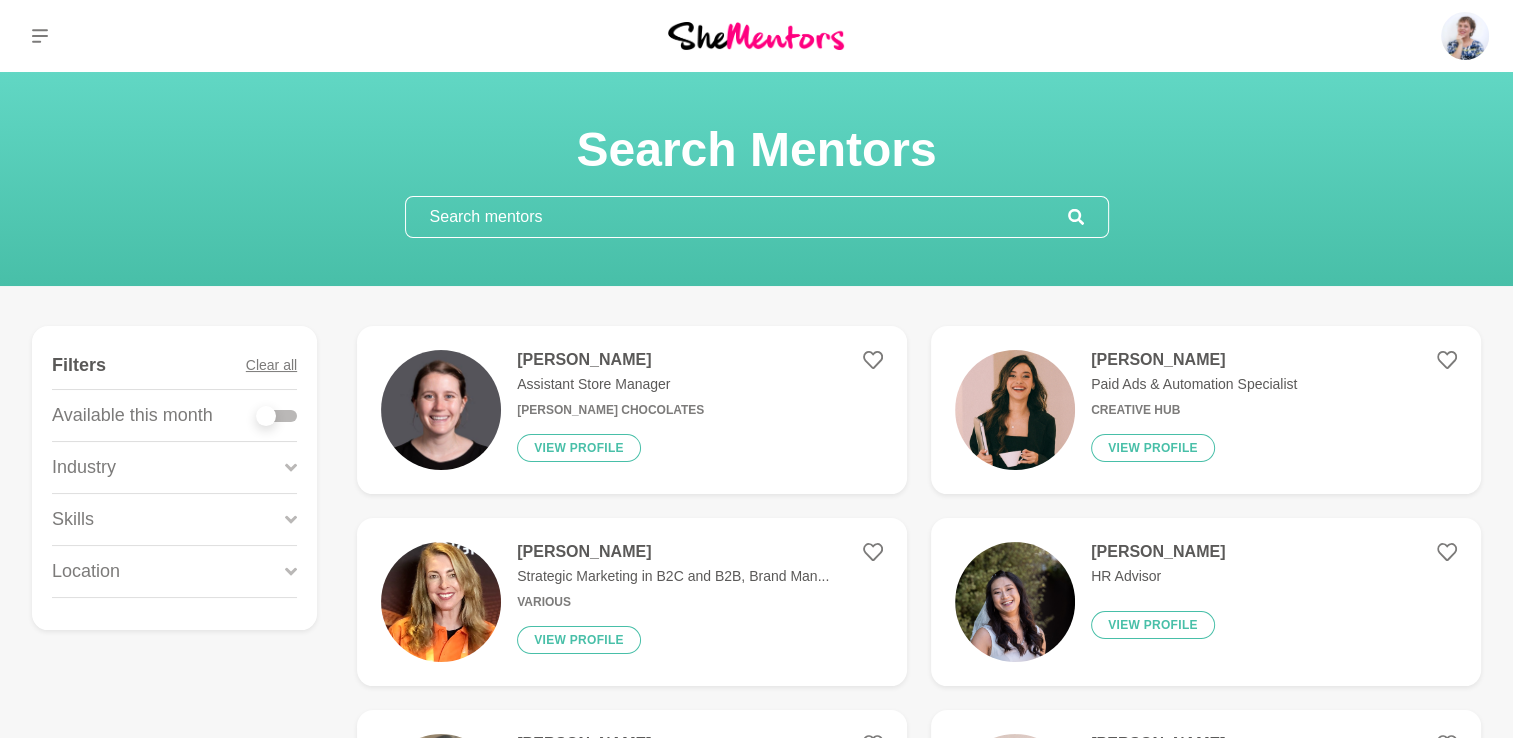 click at bounding box center (277, 416) 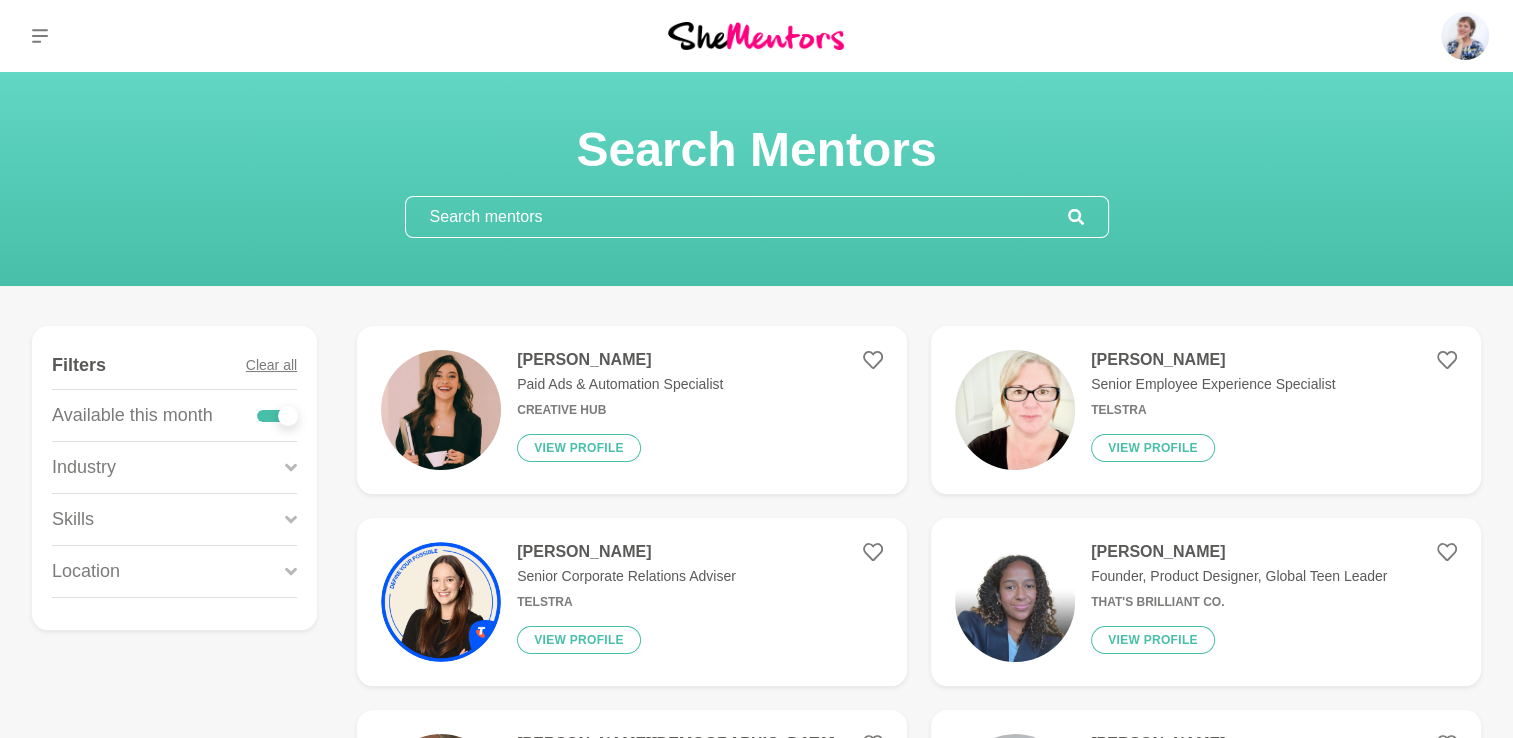 click 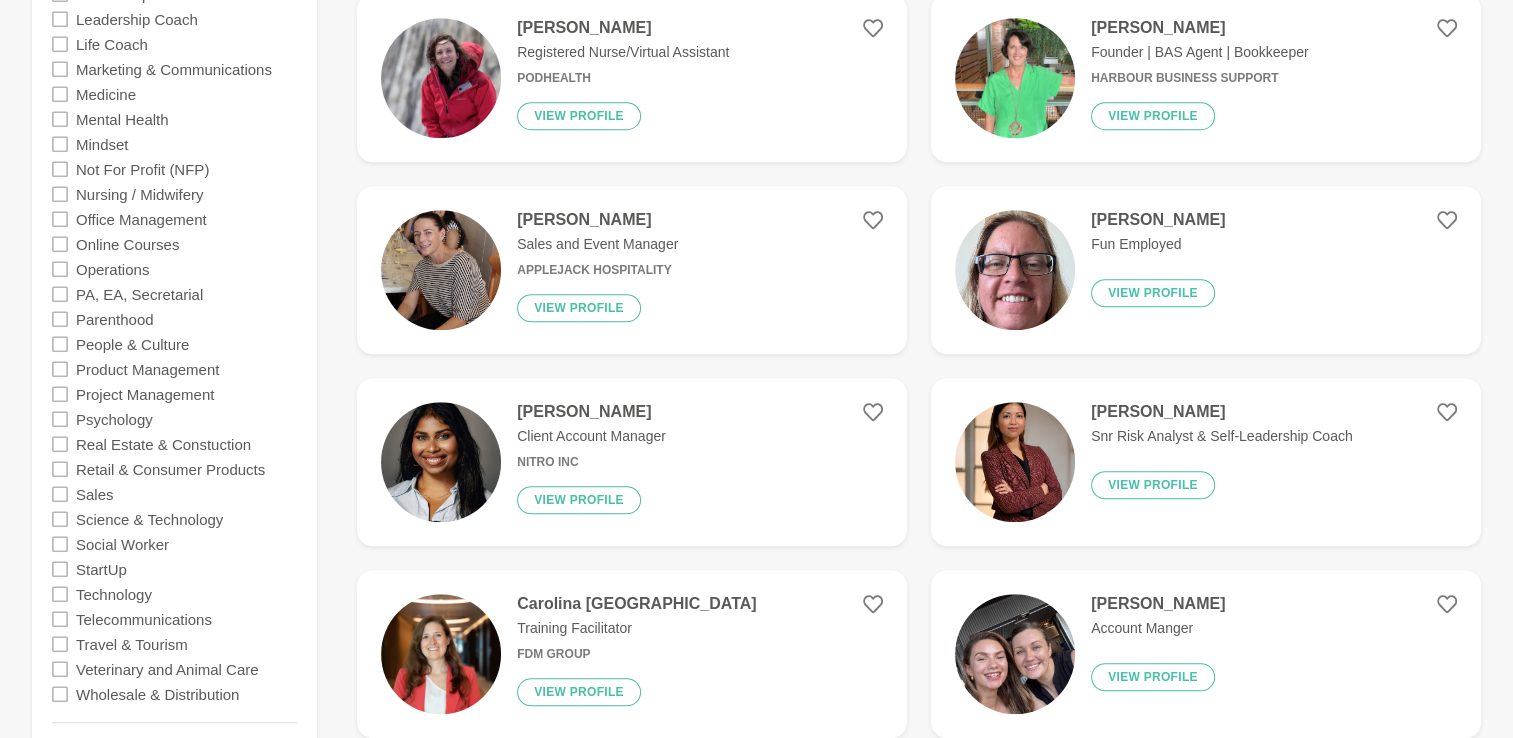 scroll, scrollTop: 1600, scrollLeft: 0, axis: vertical 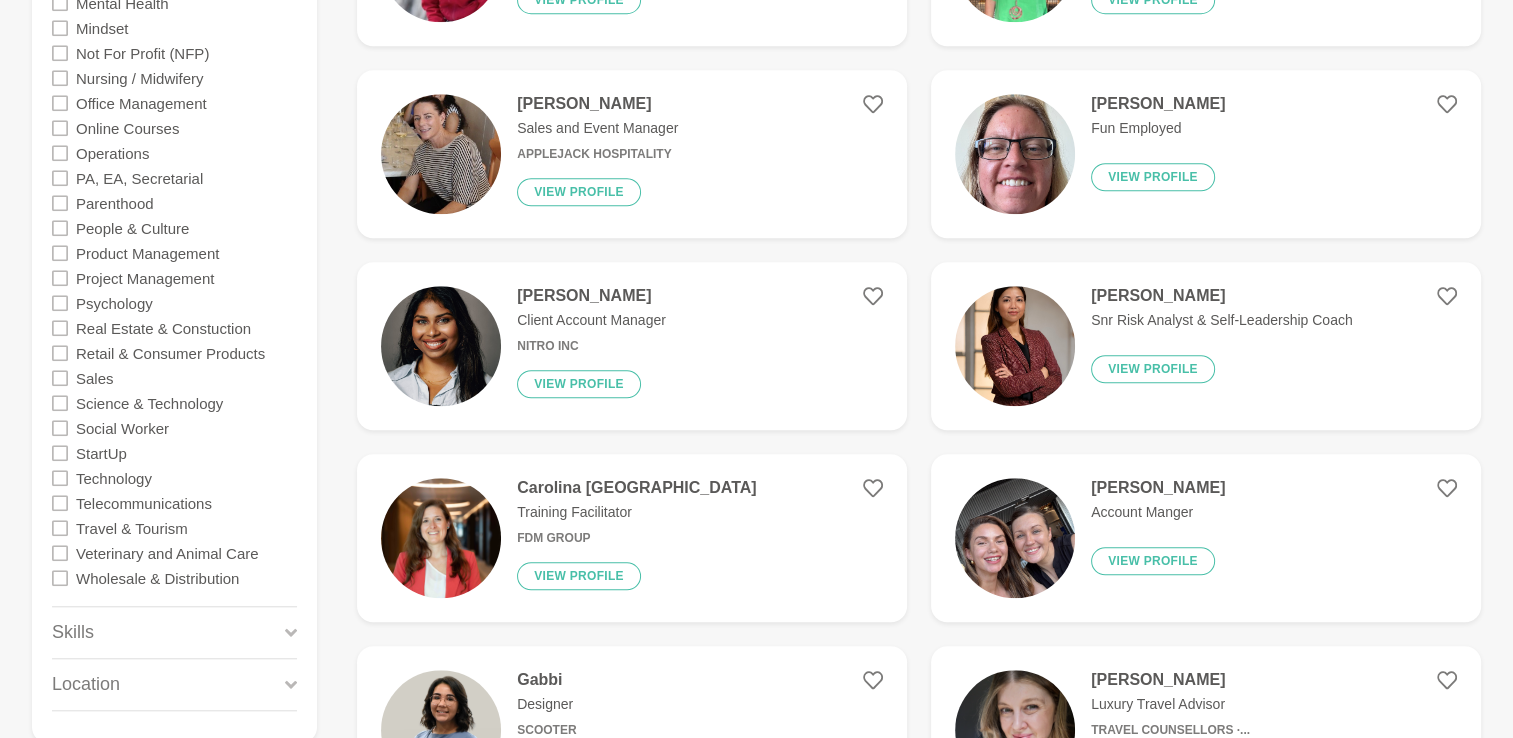 click 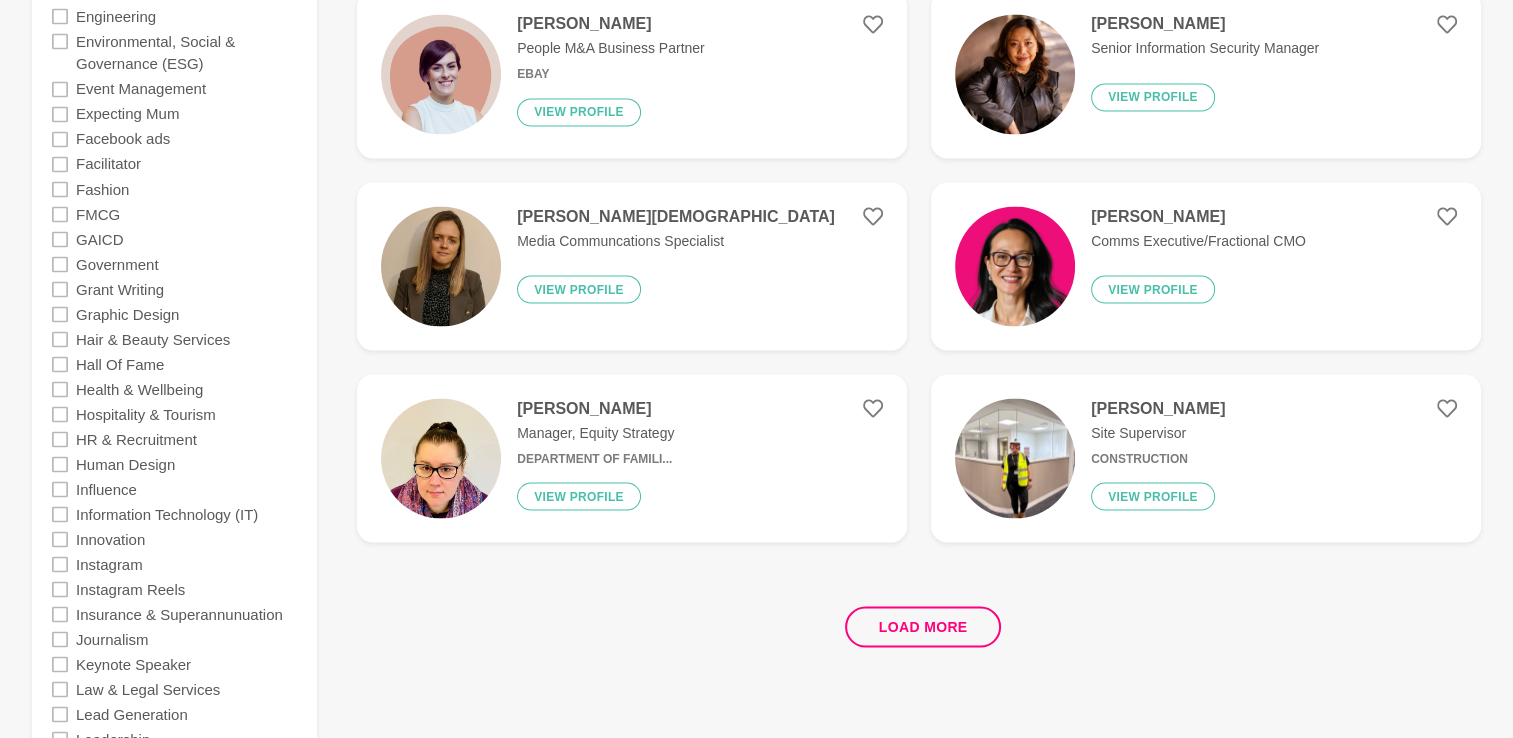 scroll, scrollTop: 3700, scrollLeft: 0, axis: vertical 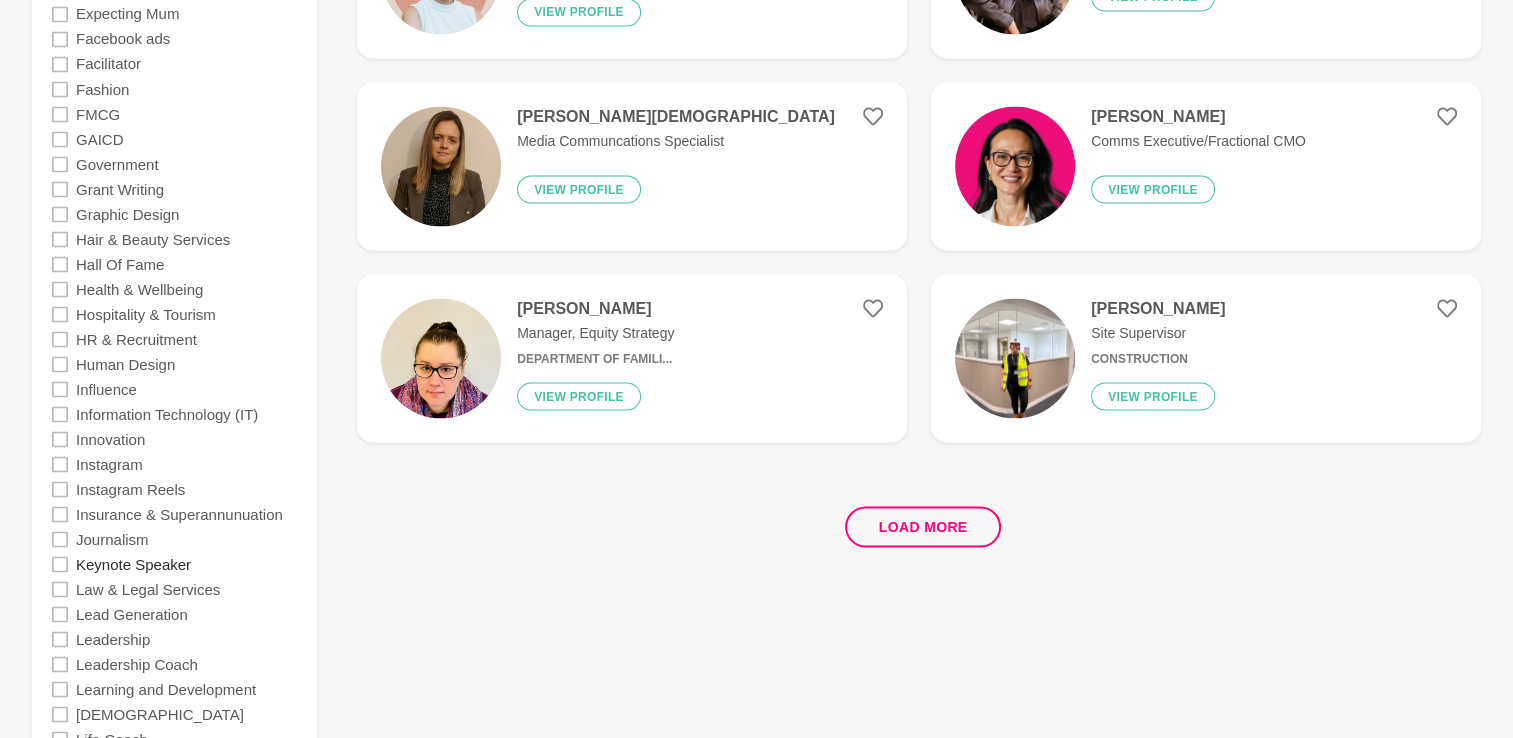 click on "Keynote Speaker" at bounding box center [133, 563] 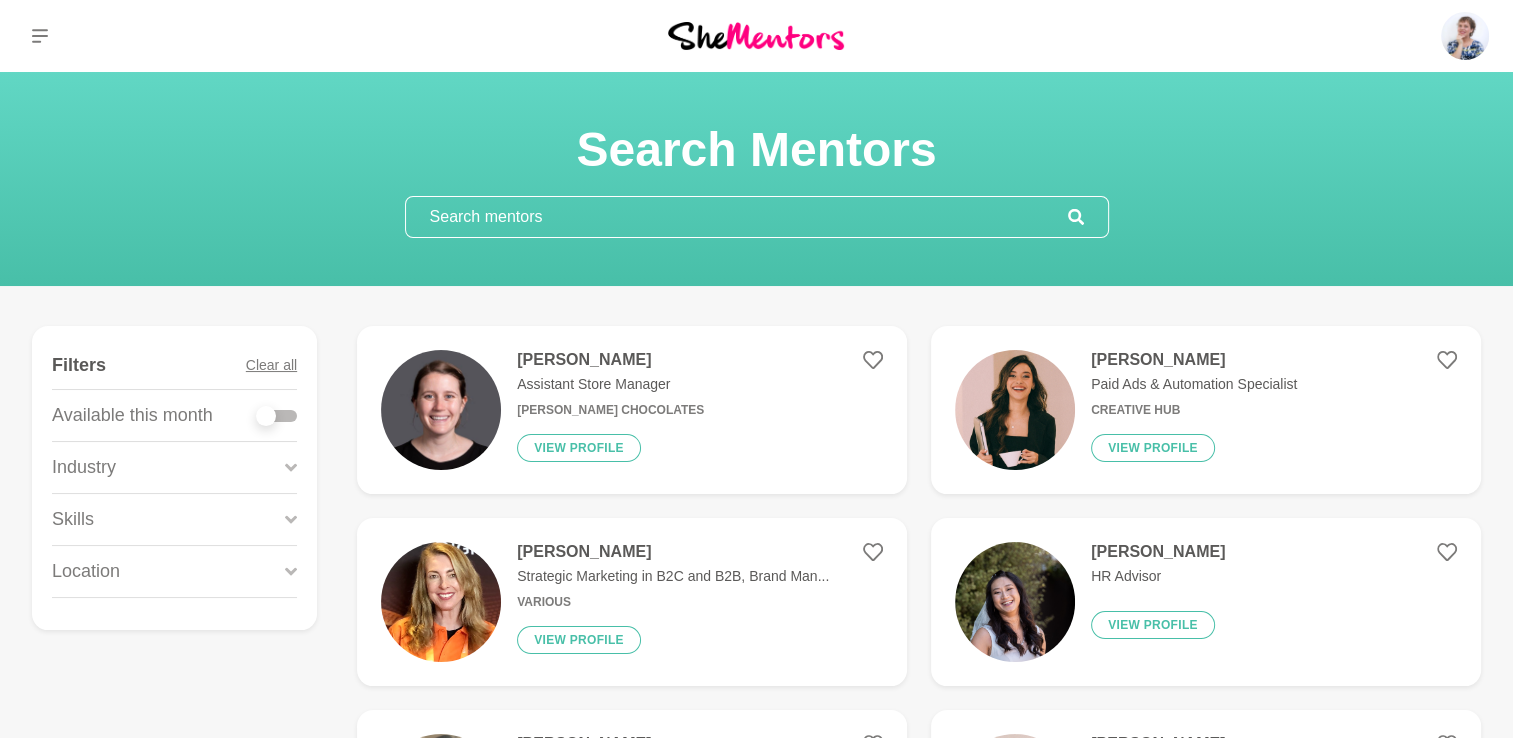 click on "Paid Ads & Automation Specialist" at bounding box center [1194, 384] 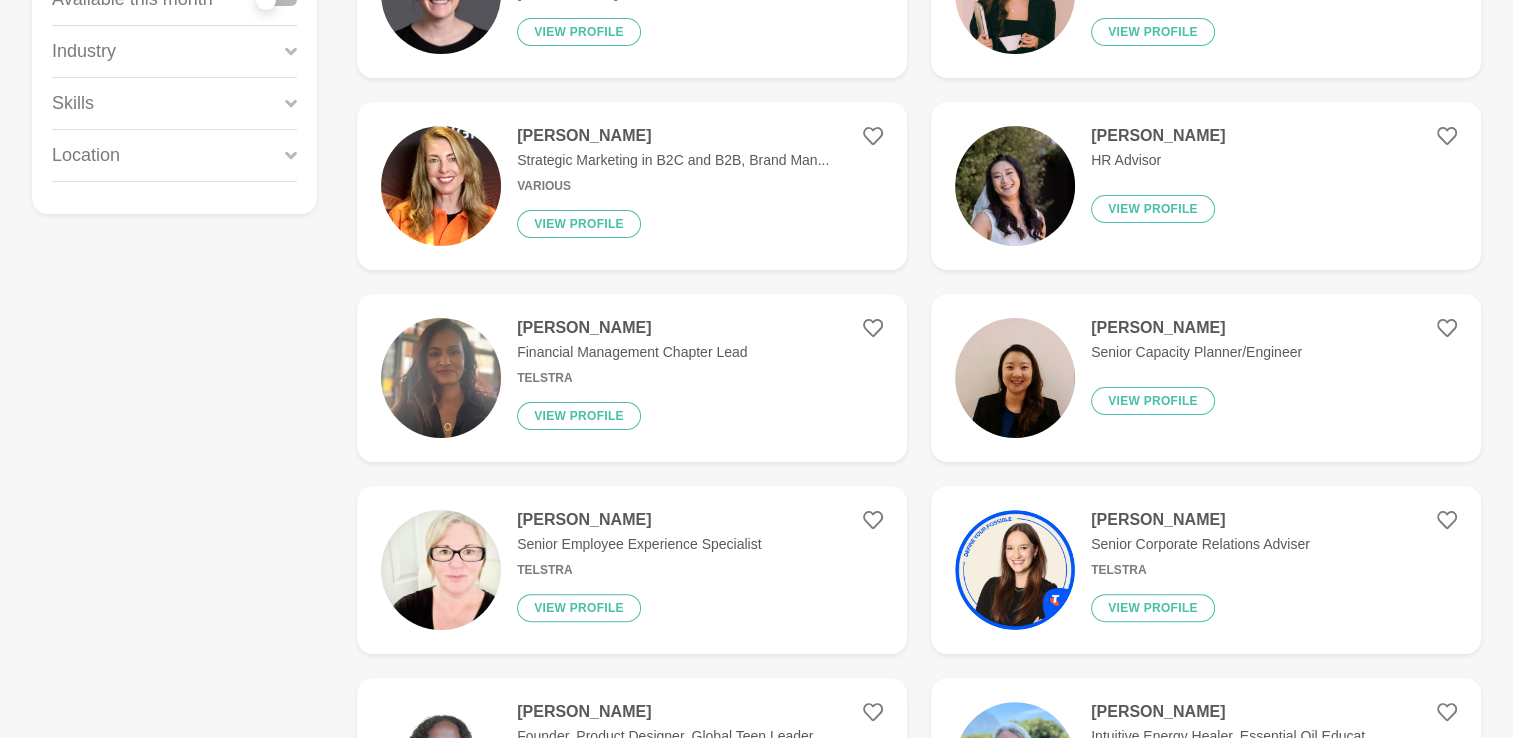 scroll, scrollTop: 500, scrollLeft: 0, axis: vertical 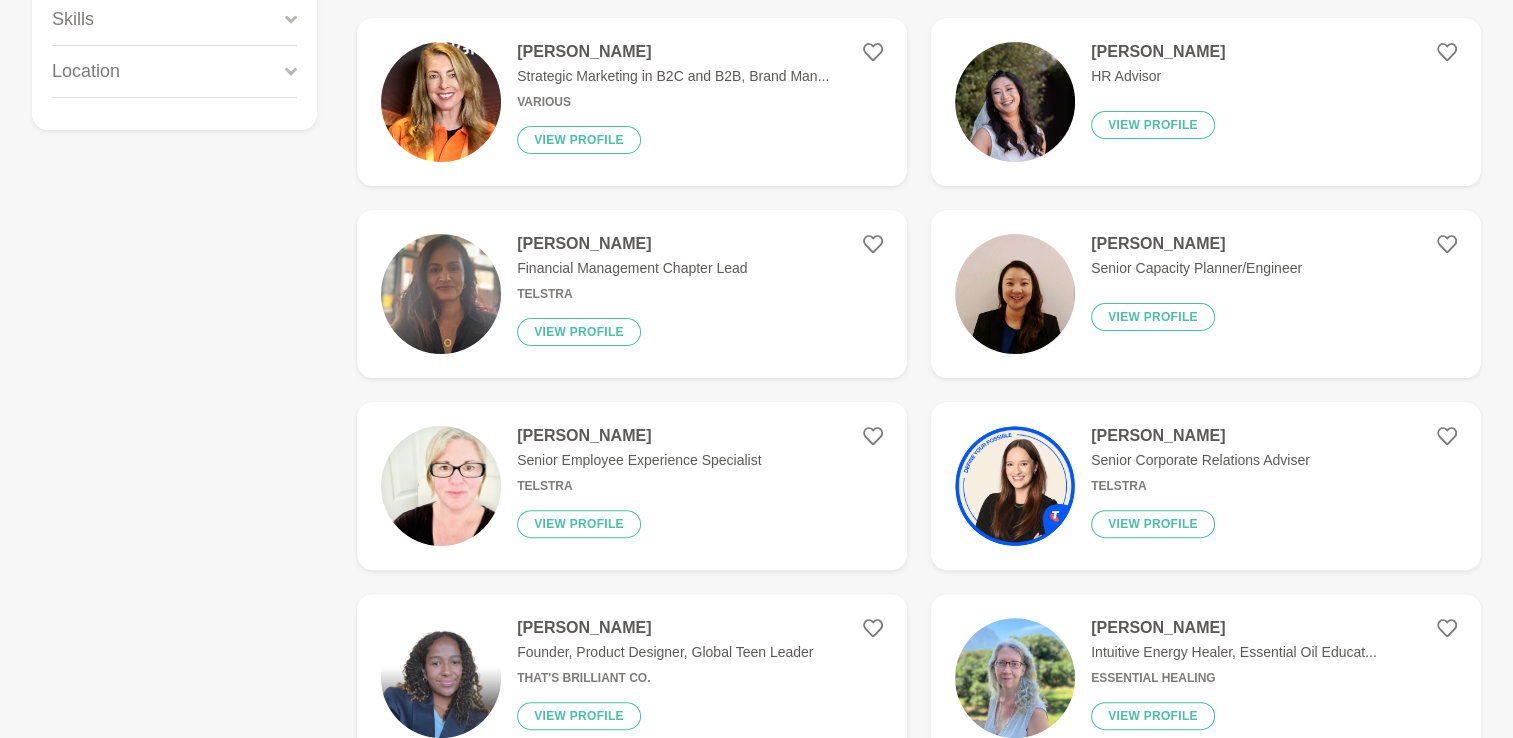 click at bounding box center [441, 294] 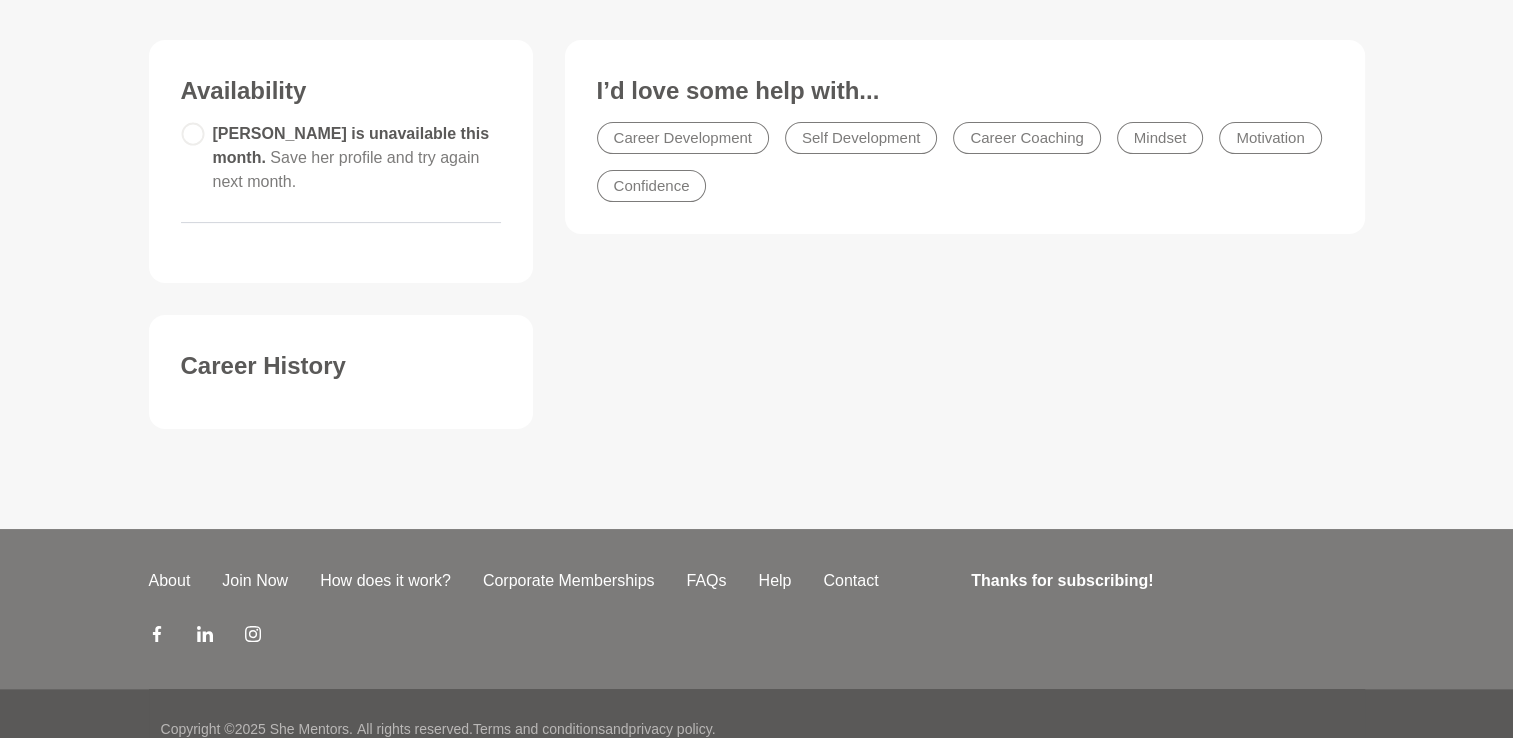 scroll, scrollTop: 0, scrollLeft: 0, axis: both 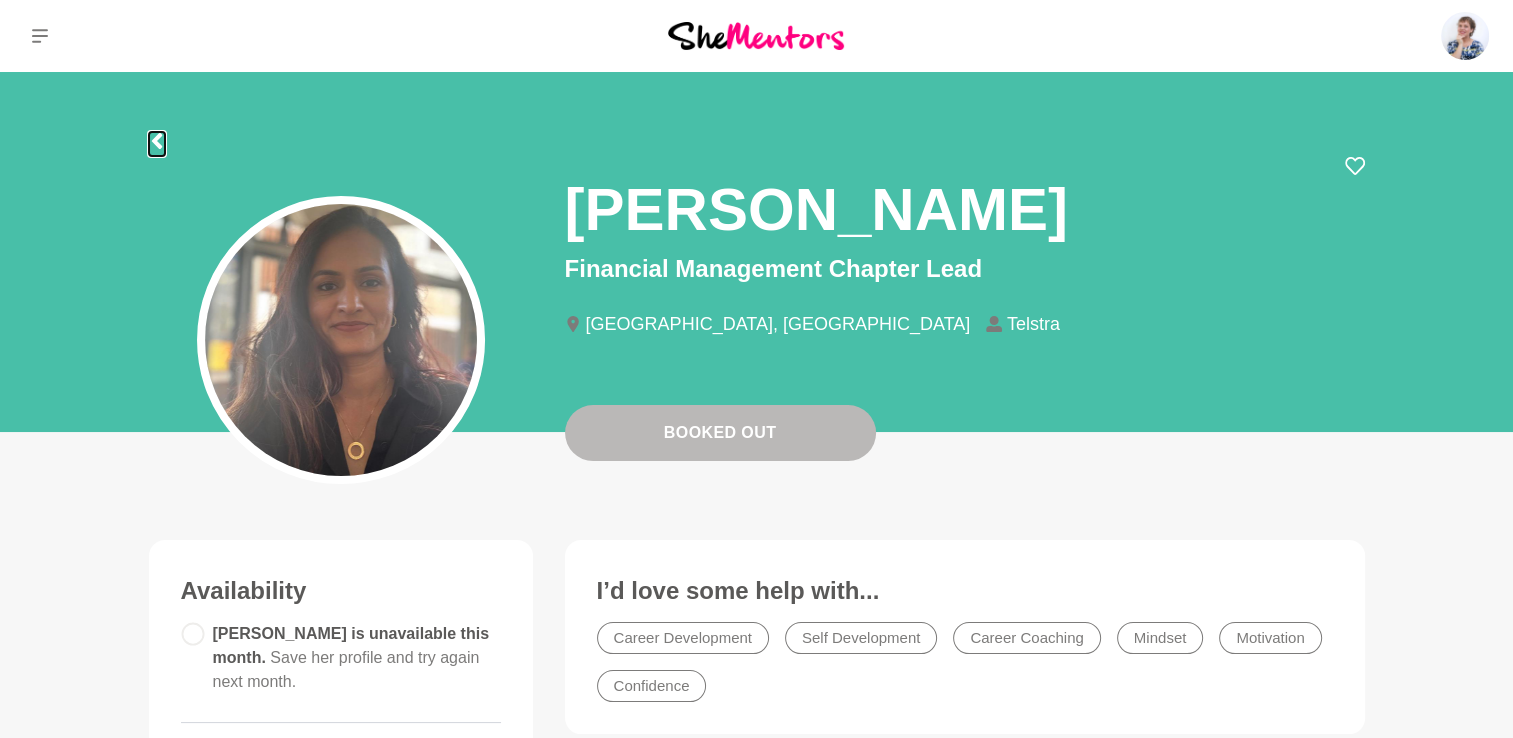 click 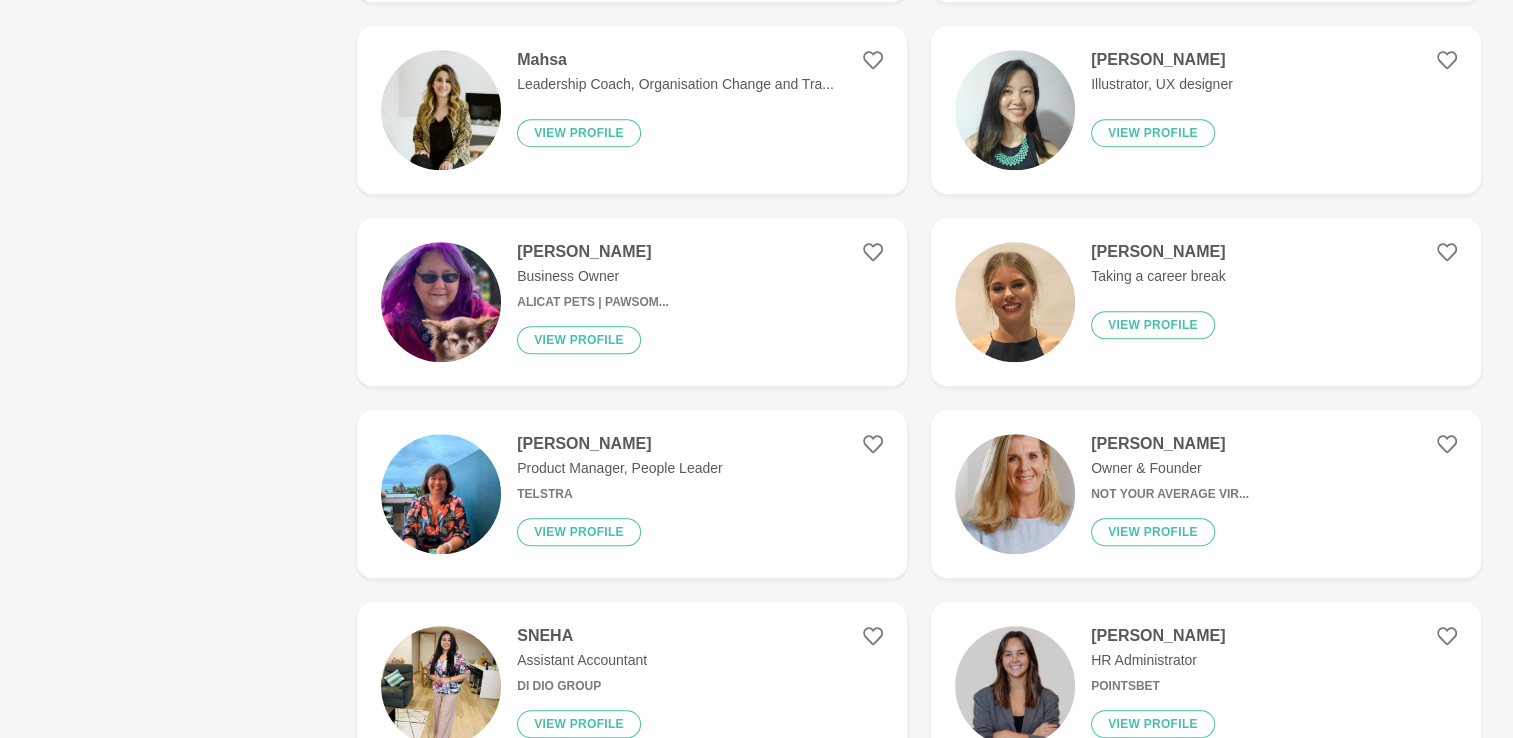 scroll, scrollTop: 1500, scrollLeft: 0, axis: vertical 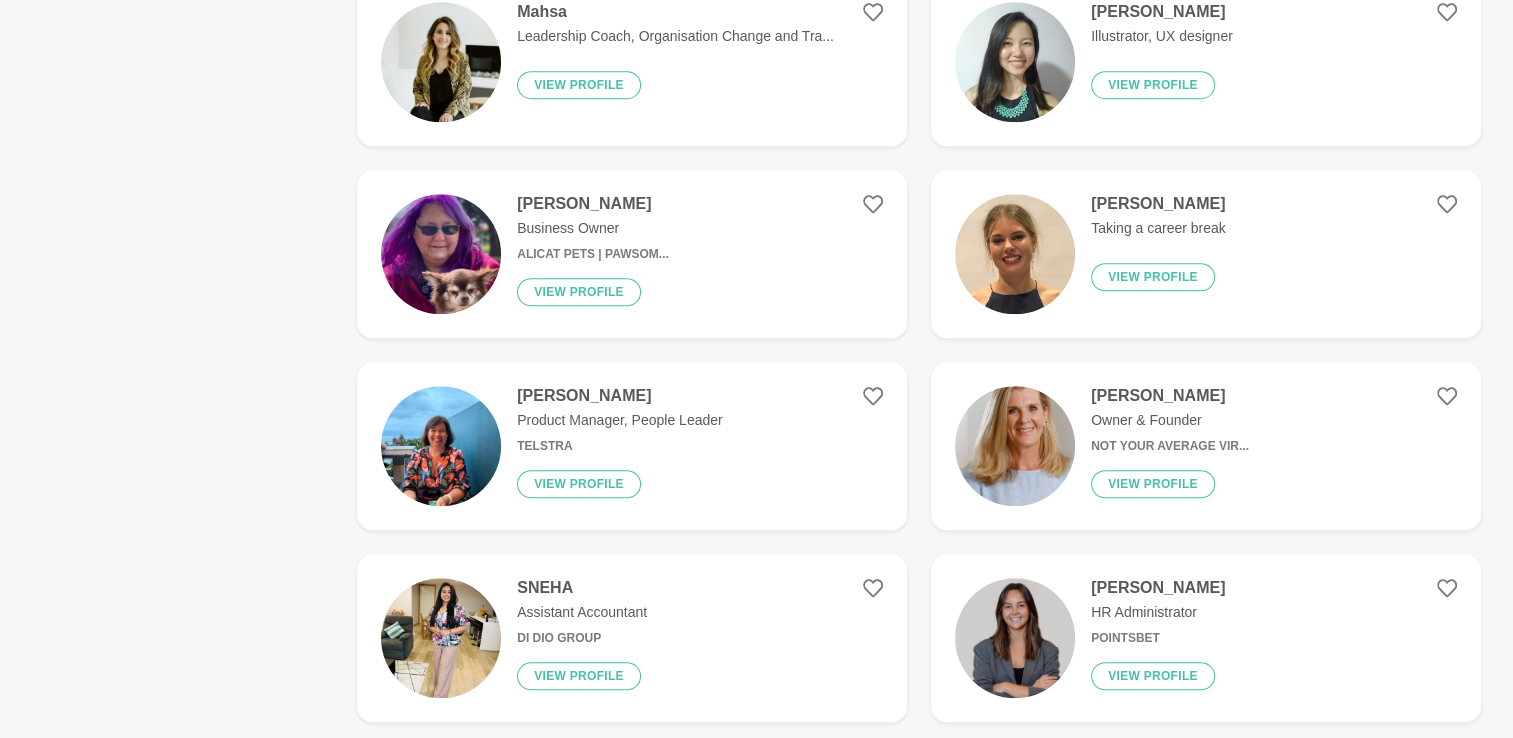 click at bounding box center [441, 446] 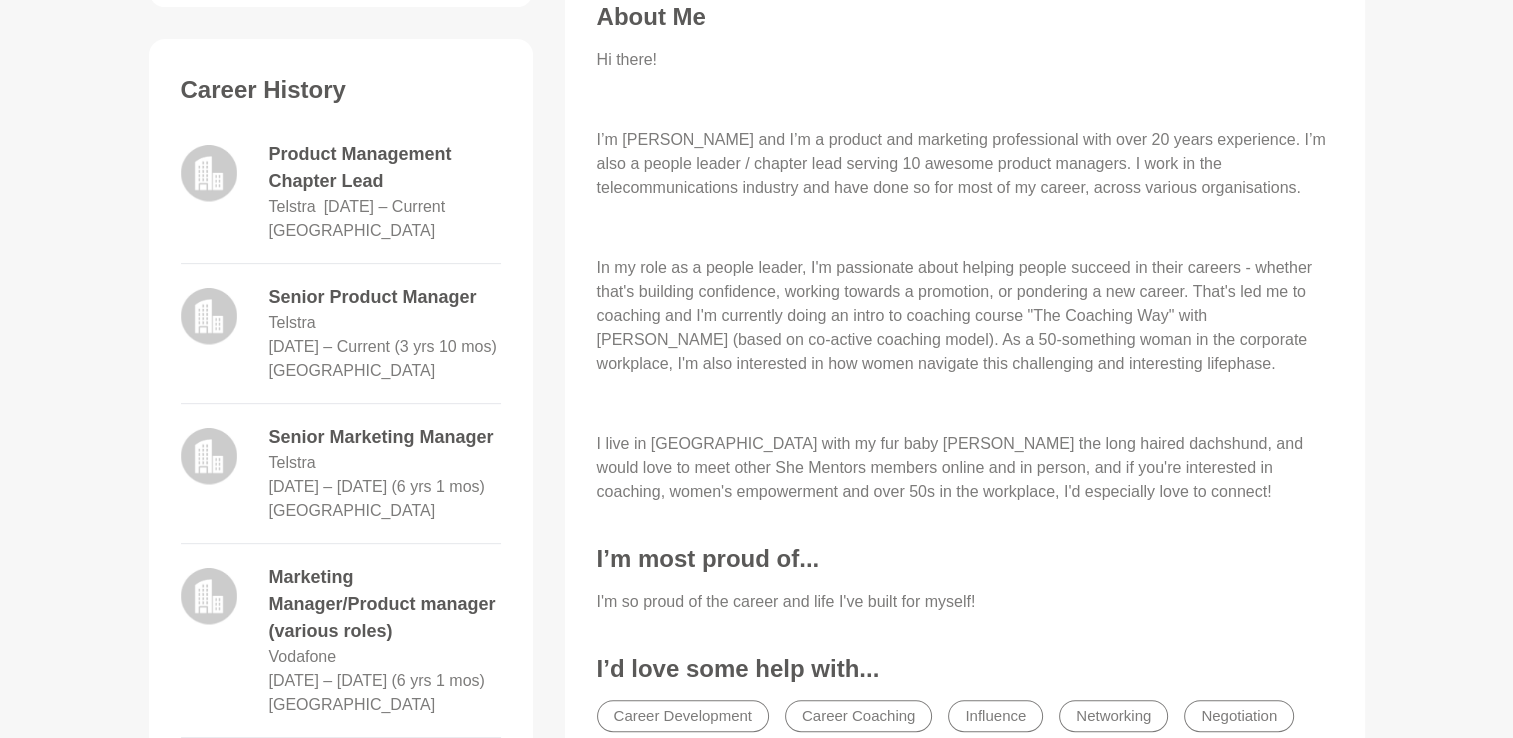 scroll, scrollTop: 800, scrollLeft: 0, axis: vertical 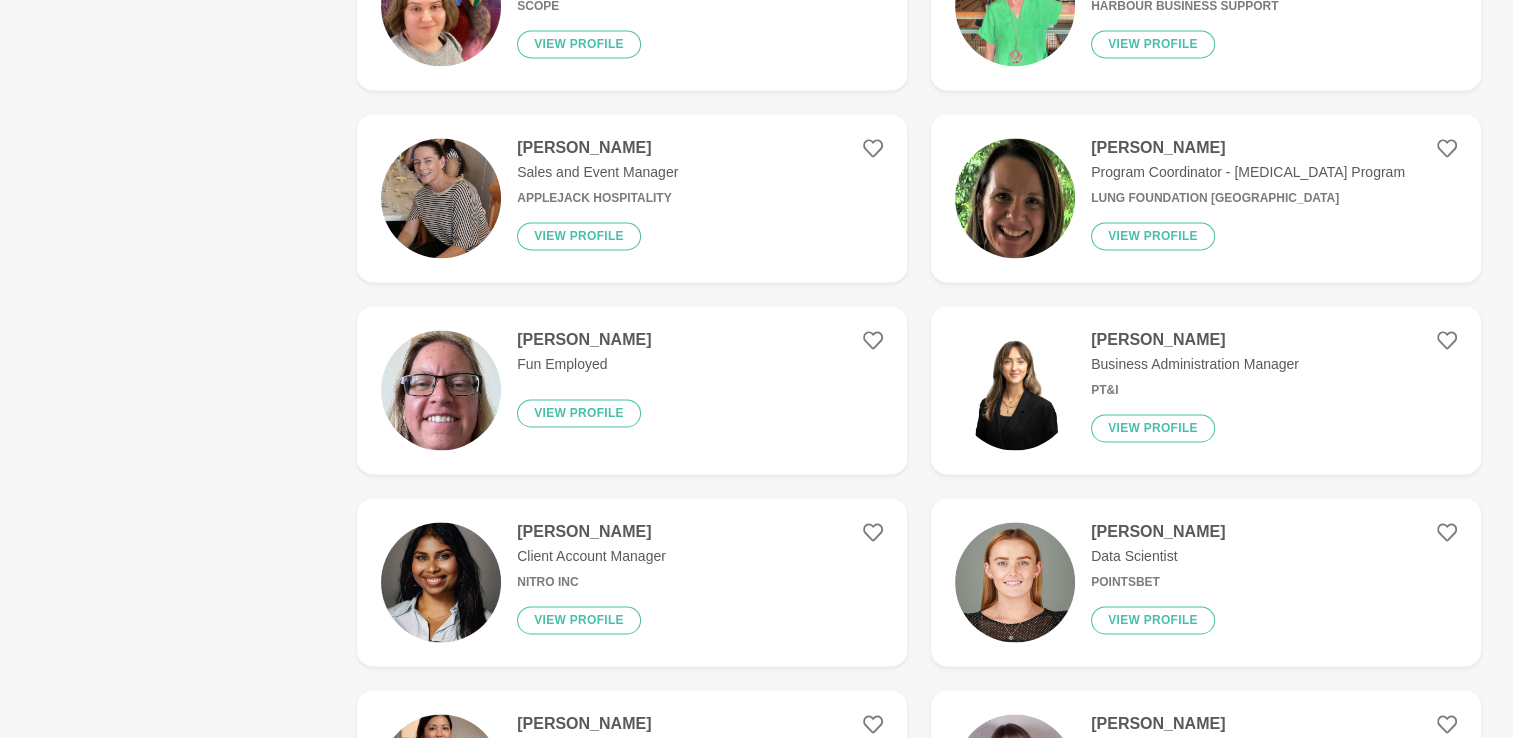 click at bounding box center (1015, 582) 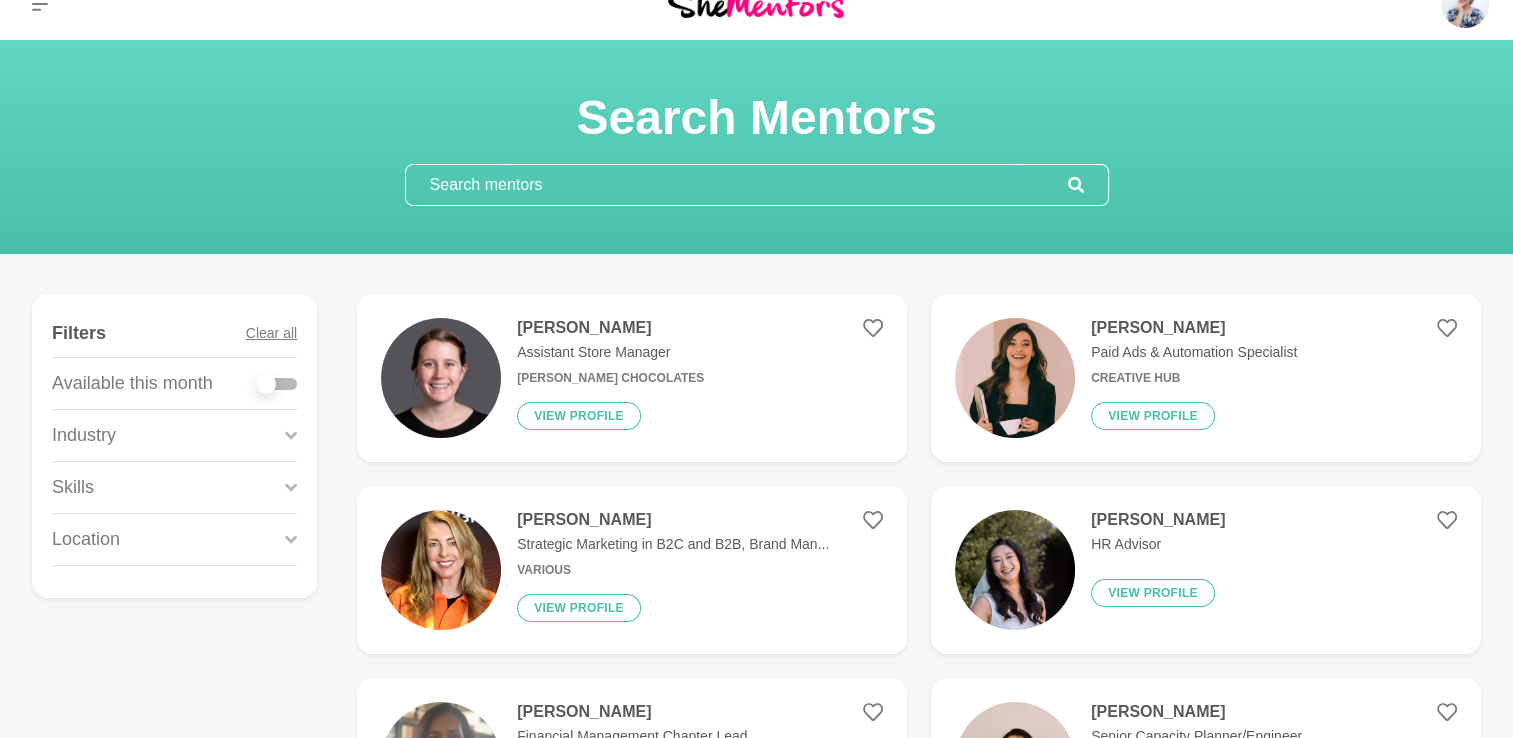 scroll, scrollTop: 0, scrollLeft: 0, axis: both 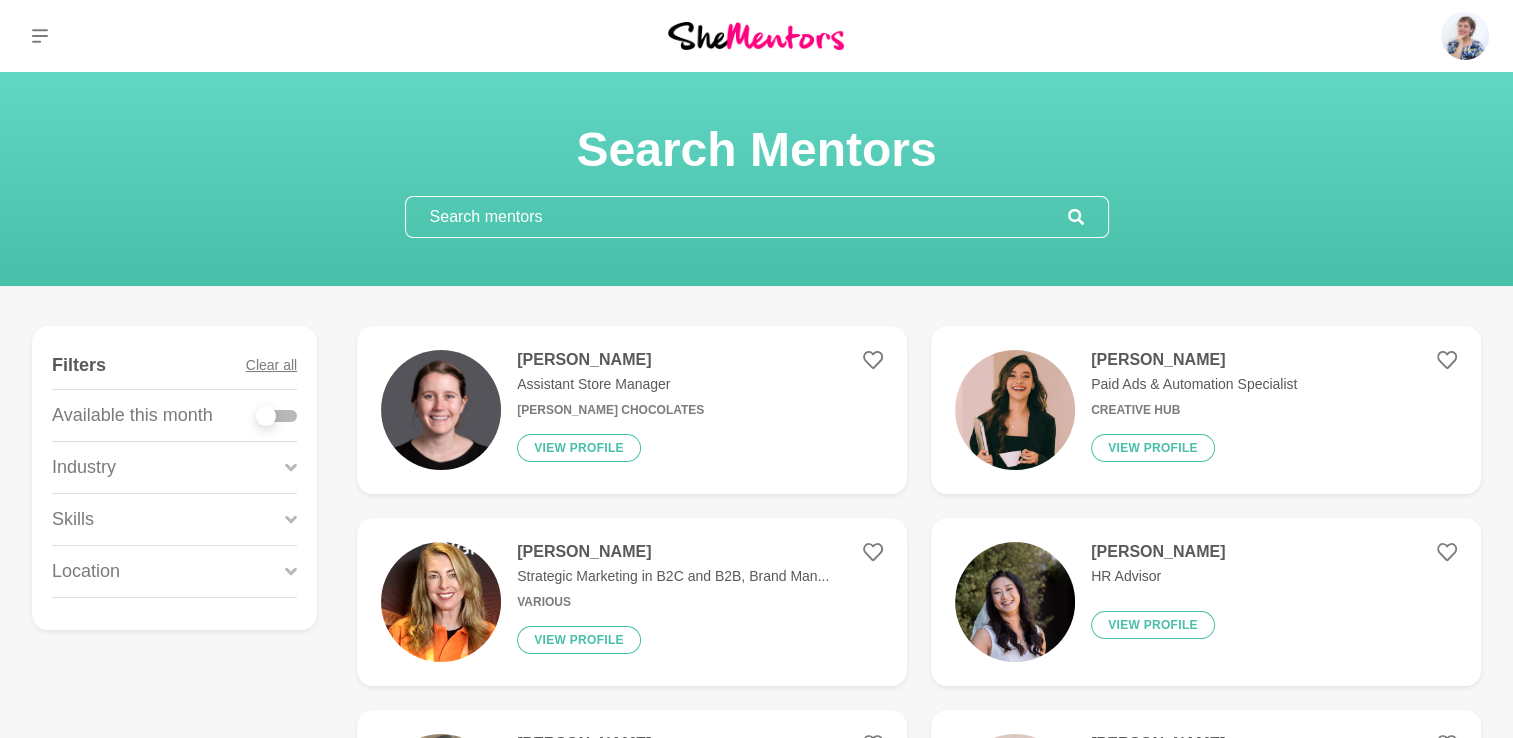 click at bounding box center [737, 217] 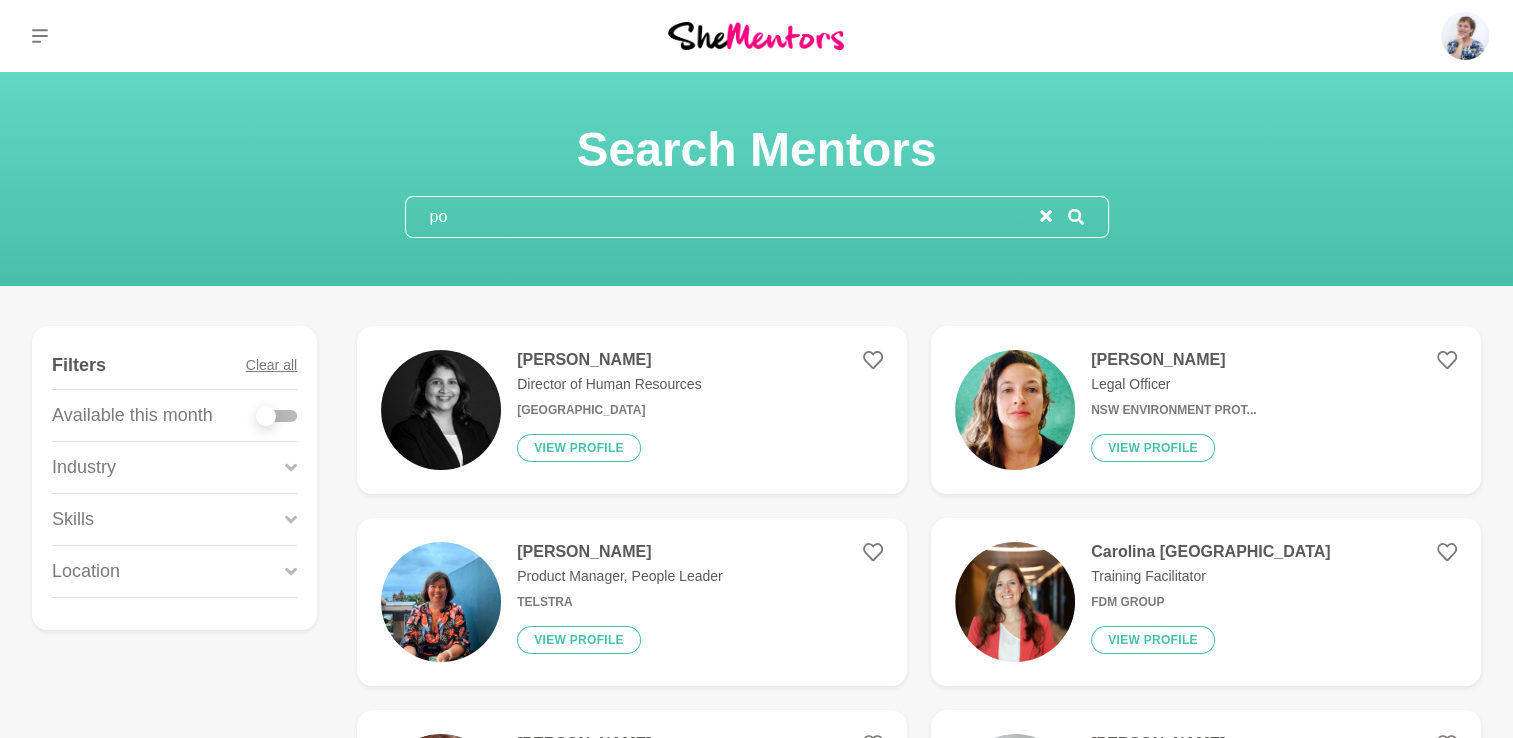 type on "p" 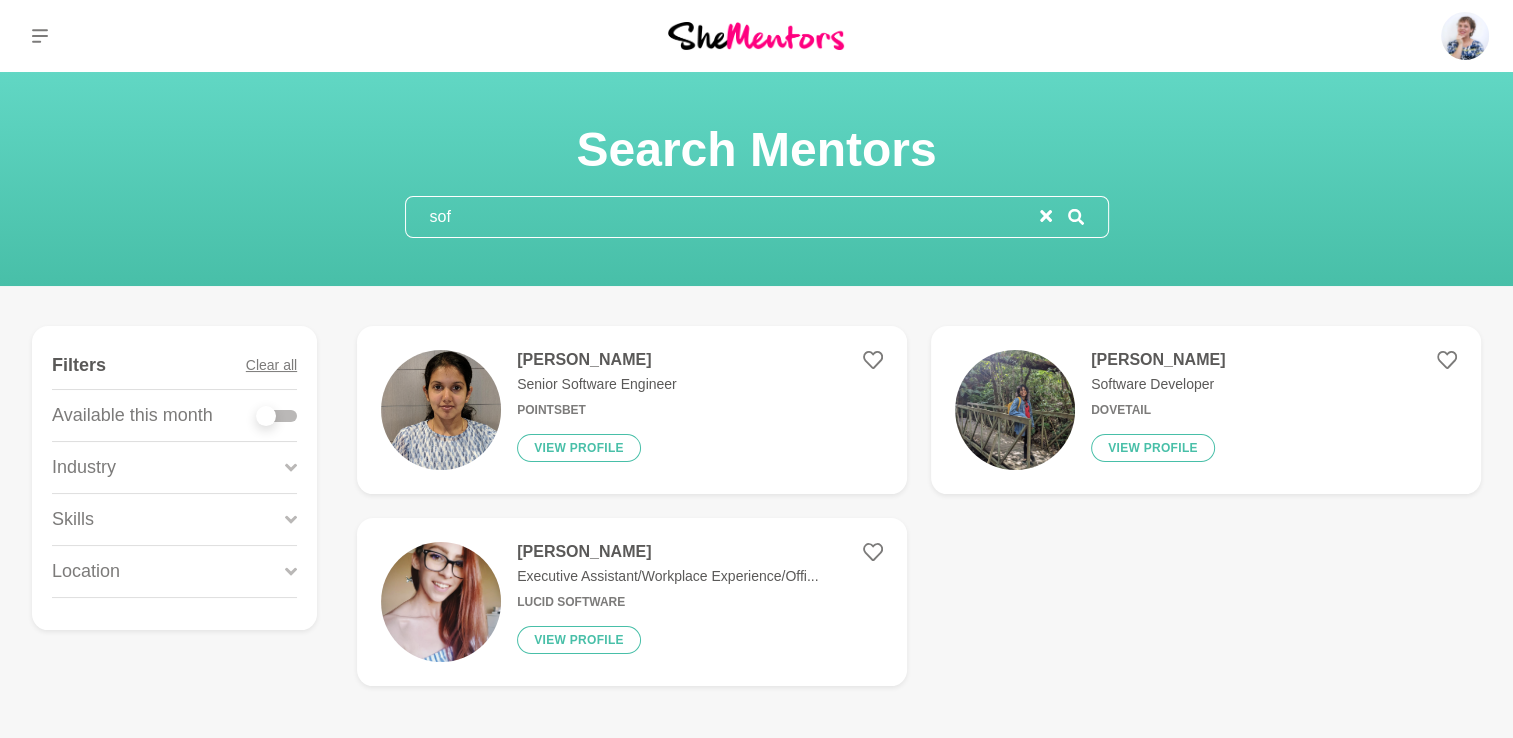type on "sof" 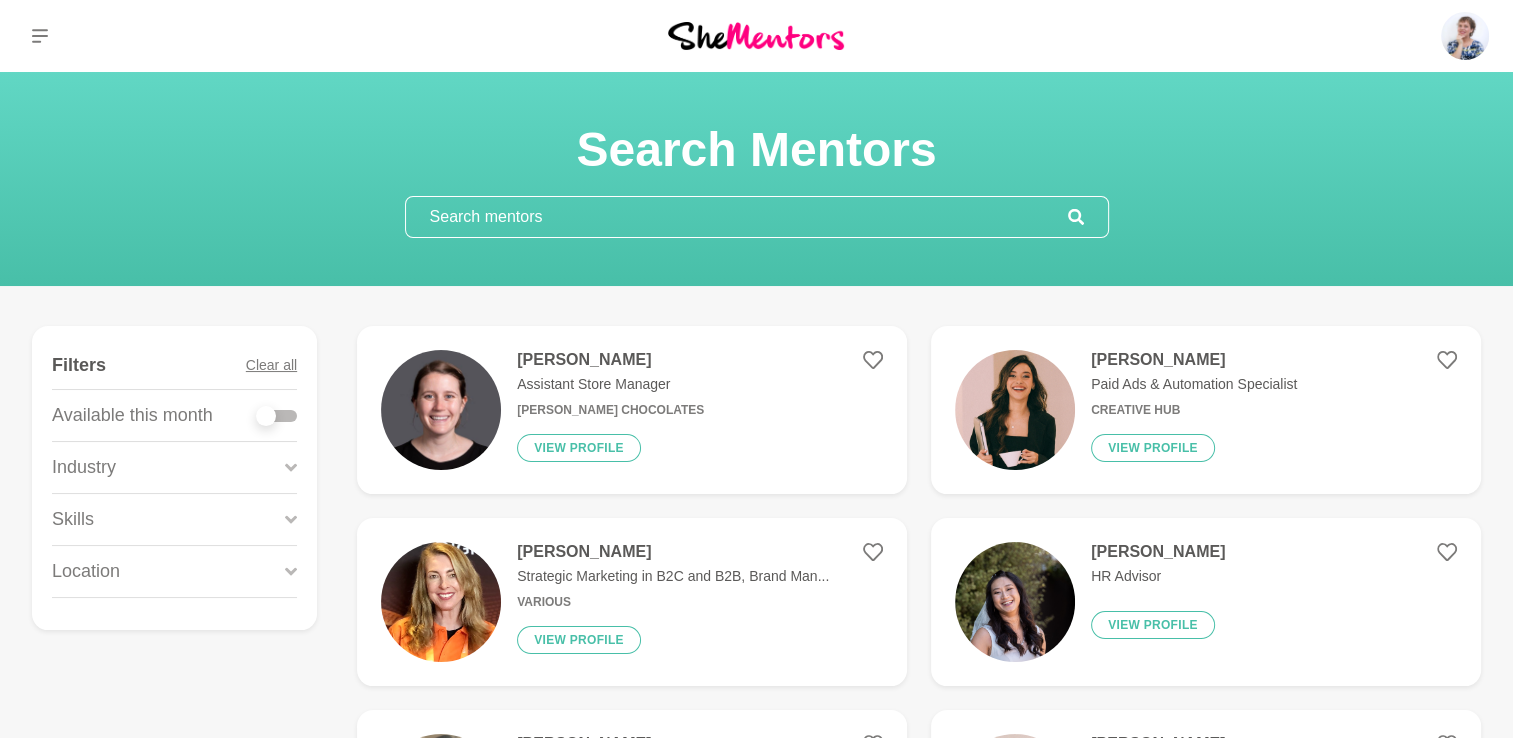 click at bounding box center (277, 416) 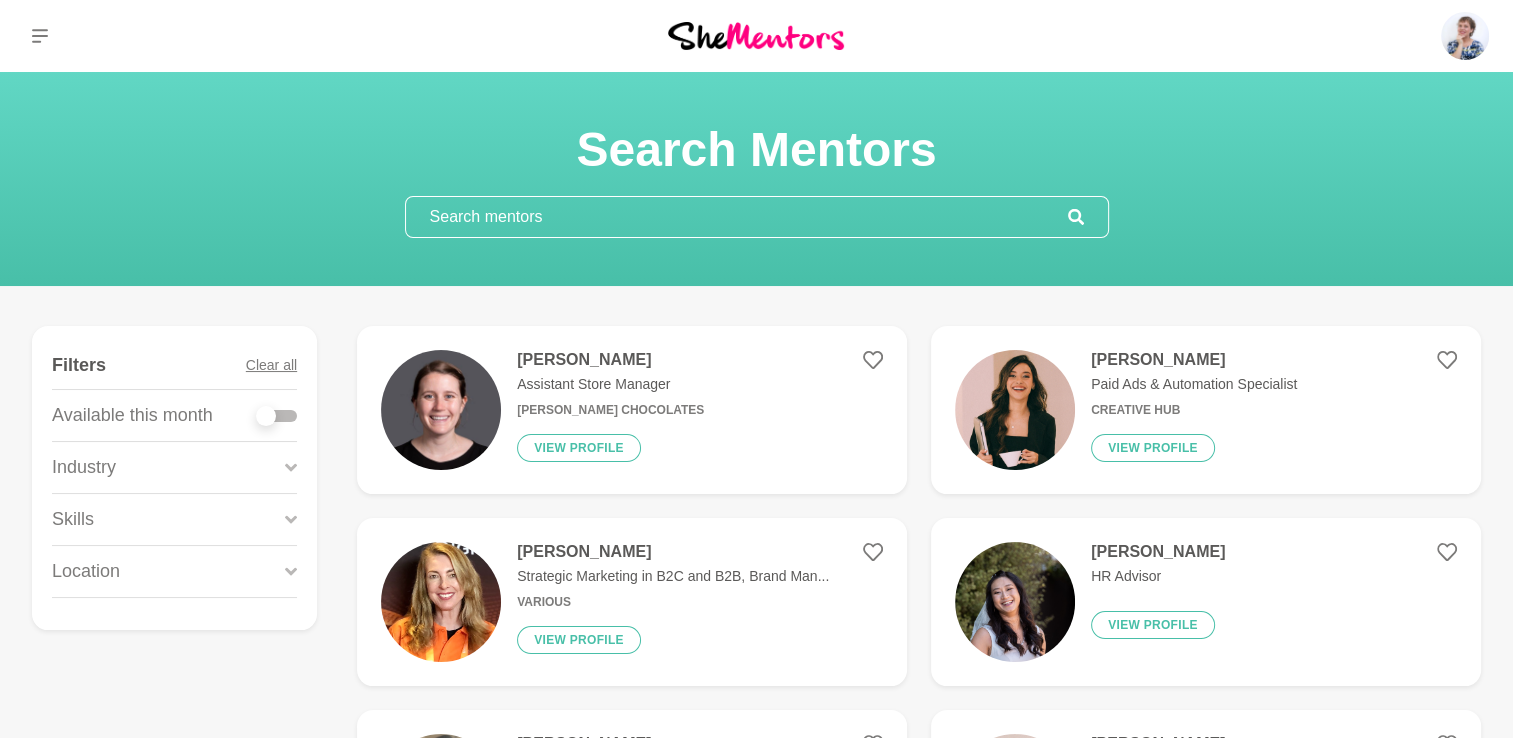 click at bounding box center (277, 416) 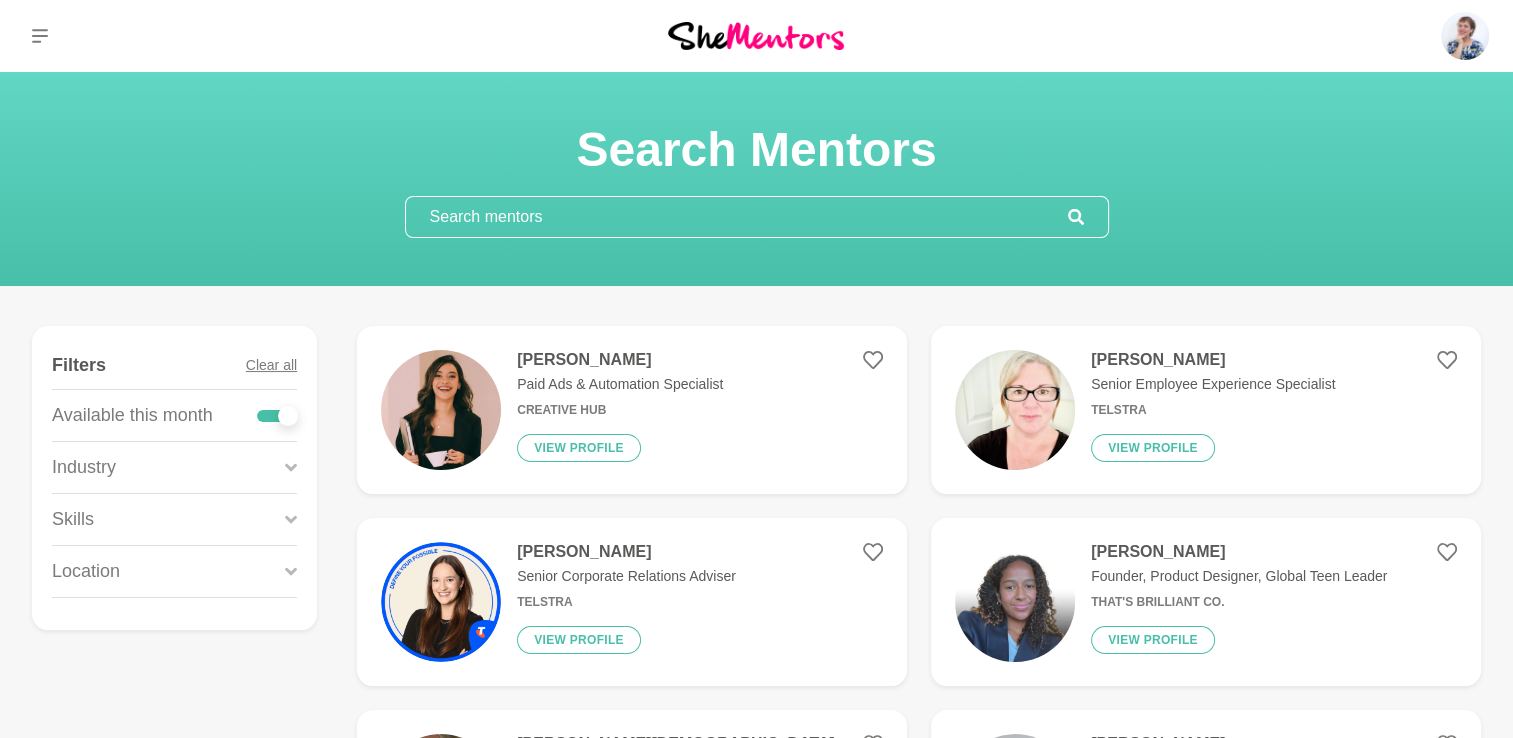 click 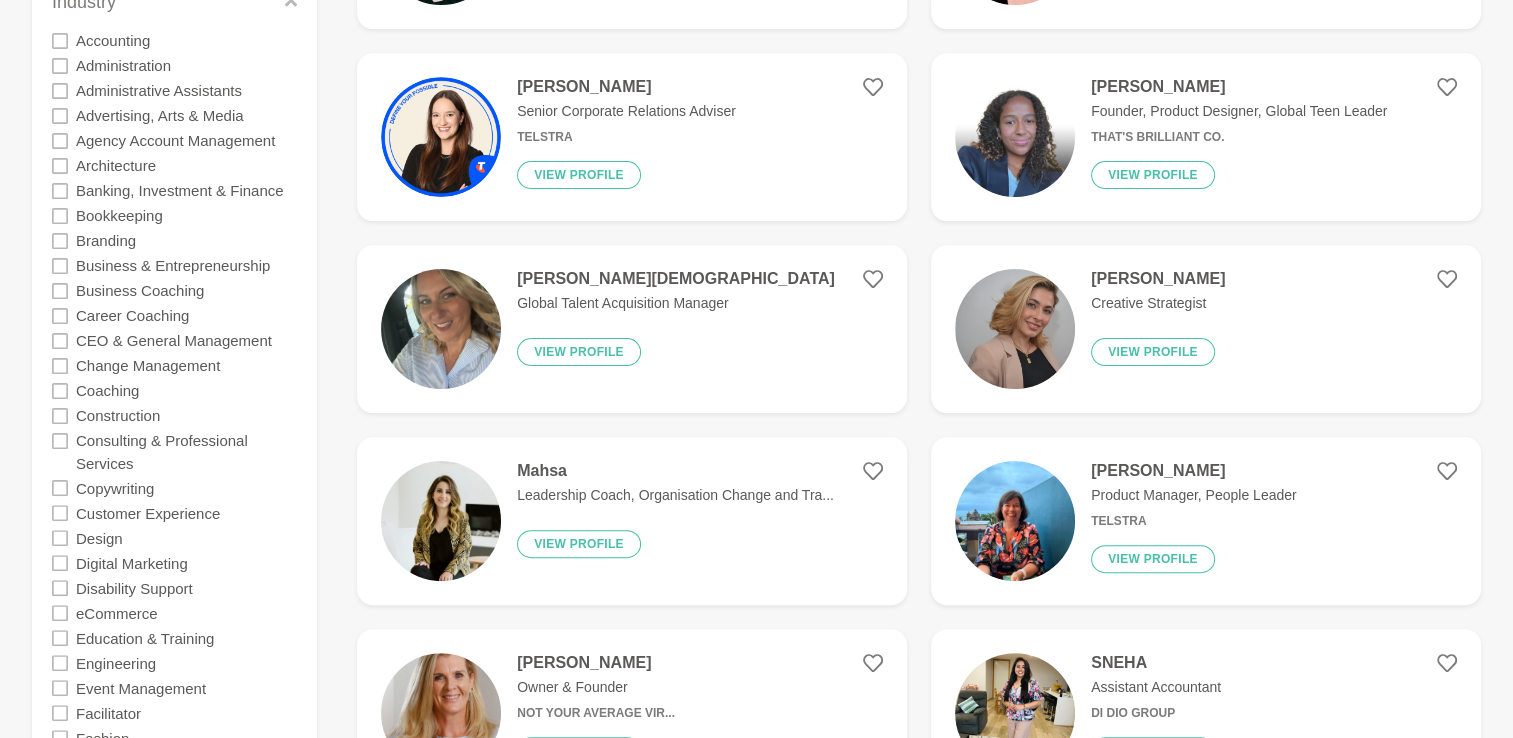 scroll, scrollTop: 500, scrollLeft: 0, axis: vertical 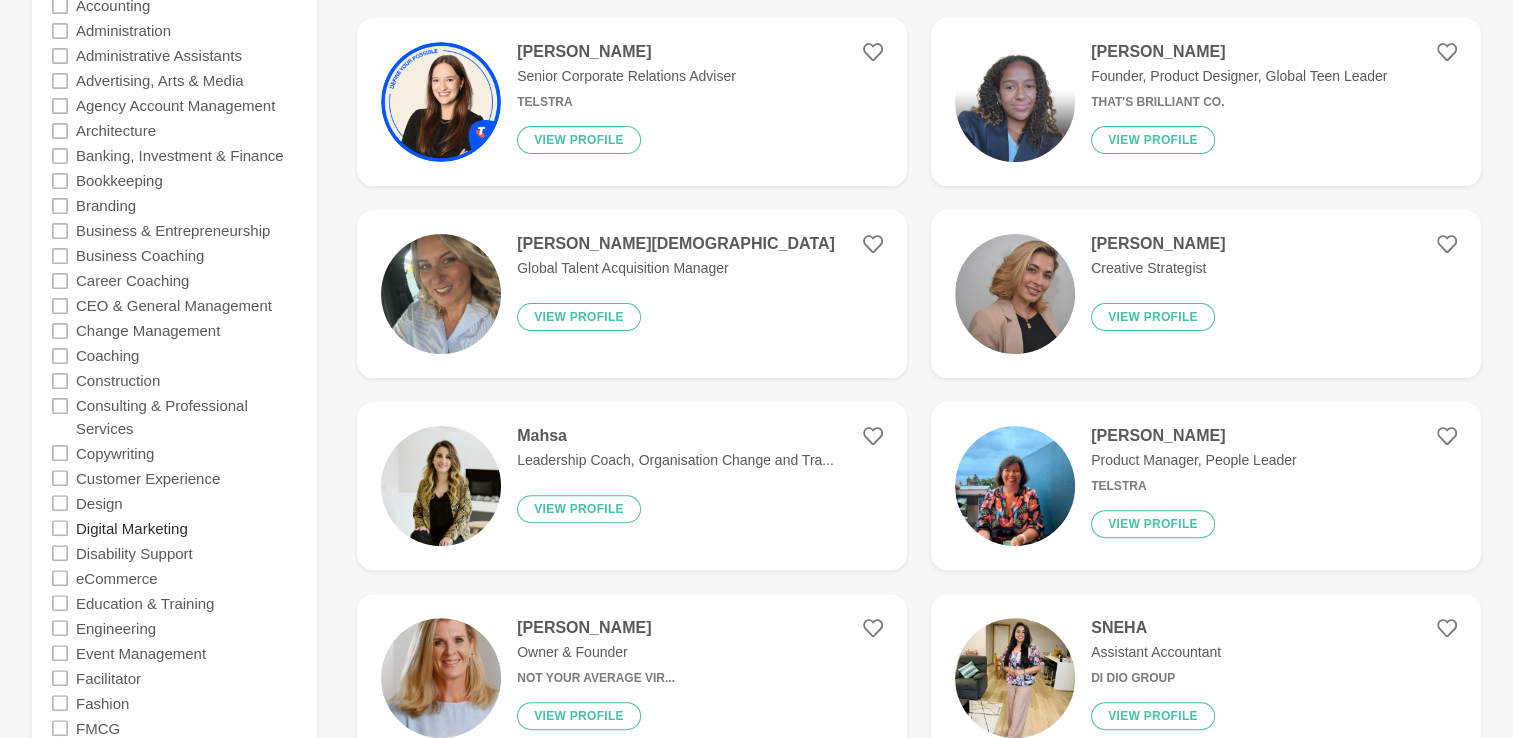 click on "Digital Marketing" at bounding box center [132, 527] 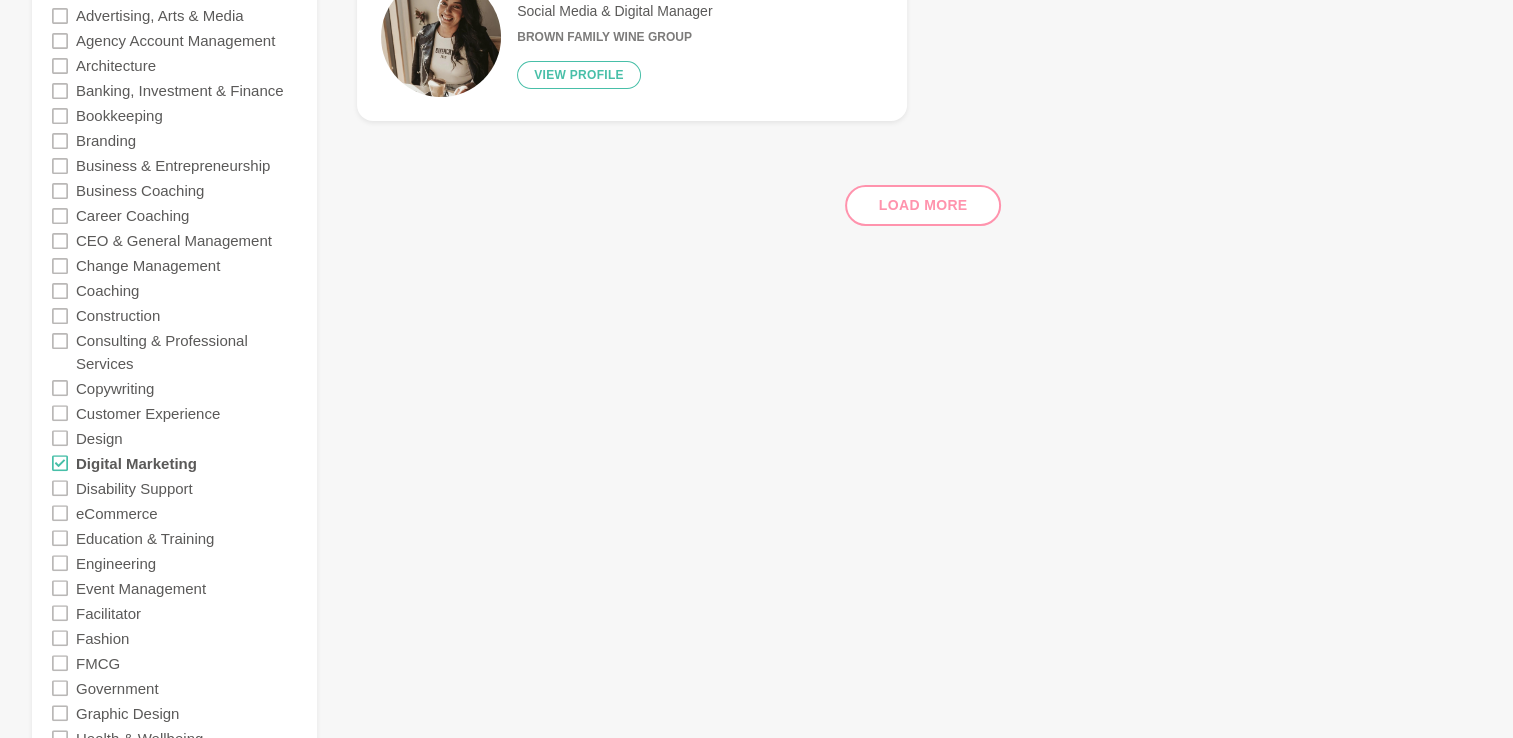 scroll, scrollTop: 600, scrollLeft: 0, axis: vertical 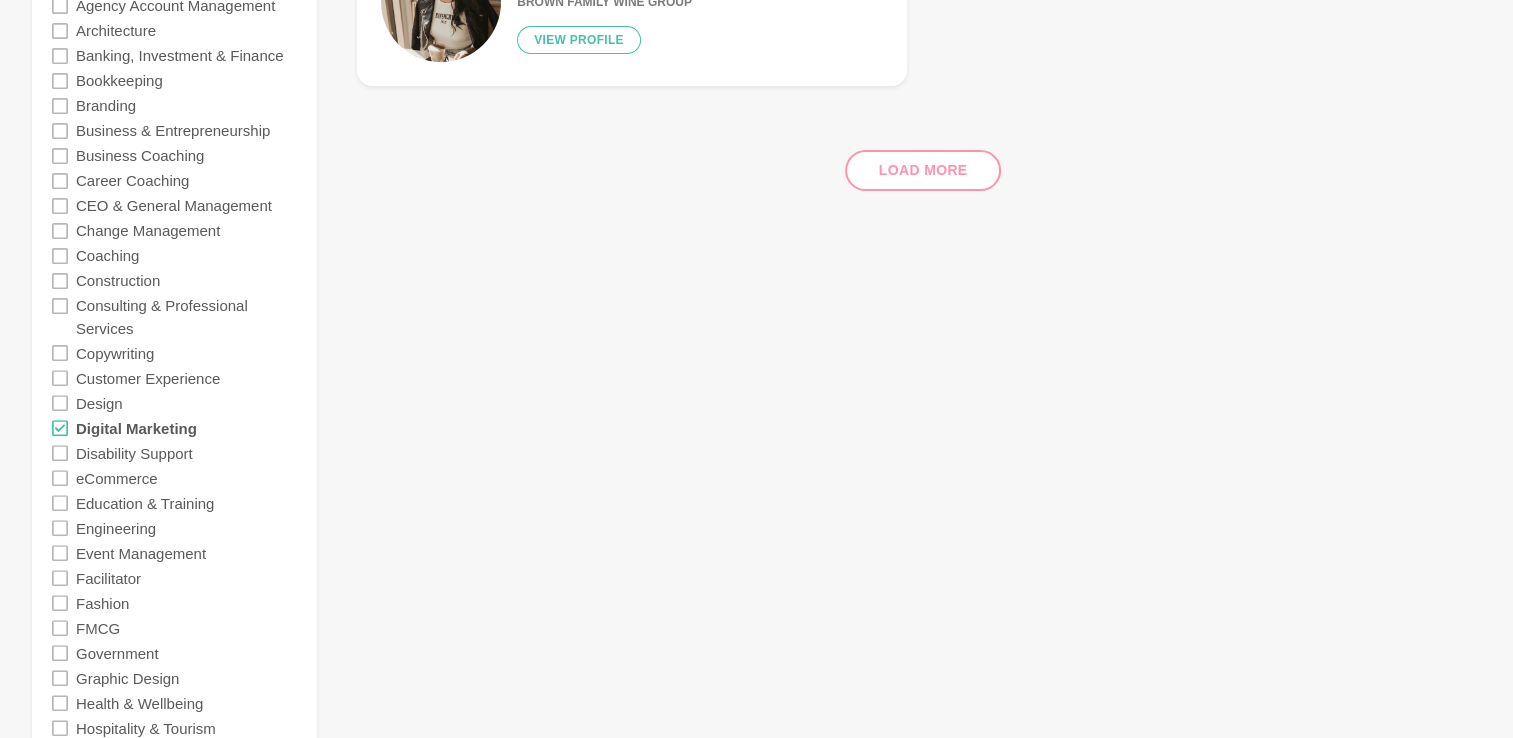 click on "Disability Support" at bounding box center (174, 452) 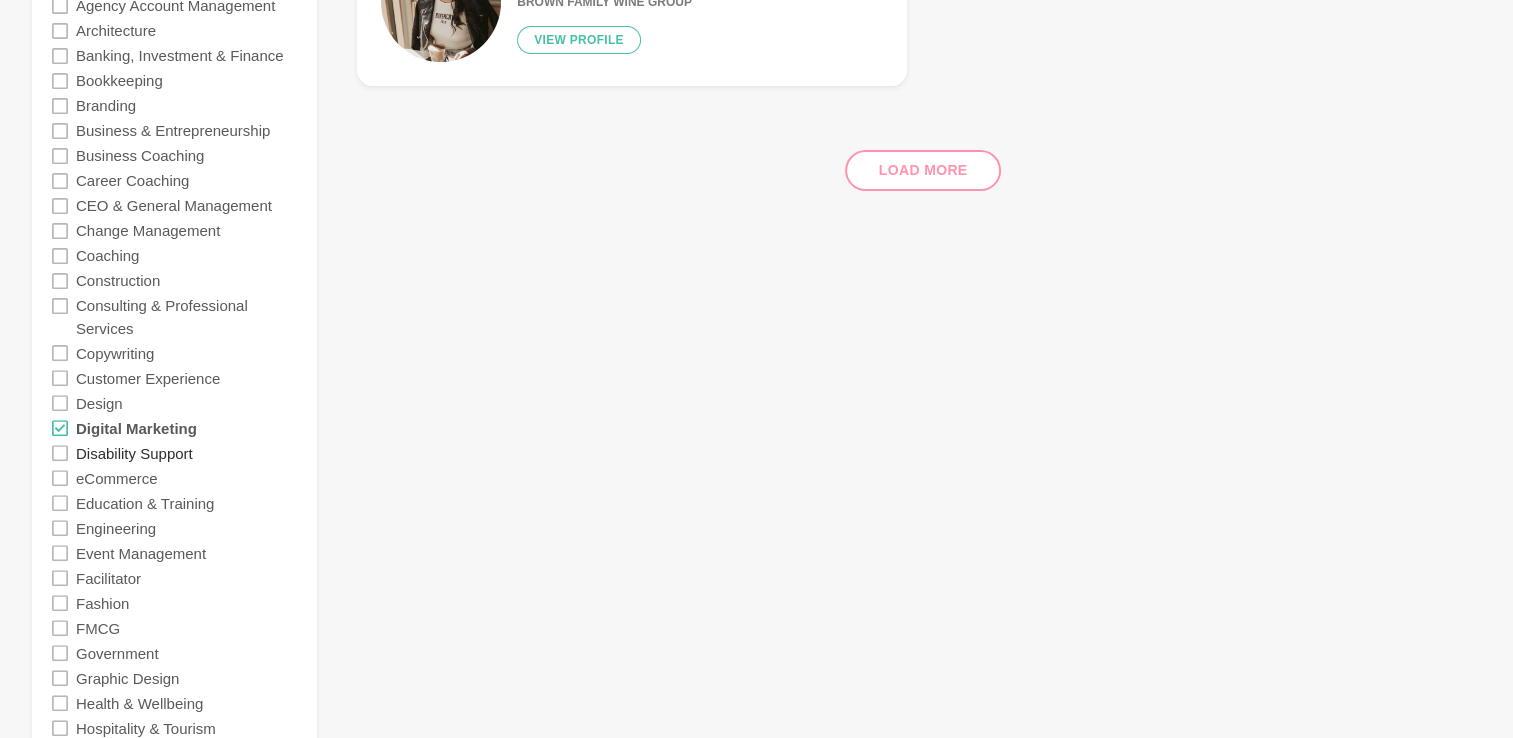 scroll, scrollTop: 0, scrollLeft: 0, axis: both 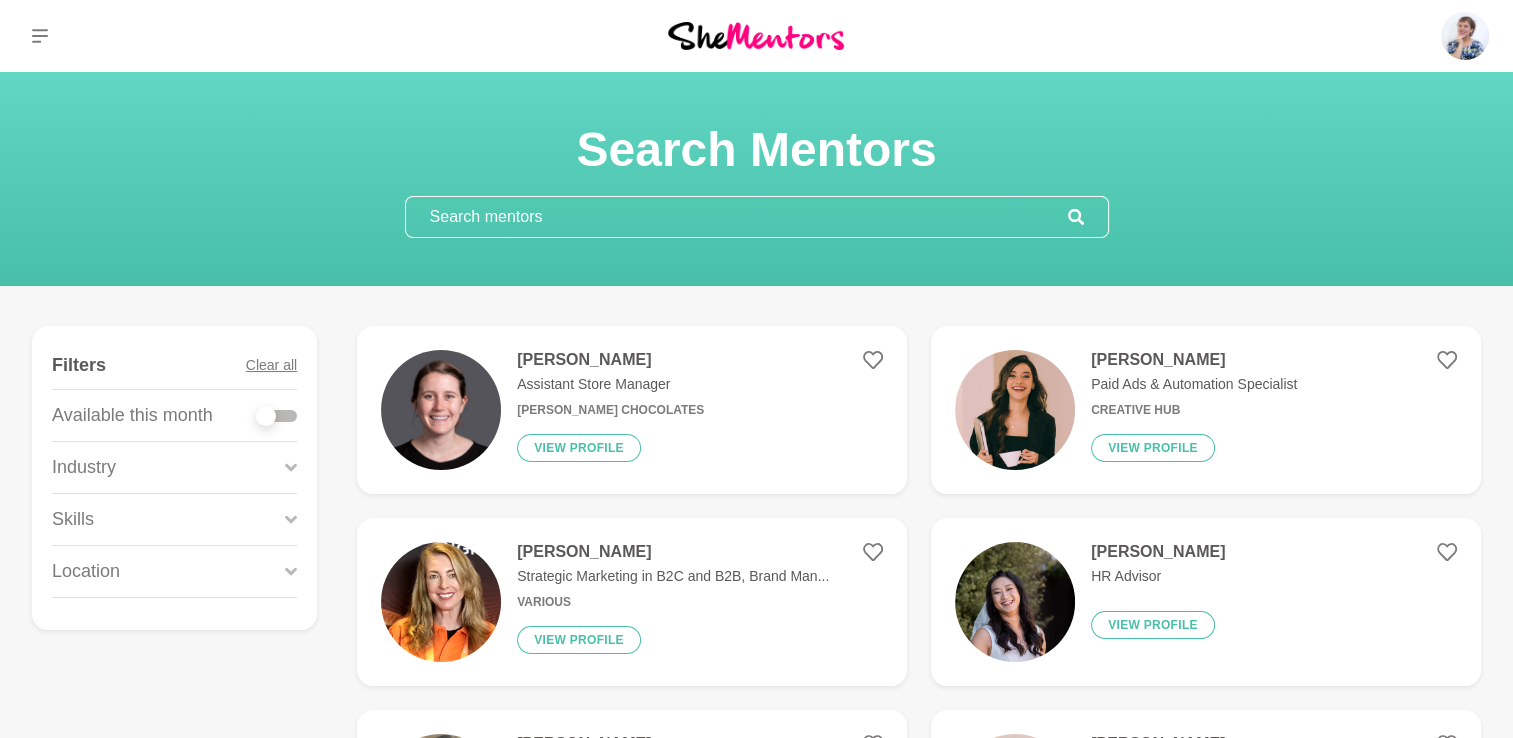 click at bounding box center [277, 416] 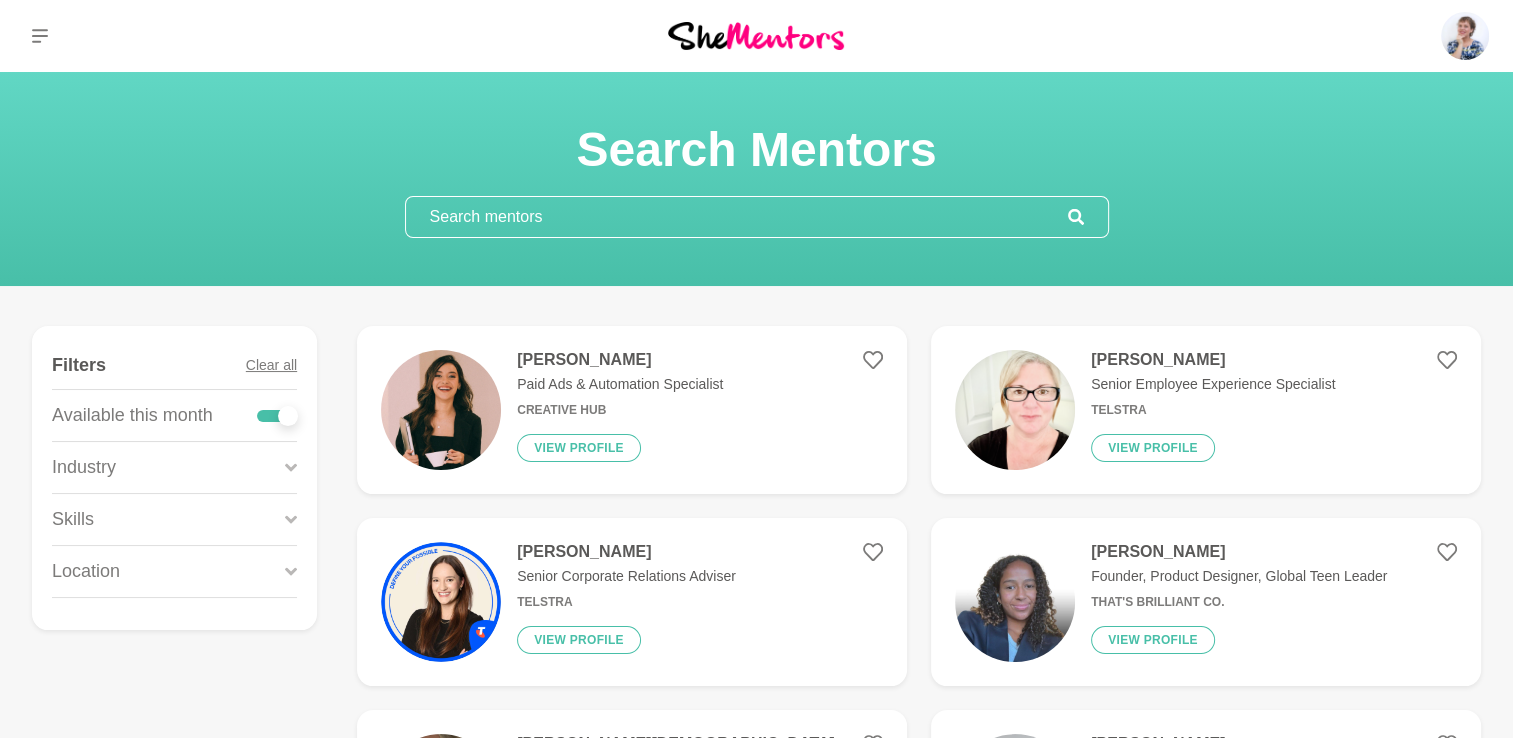 click 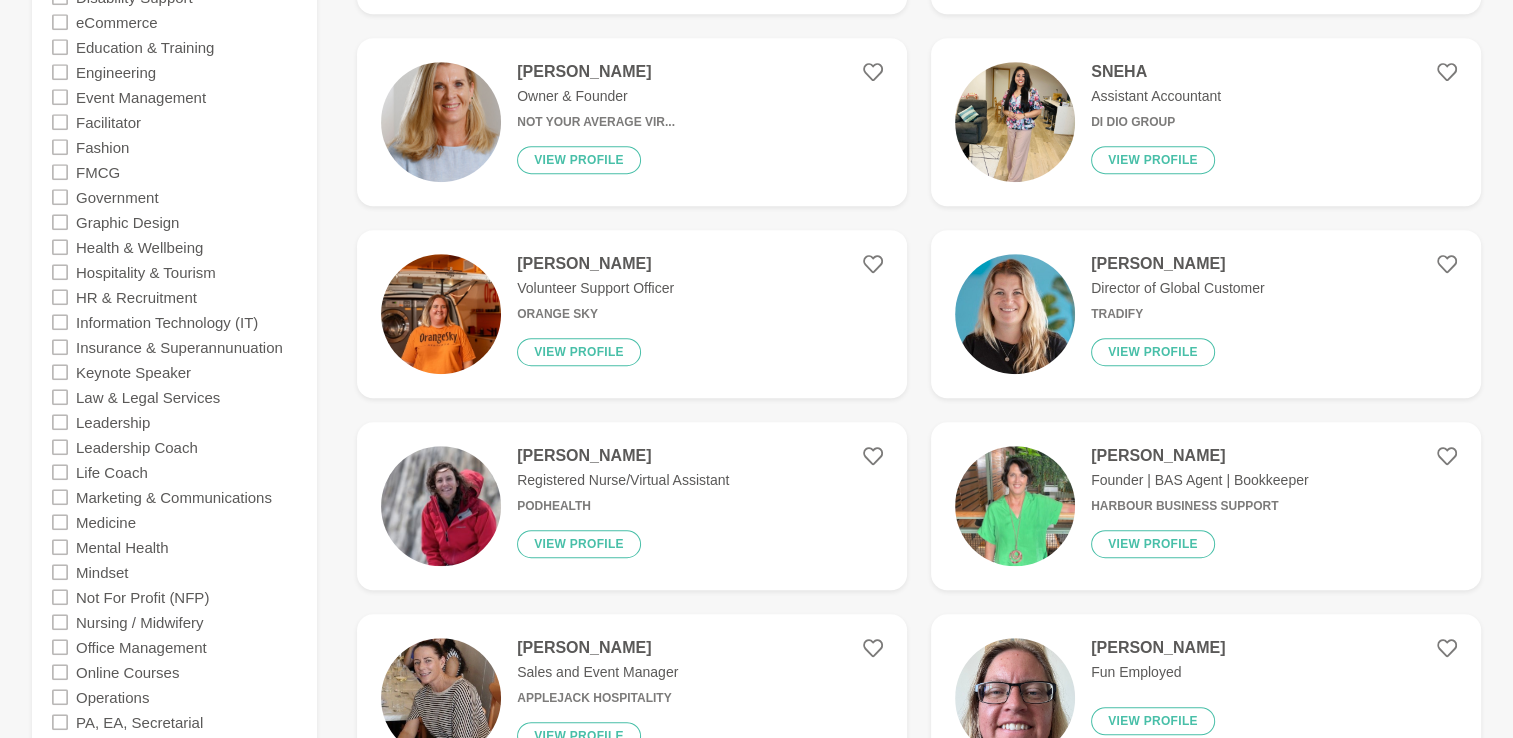 scroll, scrollTop: 1100, scrollLeft: 0, axis: vertical 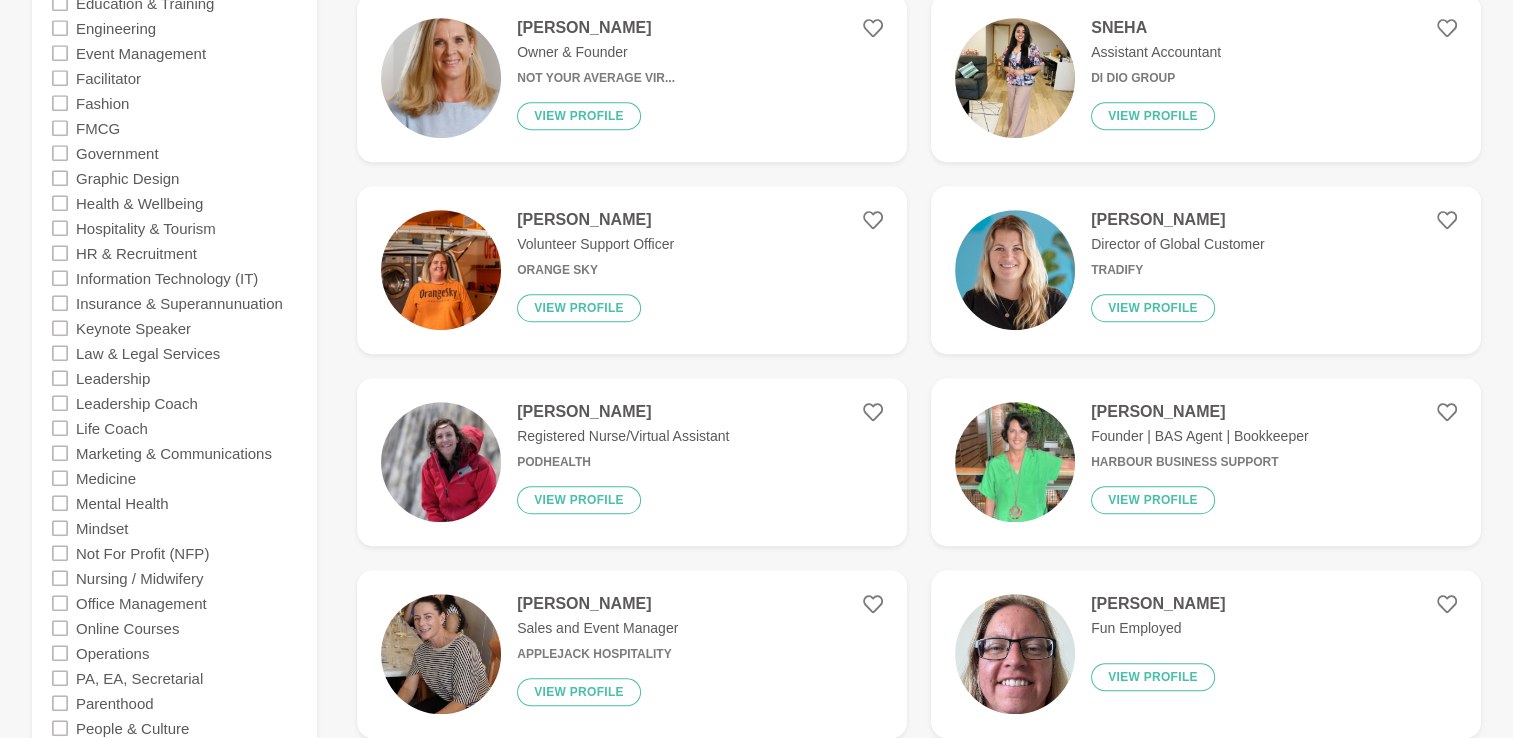 click 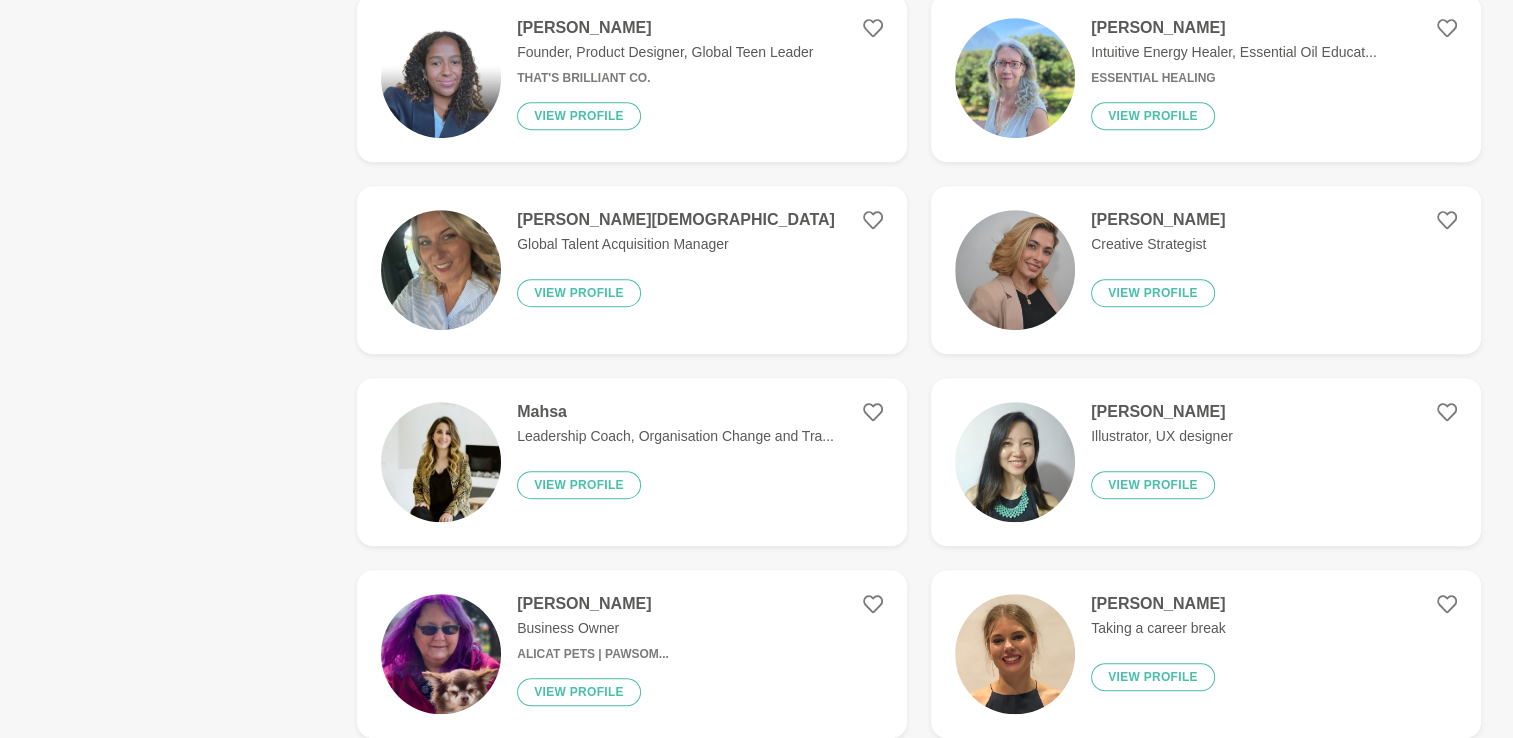 scroll, scrollTop: 0, scrollLeft: 0, axis: both 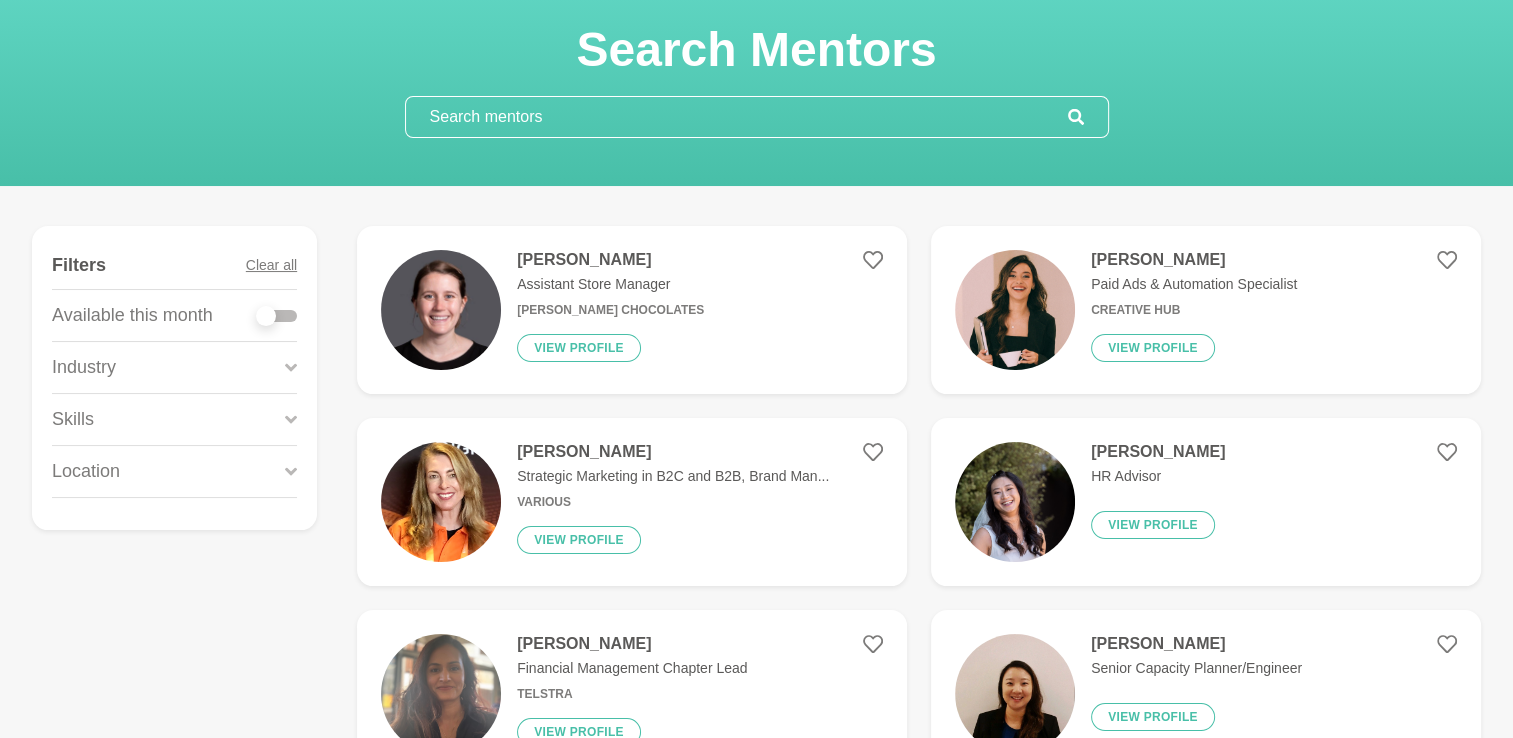click 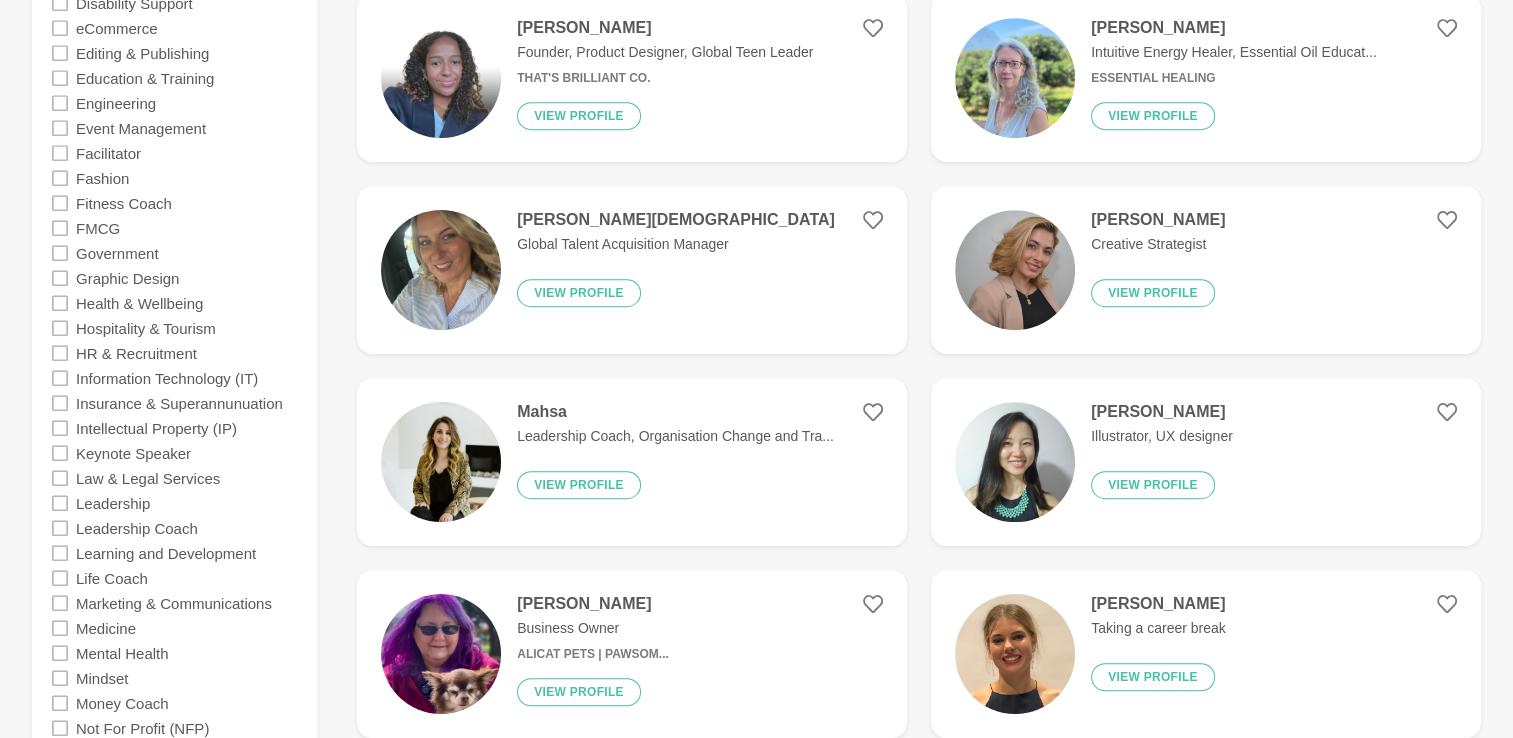 scroll, scrollTop: 1200, scrollLeft: 0, axis: vertical 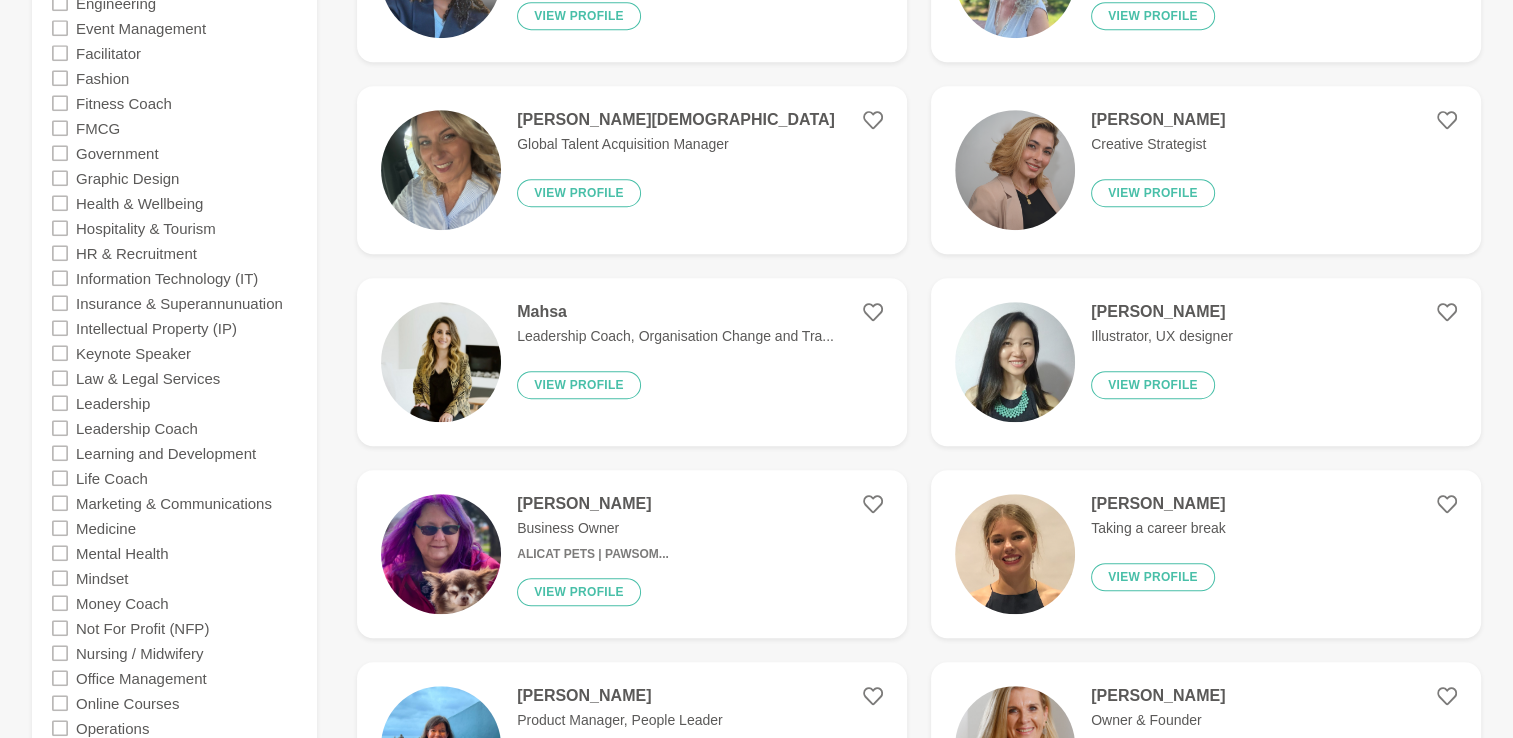 click 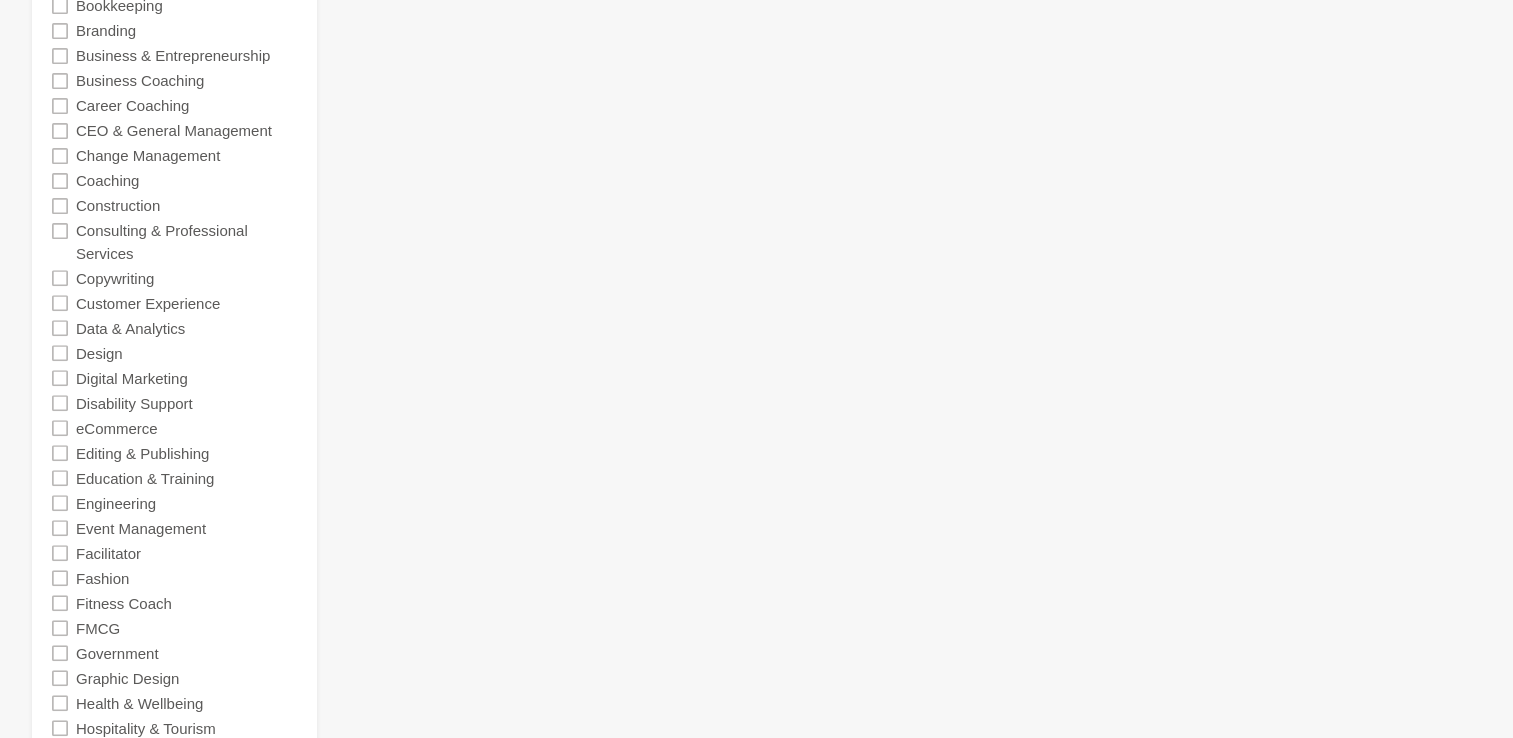 scroll, scrollTop: 200, scrollLeft: 0, axis: vertical 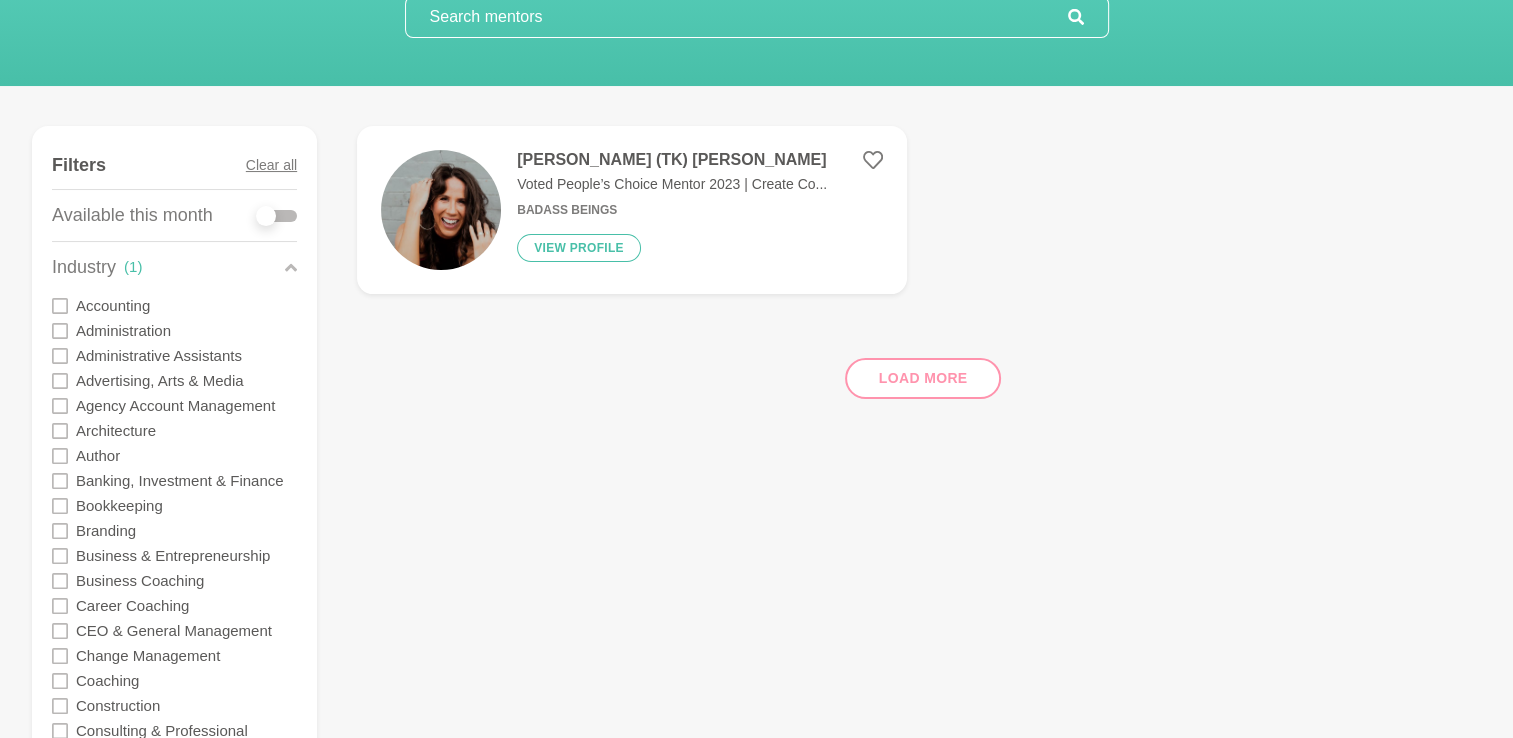 click on "Voted People’s Choice Mentor 2023 | Create Co..." at bounding box center [672, 184] 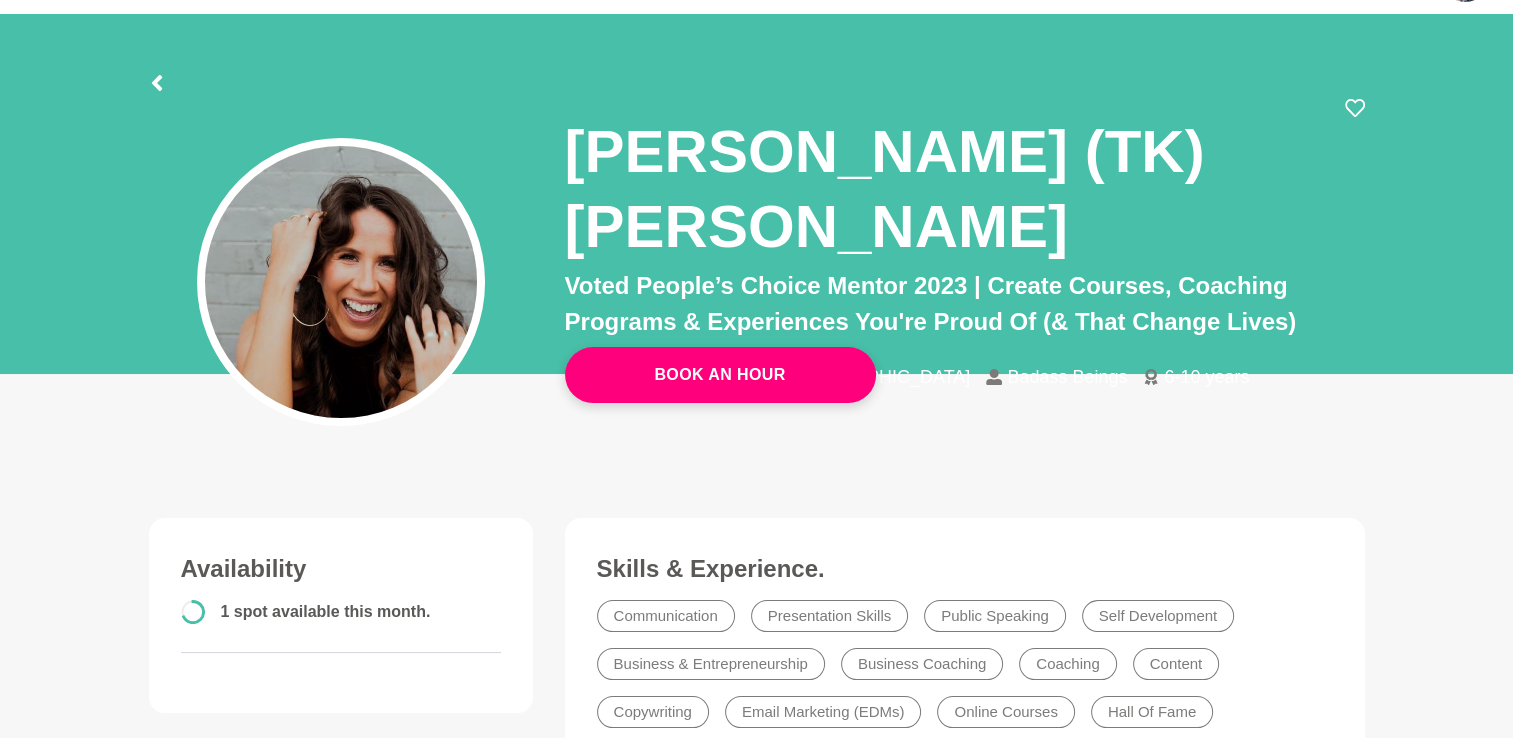 scroll, scrollTop: 100, scrollLeft: 0, axis: vertical 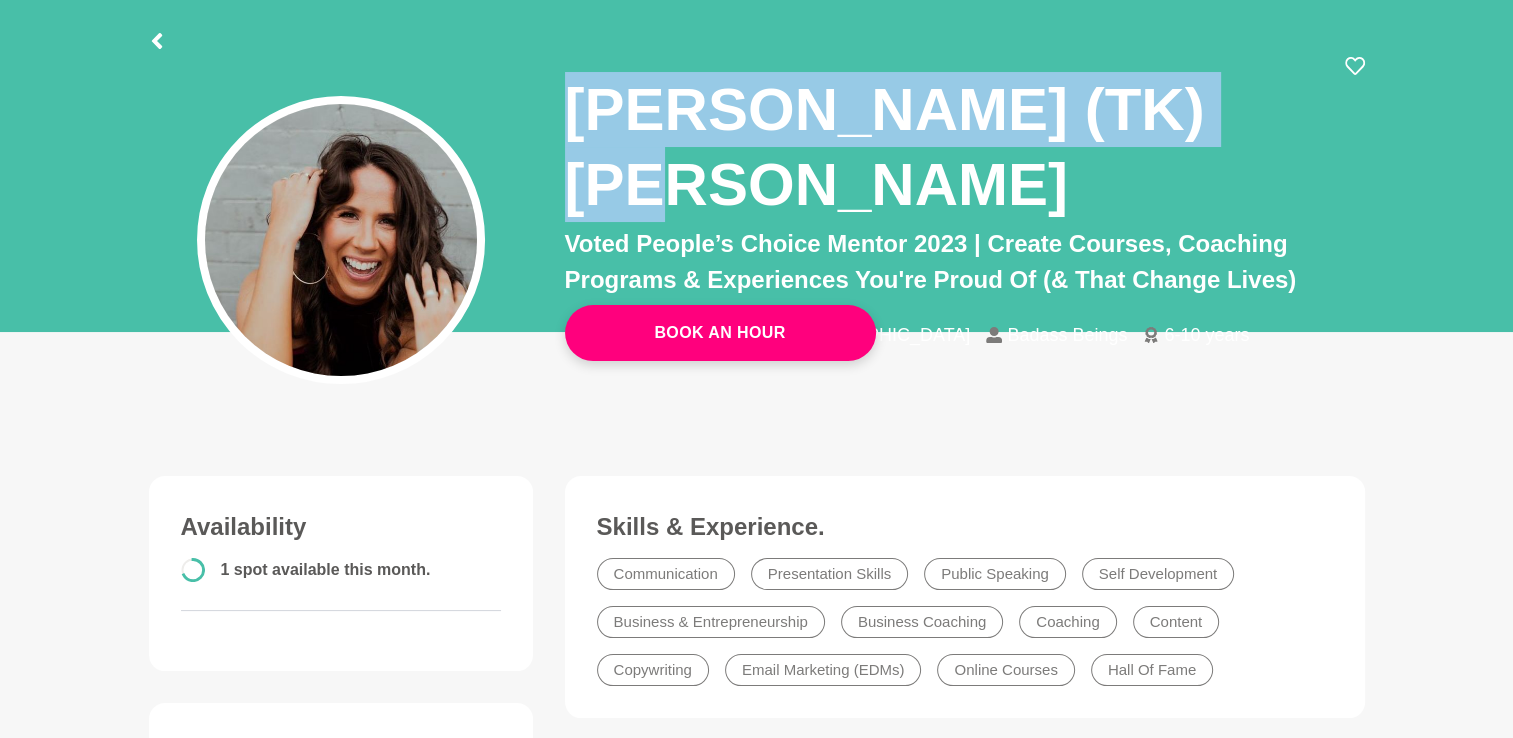 drag, startPoint x: 571, startPoint y: 96, endPoint x: 1203, endPoint y: 130, distance: 632.9139 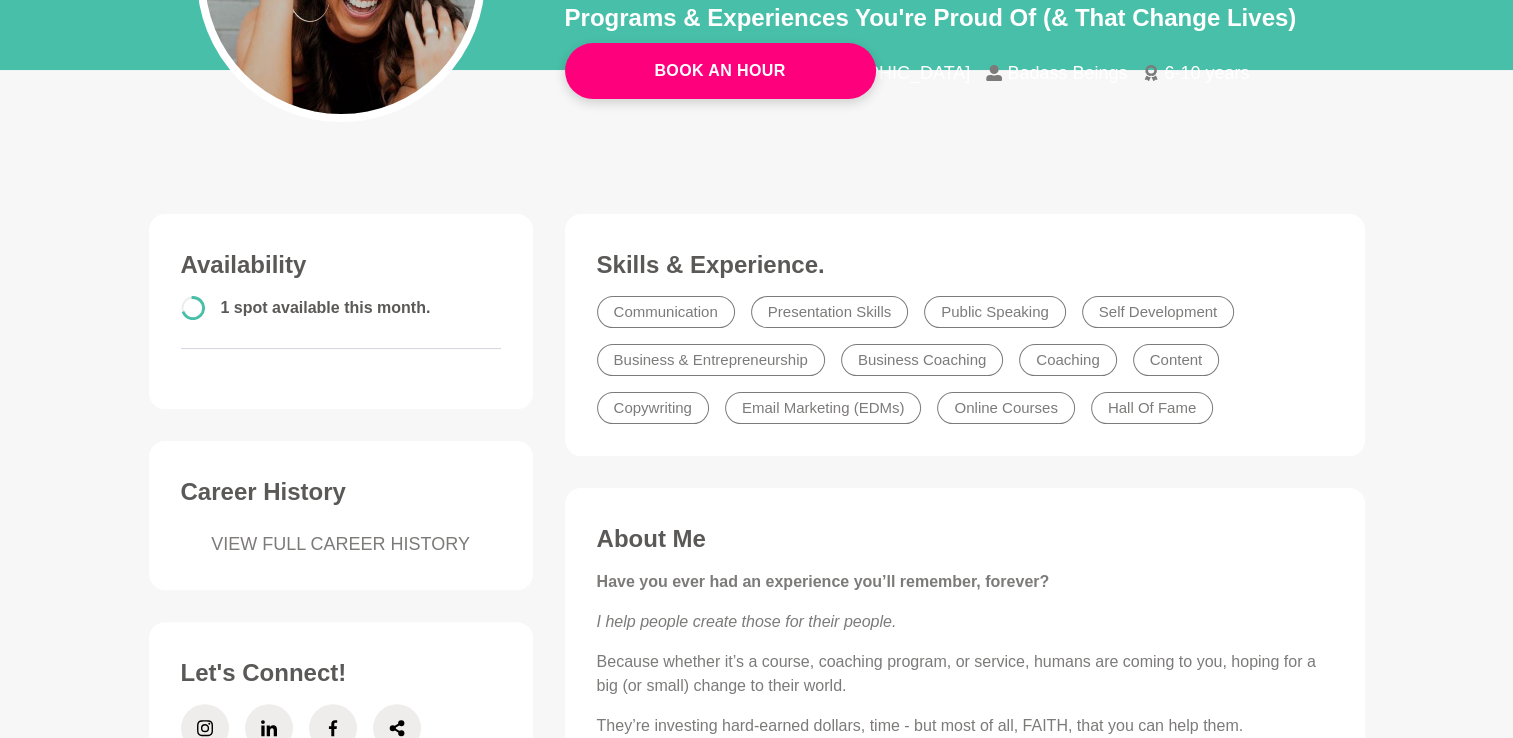 scroll, scrollTop: 300, scrollLeft: 0, axis: vertical 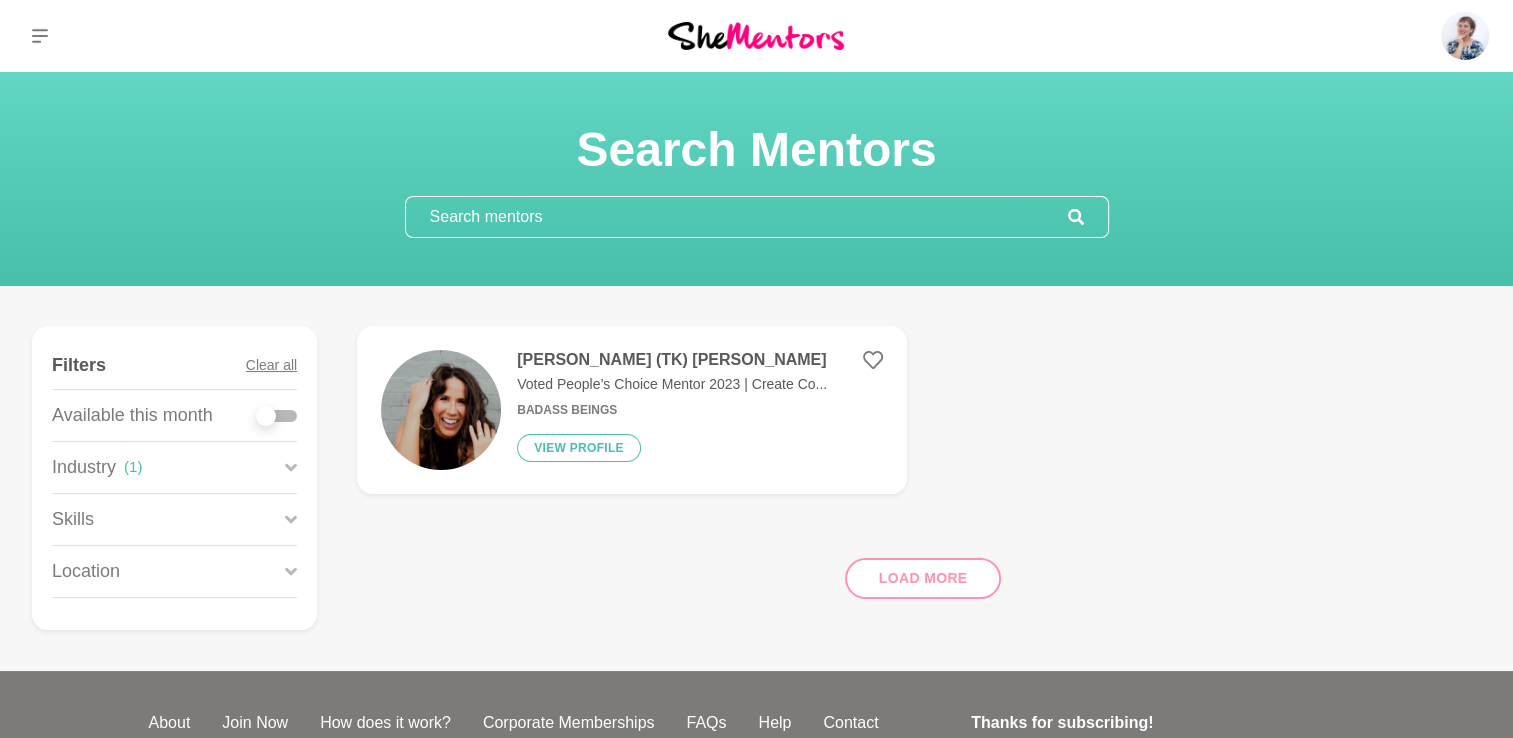 click 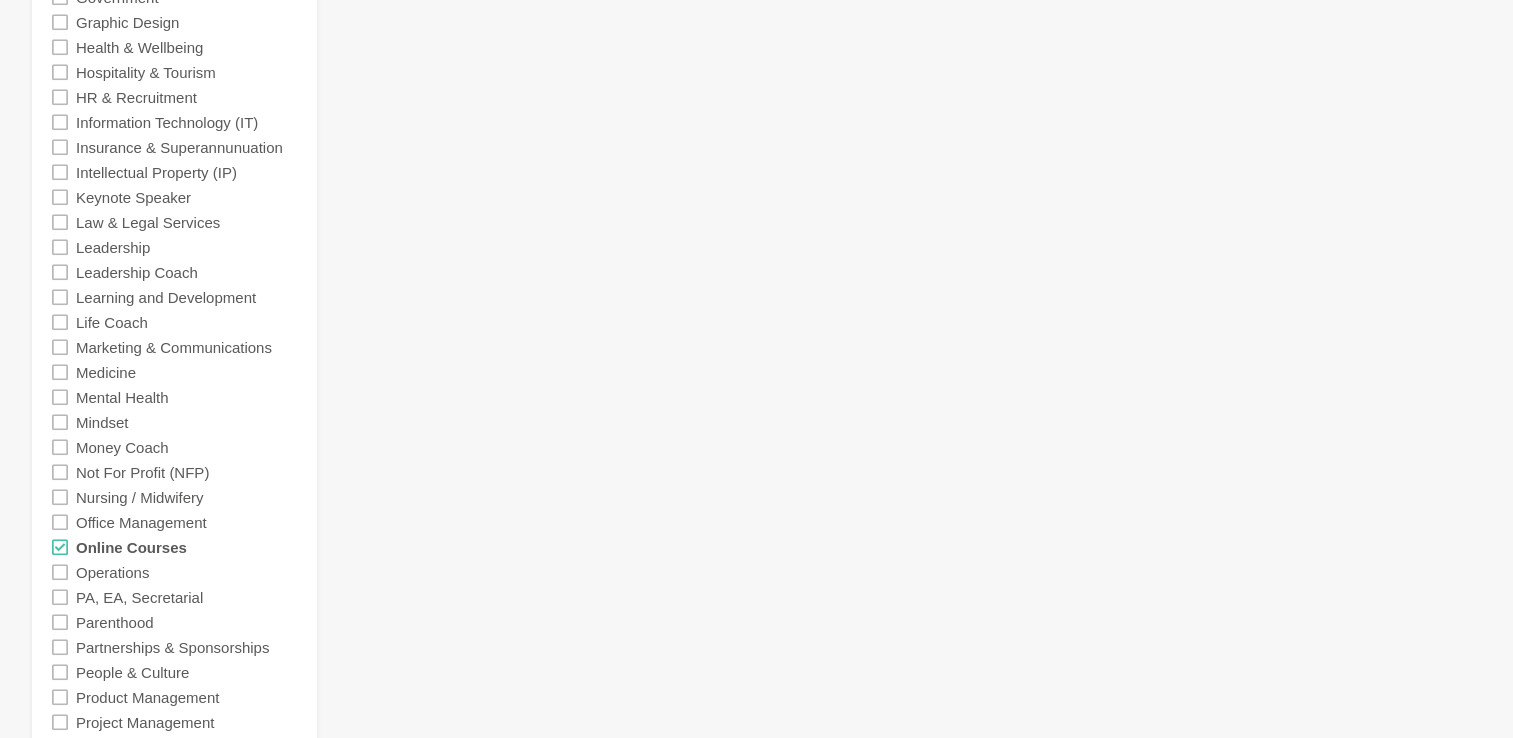 scroll, scrollTop: 1400, scrollLeft: 0, axis: vertical 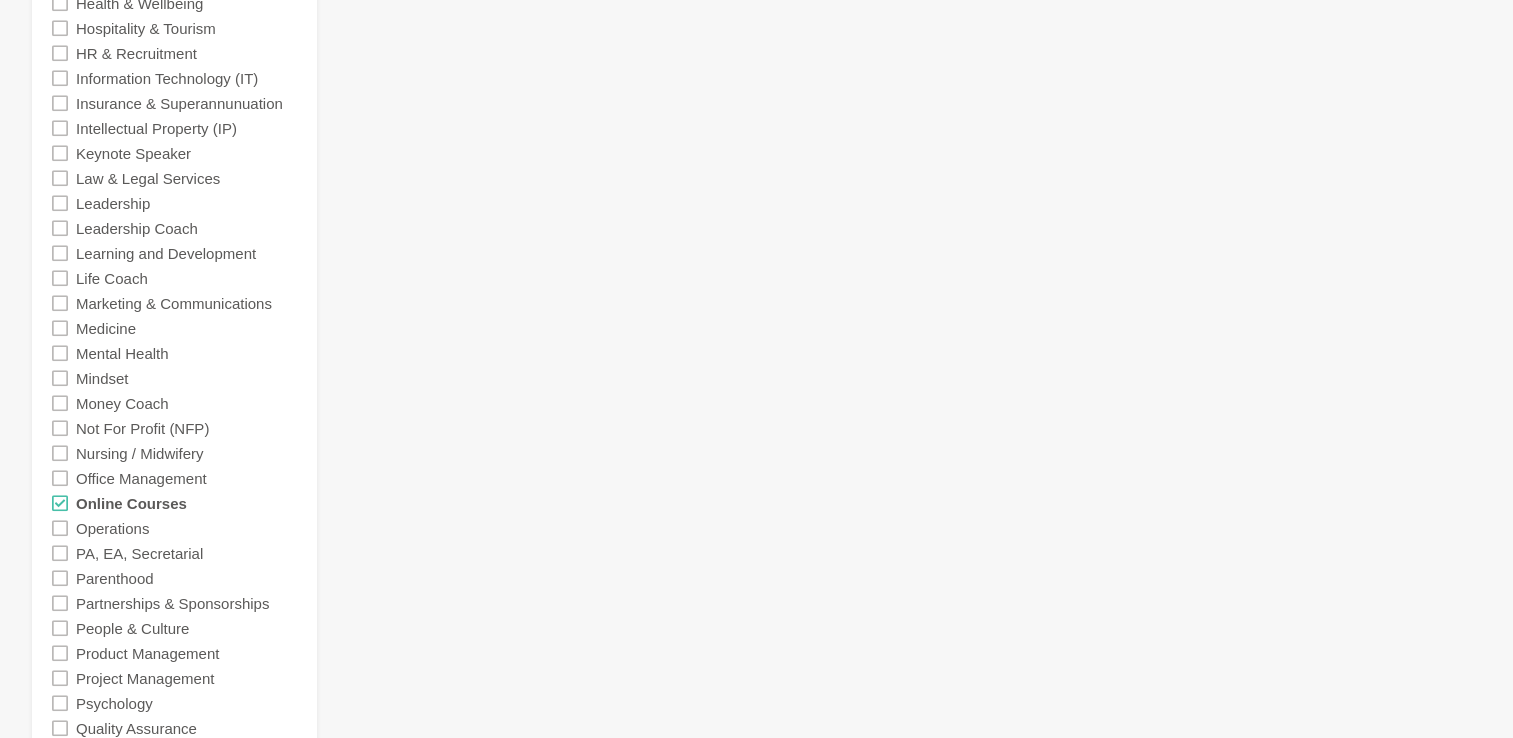 click 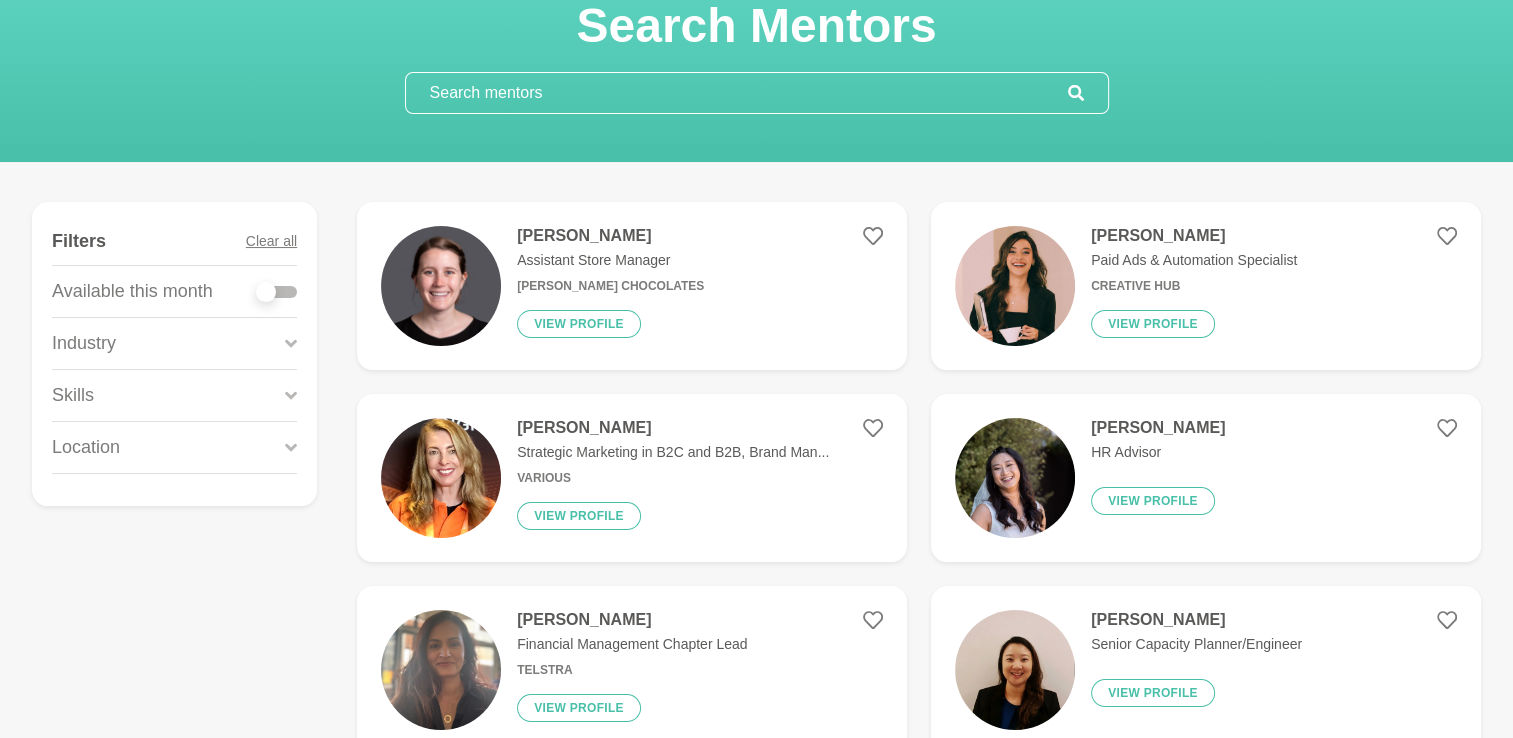 scroll, scrollTop: 0, scrollLeft: 0, axis: both 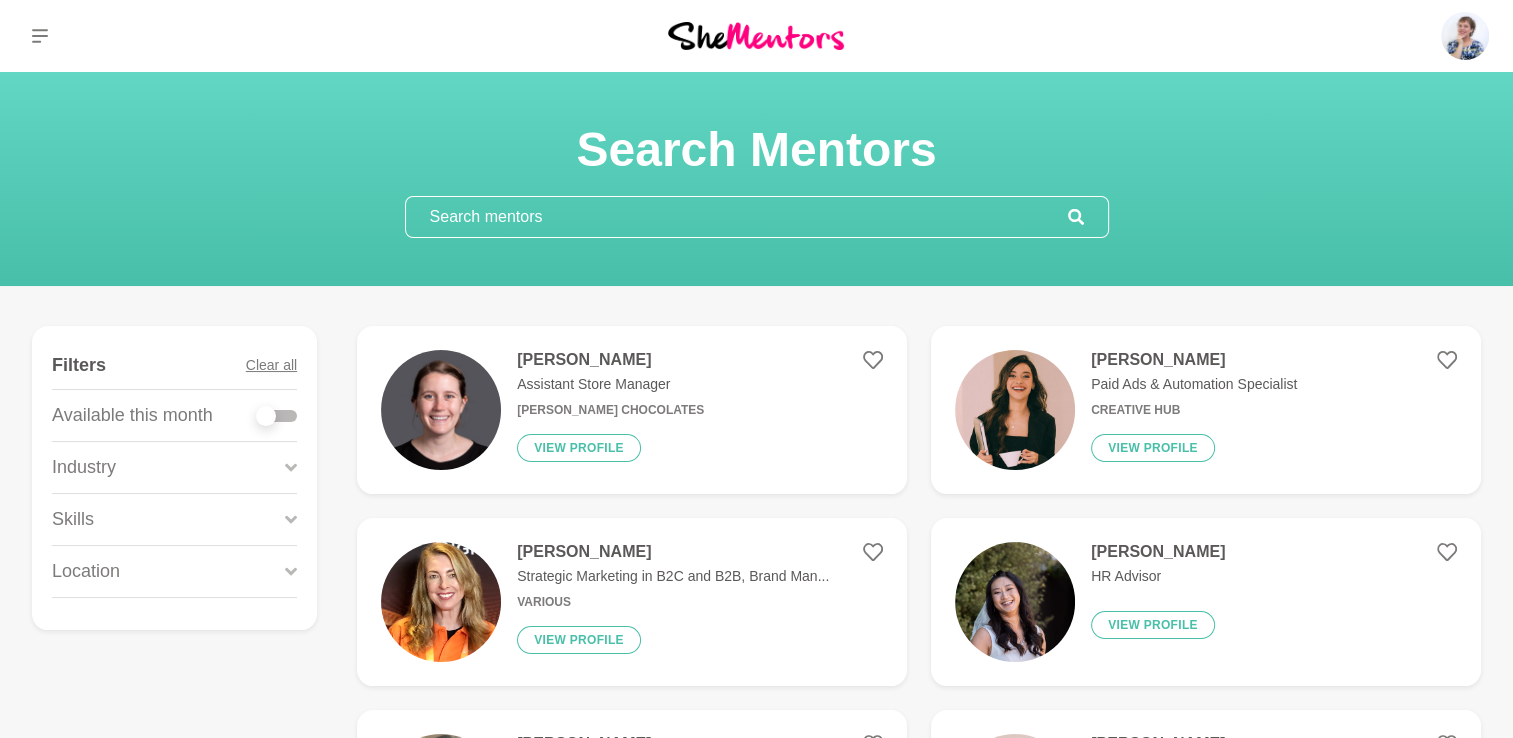 click on "Filters Clear all Available this month   Industry Accounting Administration Administrative Assistants Advertising, Arts & Media Agency Account Management Architecture Author Banking, Investment & Finance Bookkeeping Branding Business & Entrepreneurship Business Coaching Career Coaching CEO & General Management Change Management Coaching Construction Consulting & Professional Services Copywriting Customer Experience Data & Analytics Design Digital Marketing Disability Support eCommerce Editing & Publishing Education & Training Engineering Event Management Facilitator Fashion Fitness Coach FMCG Government Graphic Design Health & Wellbeing Hospitality & Tourism  HR & Recruitment Information Technology (IT) Insurance & Superannunuation Intellectual Property (IP) Keynote Speaker Law & Legal Services Leadership Leadership Coach Learning and Development Life Coach Marketing & Communications Medicine Mental Health Mindset Money Coach Not For Profit (NFP) Nursing / Midwifery Office Management Online Courses Operations" at bounding box center (174, 478) 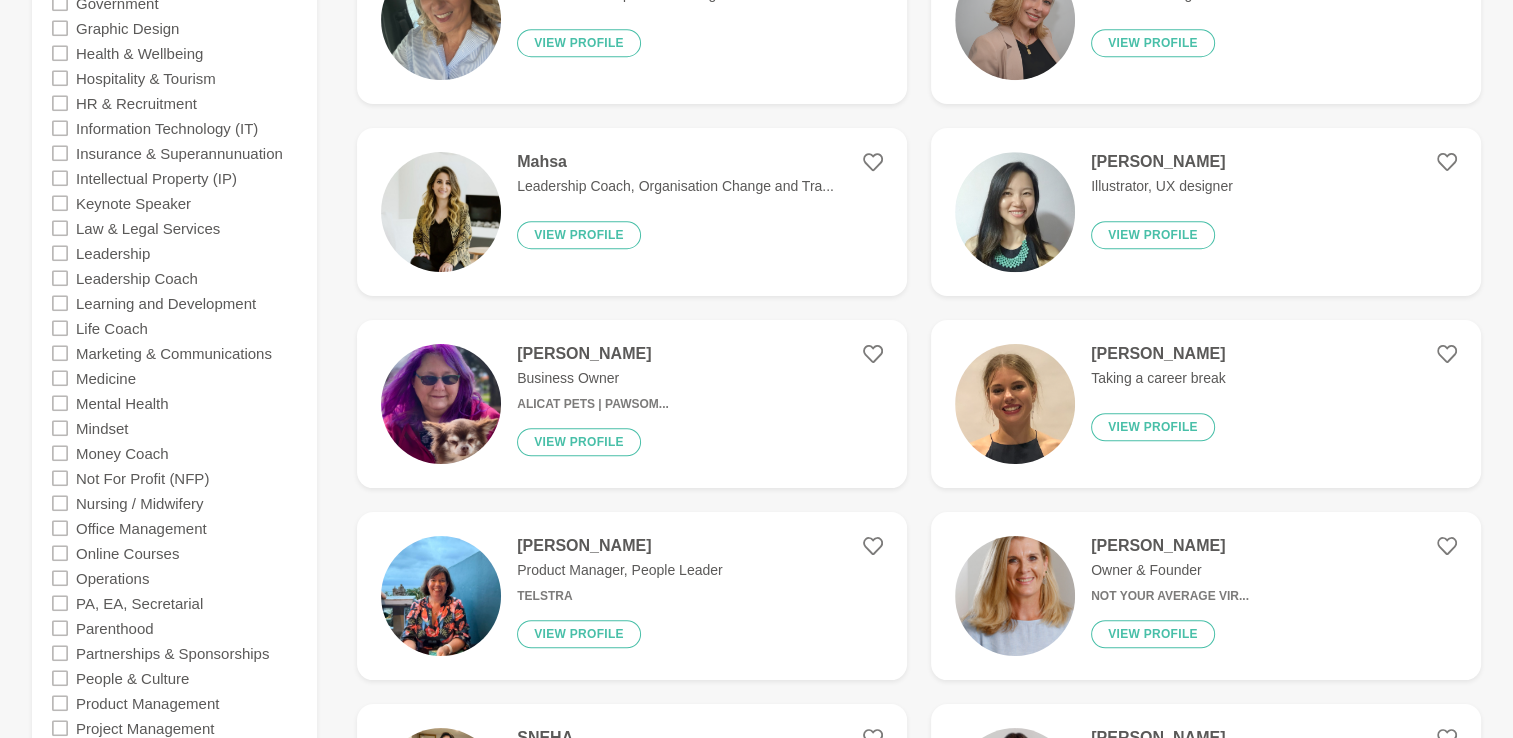 scroll, scrollTop: 1400, scrollLeft: 0, axis: vertical 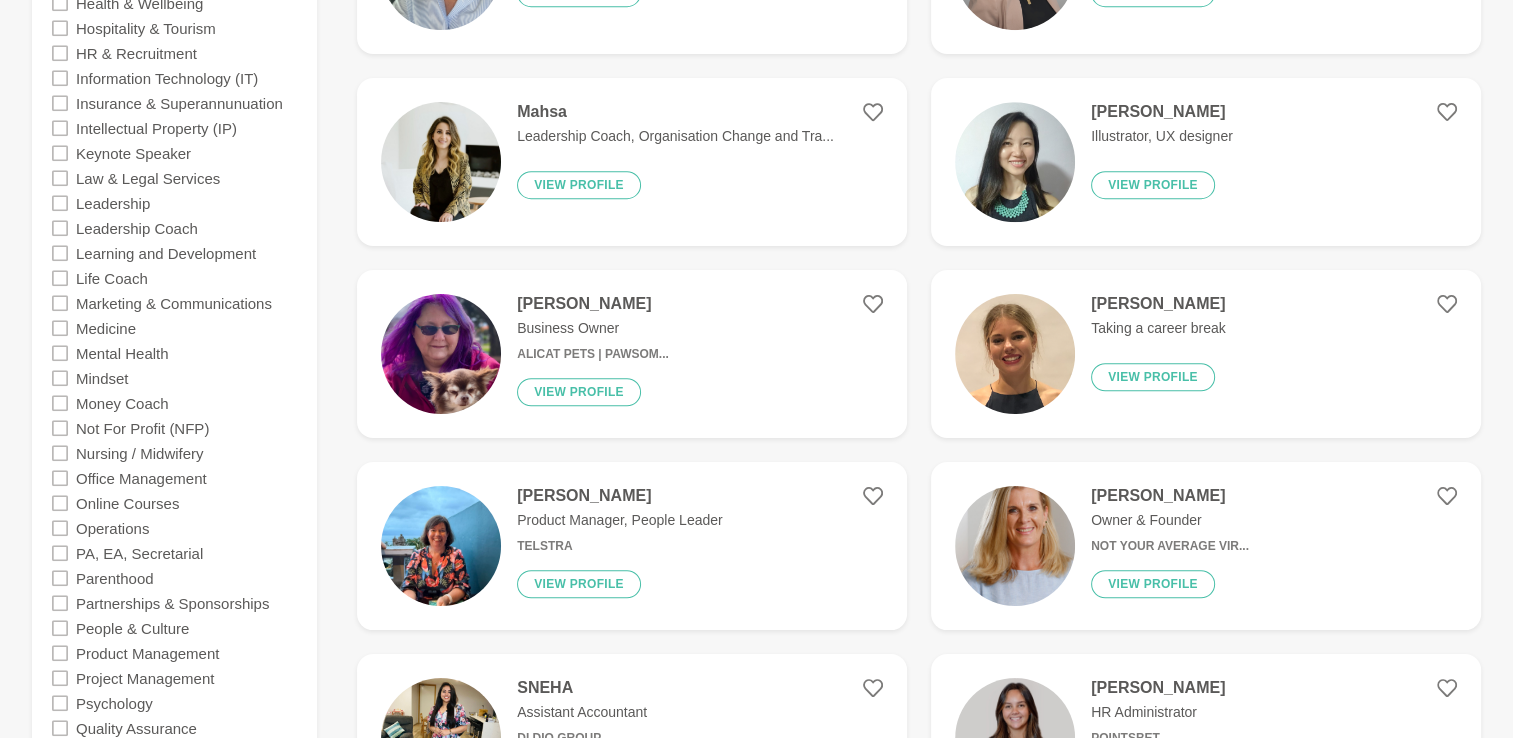 click 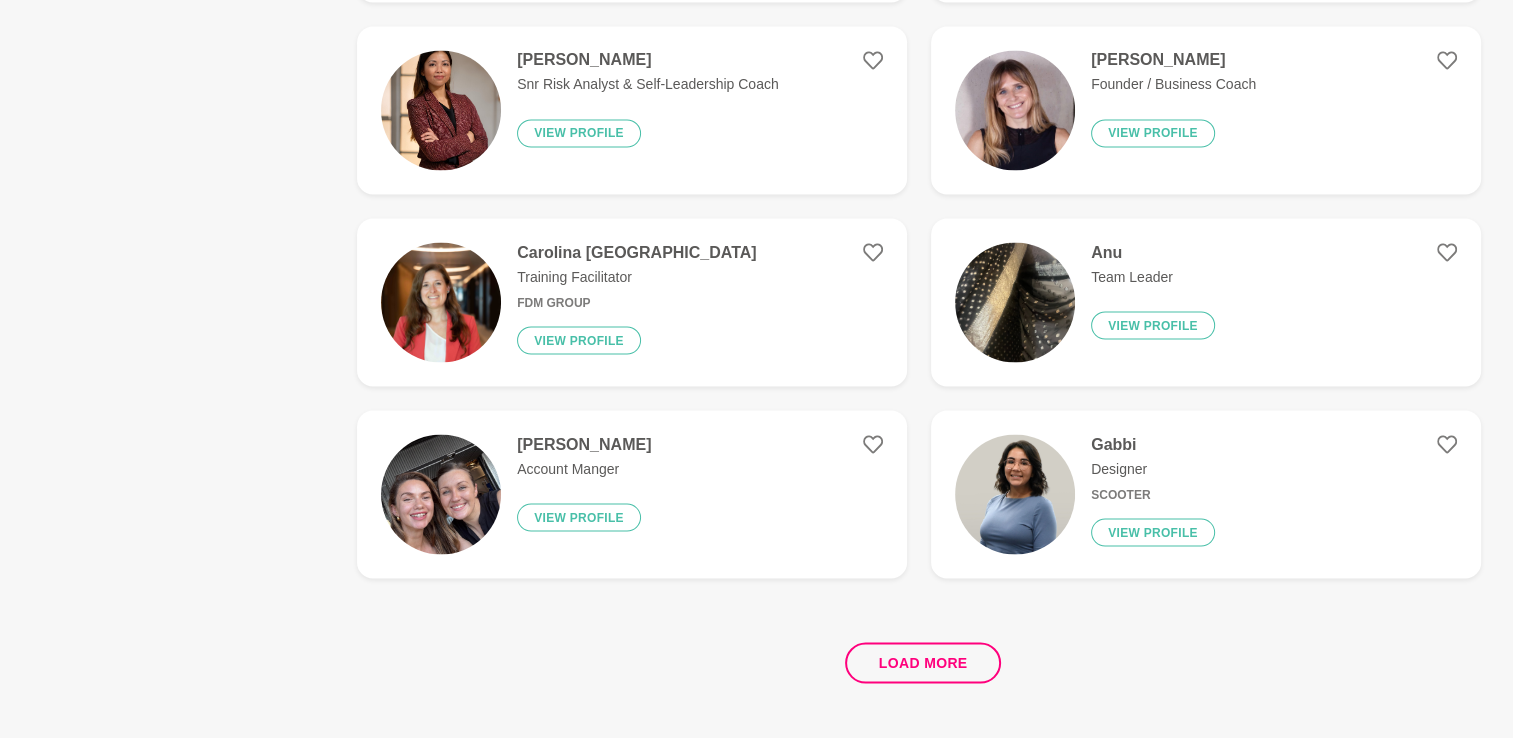 scroll, scrollTop: 3600, scrollLeft: 0, axis: vertical 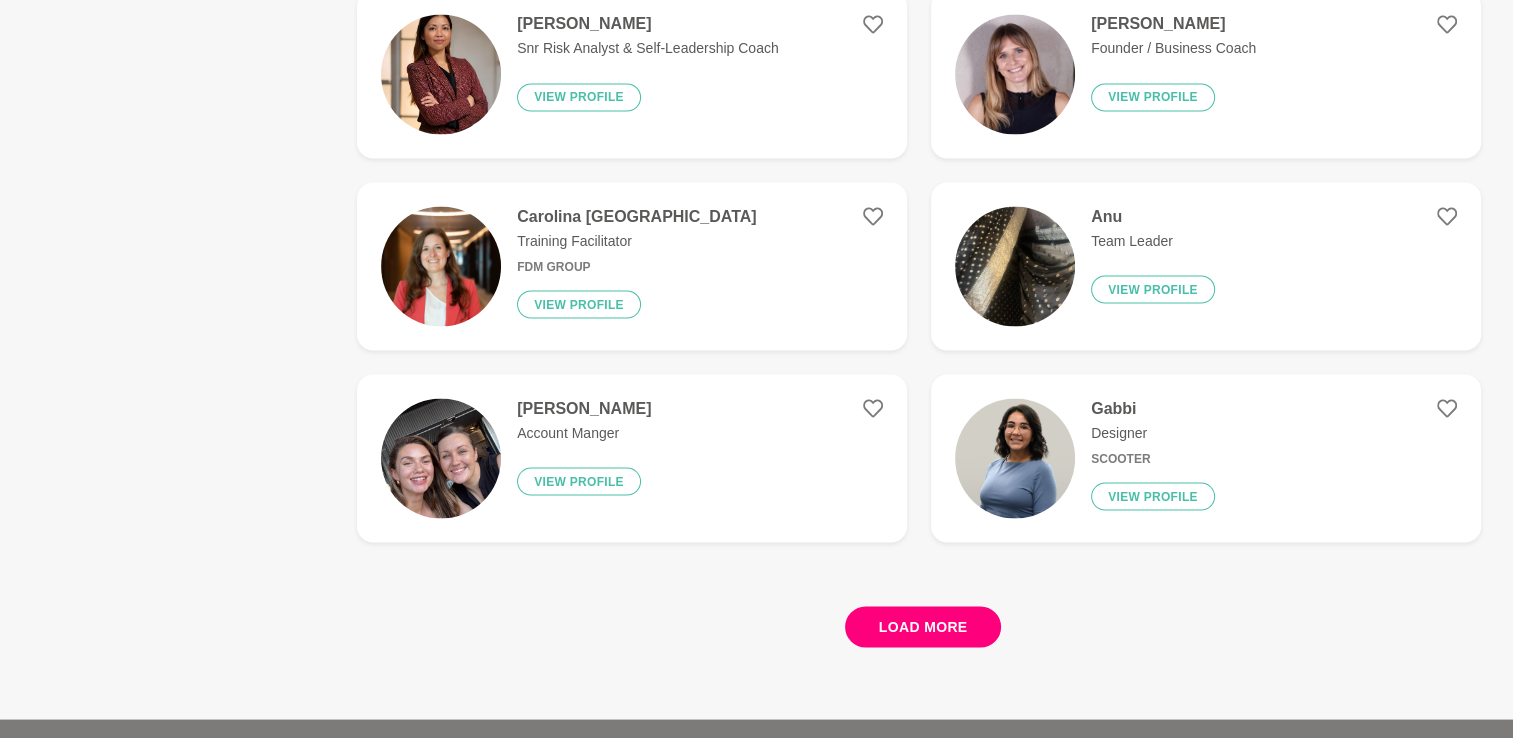 click on "Load more" at bounding box center [923, 626] 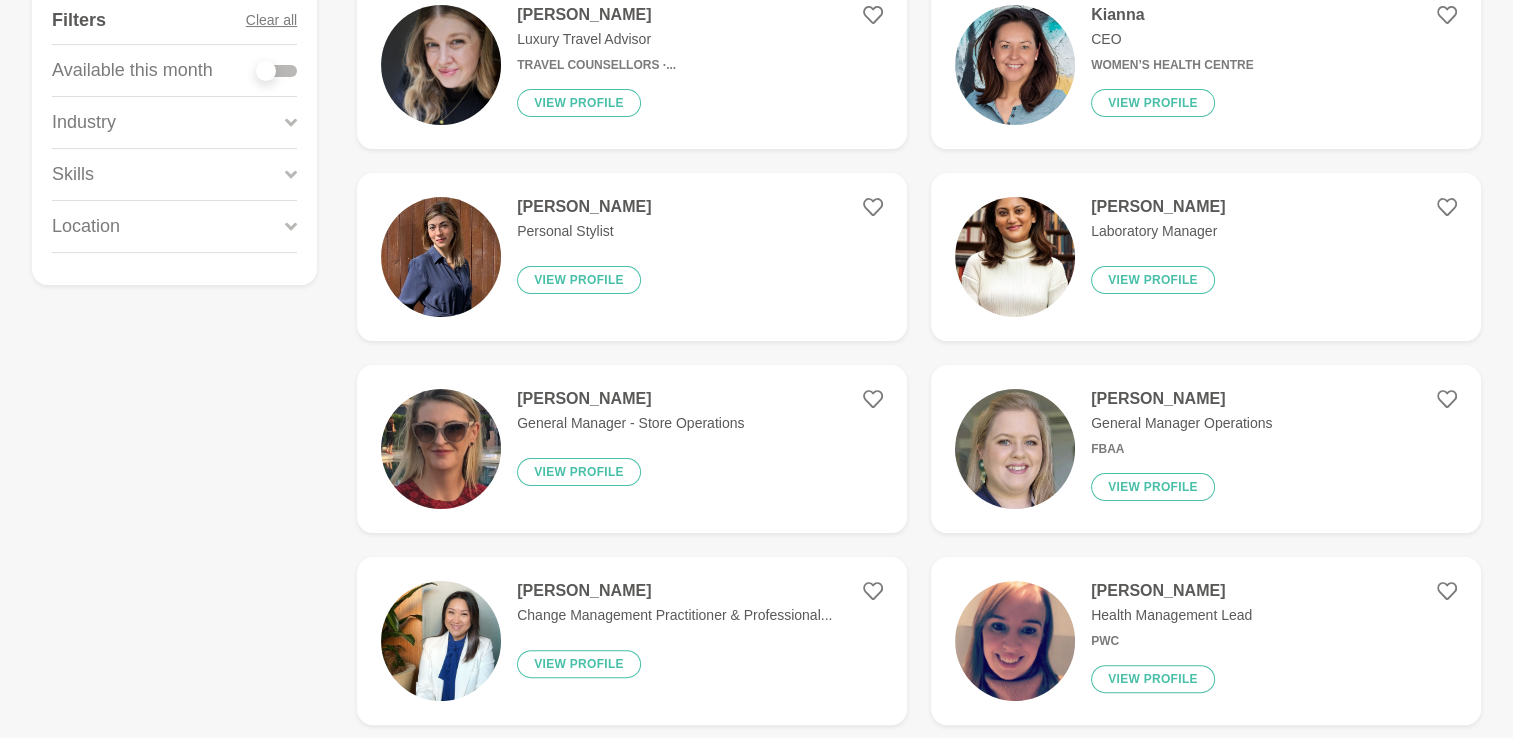 scroll, scrollTop: 500, scrollLeft: 0, axis: vertical 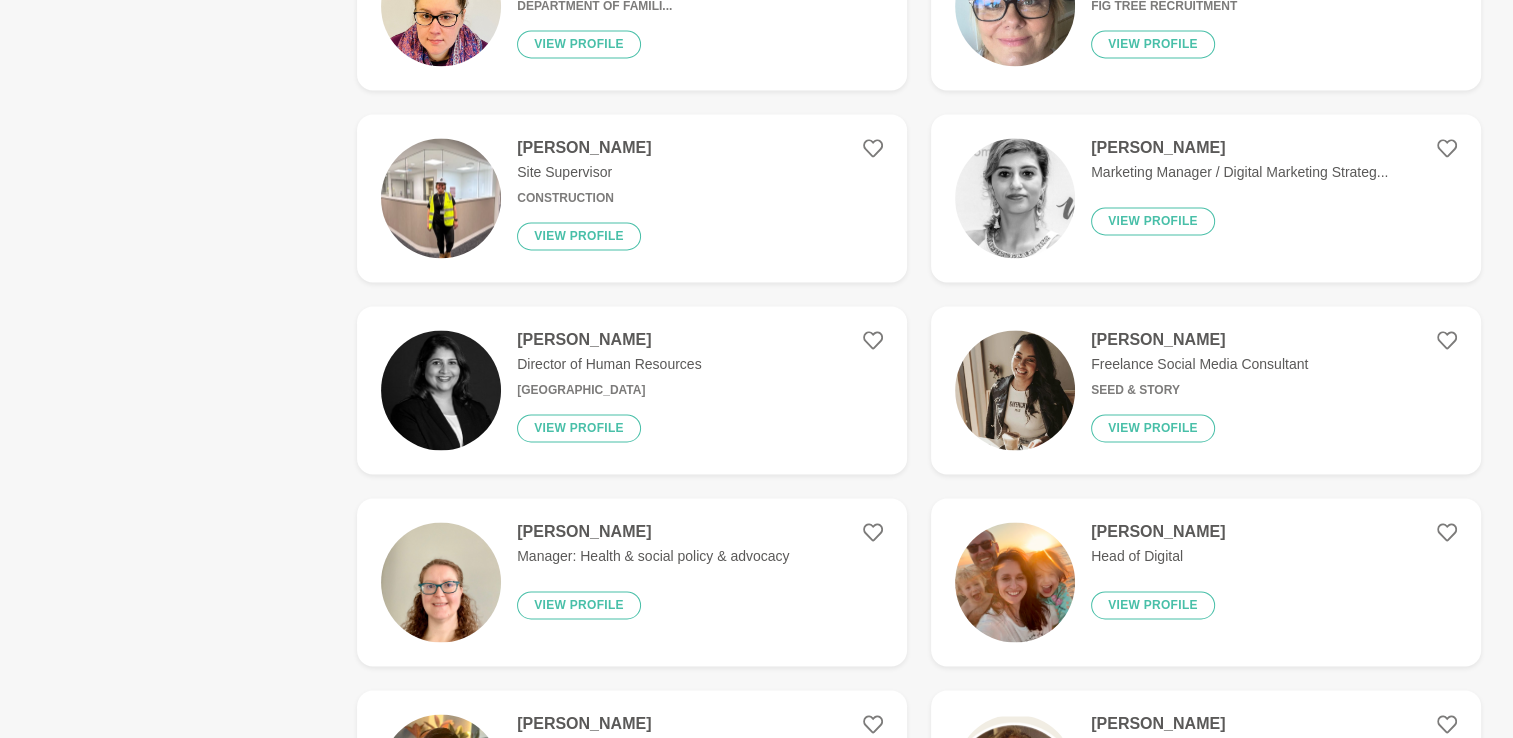 click on "Head of Digital" at bounding box center (1158, 556) 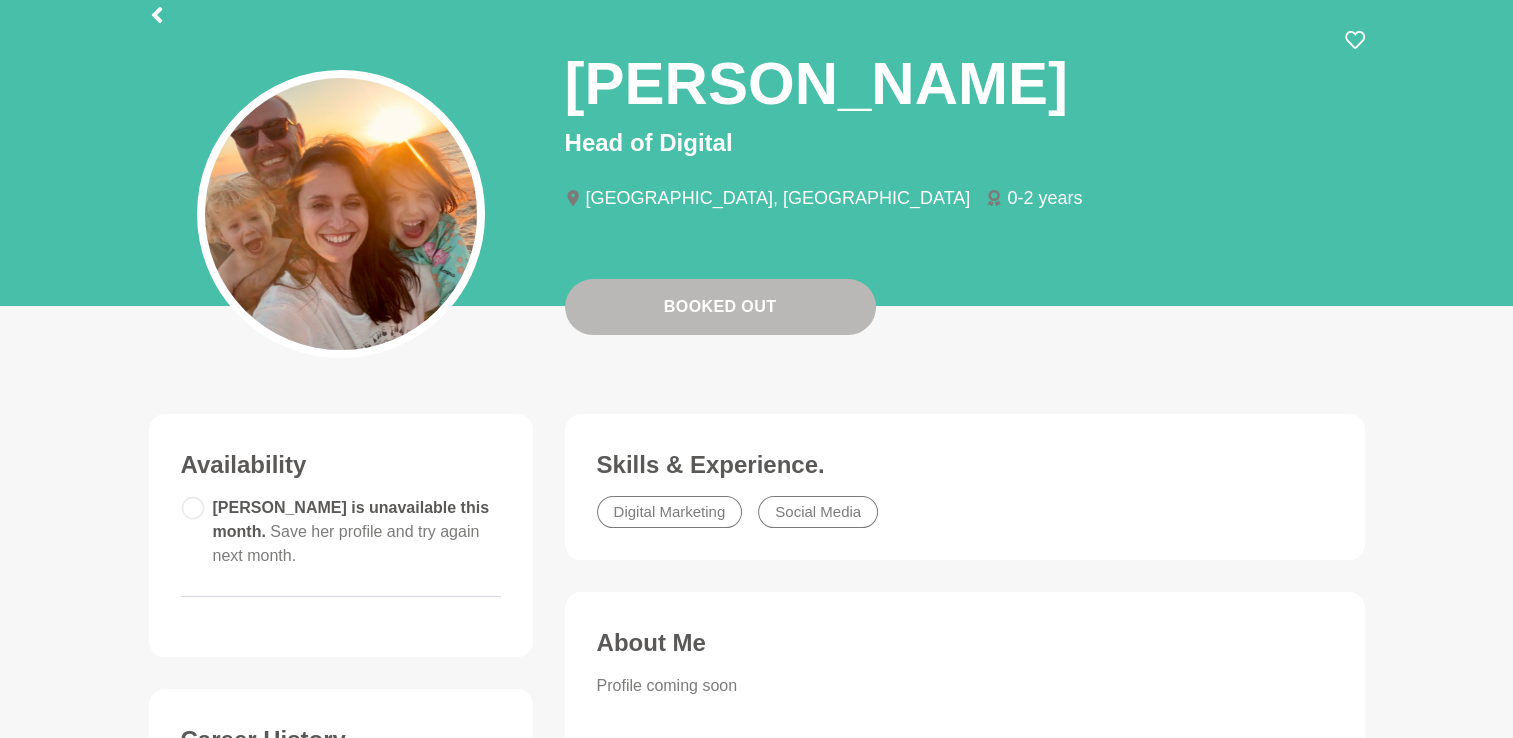 scroll, scrollTop: 100, scrollLeft: 0, axis: vertical 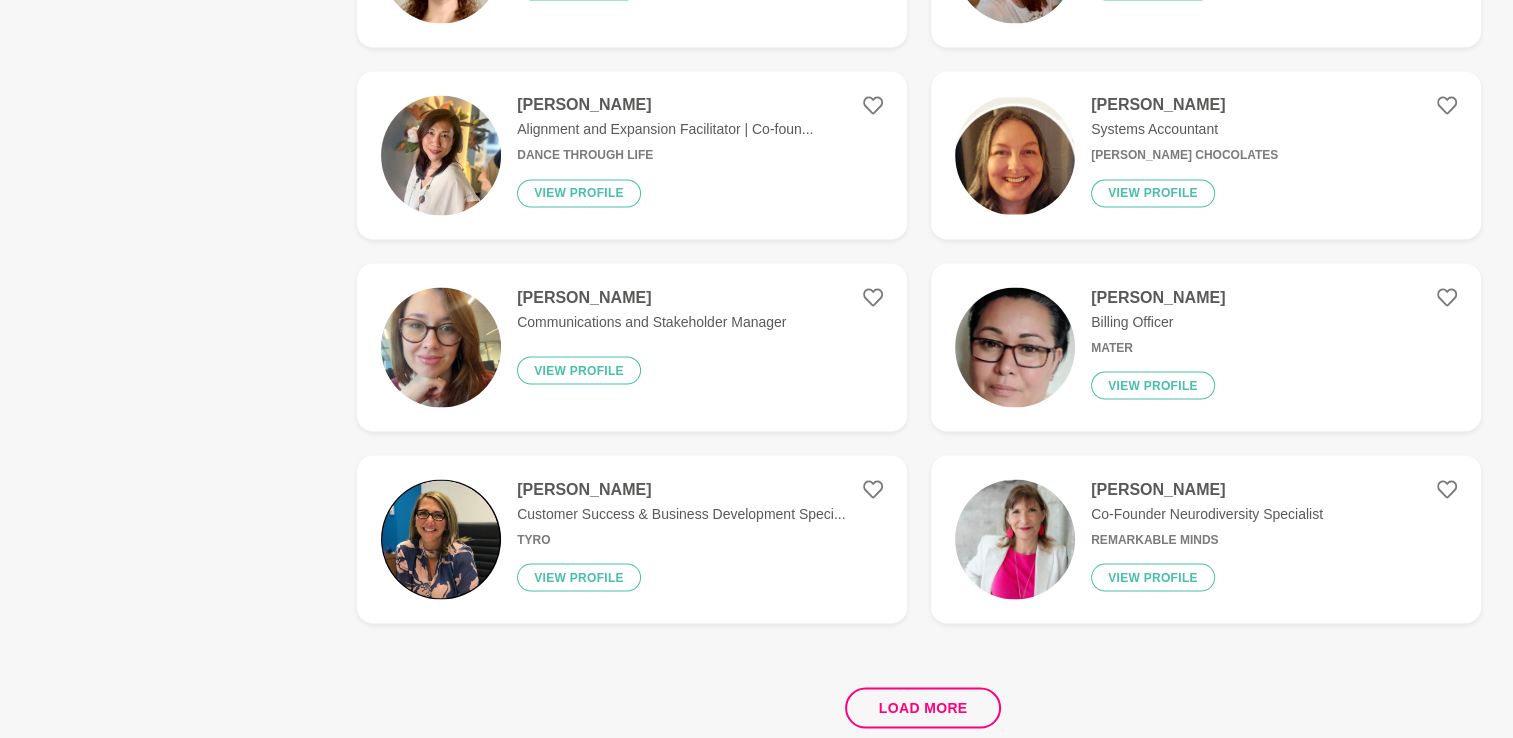 click on "[PERSON_NAME]" at bounding box center (1207, 489) 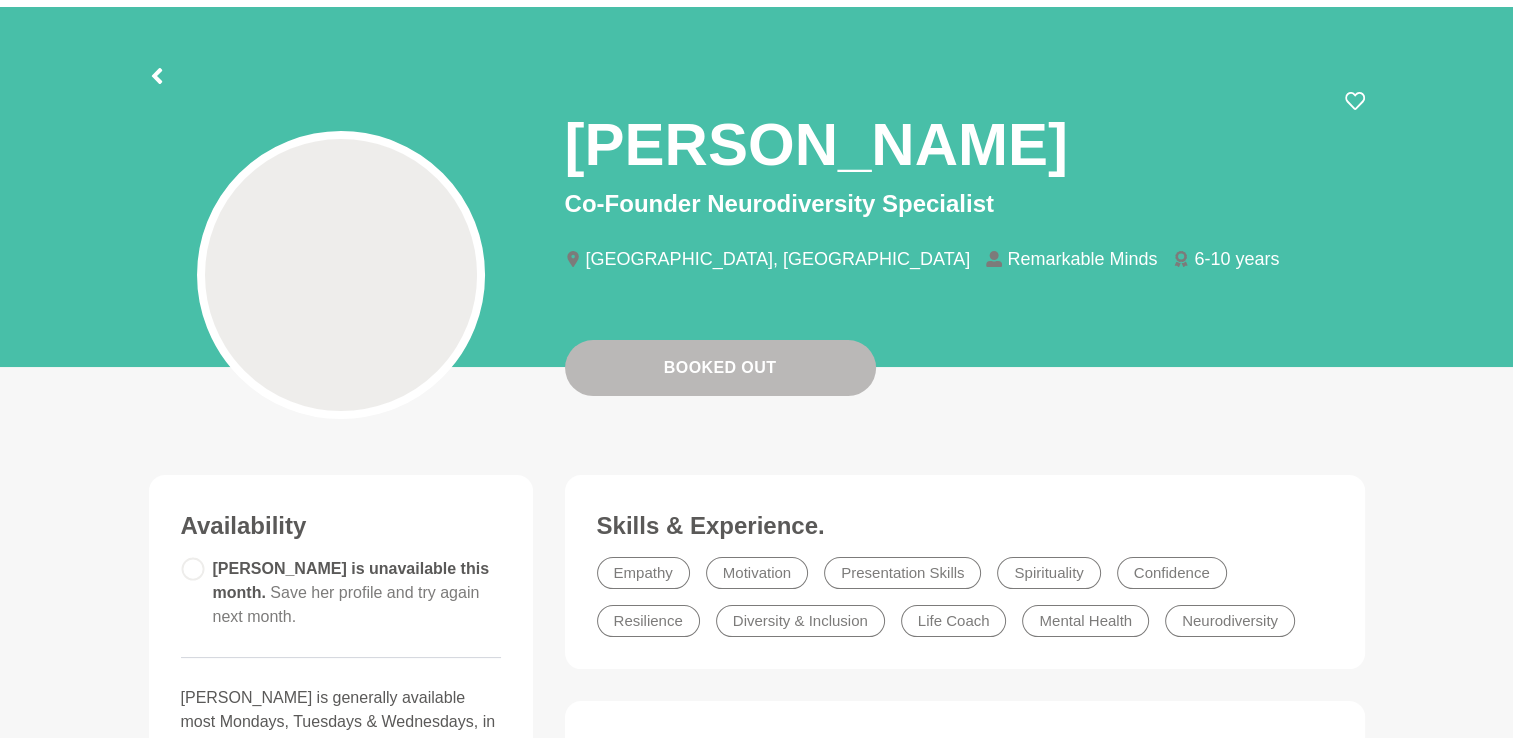 scroll, scrollTop: 200, scrollLeft: 0, axis: vertical 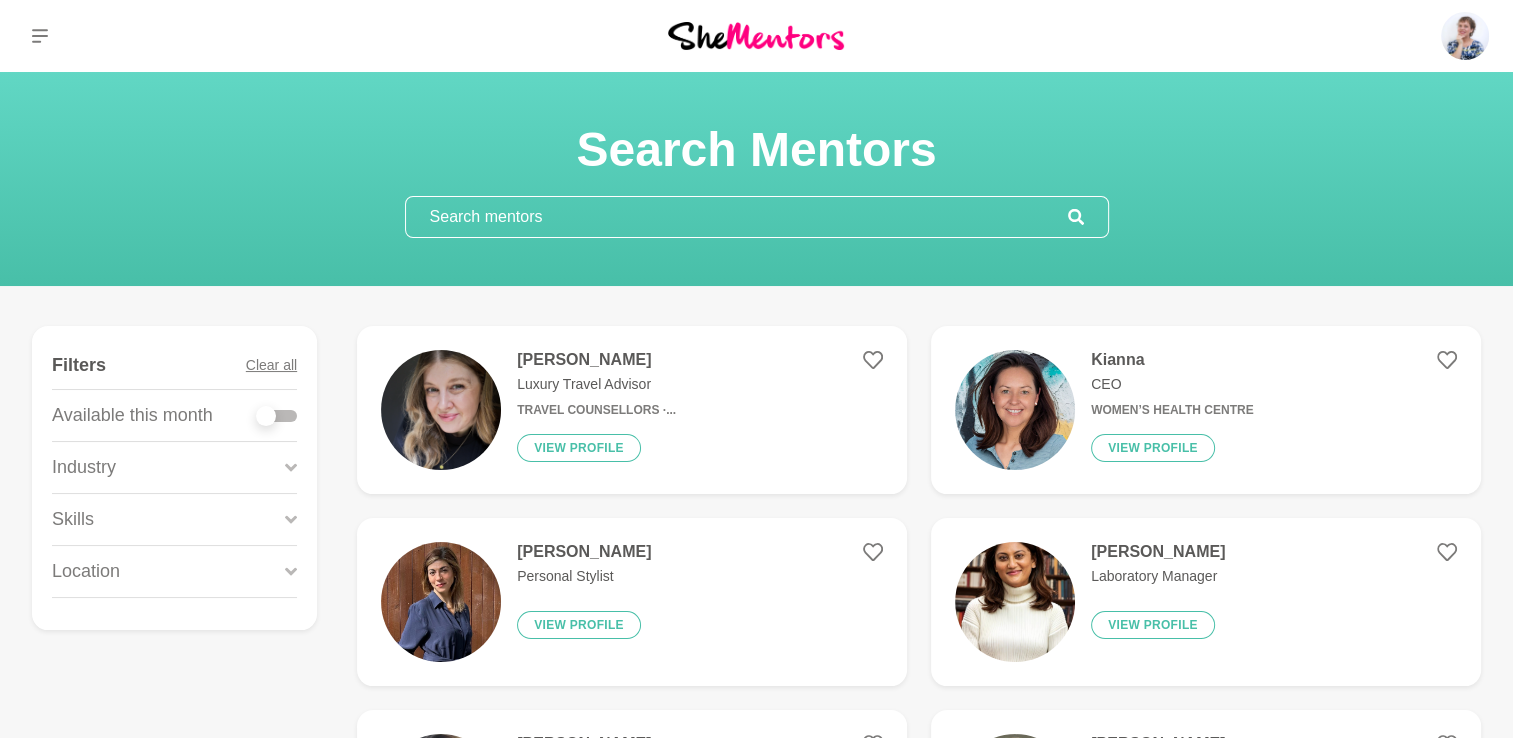 click at bounding box center [277, 416] 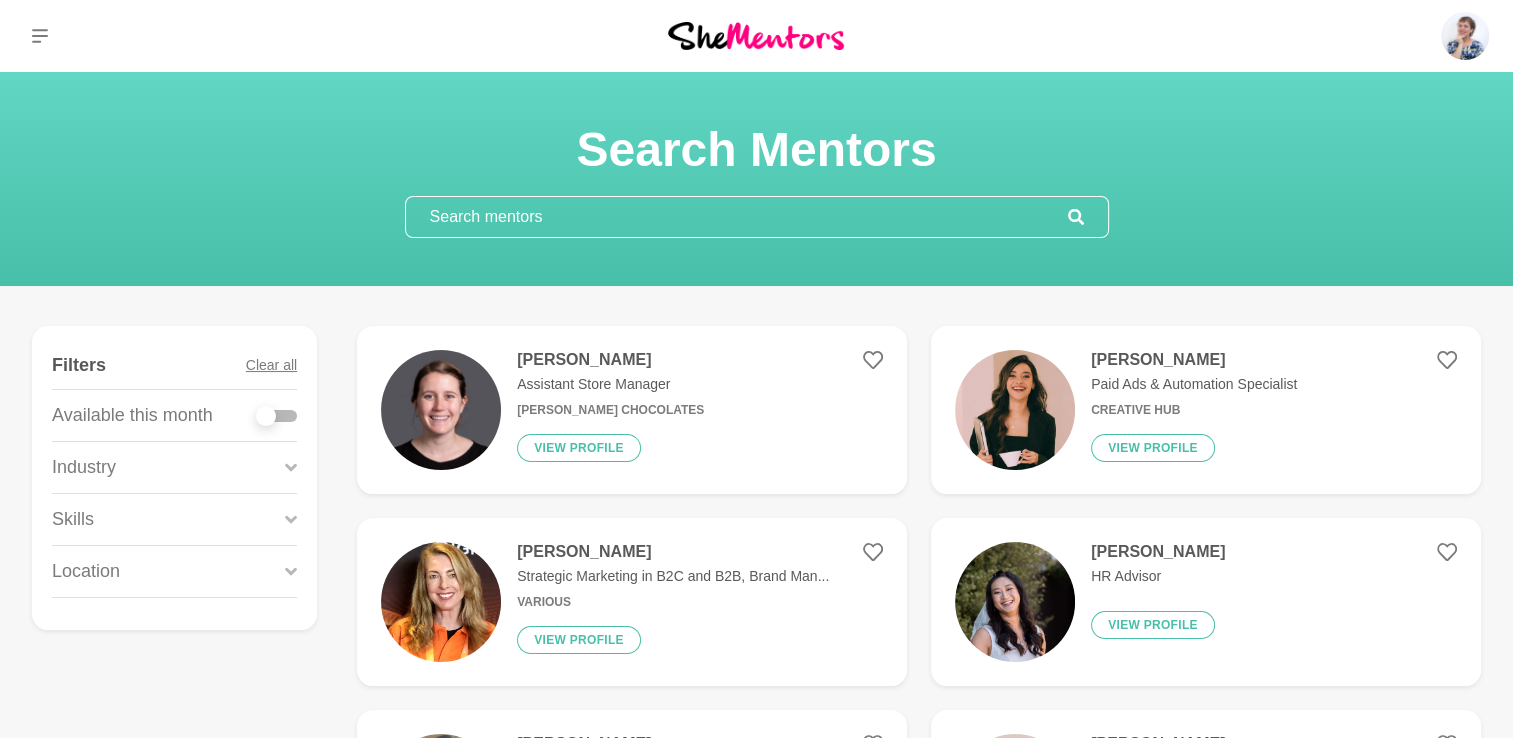 click at bounding box center (277, 416) 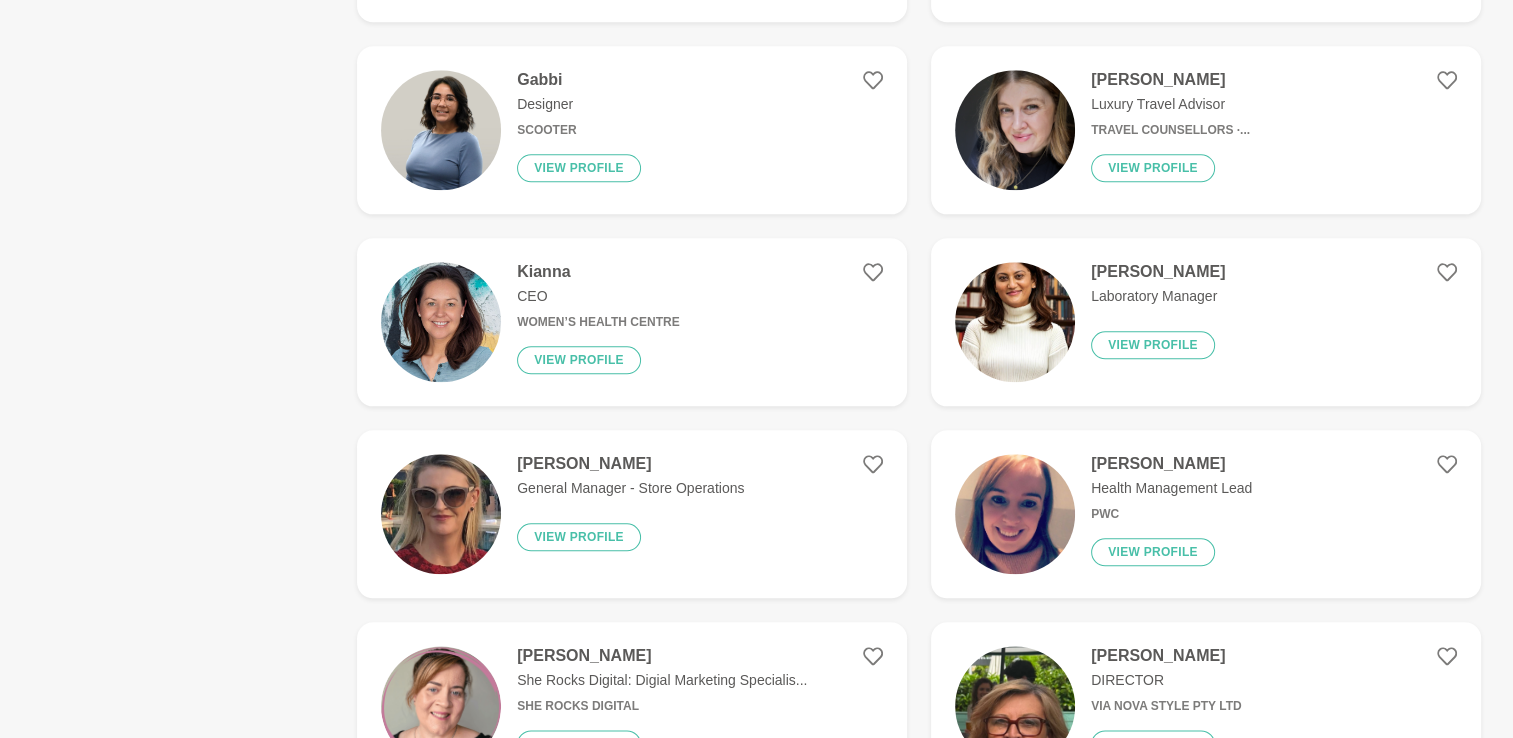 scroll, scrollTop: 2300, scrollLeft: 0, axis: vertical 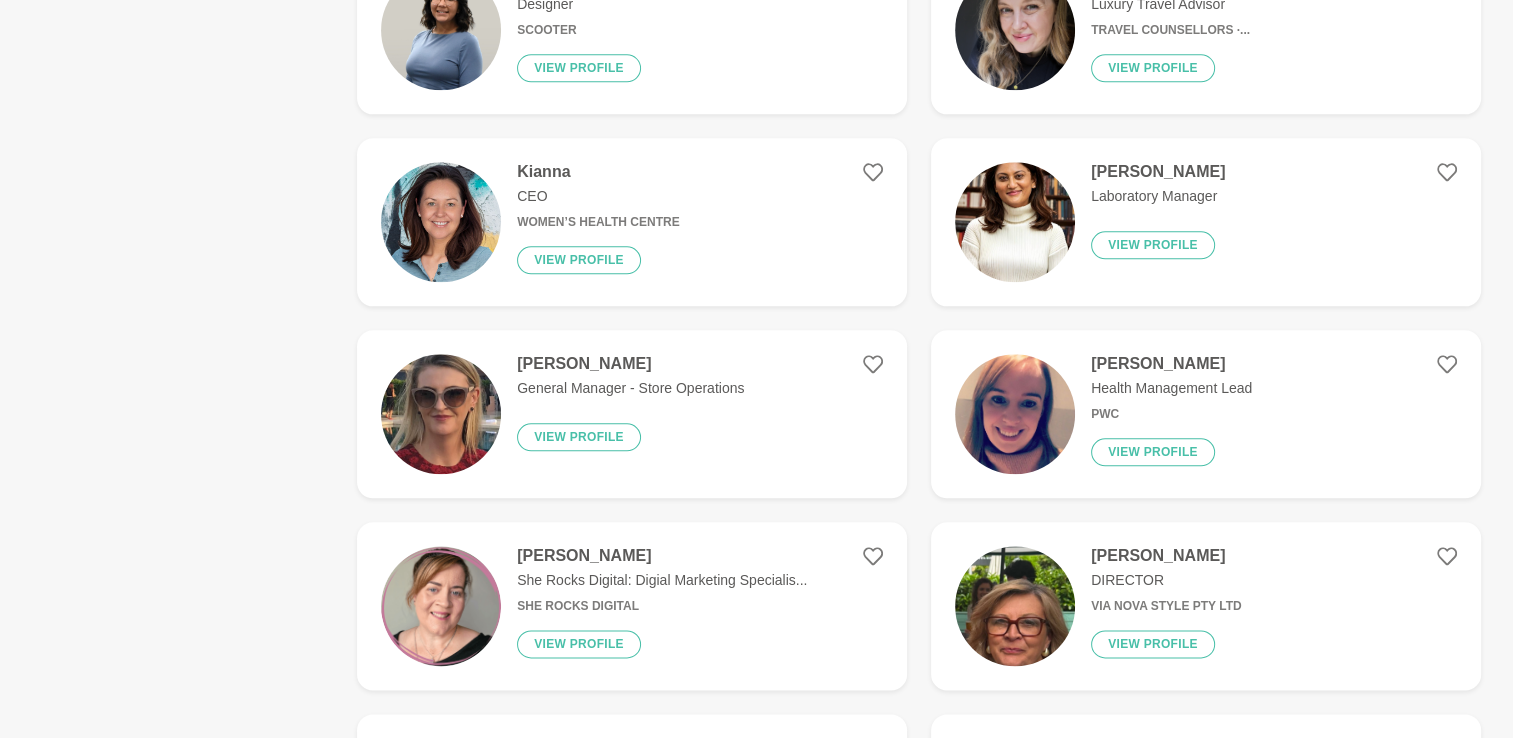 click at bounding box center (441, 414) 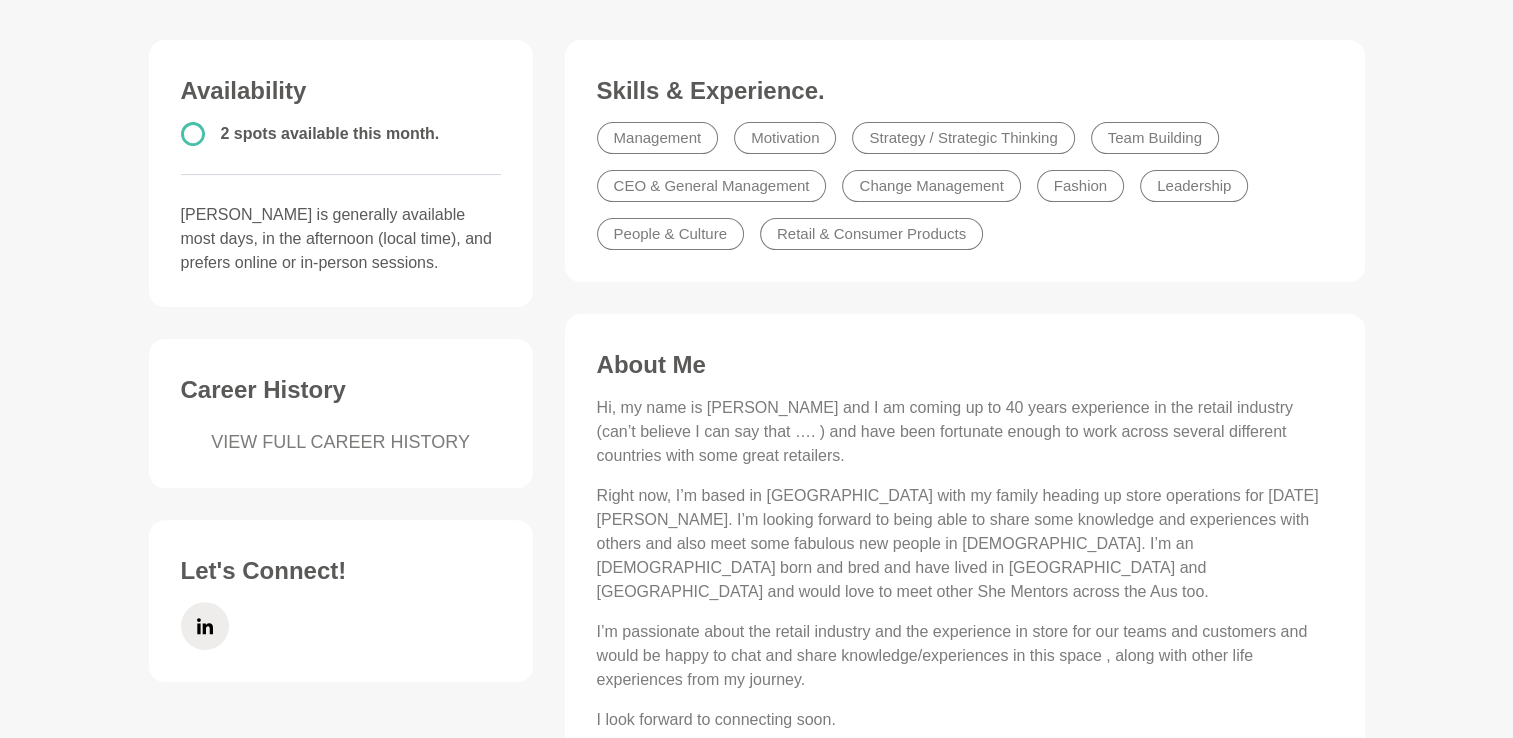scroll, scrollTop: 800, scrollLeft: 0, axis: vertical 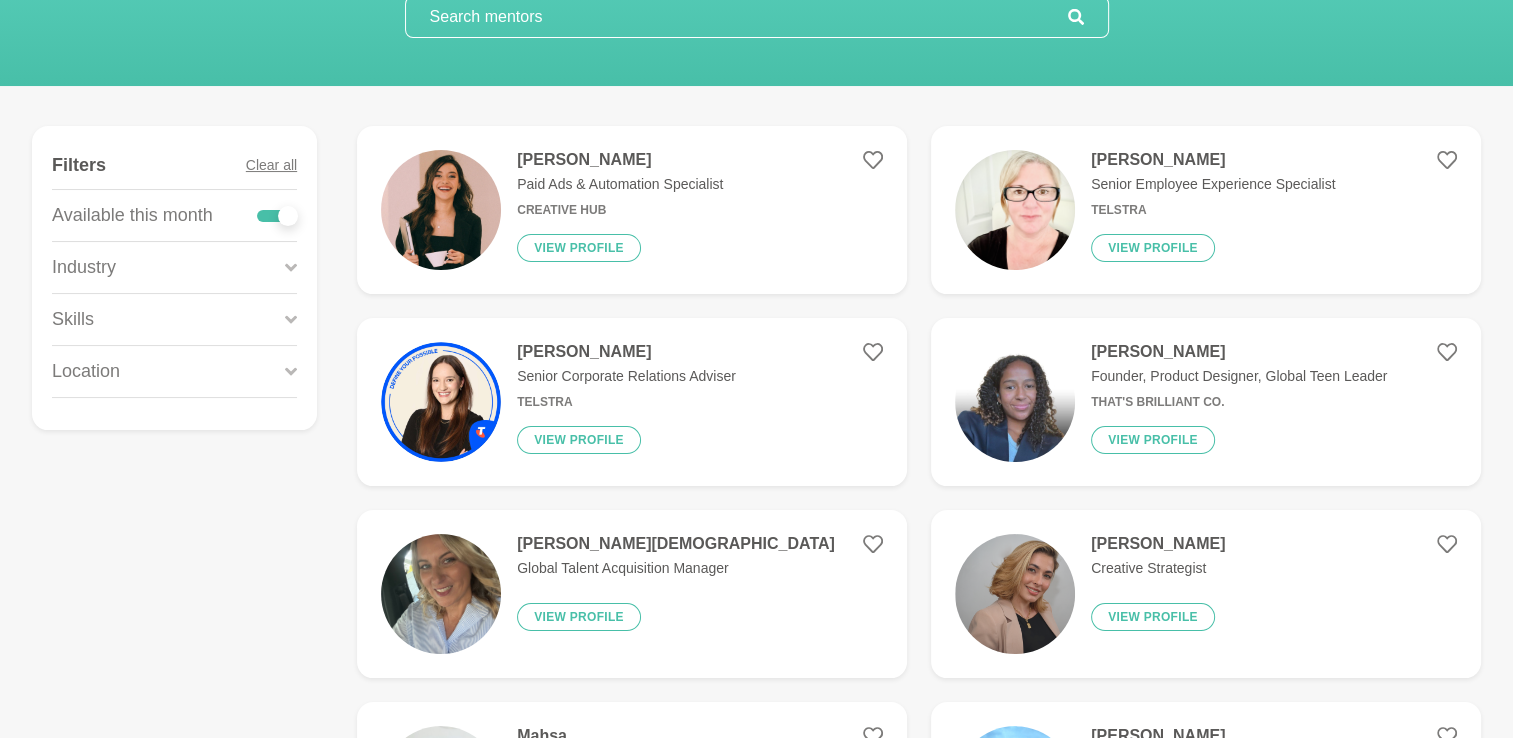 click on "[PERSON_NAME] Creative Strategist View profile" at bounding box center (1150, 594) 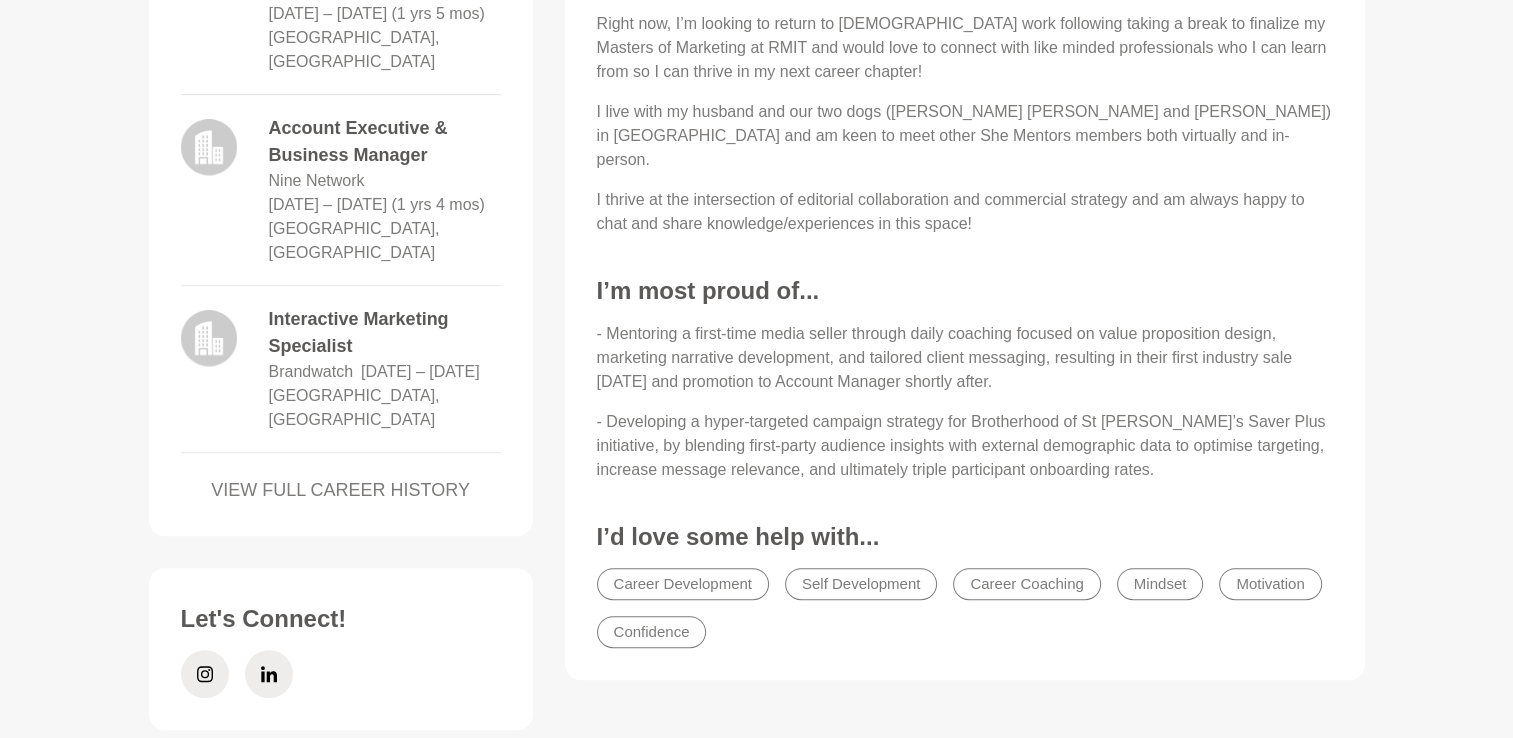 scroll, scrollTop: 1200, scrollLeft: 0, axis: vertical 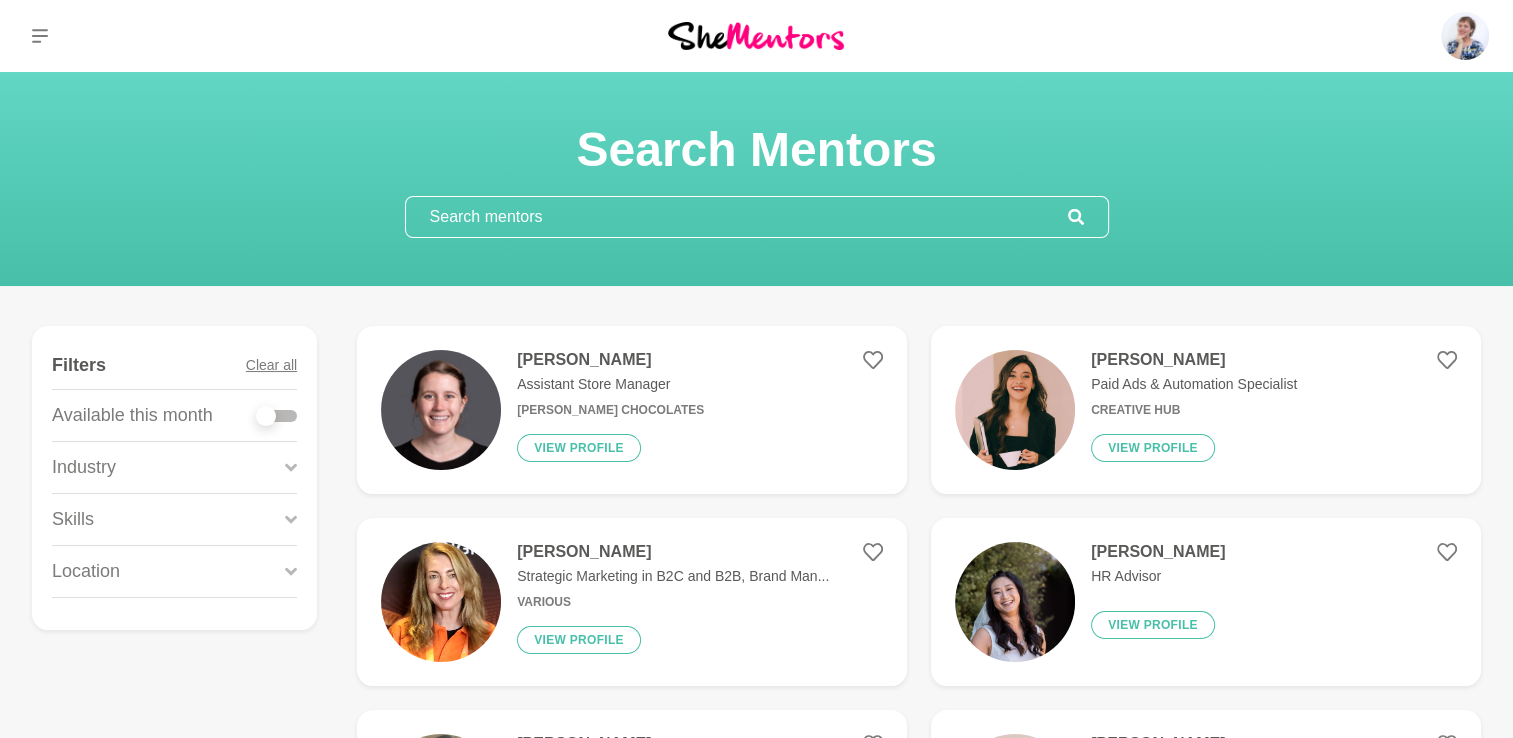 click at bounding box center (737, 217) 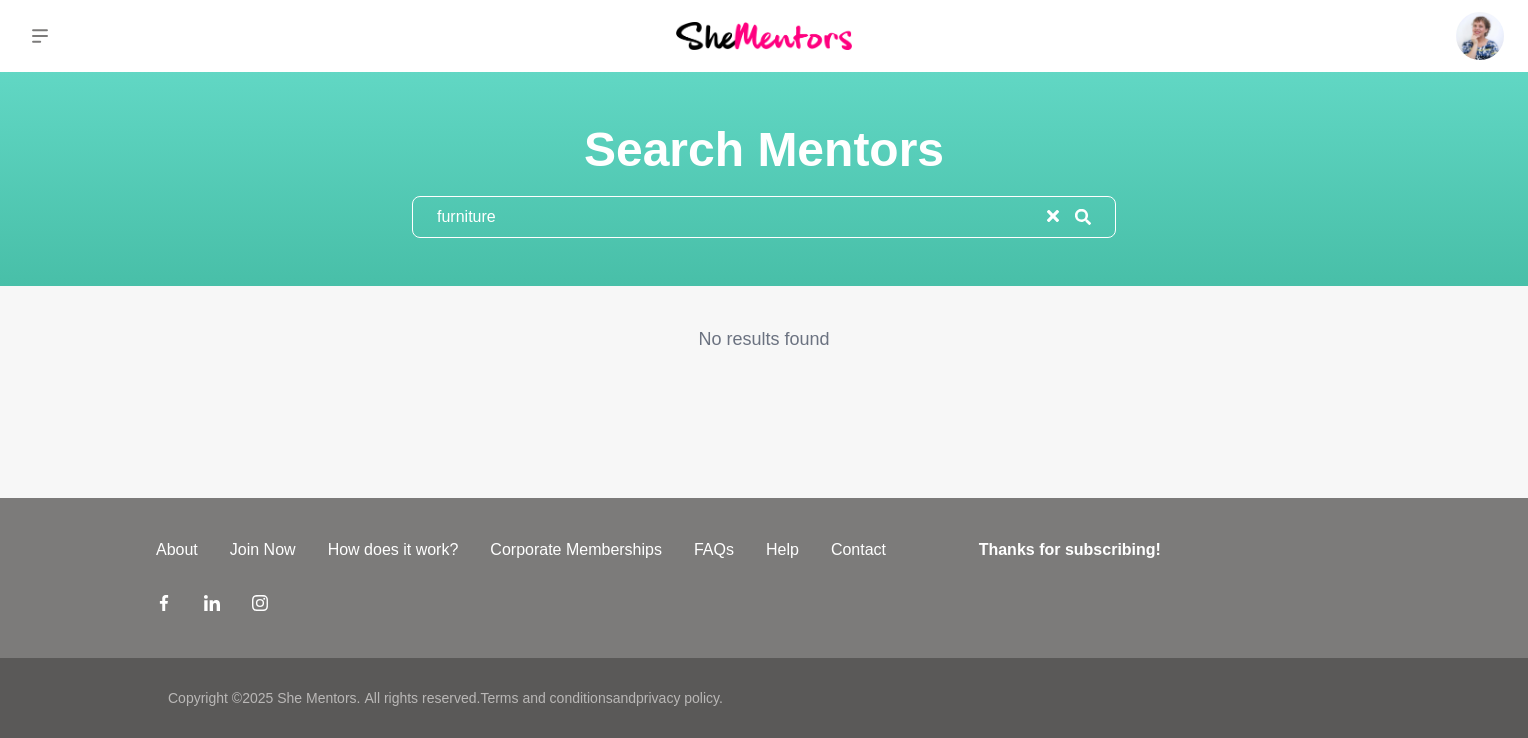 click on "furniture" at bounding box center (730, 217) 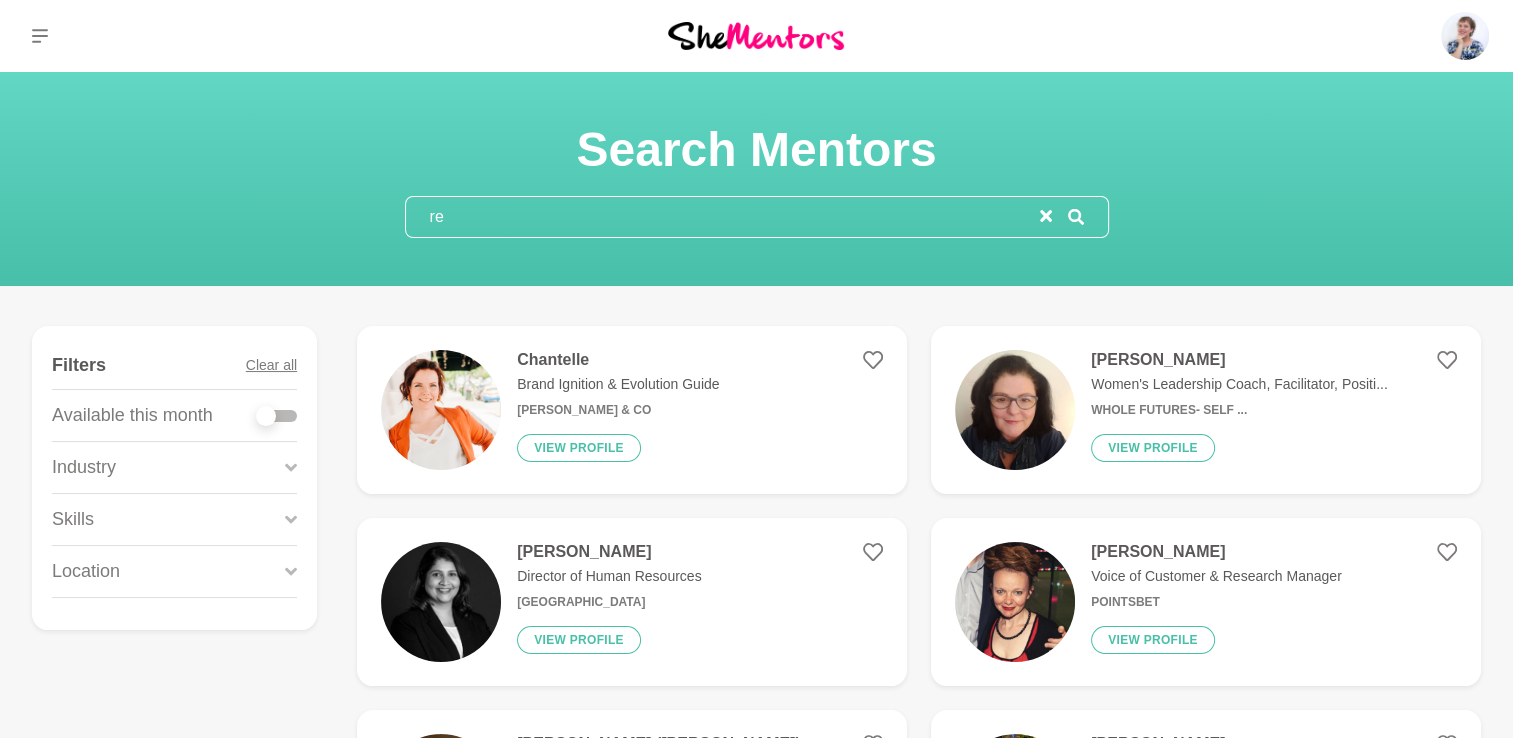 type on "r" 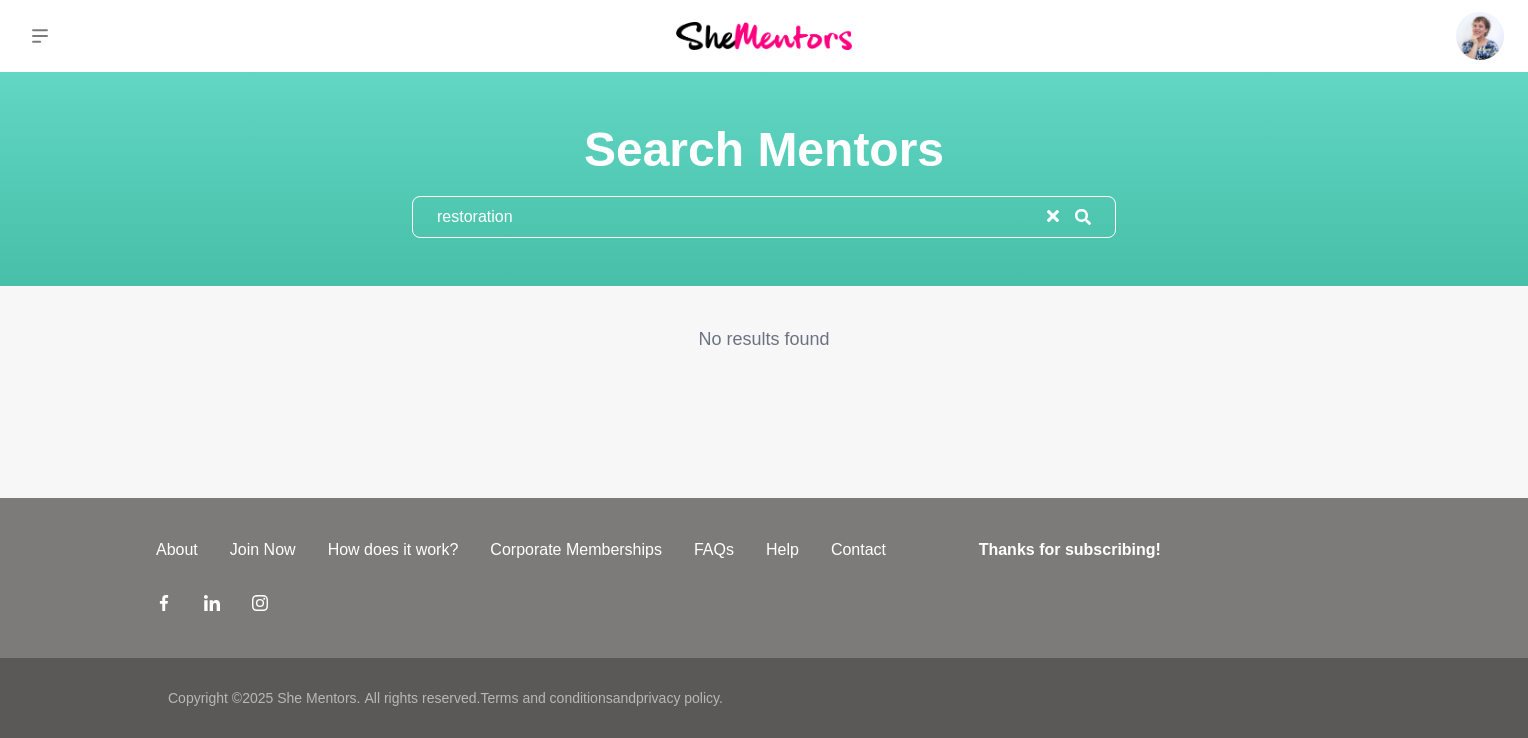 click on "restoration" at bounding box center [730, 217] 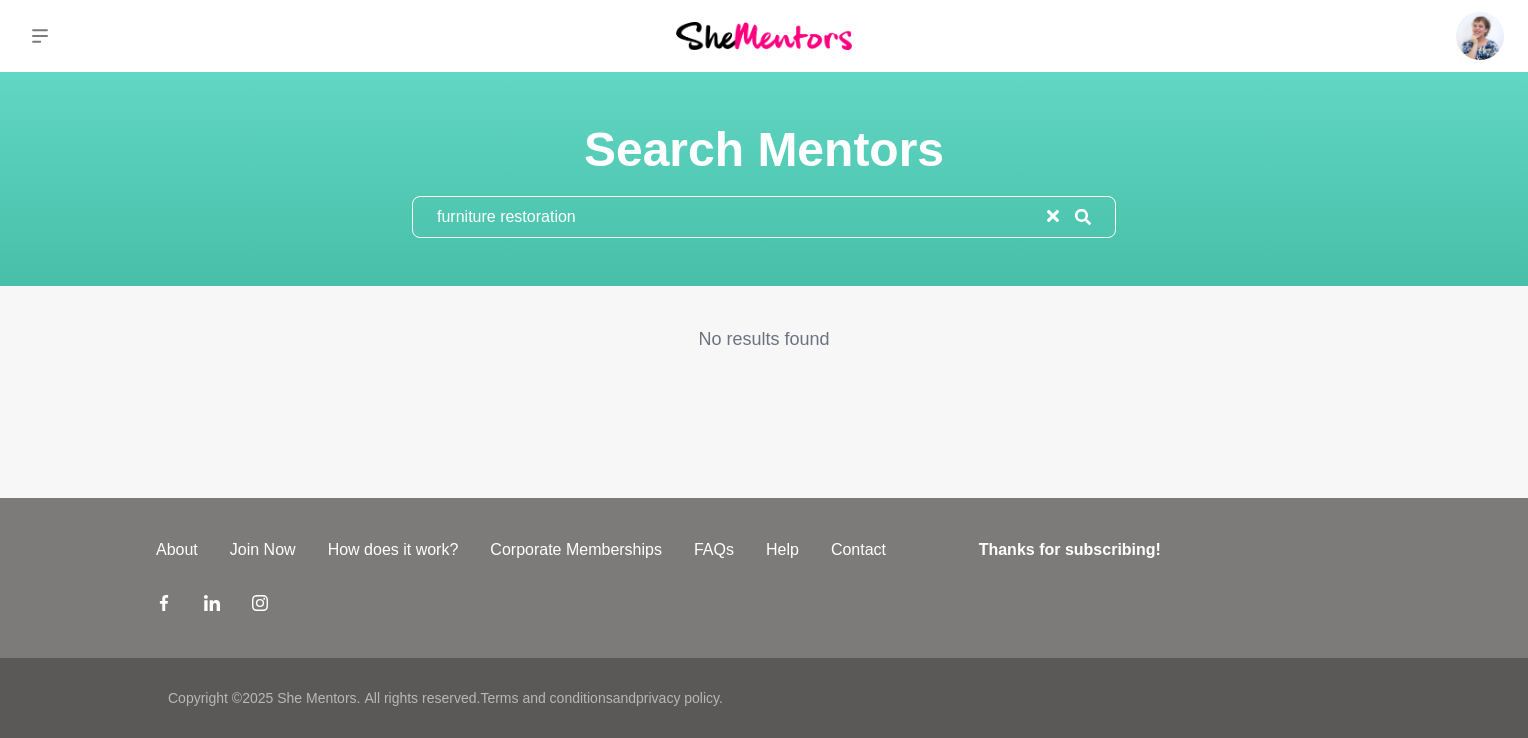 type on "furniture restoration" 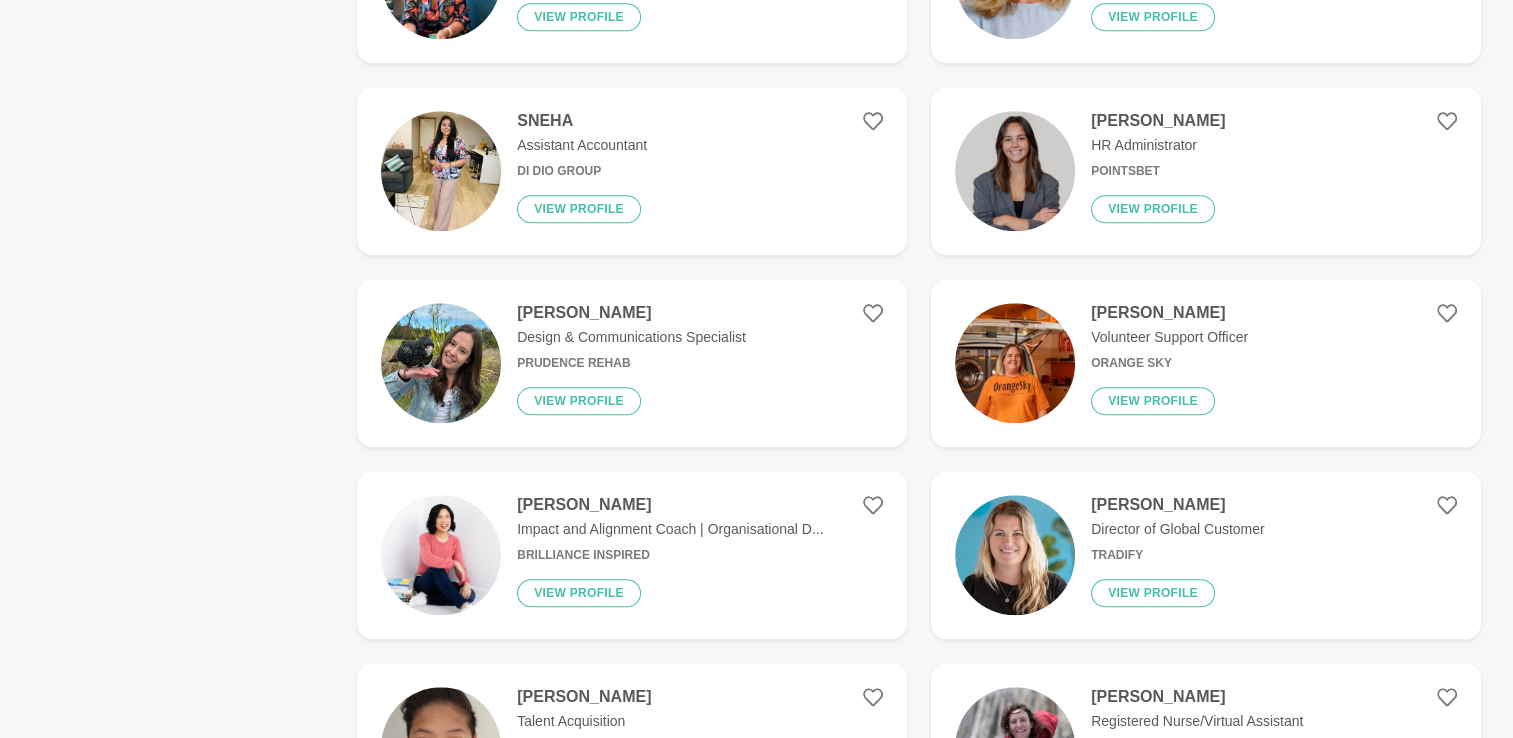 scroll, scrollTop: 2000, scrollLeft: 0, axis: vertical 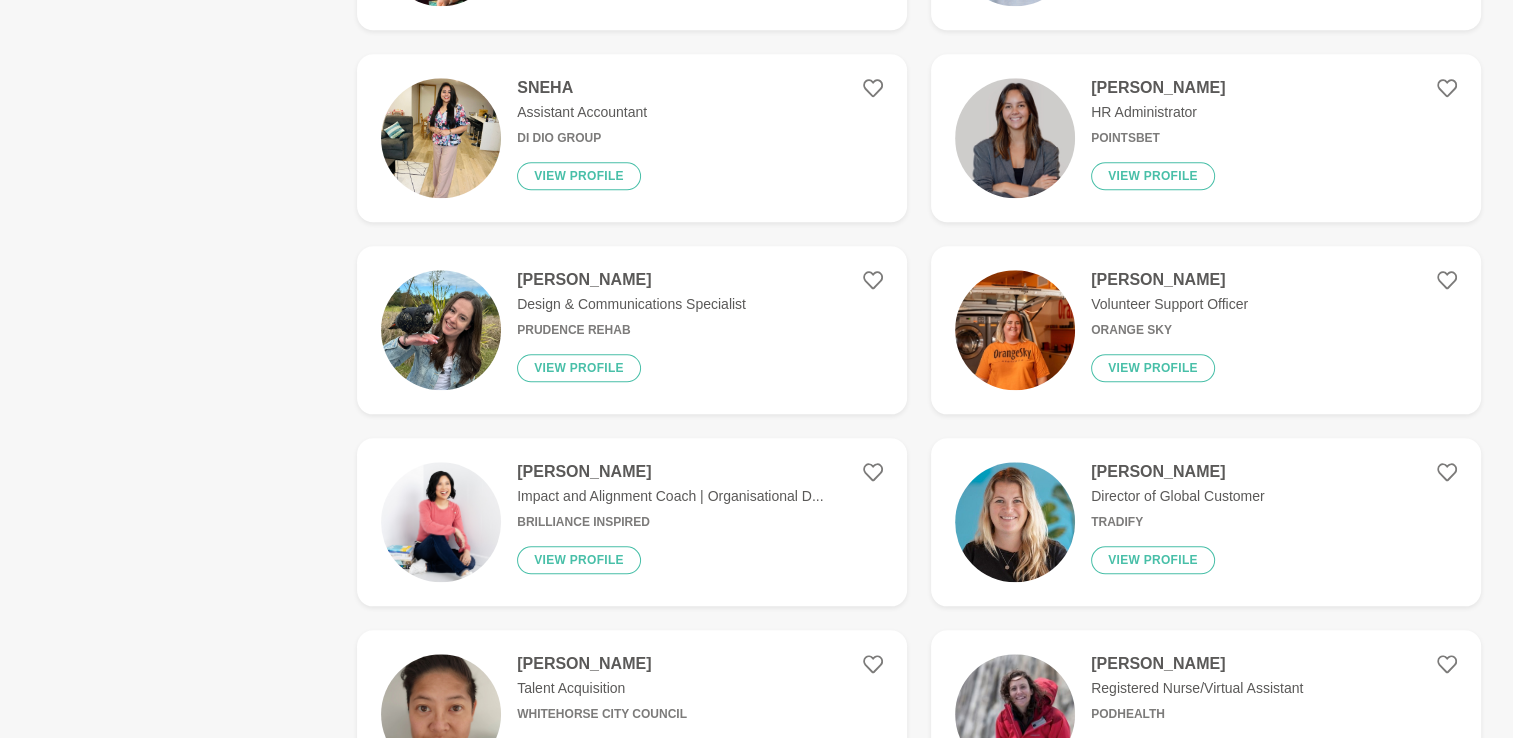 click on "Volunteer Support Officer" at bounding box center (1169, 304) 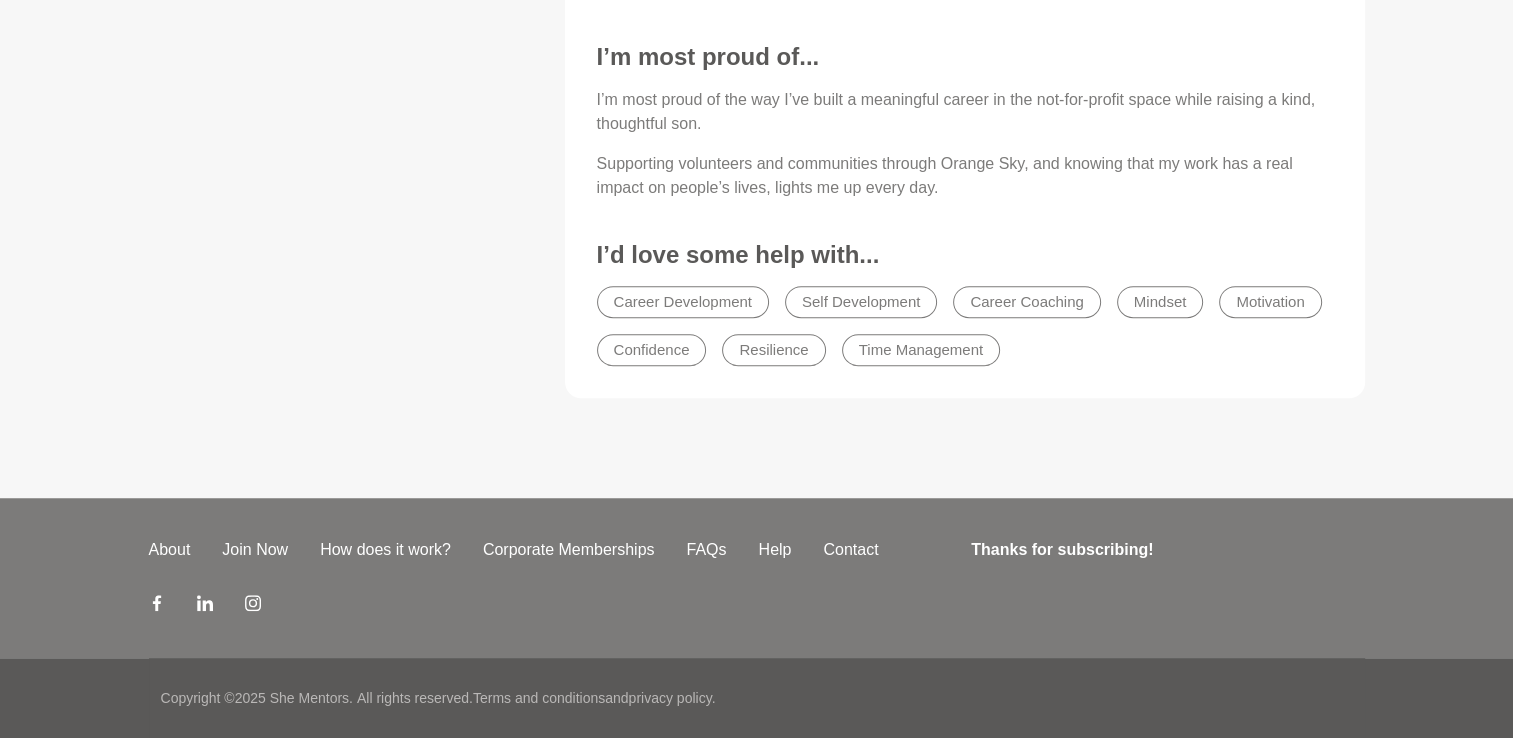 scroll, scrollTop: 0, scrollLeft: 0, axis: both 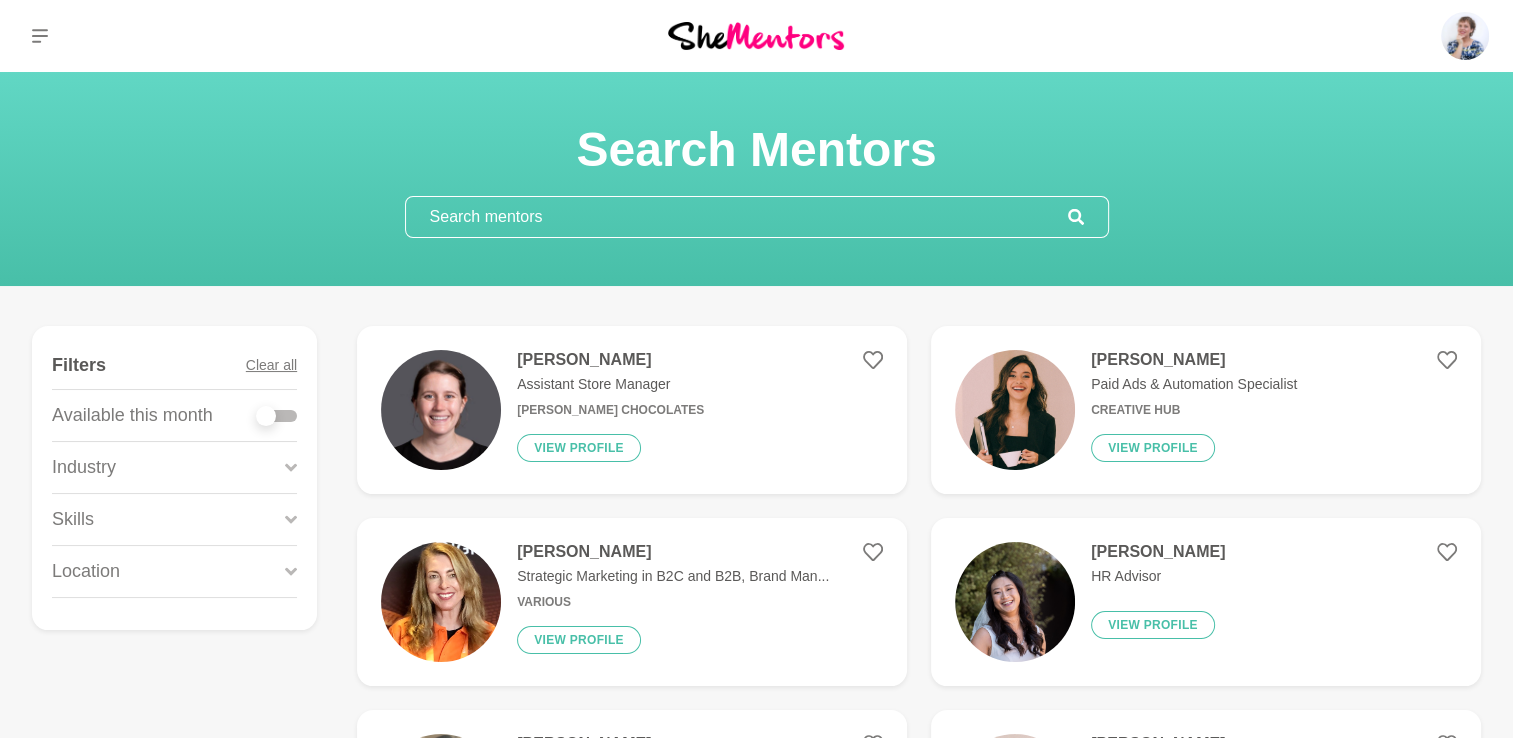 click at bounding box center (277, 416) 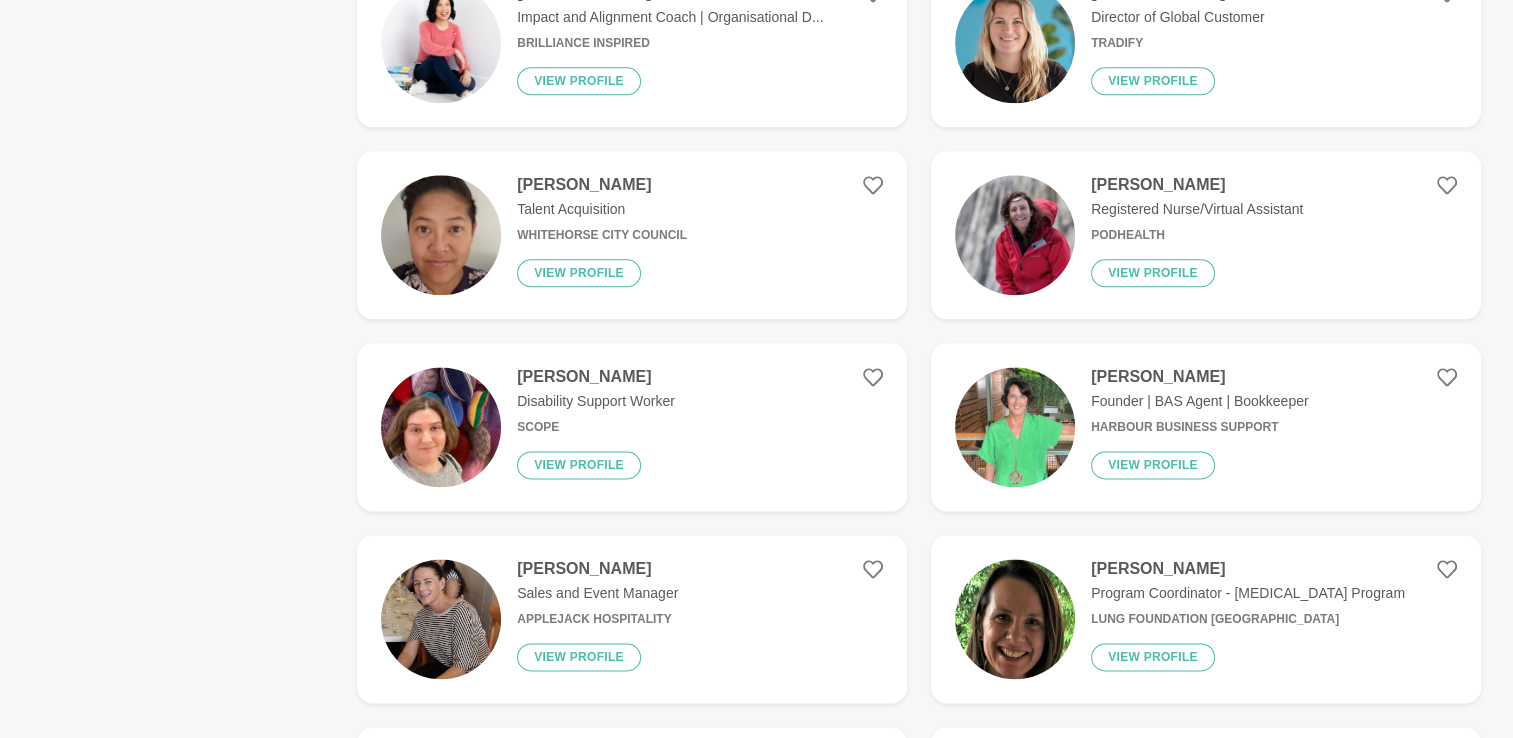 scroll, scrollTop: 2500, scrollLeft: 0, axis: vertical 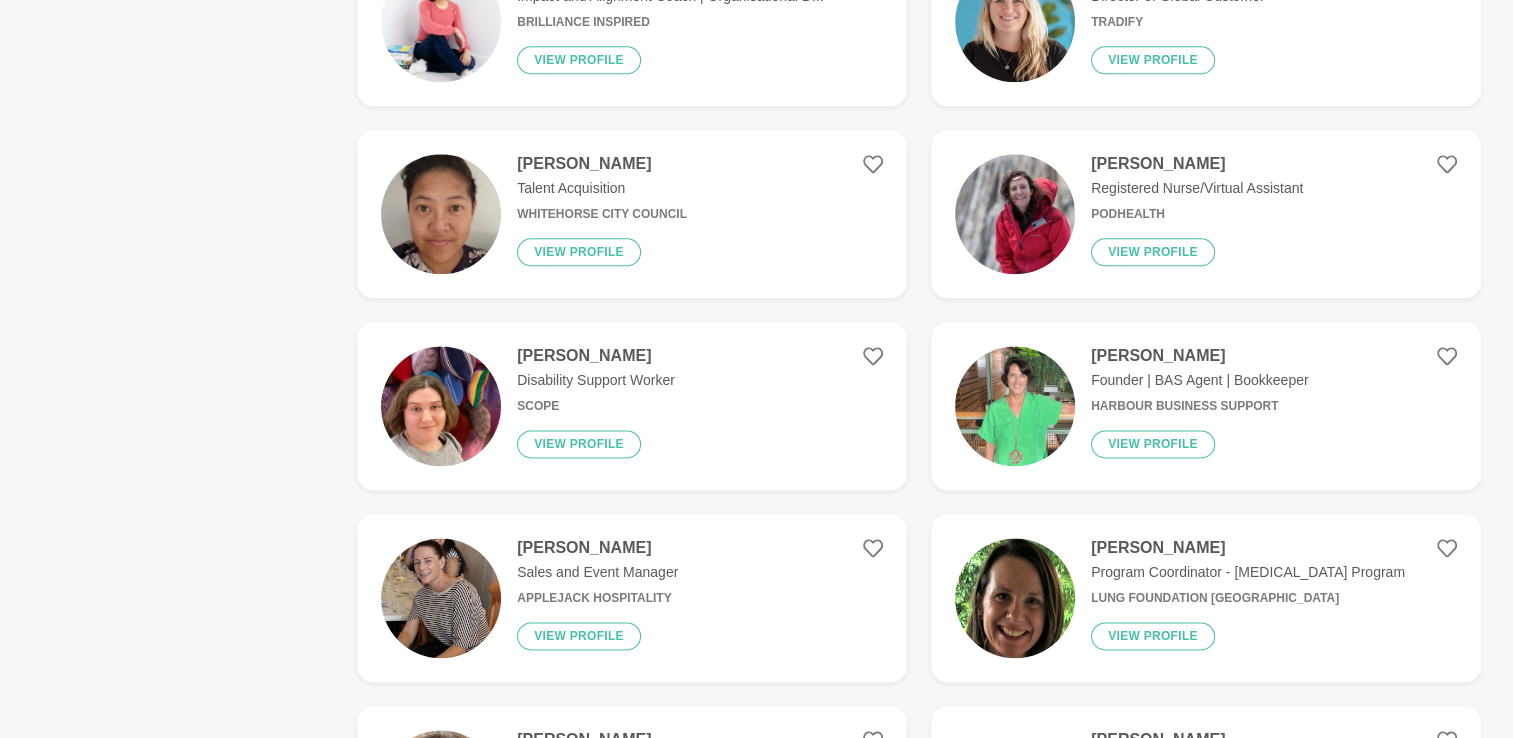 click on "Talent Acquisition" at bounding box center (602, 188) 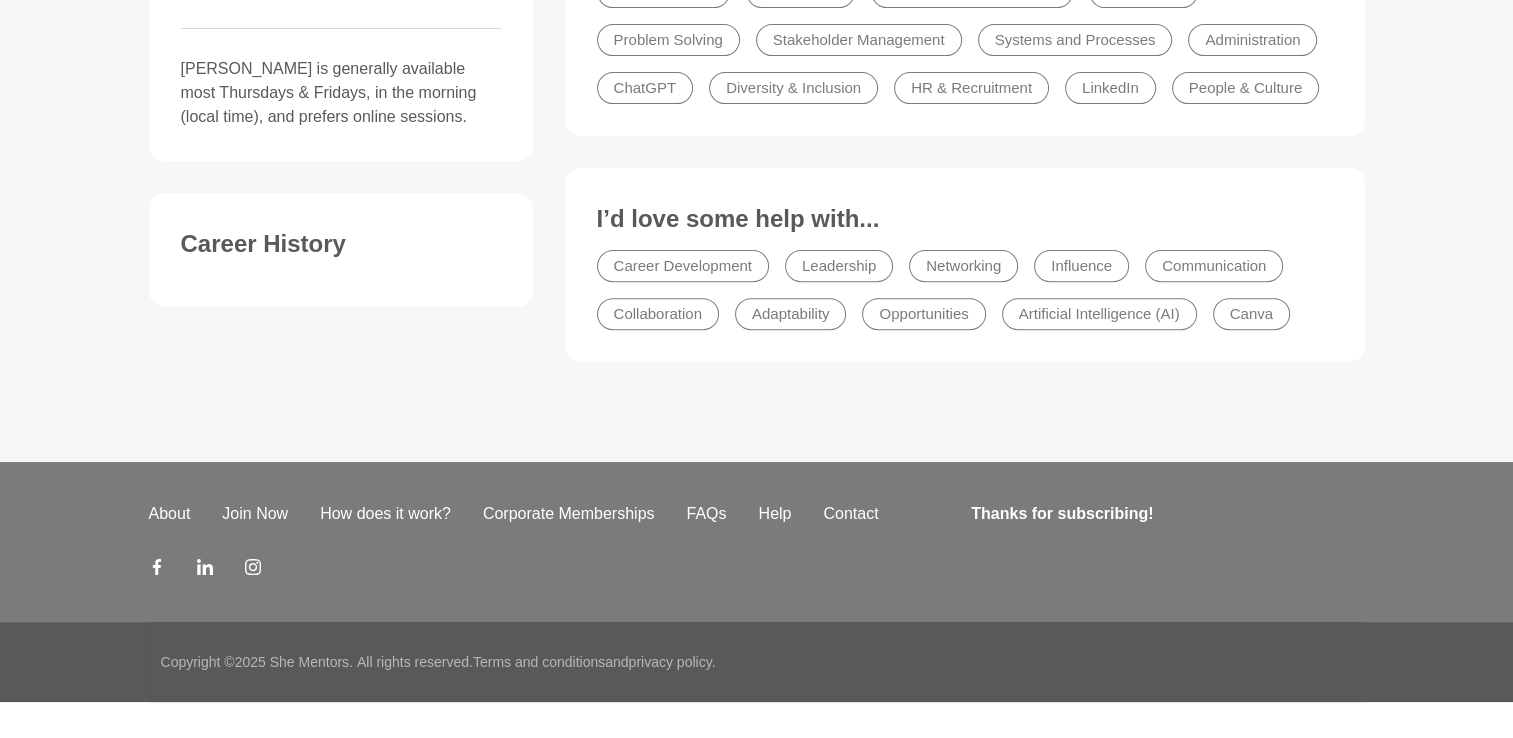 scroll, scrollTop: 0, scrollLeft: 0, axis: both 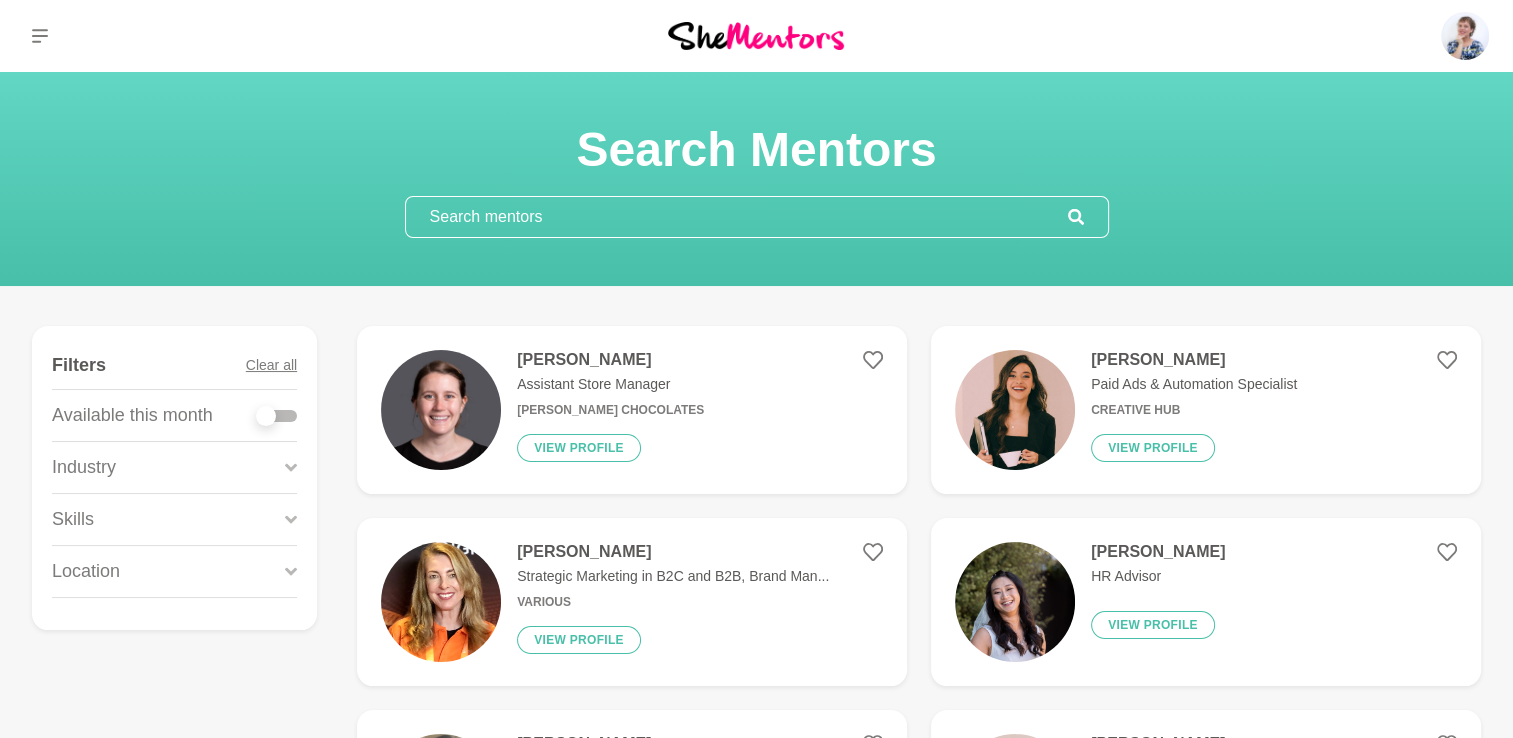 click at bounding box center [277, 416] 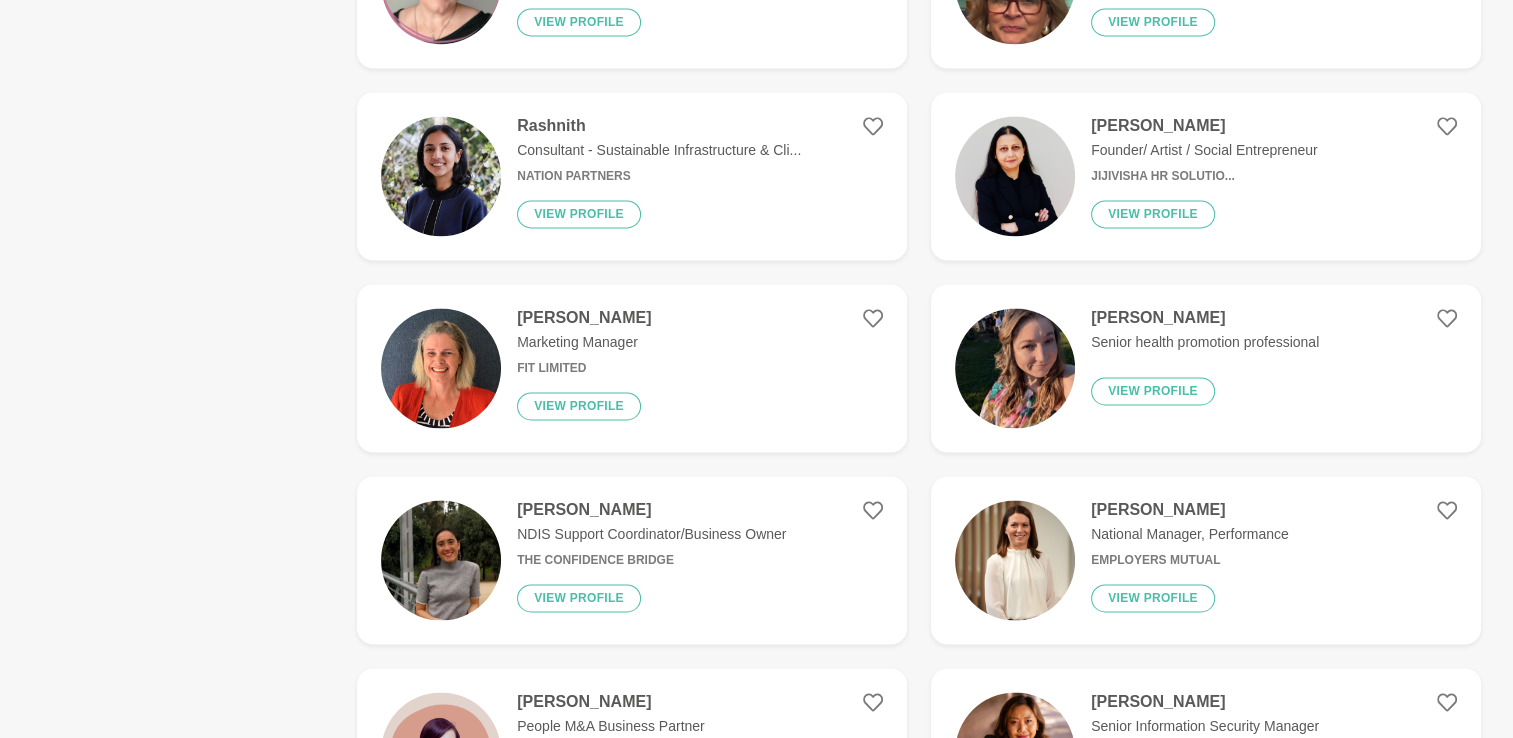scroll, scrollTop: 3100, scrollLeft: 0, axis: vertical 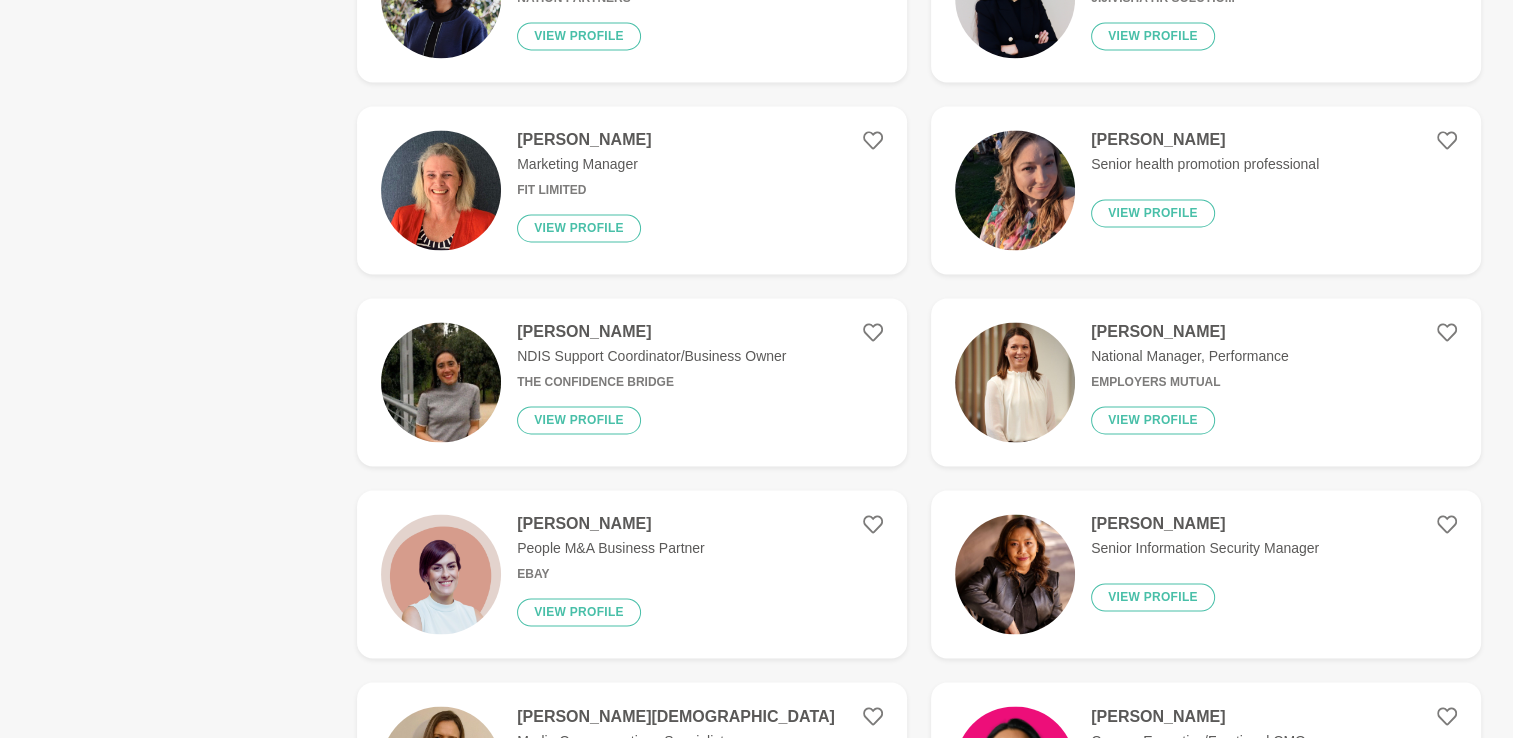 click on "[PERSON_NAME] Senior Information Security Manager View profile" at bounding box center (1197, 574) 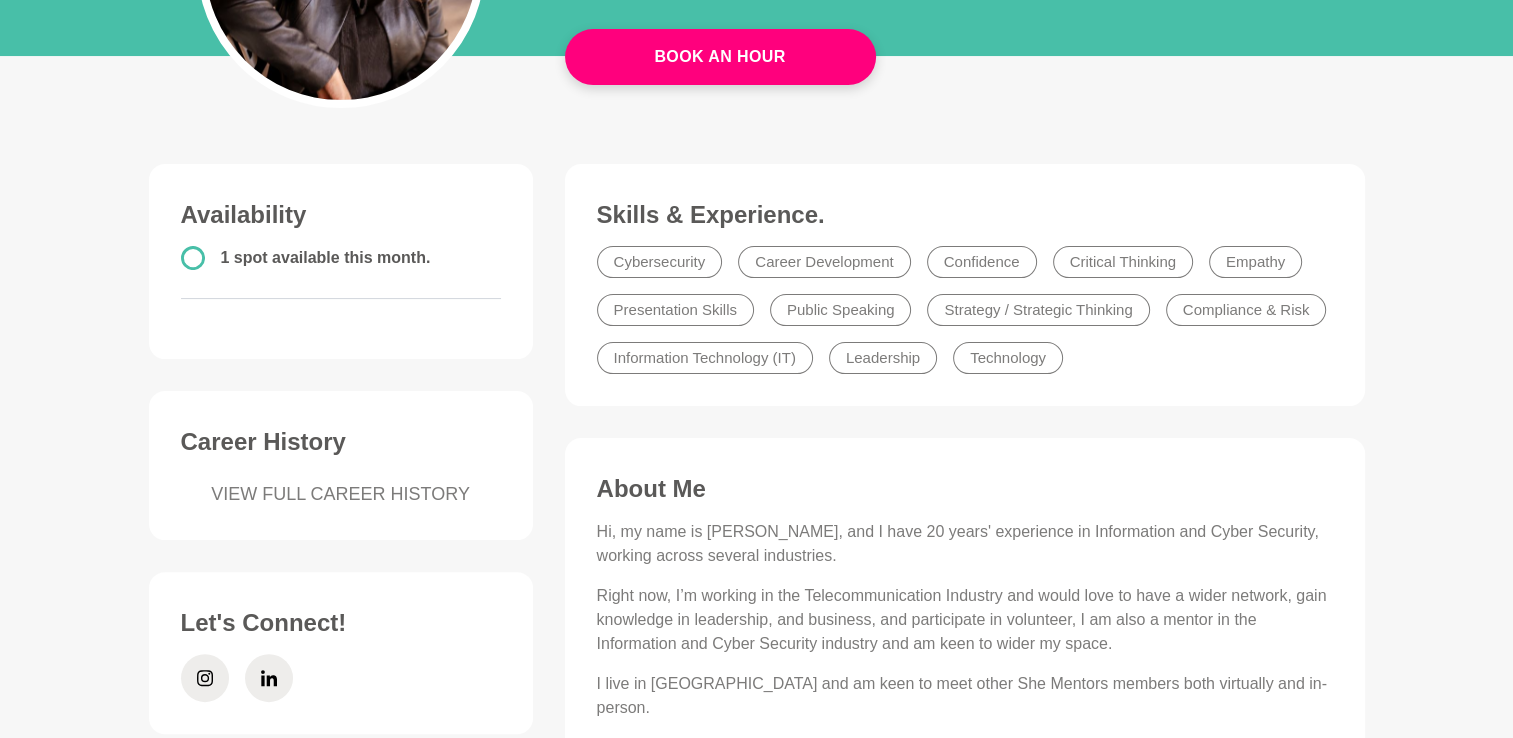 scroll, scrollTop: 0, scrollLeft: 0, axis: both 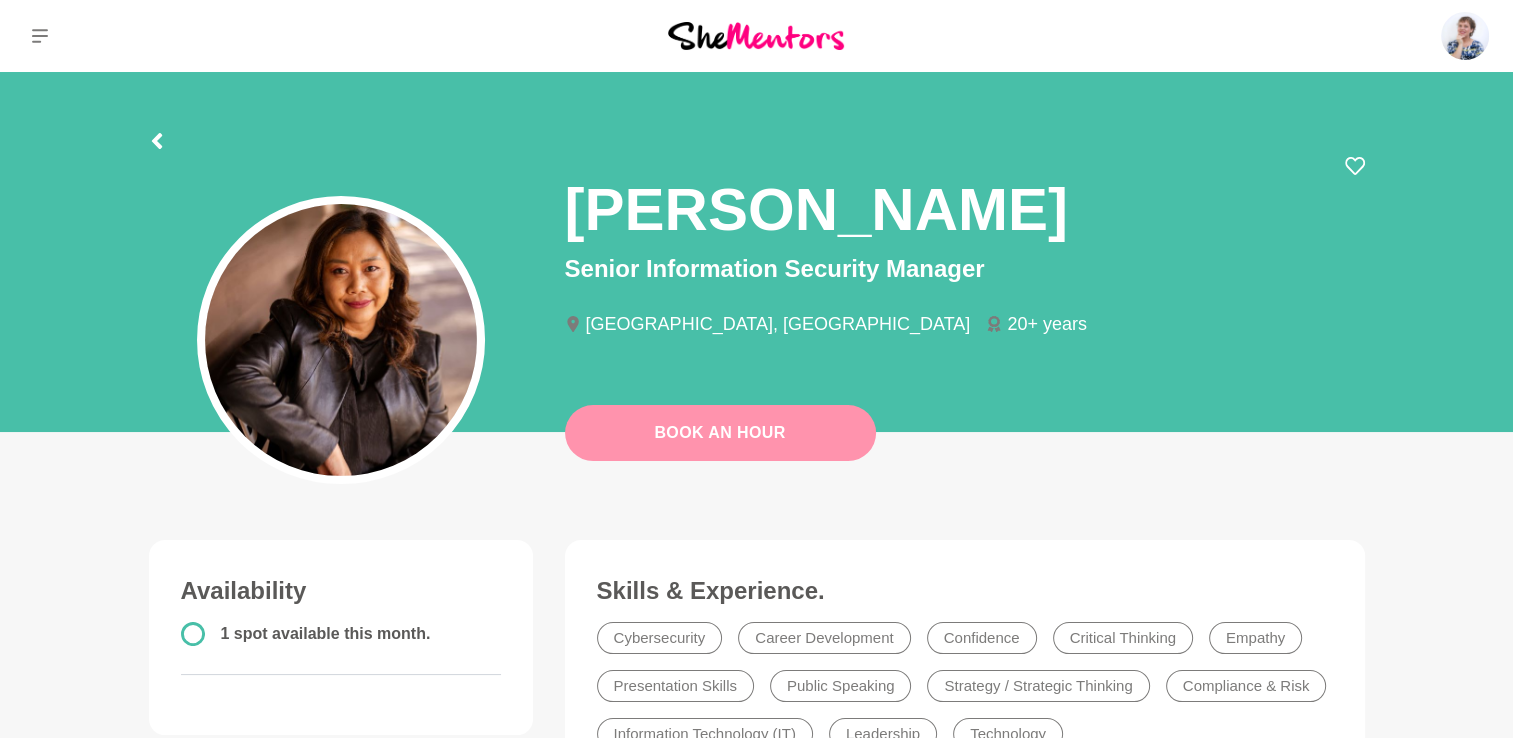 click on "Book An Hour" at bounding box center [720, 433] 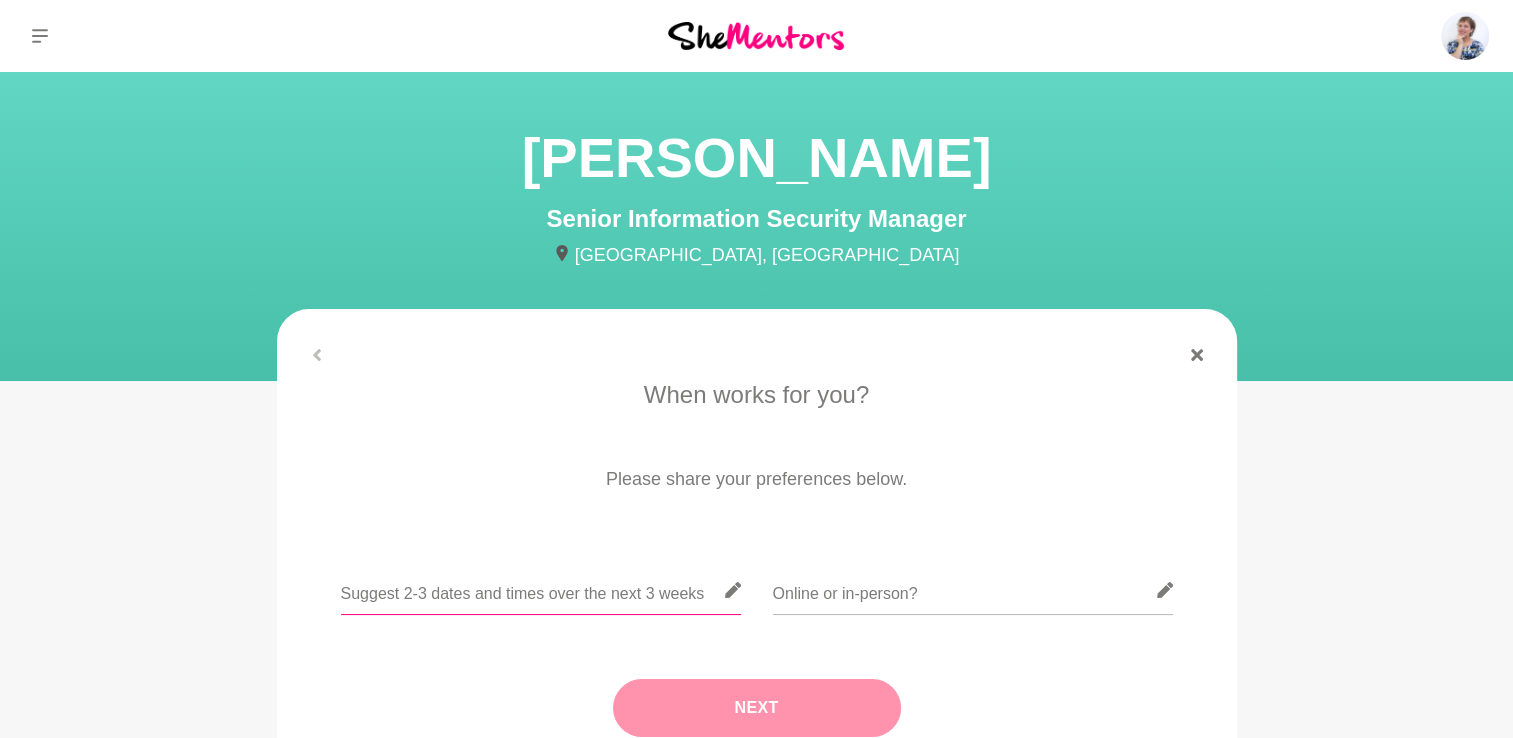drag, startPoint x: 563, startPoint y: 610, endPoint x: 568, endPoint y: 597, distance: 13.928389 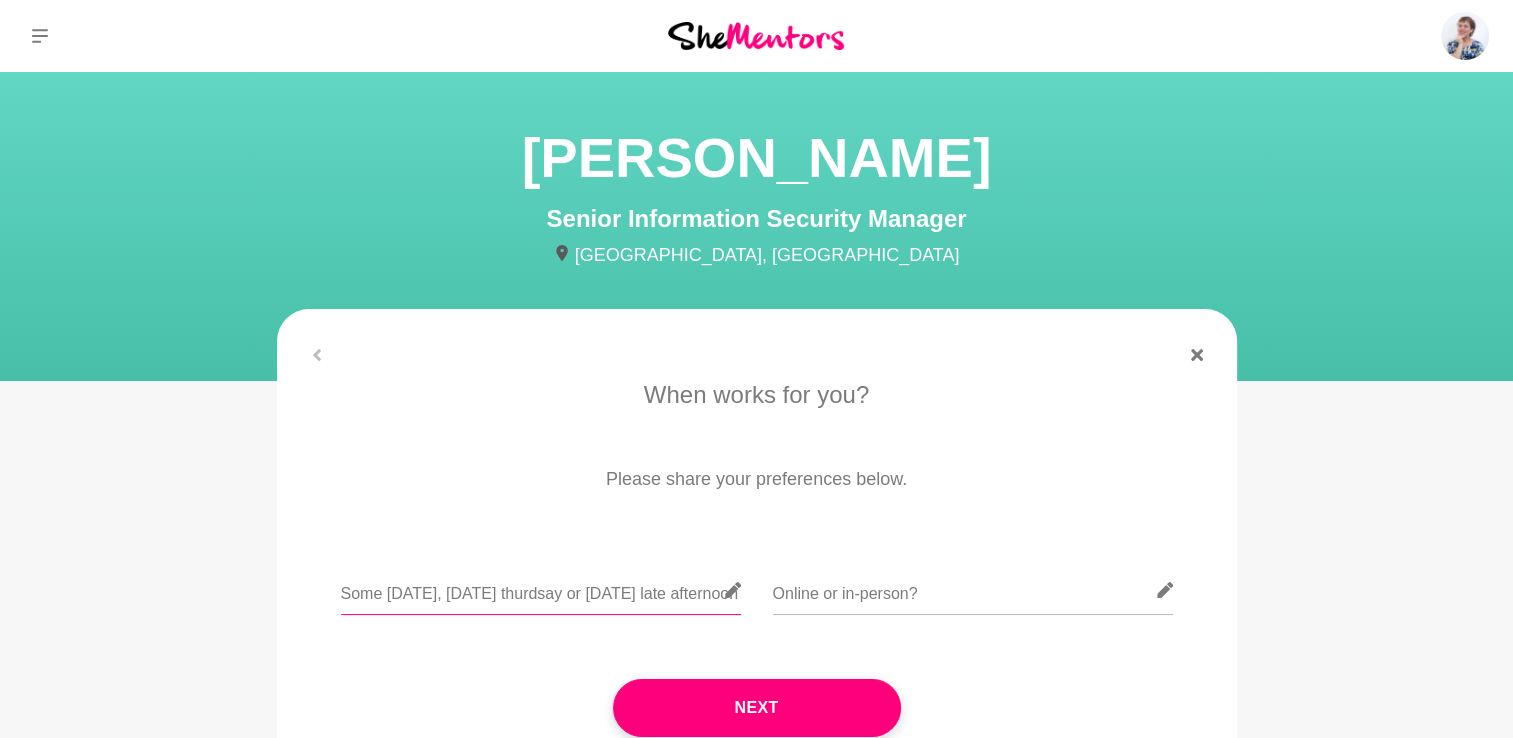 scroll, scrollTop: 0, scrollLeft: 21, axis: horizontal 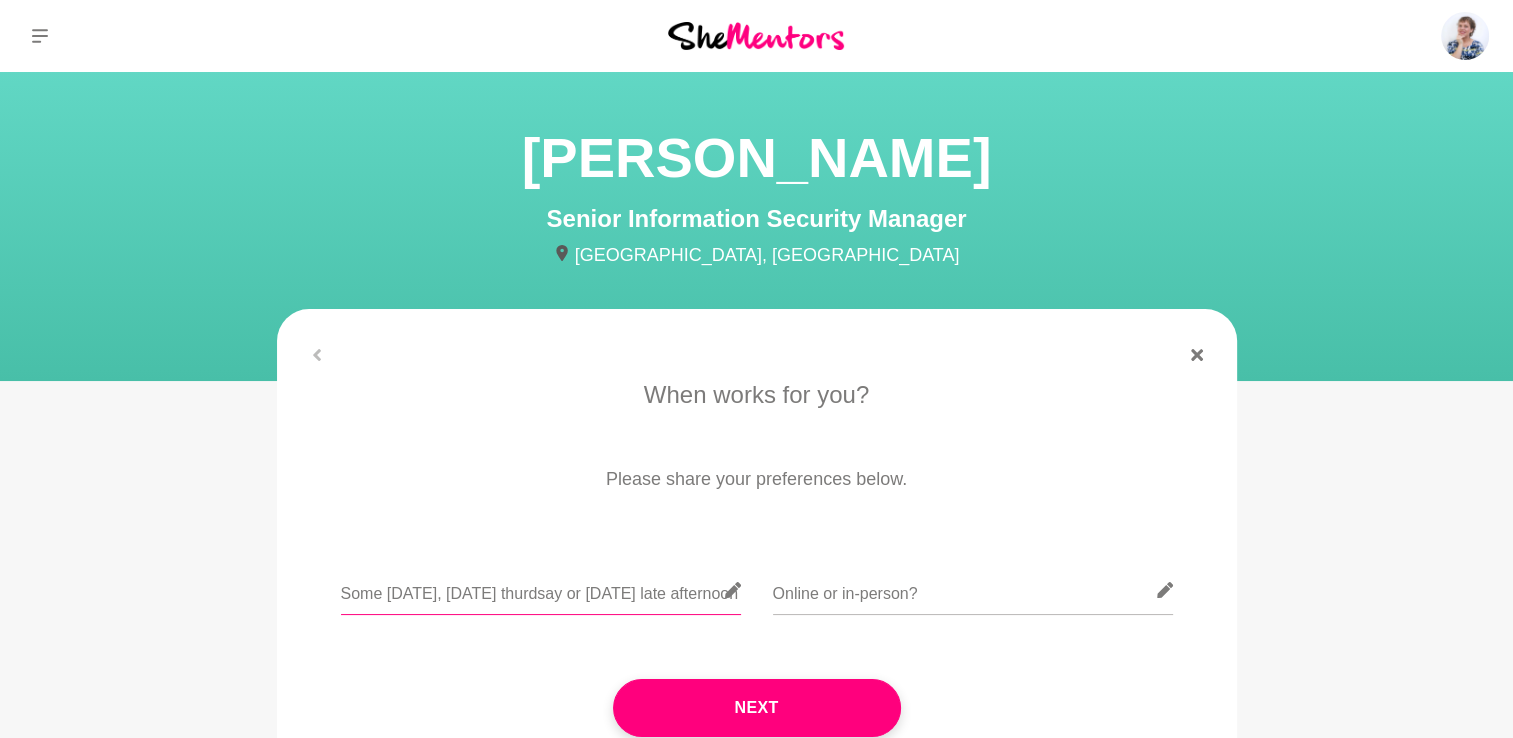 type on "Some [DATE], [DATE] thurdsay or [DATE] late afternoon" 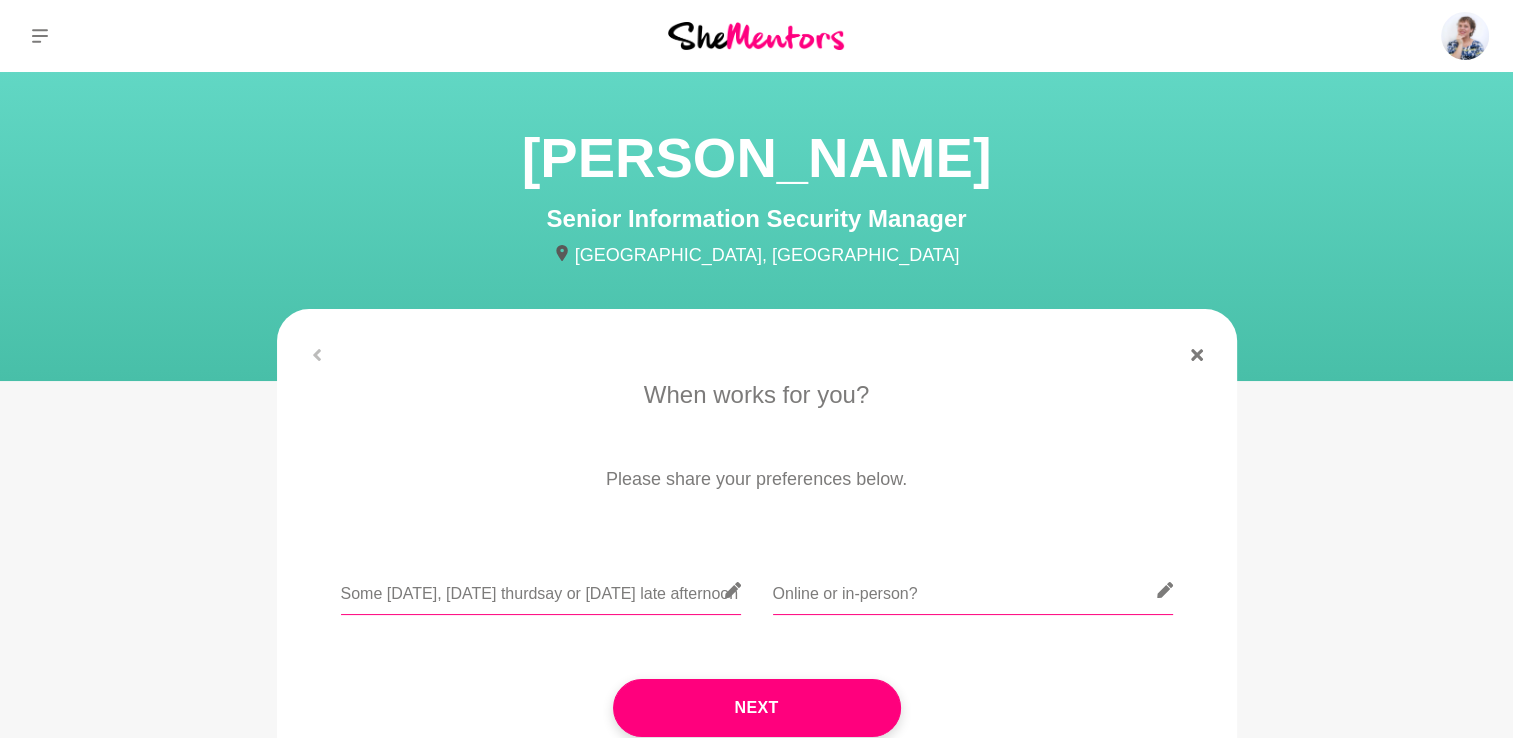 scroll, scrollTop: 0, scrollLeft: 0, axis: both 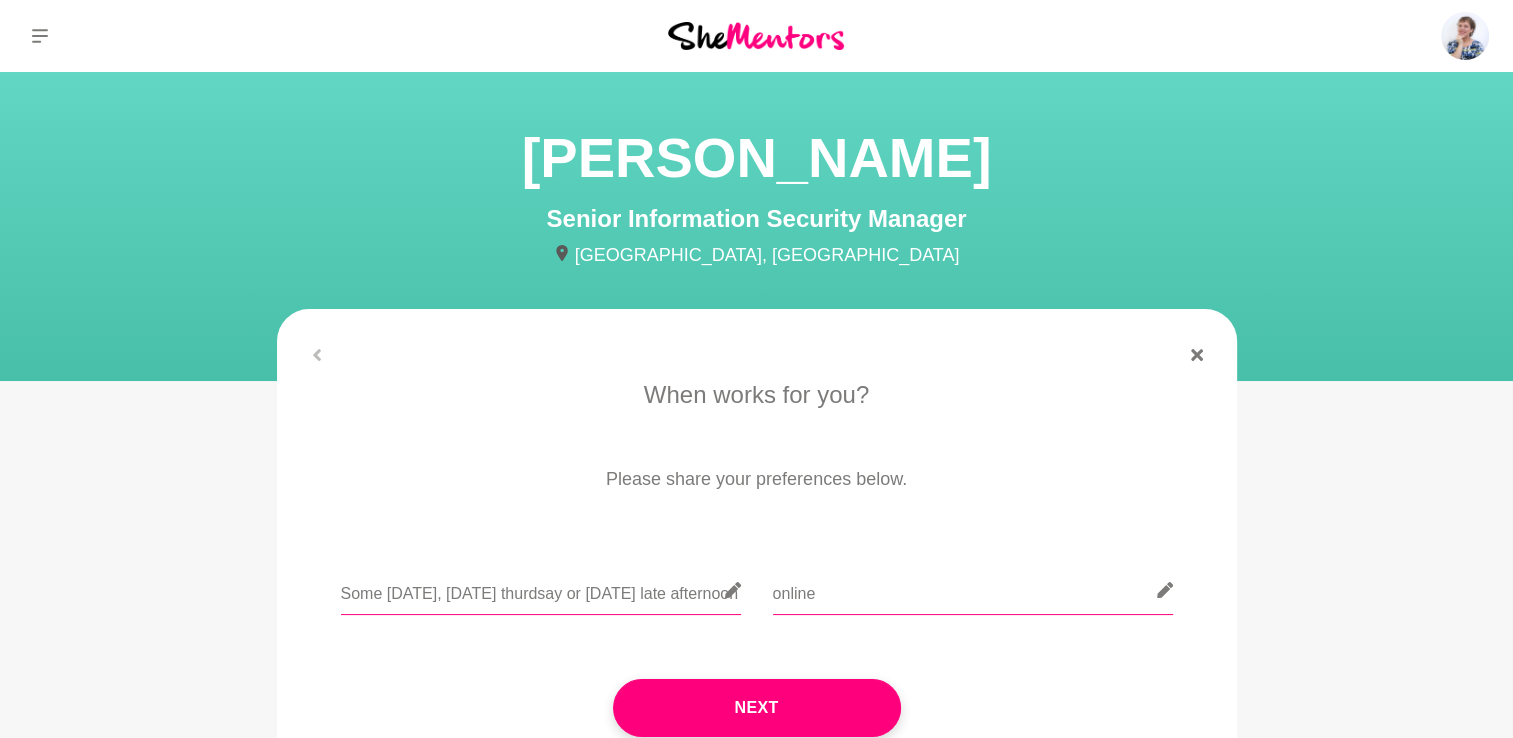 type on "online" 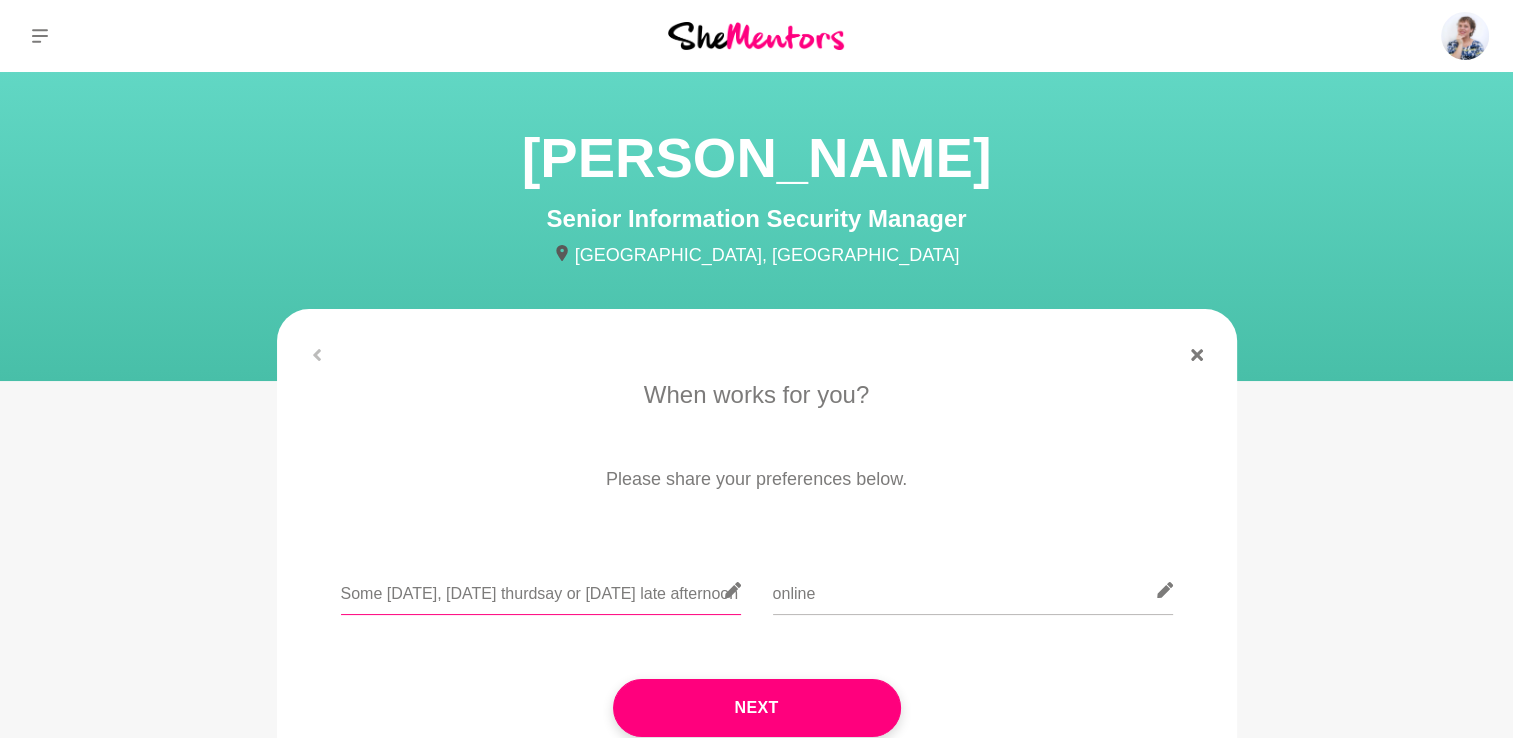 type 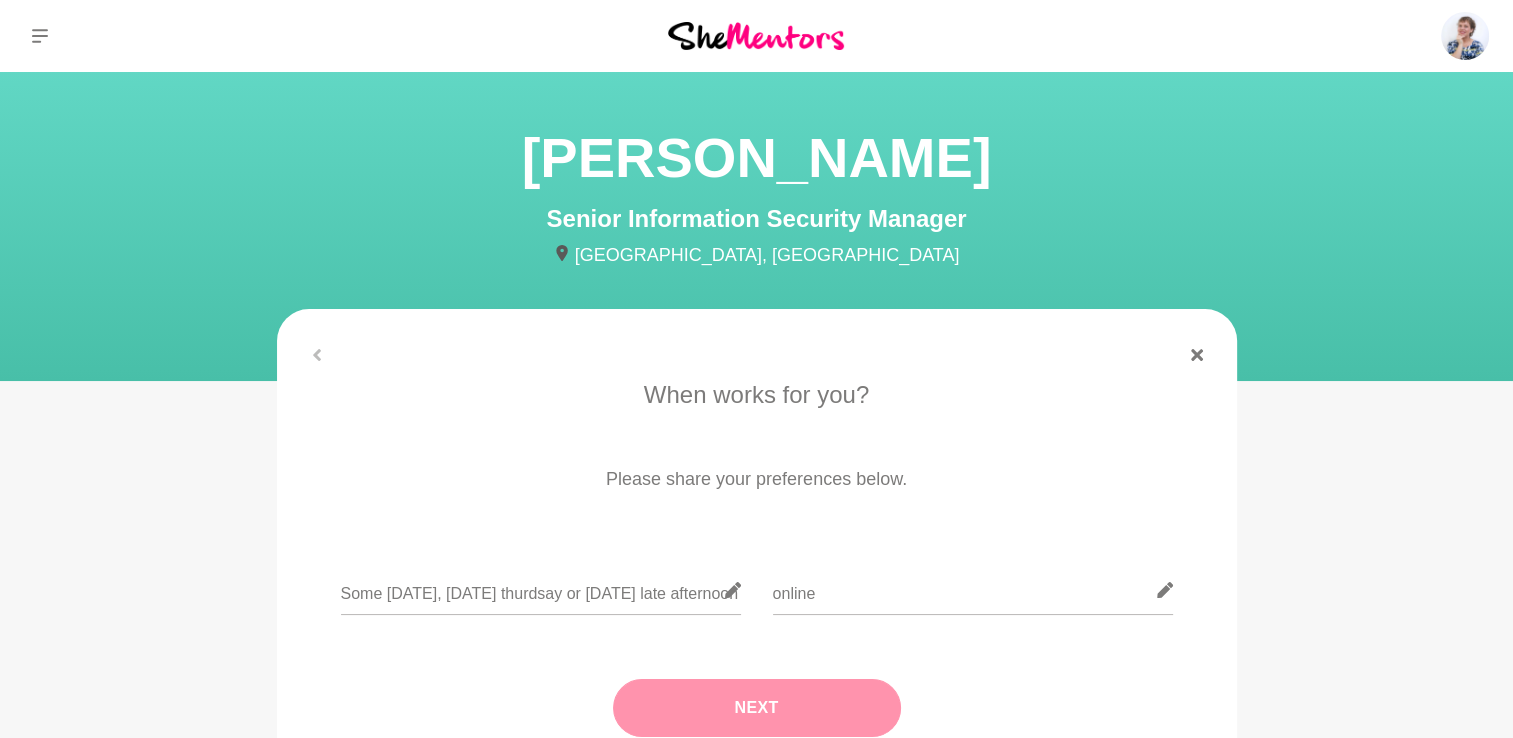 click on "Next" at bounding box center (757, 708) 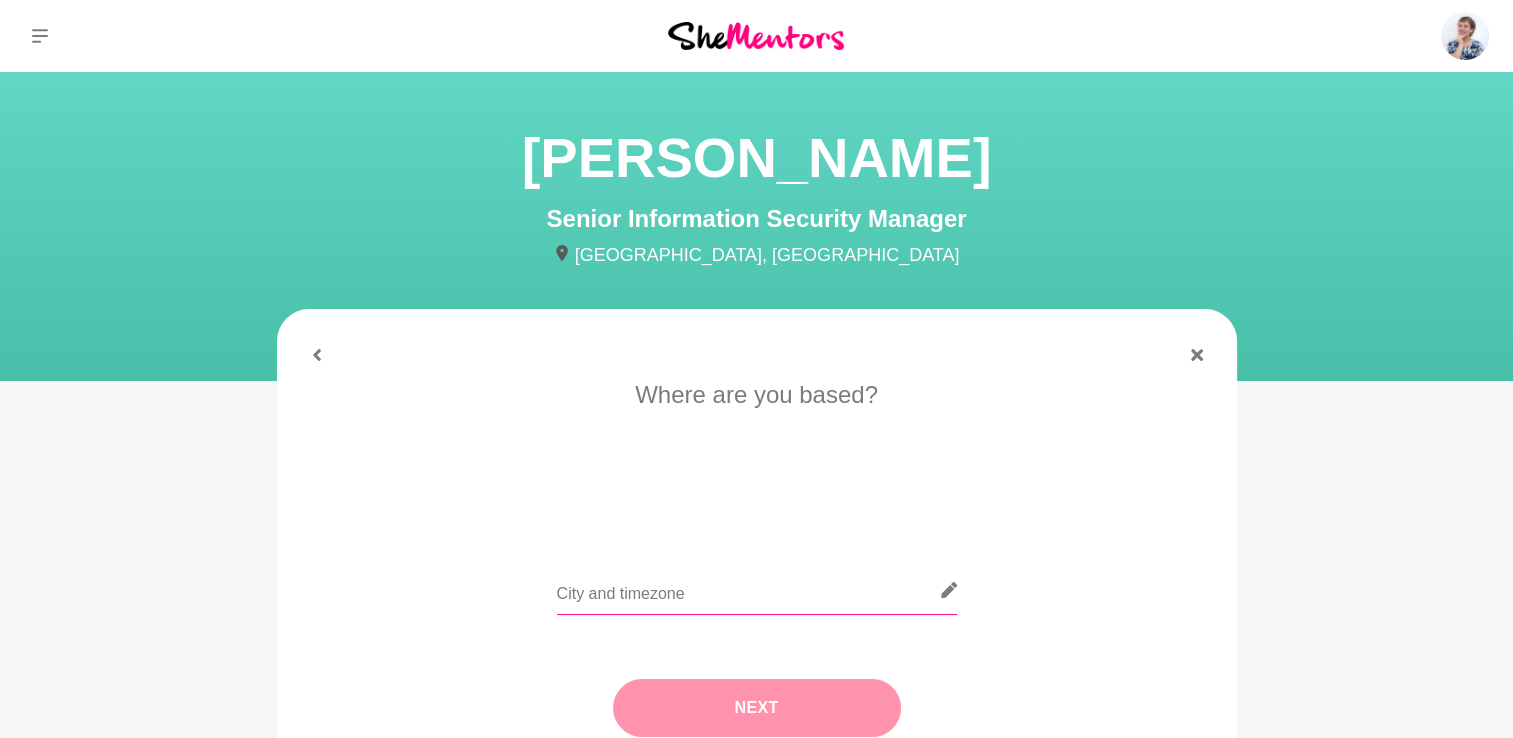 click at bounding box center [757, 590] 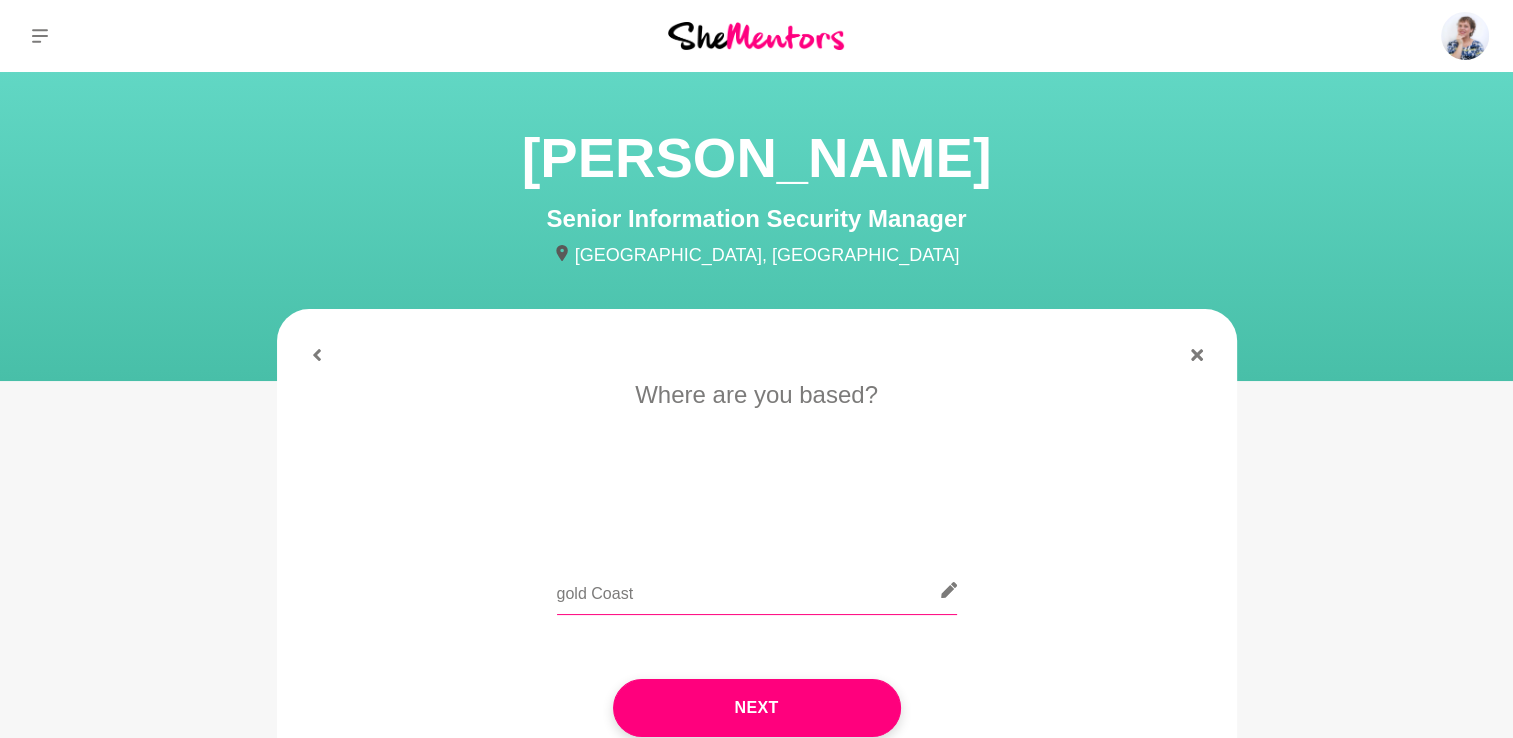 type on "gold Coast" 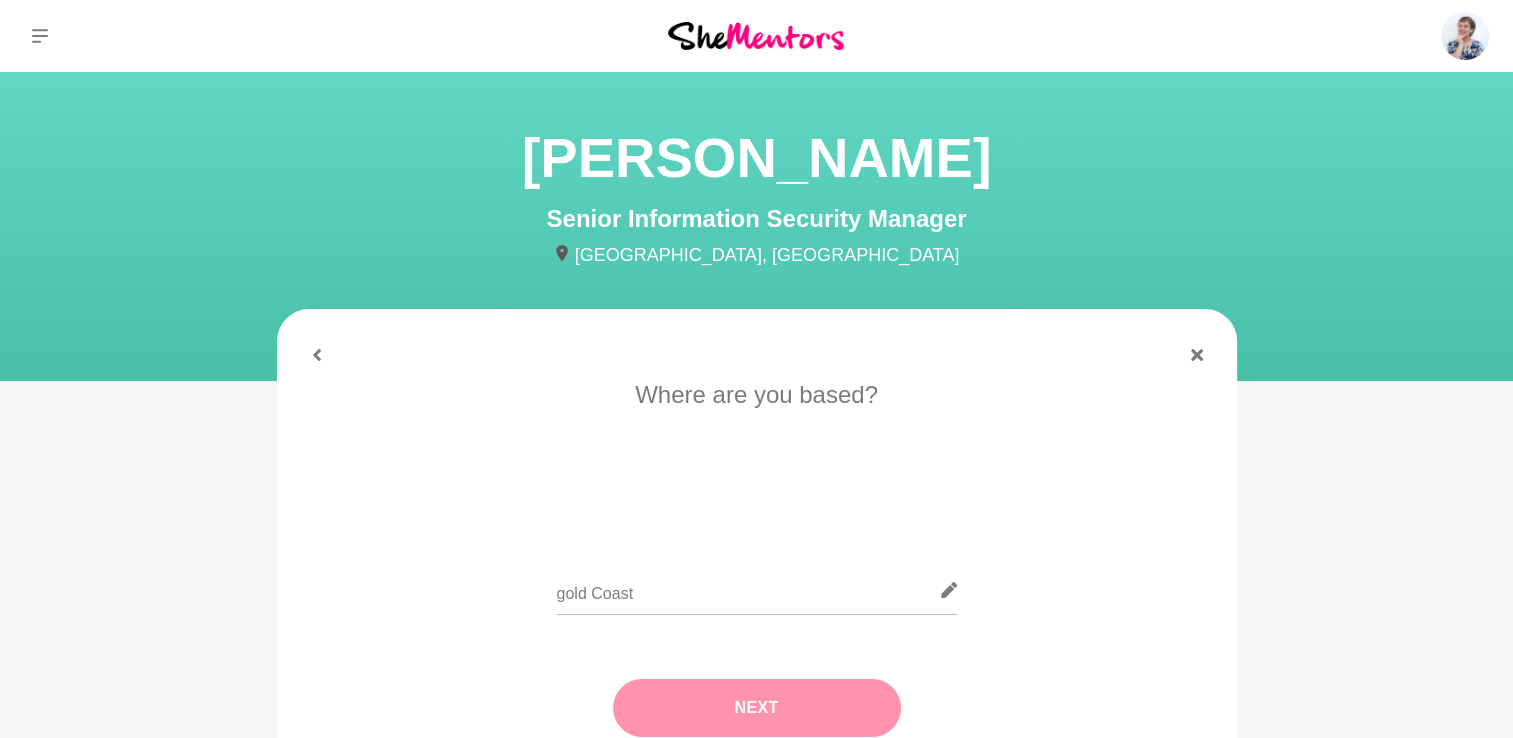 click on "Next" at bounding box center [757, 708] 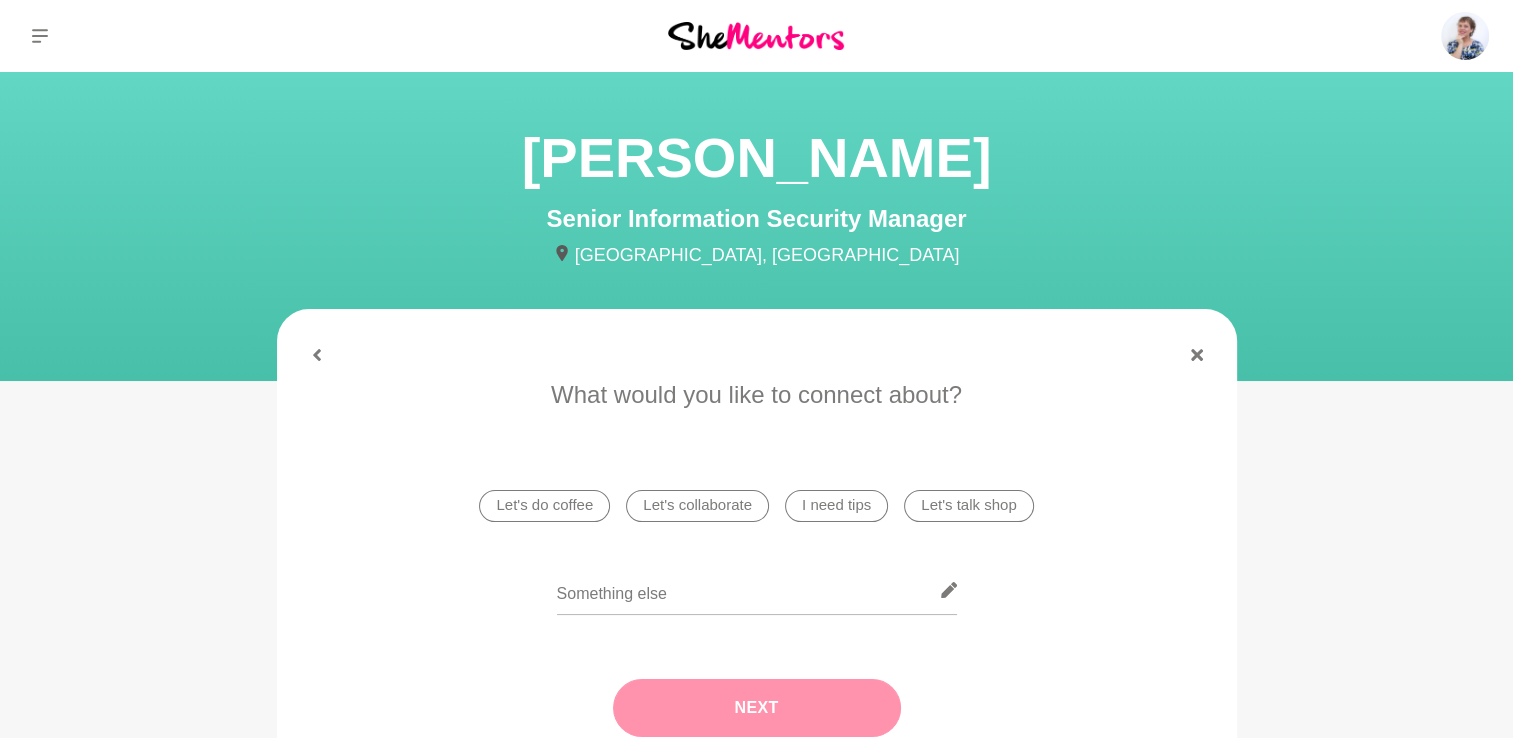 click on "I need tips" at bounding box center (836, 506) 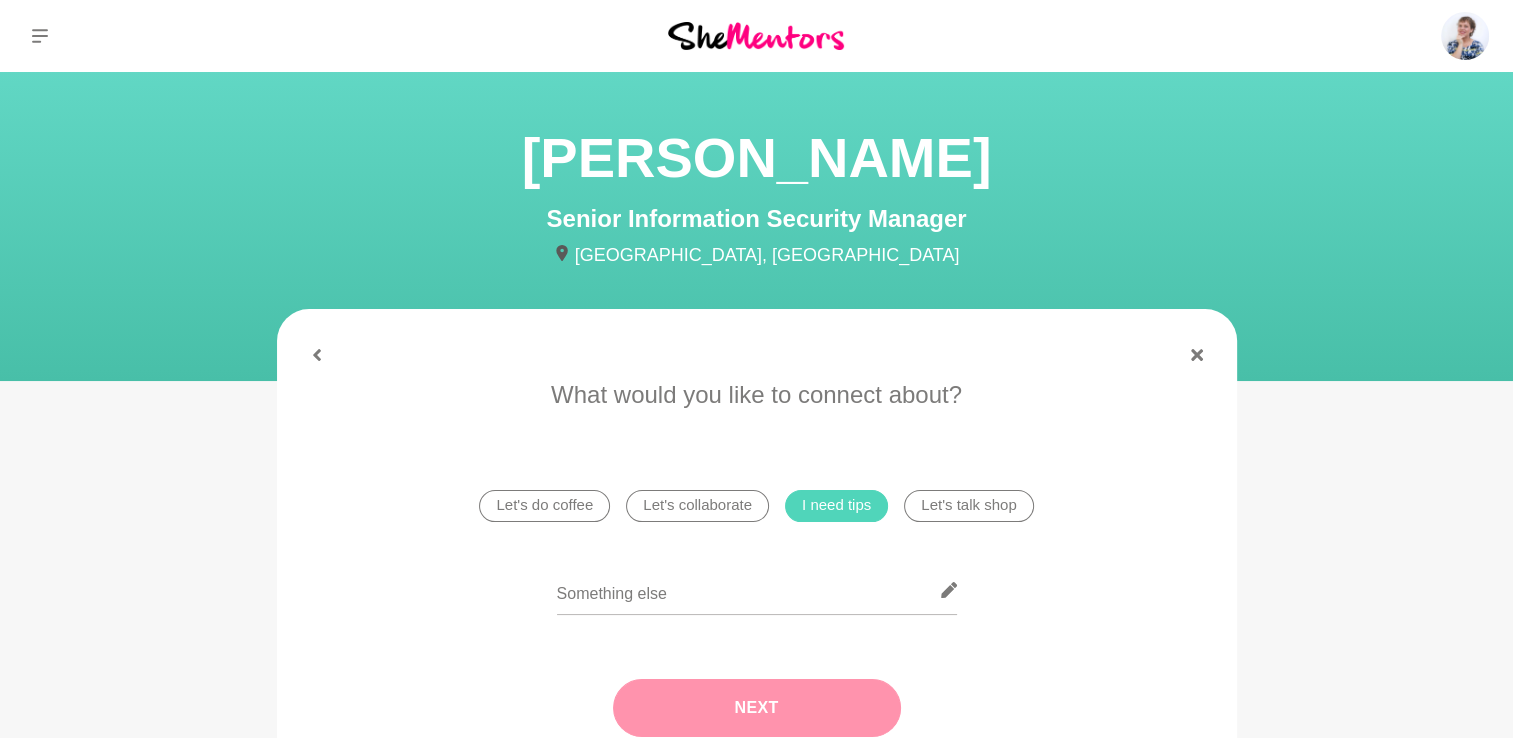 click on "Next" at bounding box center (757, 708) 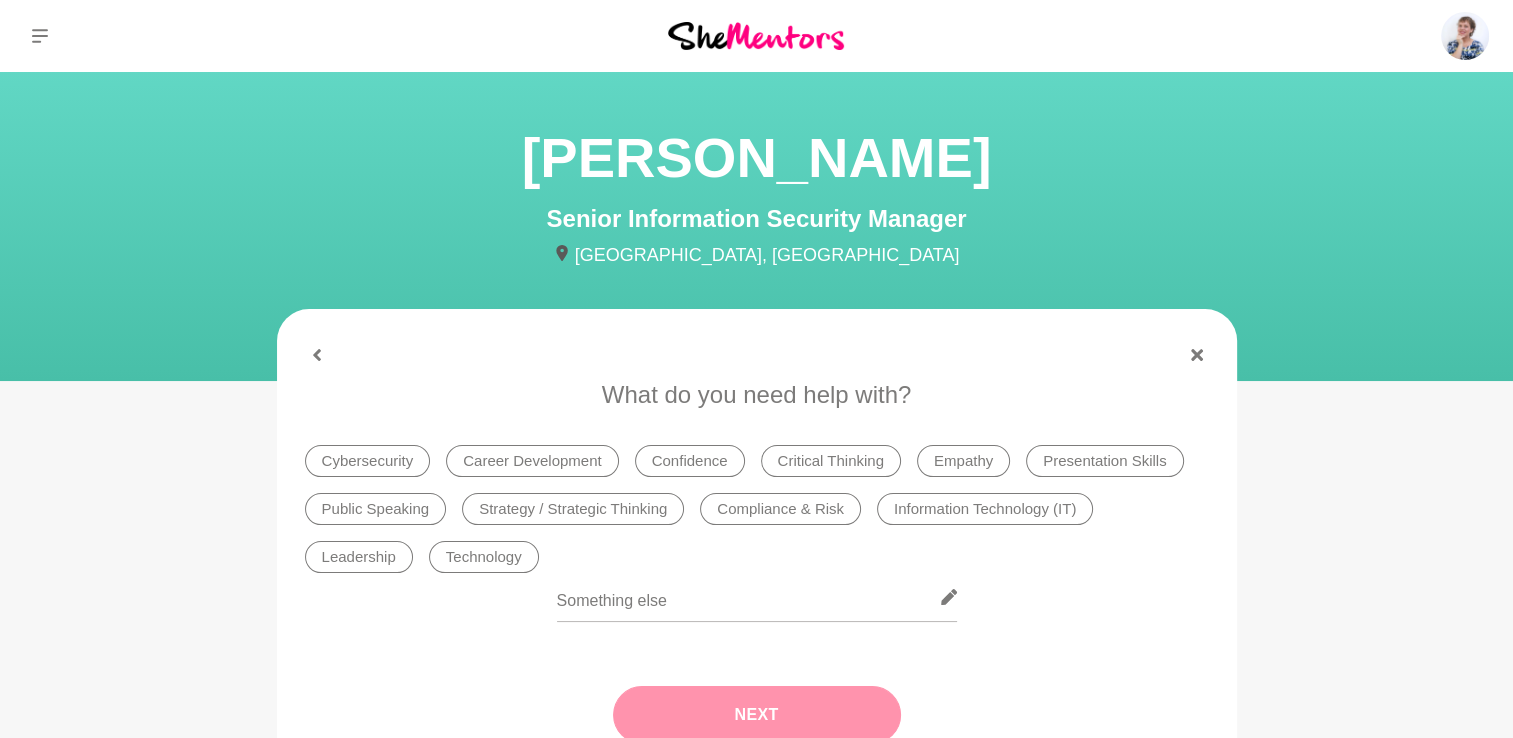 click on "Cybersecurity" at bounding box center [368, 461] 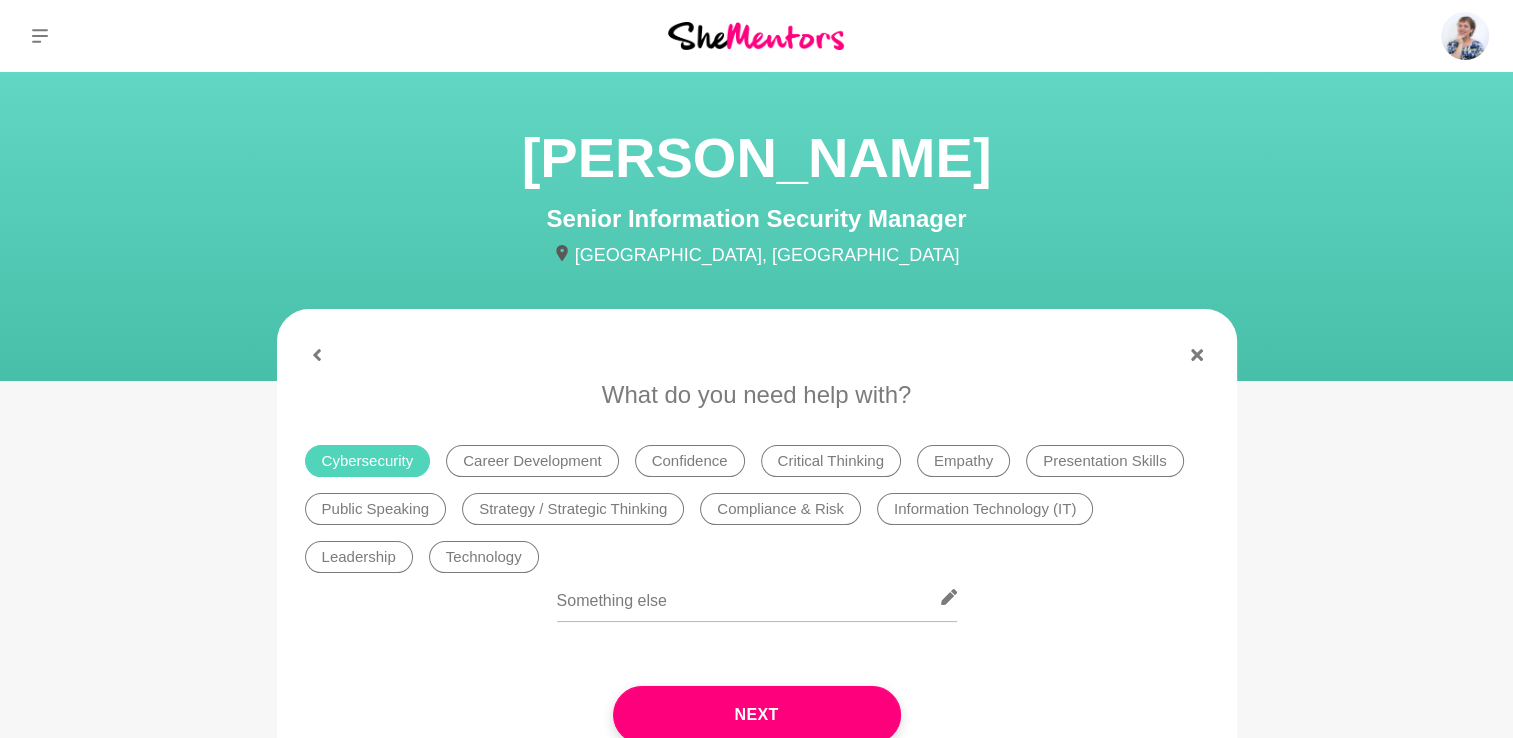 click on "Career Development" at bounding box center [532, 461] 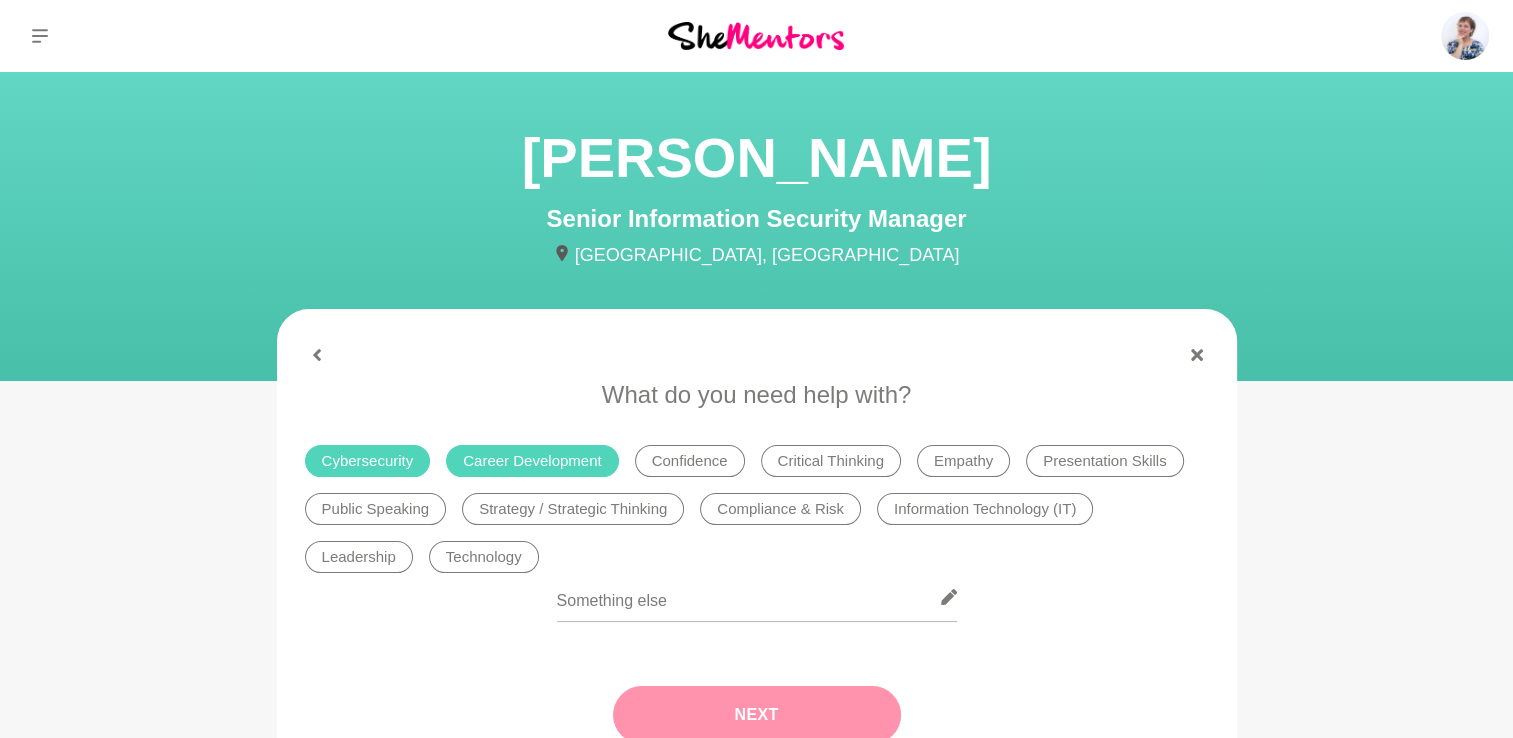 click on "Next" at bounding box center (757, 715) 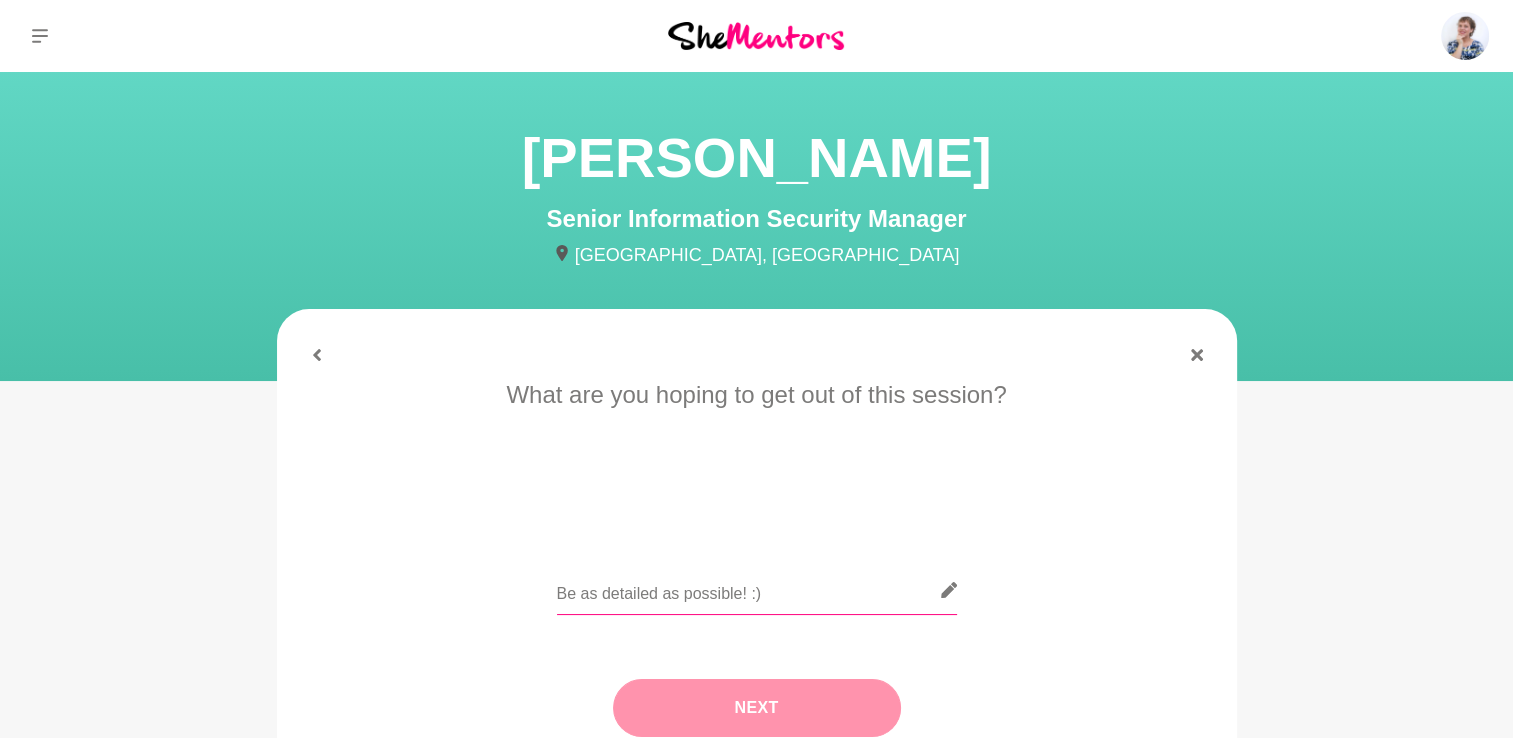 click at bounding box center [757, 590] 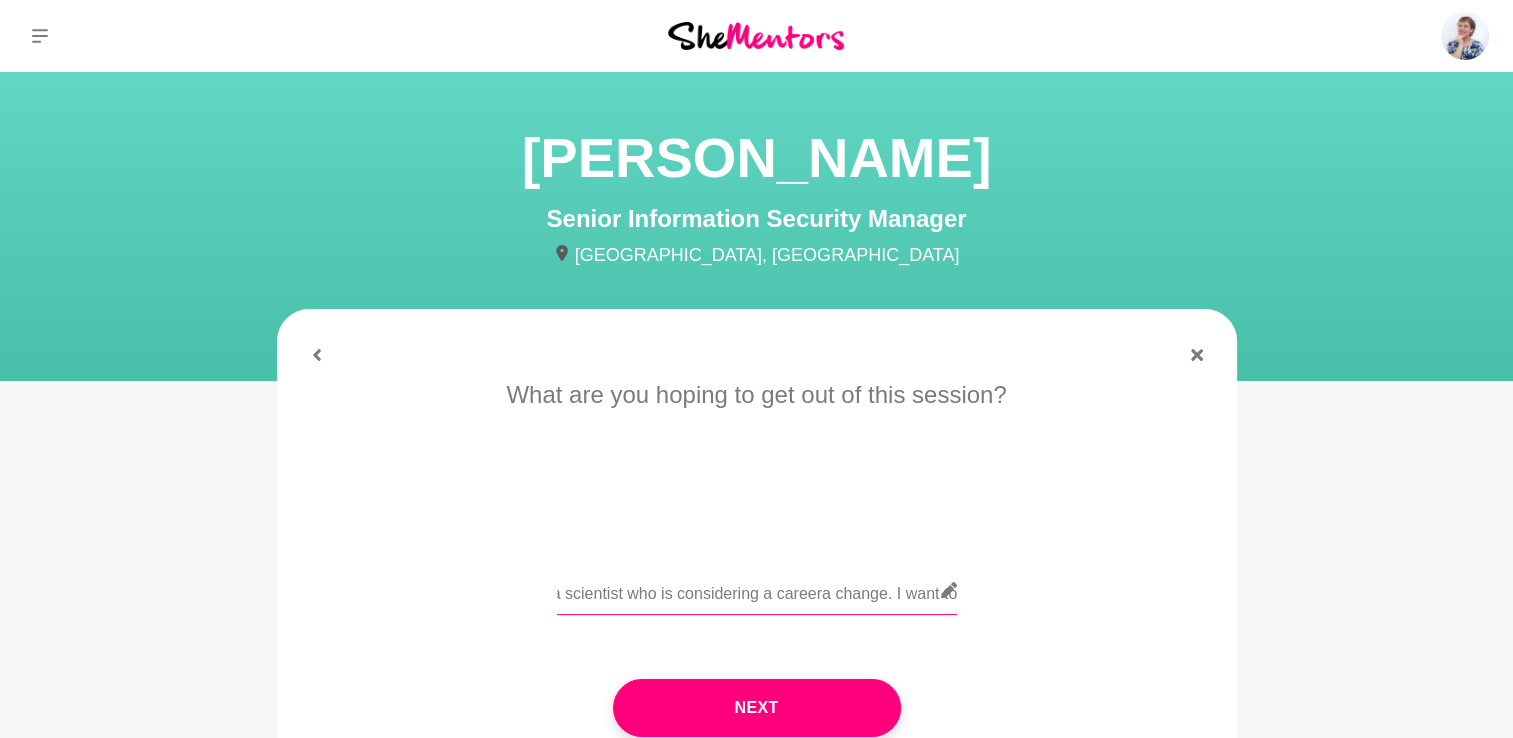 scroll, scrollTop: 0, scrollLeft: 64, axis: horizontal 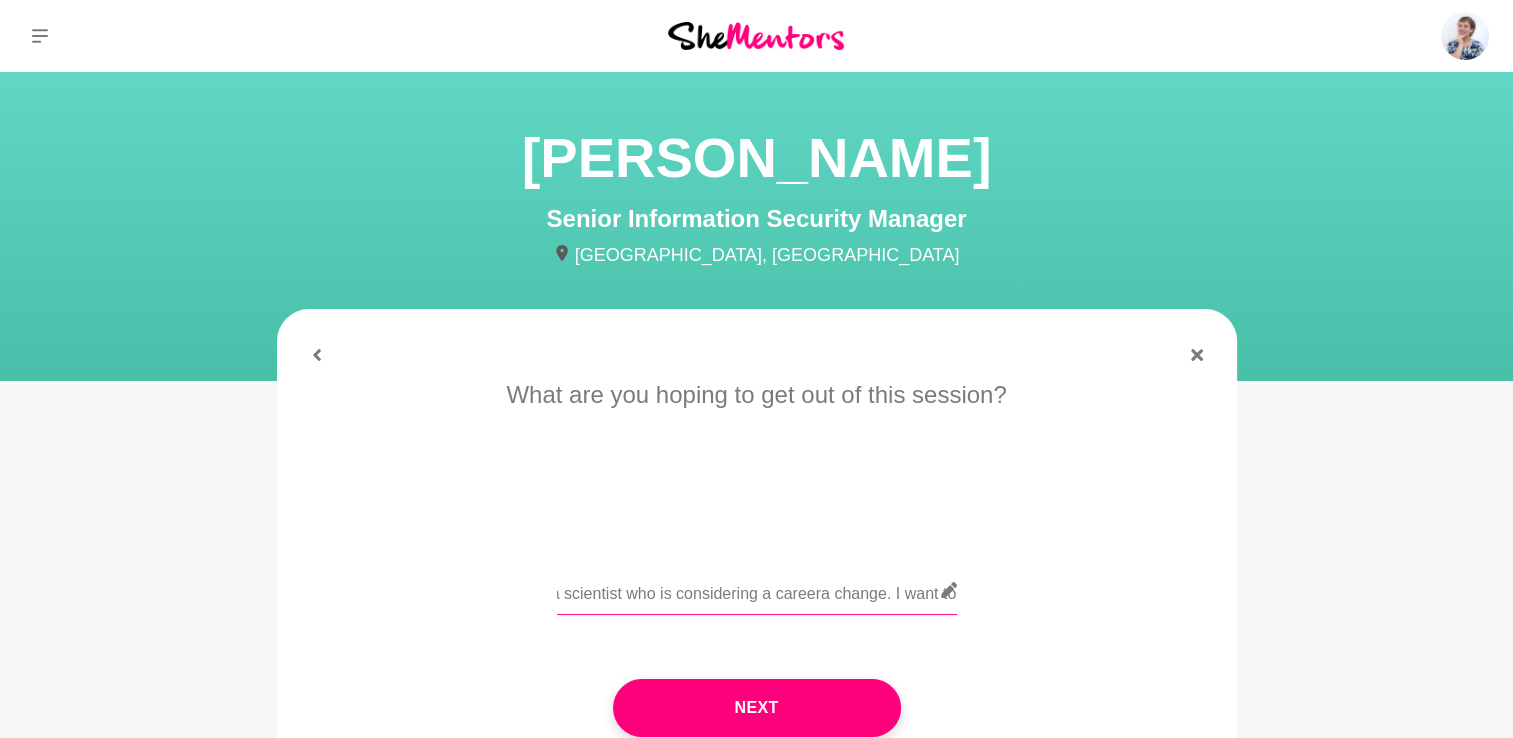 click on "Hi I am a scientist who is considering a careera change. I want to" at bounding box center (757, 590) 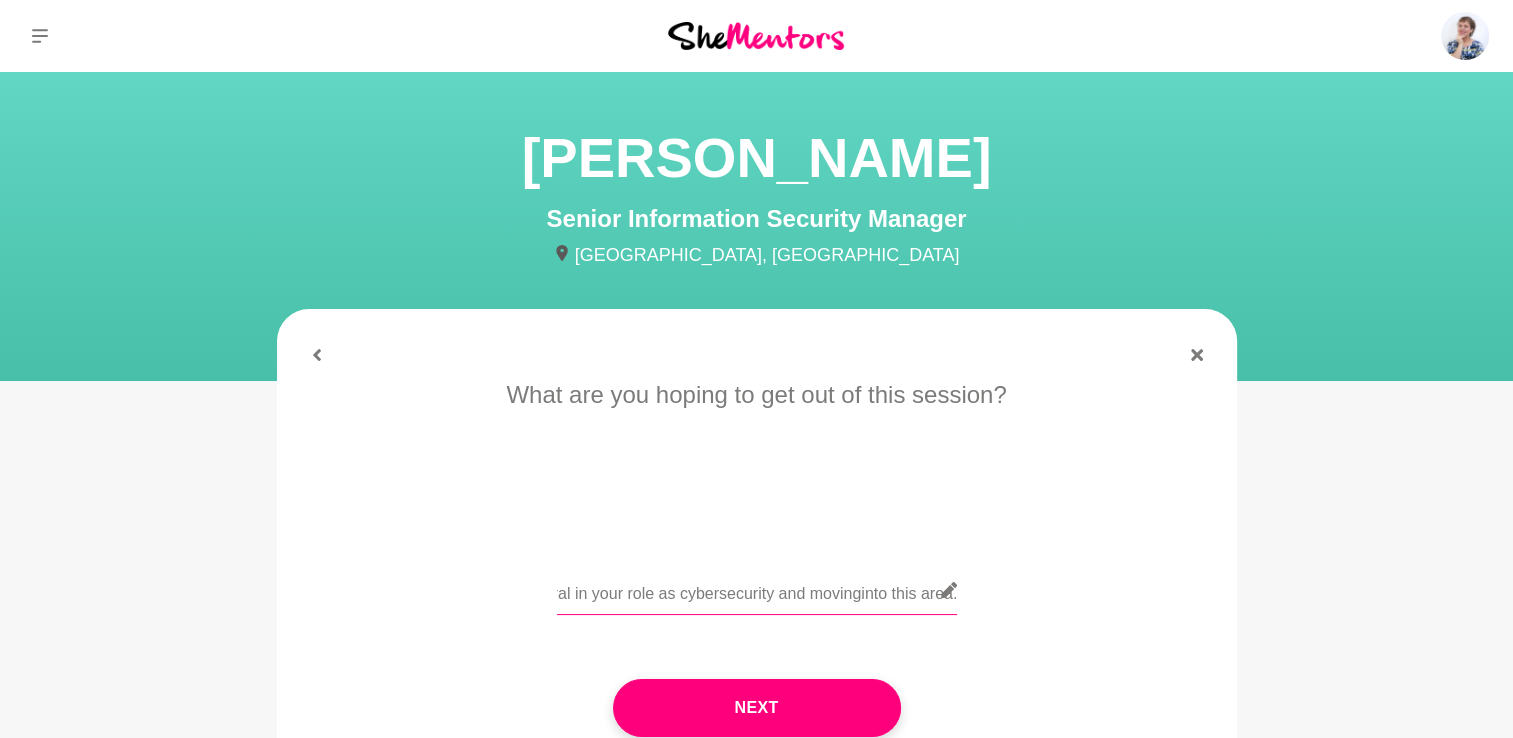 scroll, scrollTop: 0, scrollLeft: 1129, axis: horizontal 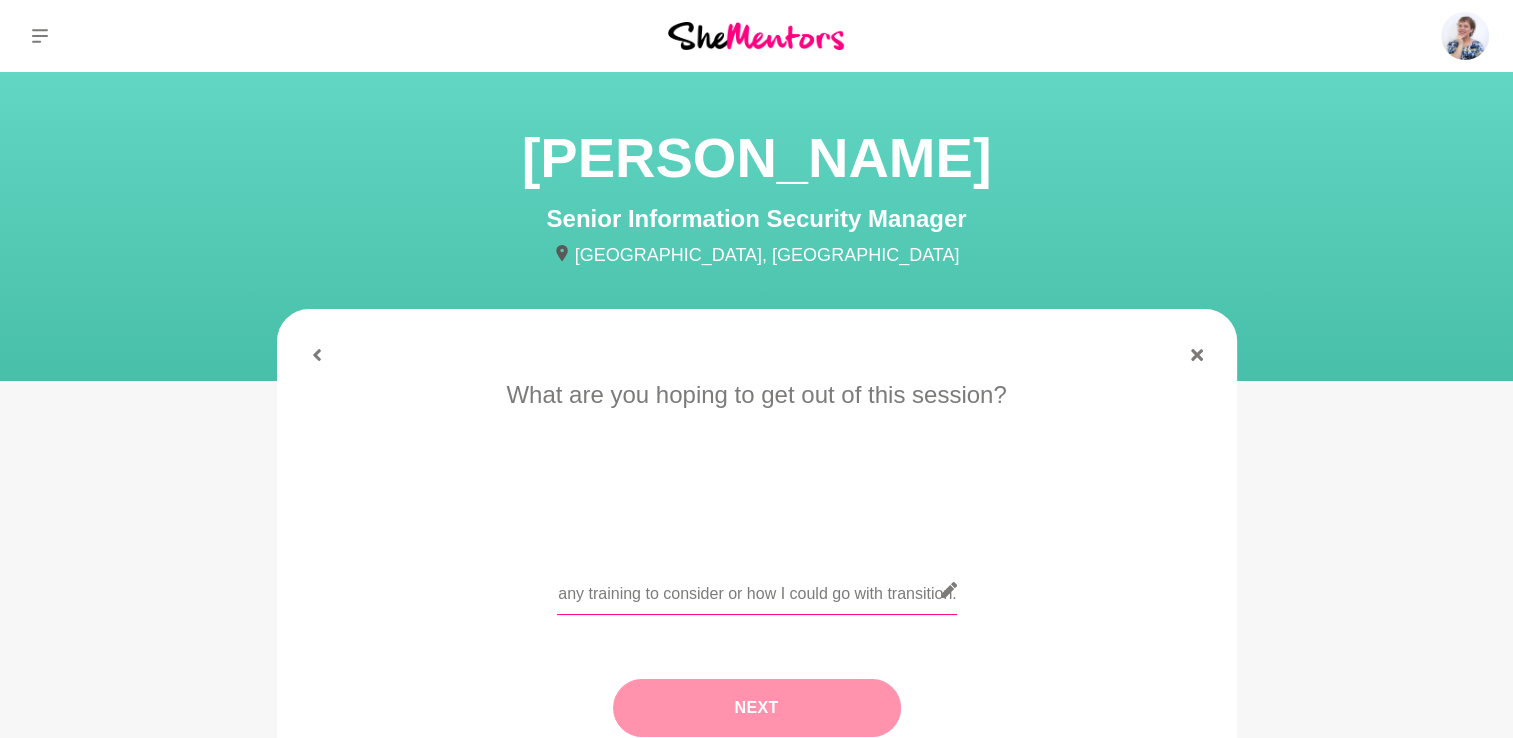 type on "Hi I am a scientist who is considering a career change. I want to look at moving into Data Science or anlysitis.  So would like to talk about what you do in general in your role as cybersecurity and moving into this area.  If therre is any training to consider or how I could go with transition." 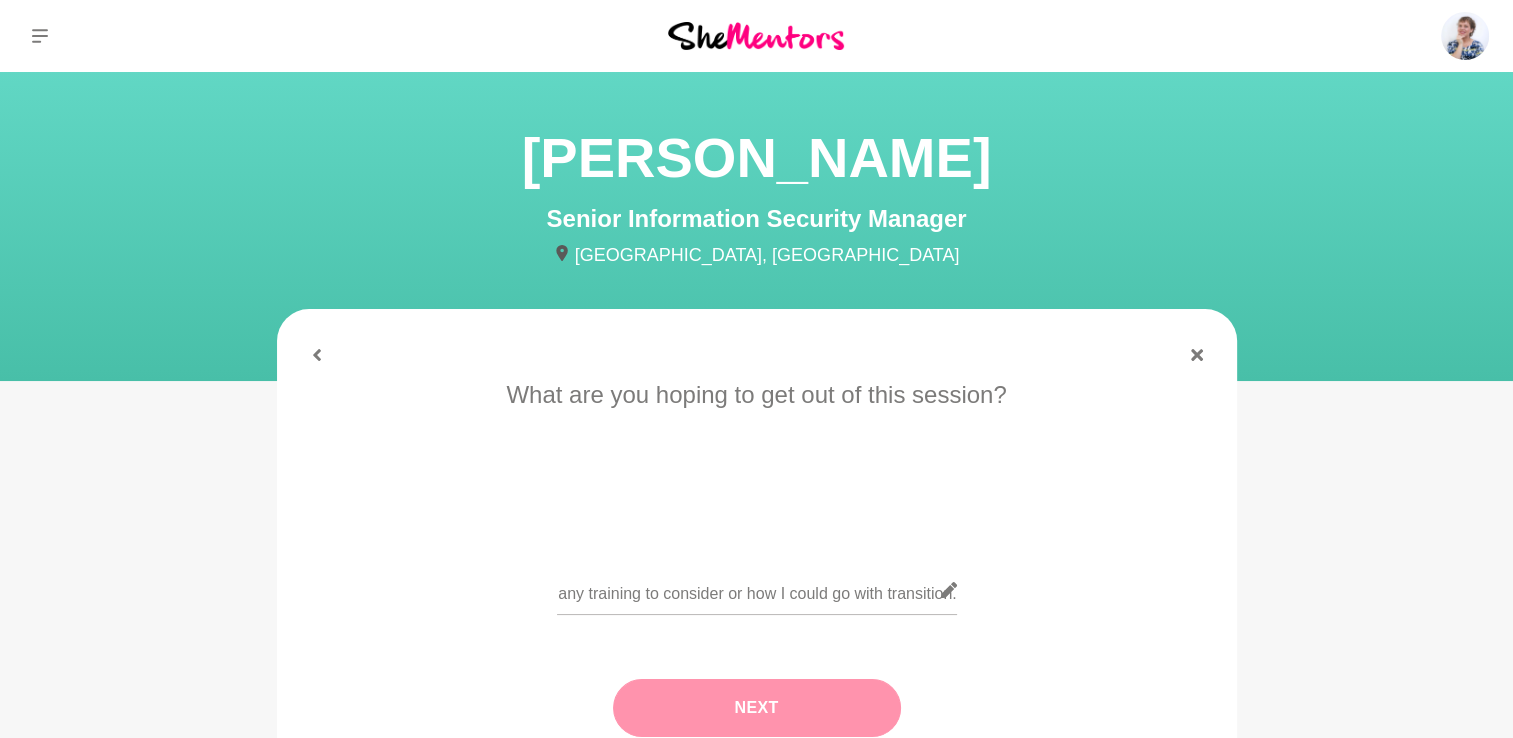 click on "Next" at bounding box center [757, 708] 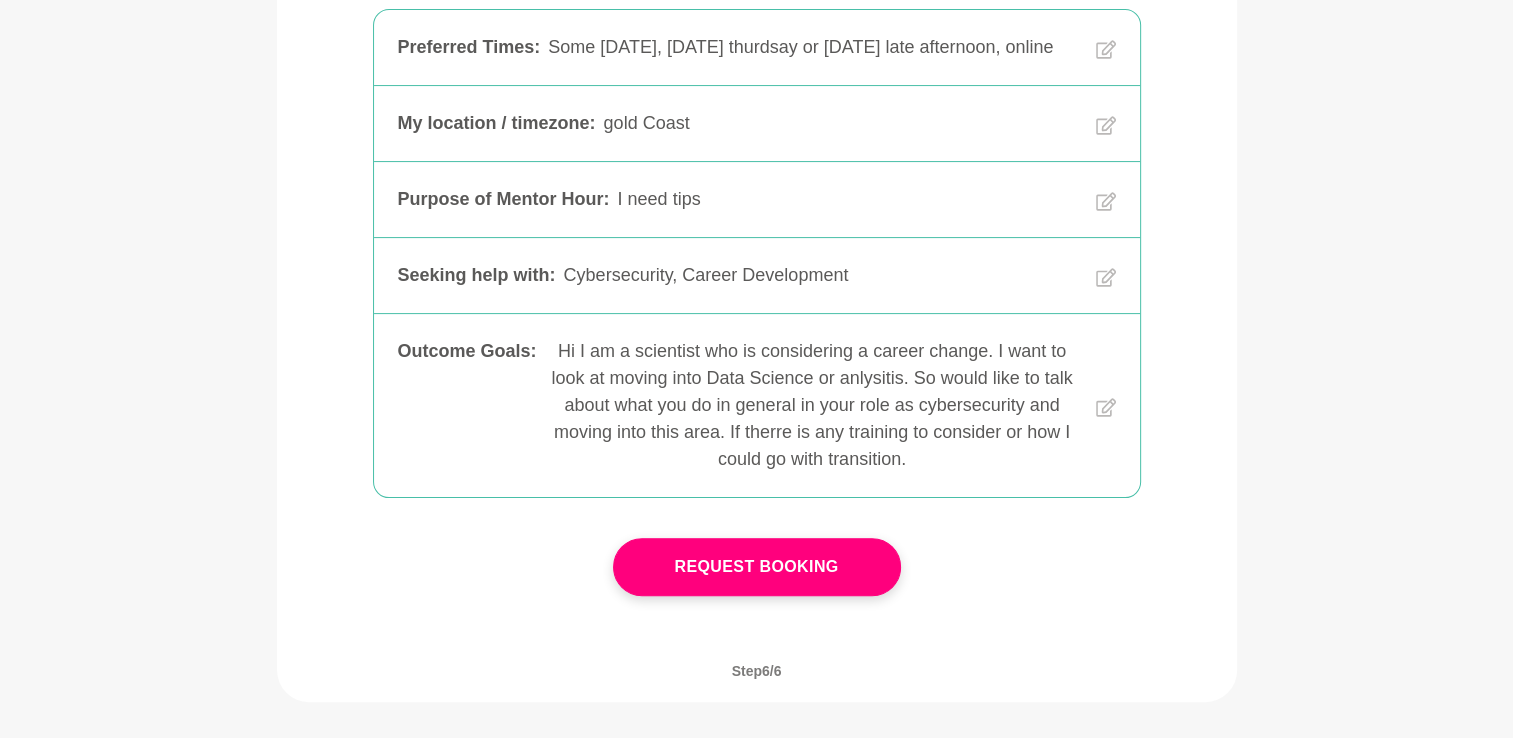 scroll, scrollTop: 500, scrollLeft: 0, axis: vertical 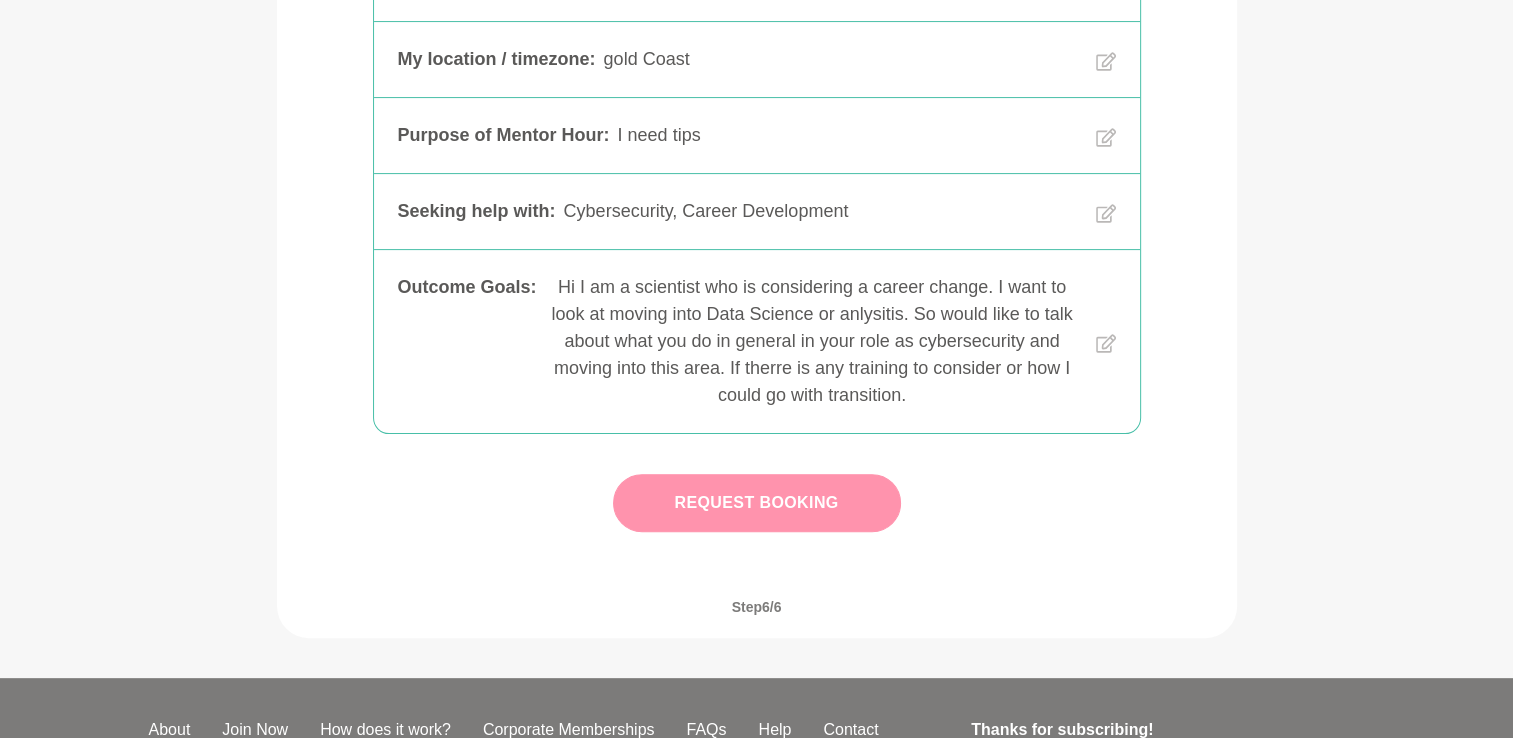 click on "Request Booking" at bounding box center [757, 503] 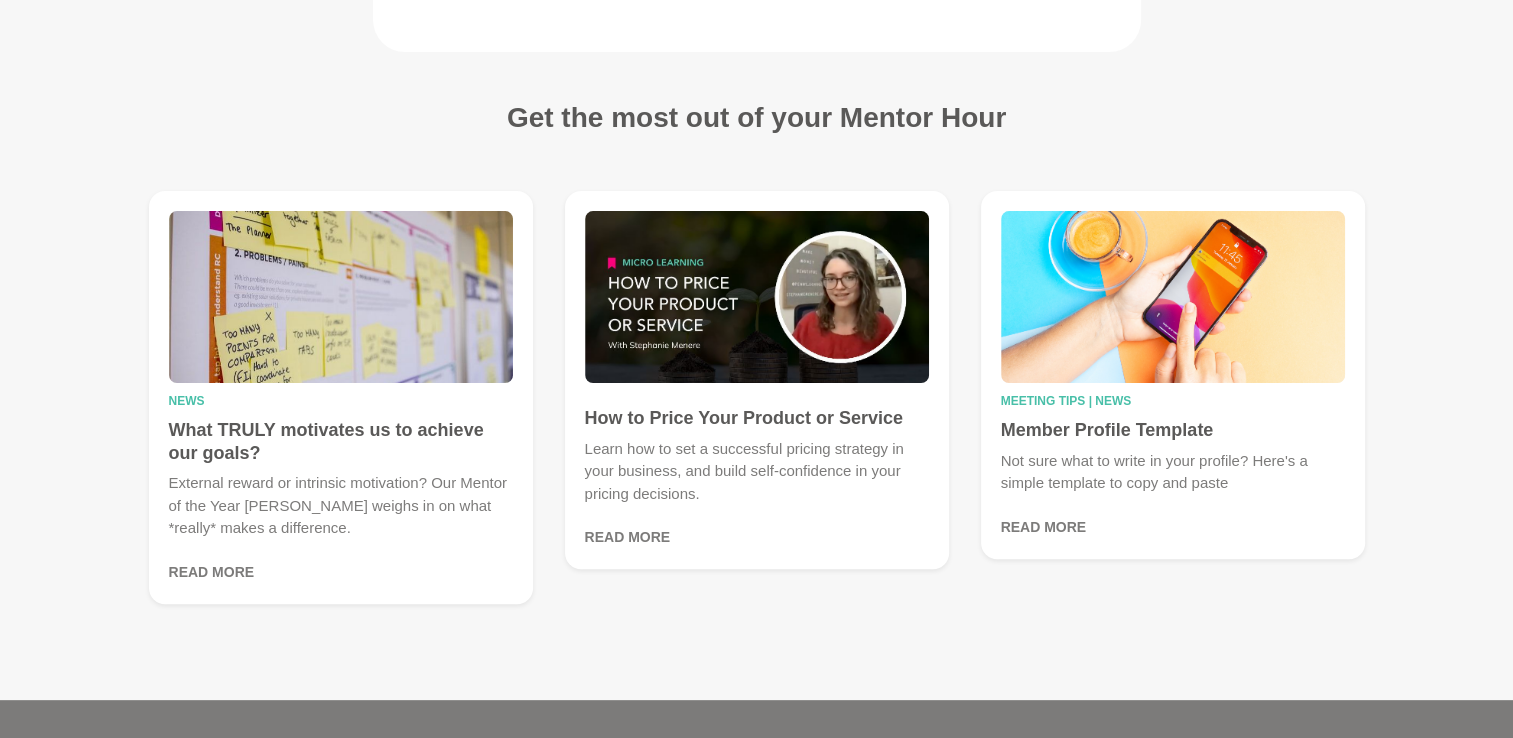 scroll, scrollTop: 0, scrollLeft: 0, axis: both 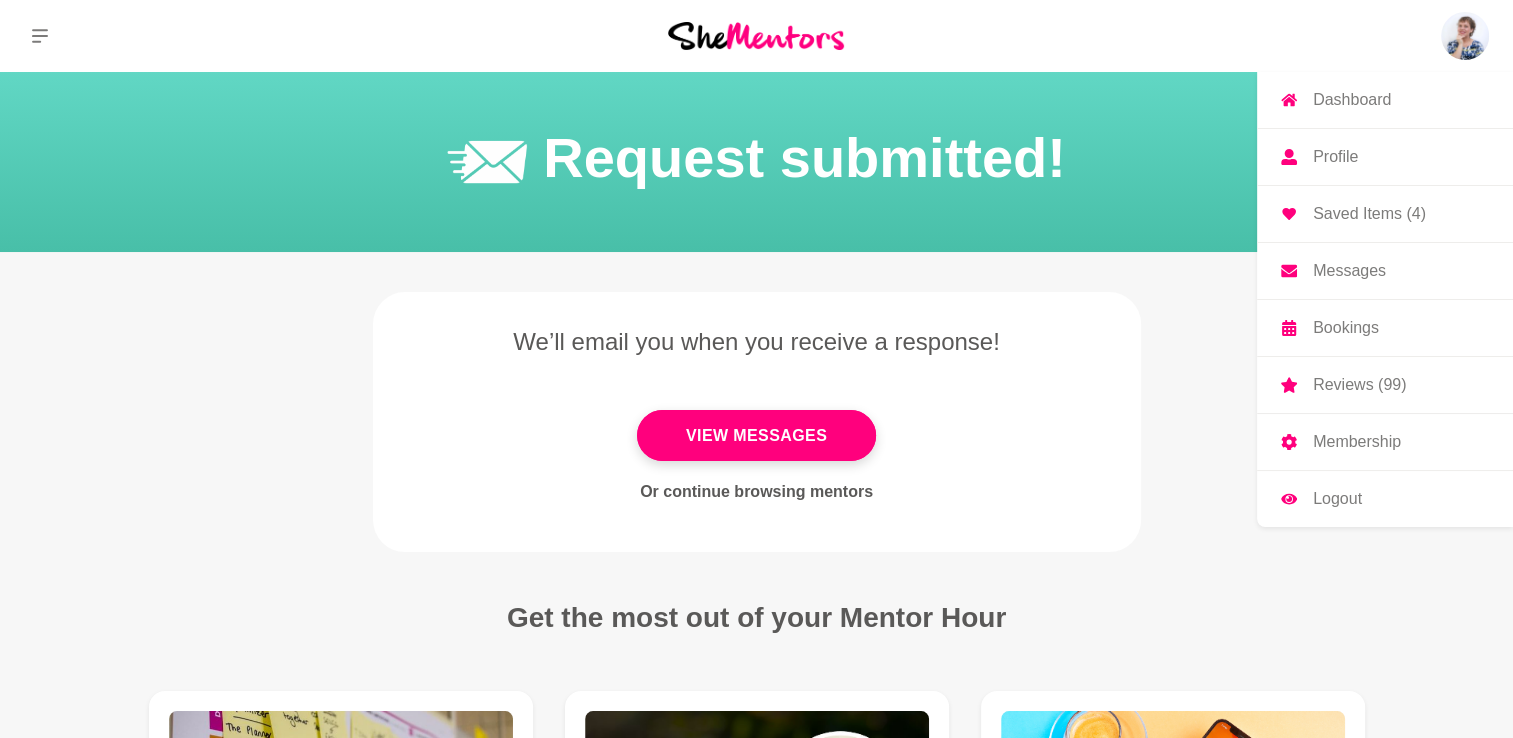 click on "Bookings" at bounding box center [1346, 328] 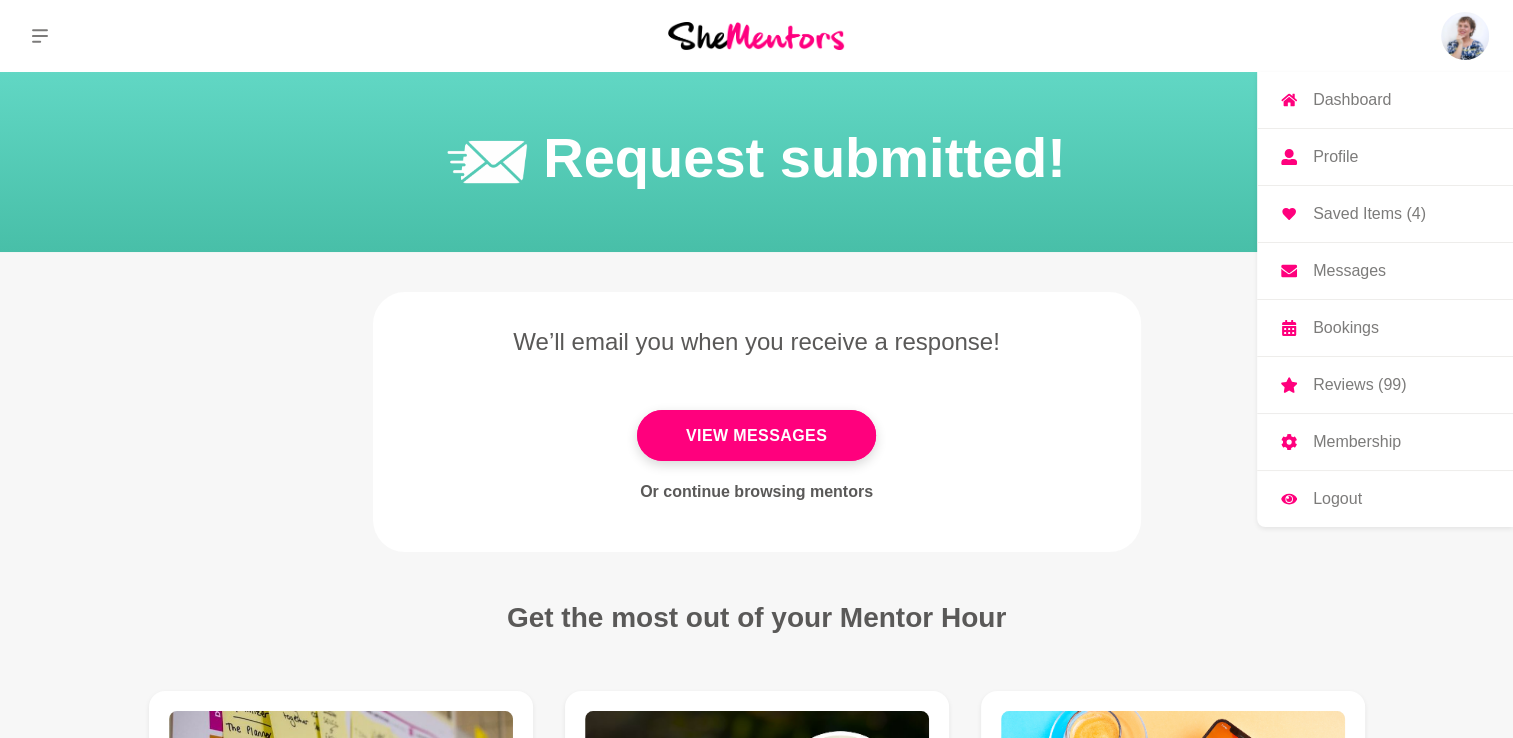 click on "Bookings" at bounding box center [1346, 328] 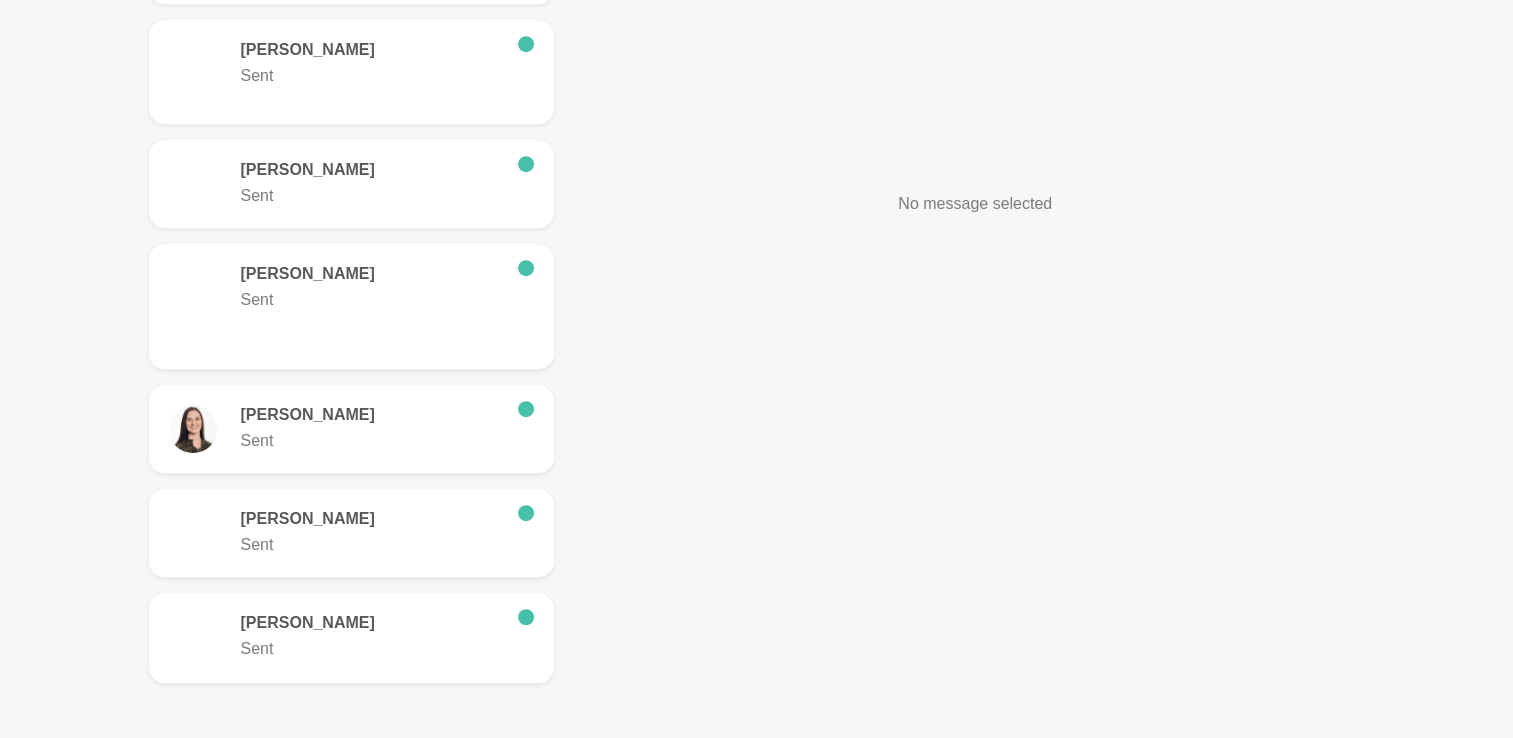 scroll, scrollTop: 1100, scrollLeft: 0, axis: vertical 